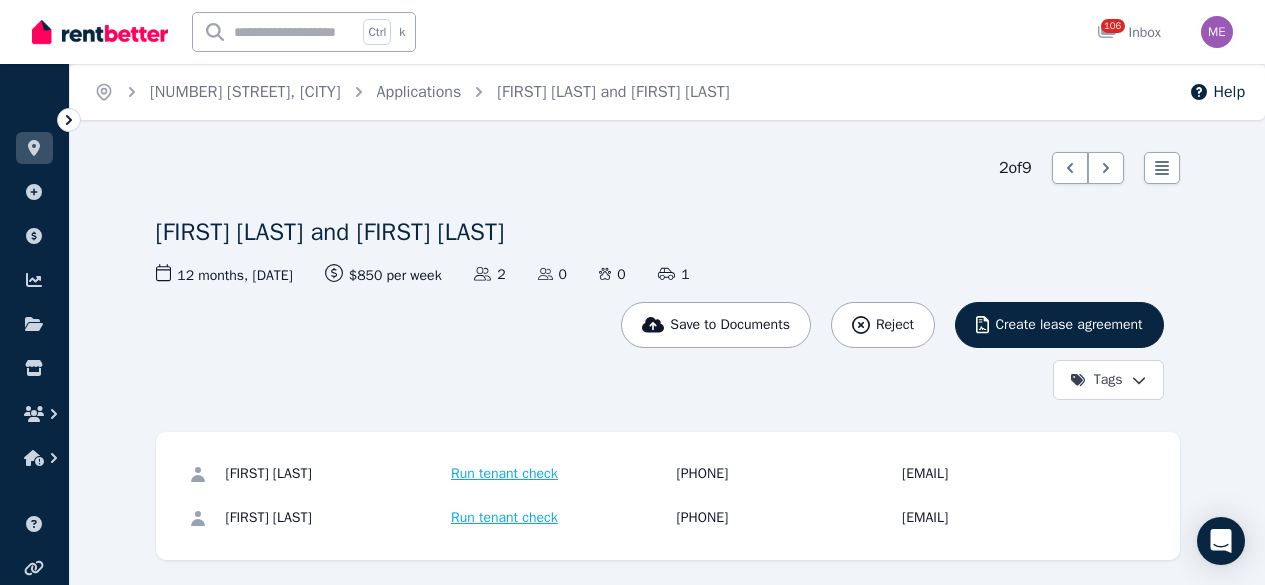 scroll, scrollTop: 0, scrollLeft: 0, axis: both 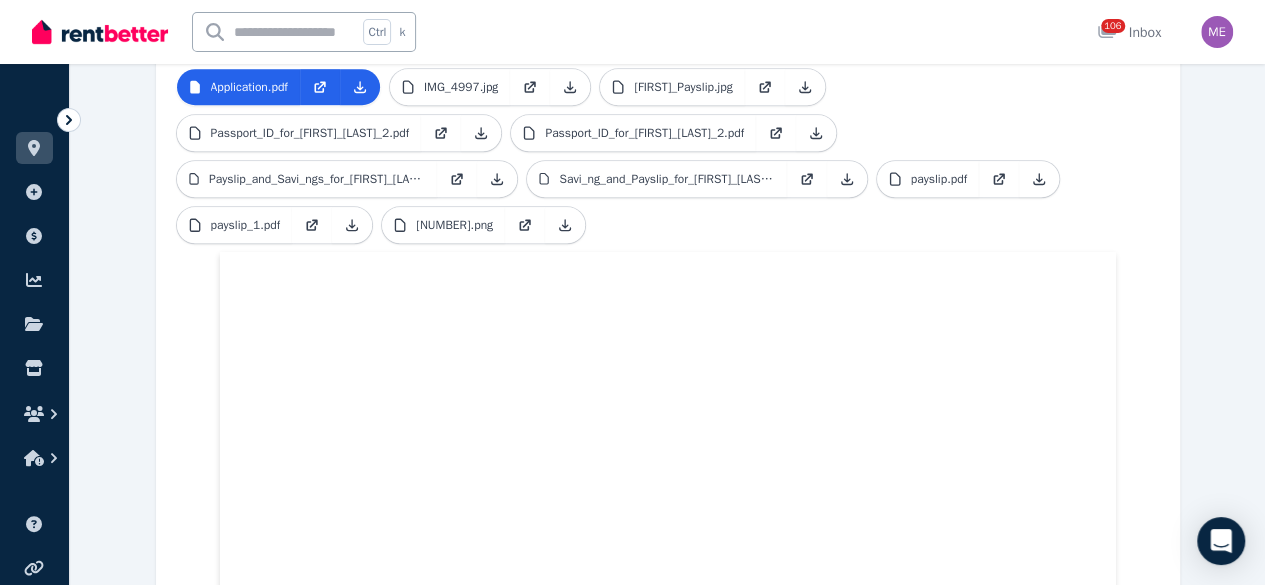 click at bounding box center (275, 32) 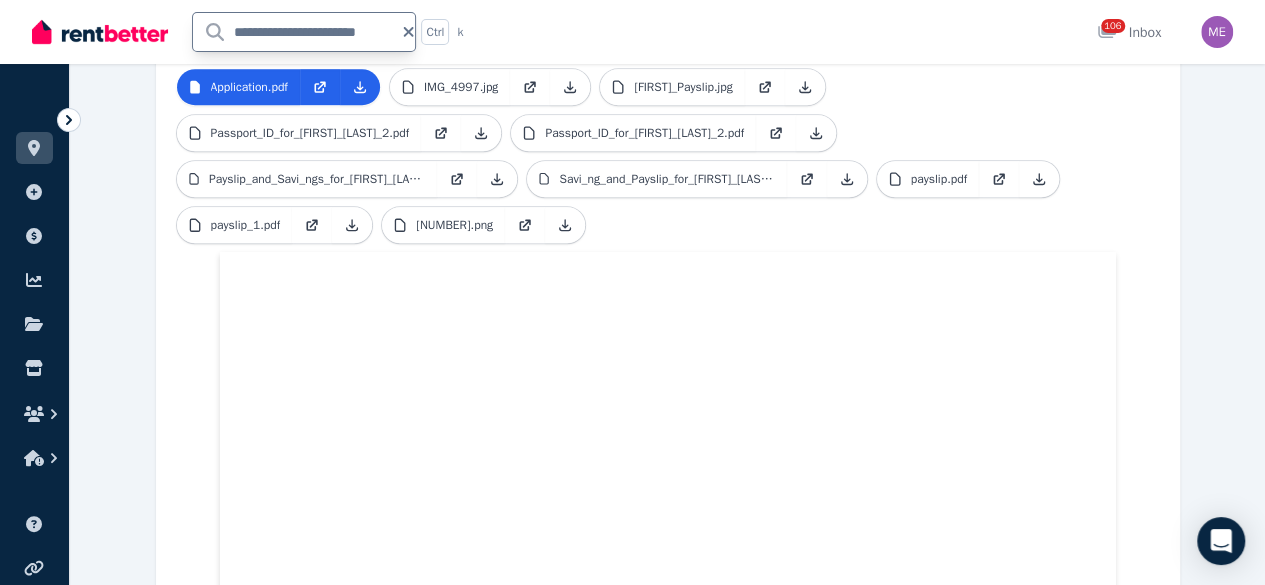 type on "**********" 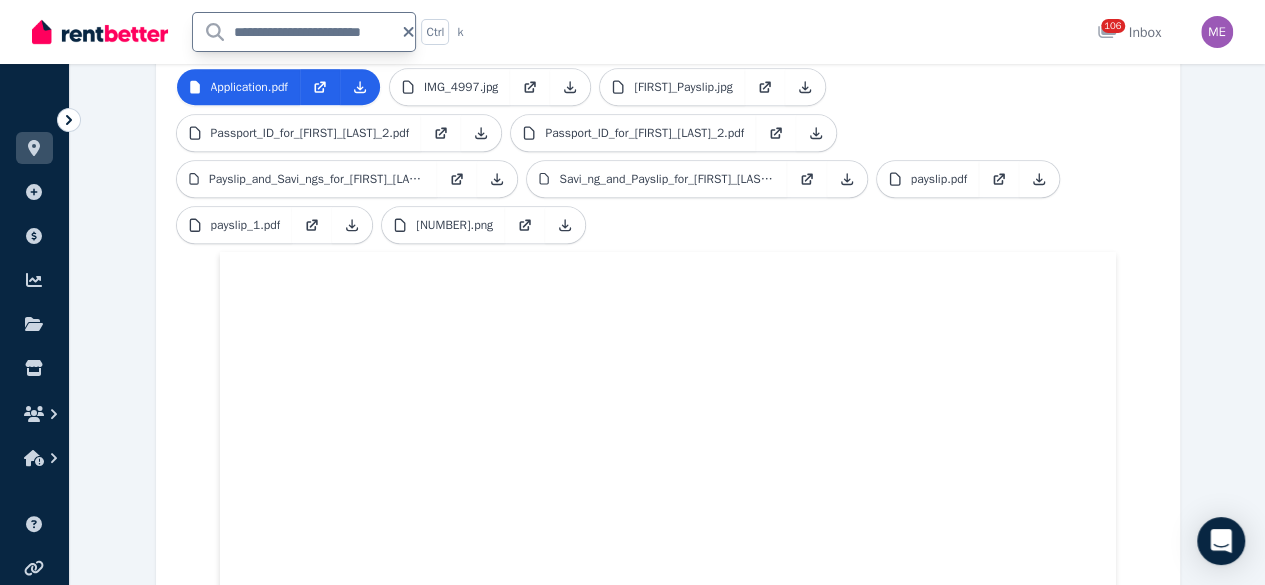 scroll, scrollTop: 0, scrollLeft: 20, axis: horizontal 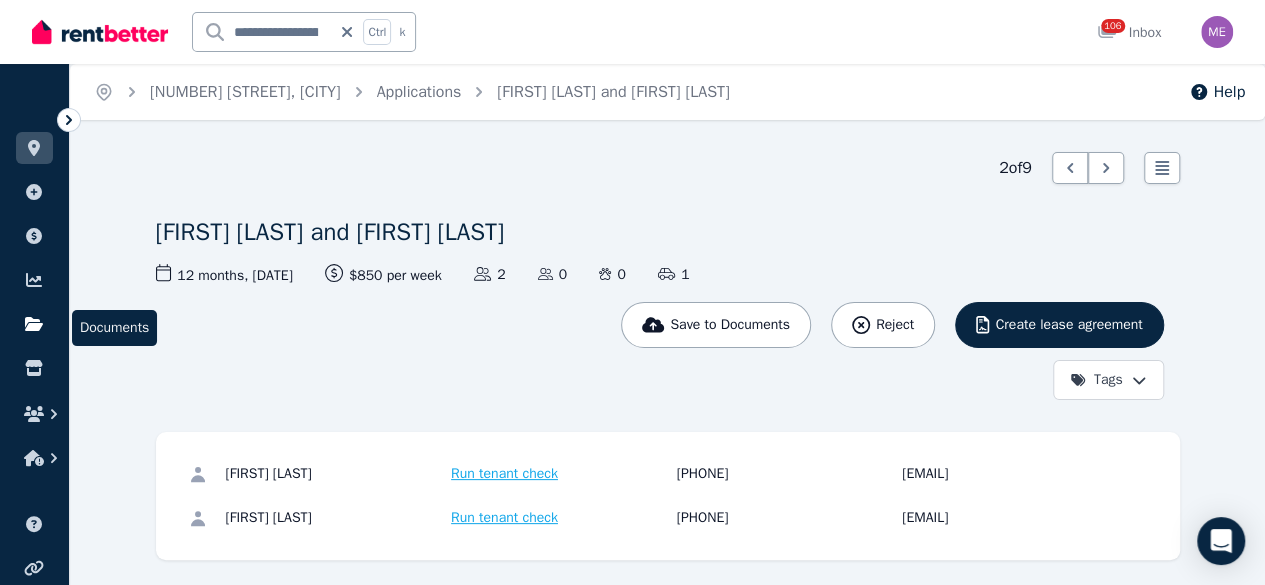 click 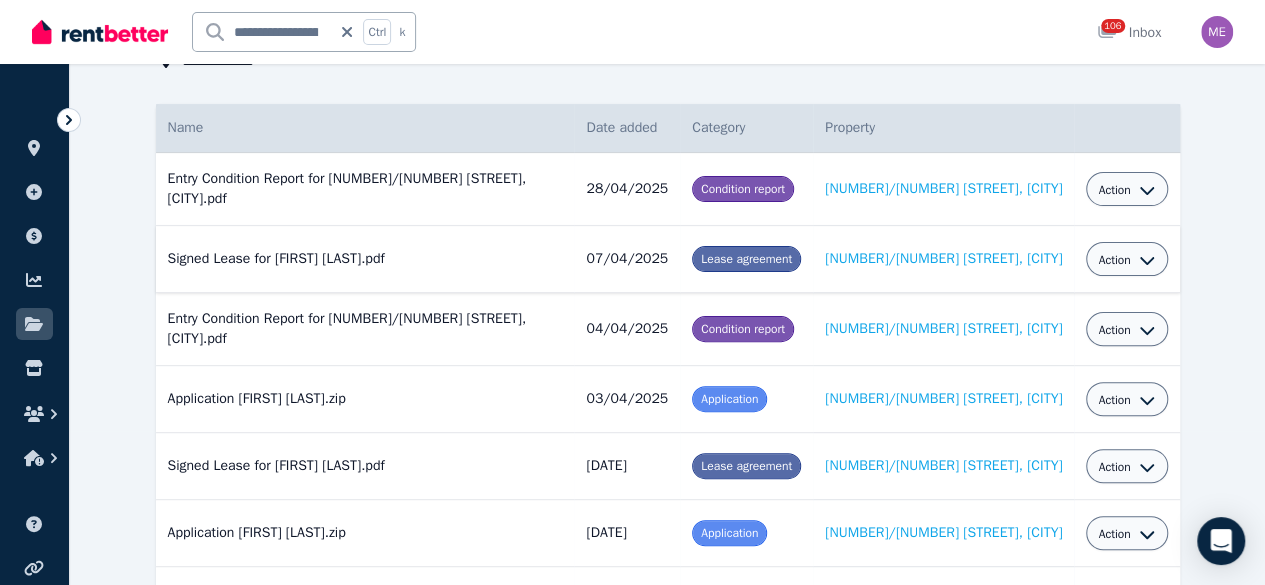 scroll, scrollTop: 200, scrollLeft: 0, axis: vertical 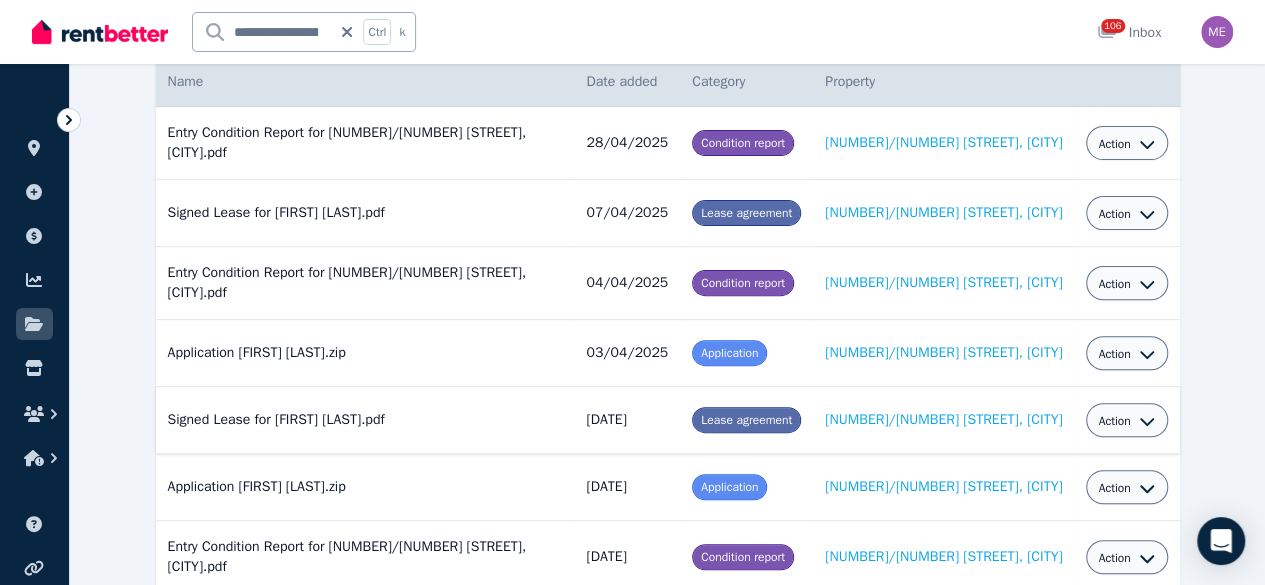 click 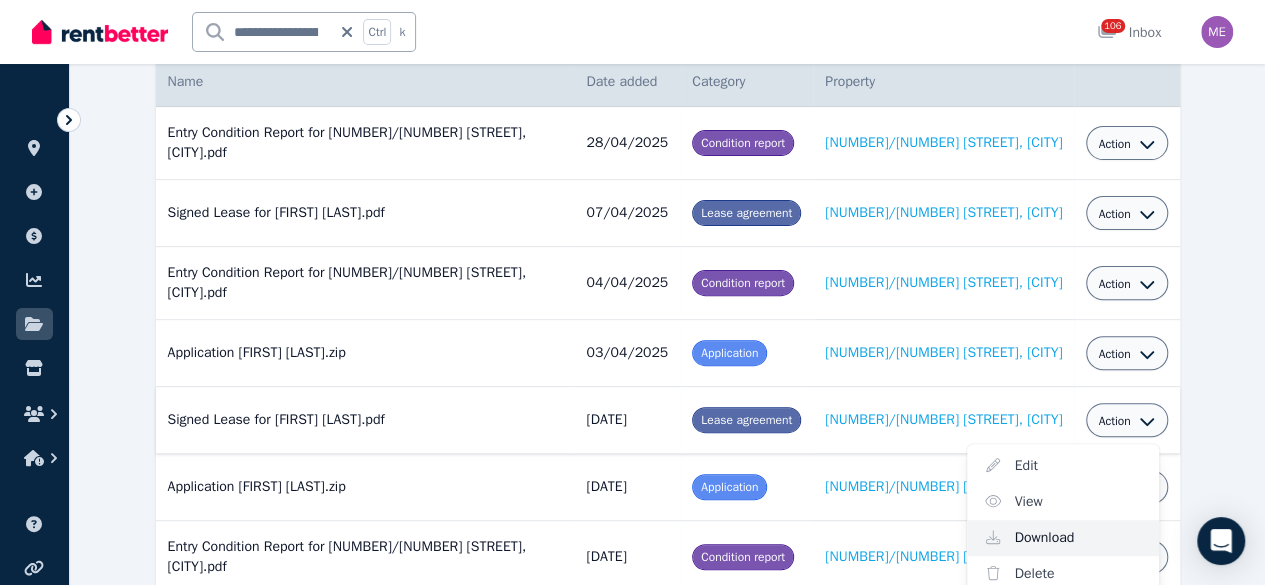 click on "Download" at bounding box center (1063, 538) 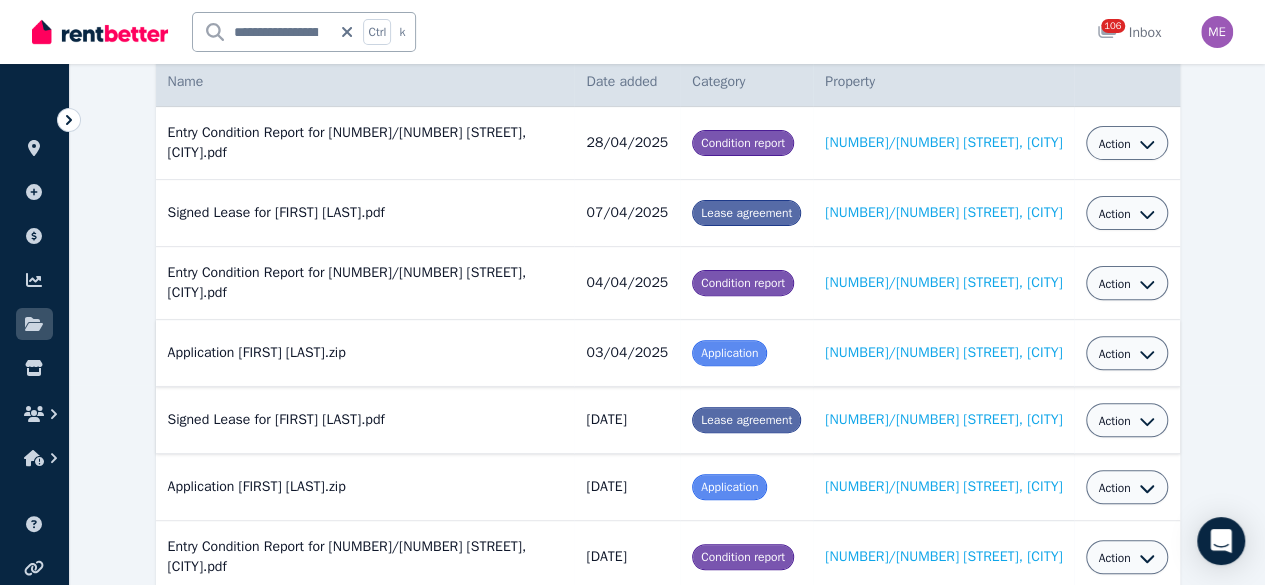 click on "Action" at bounding box center [1114, 354] 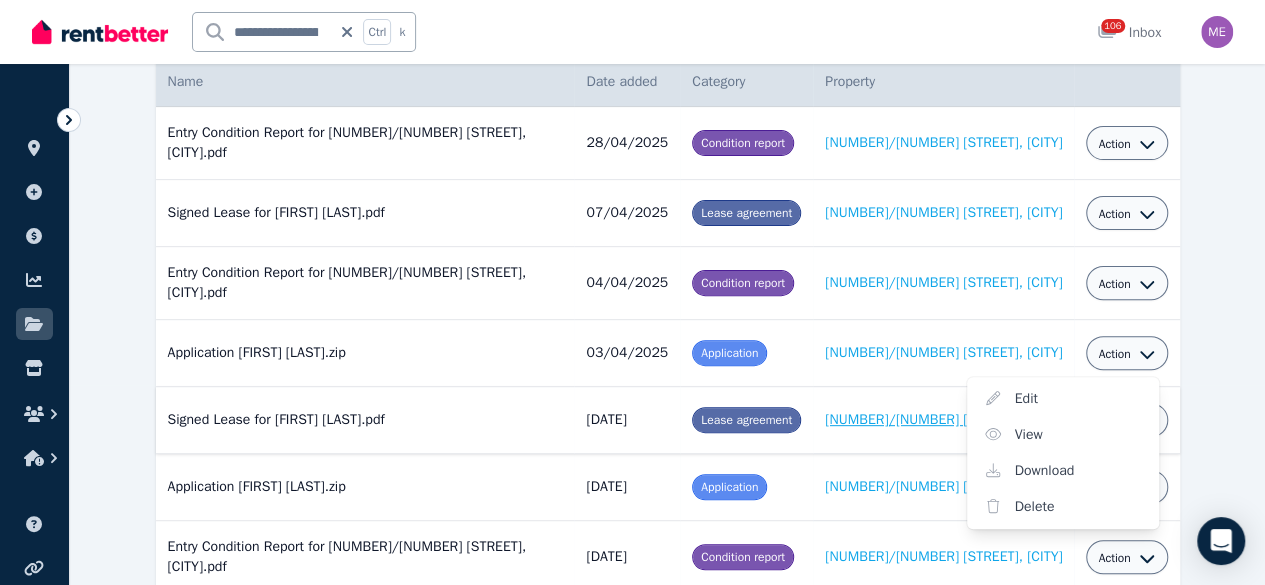 click on "[NUMBER]/[NUMBER] [STREET], [CITY]" at bounding box center (943, 419) 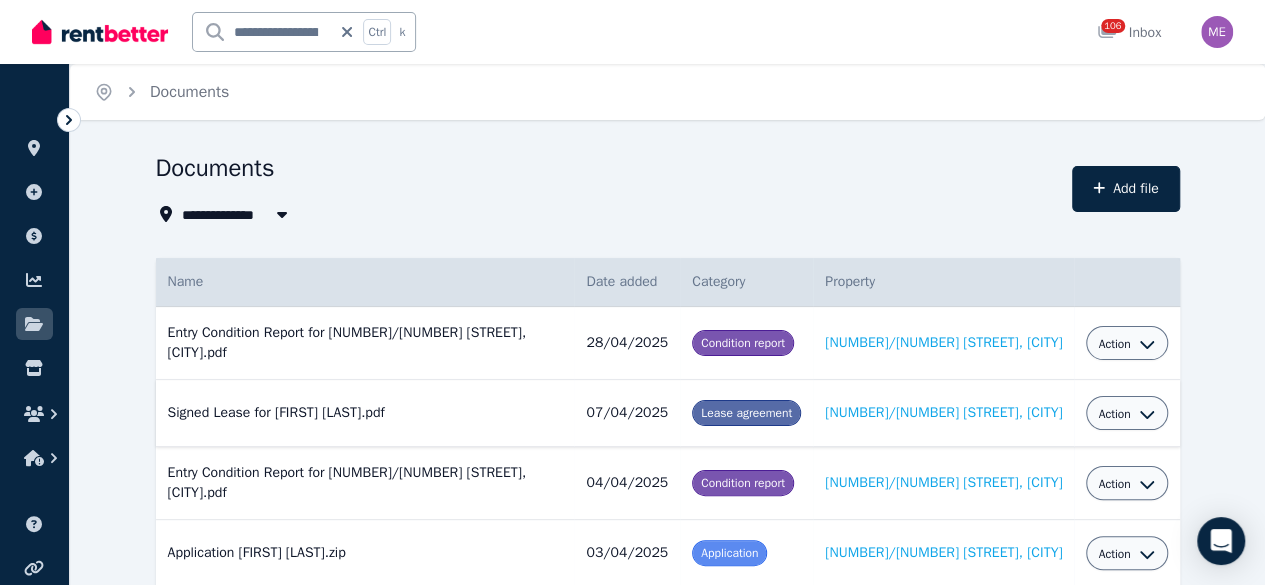 click on "Action" at bounding box center [1114, 414] 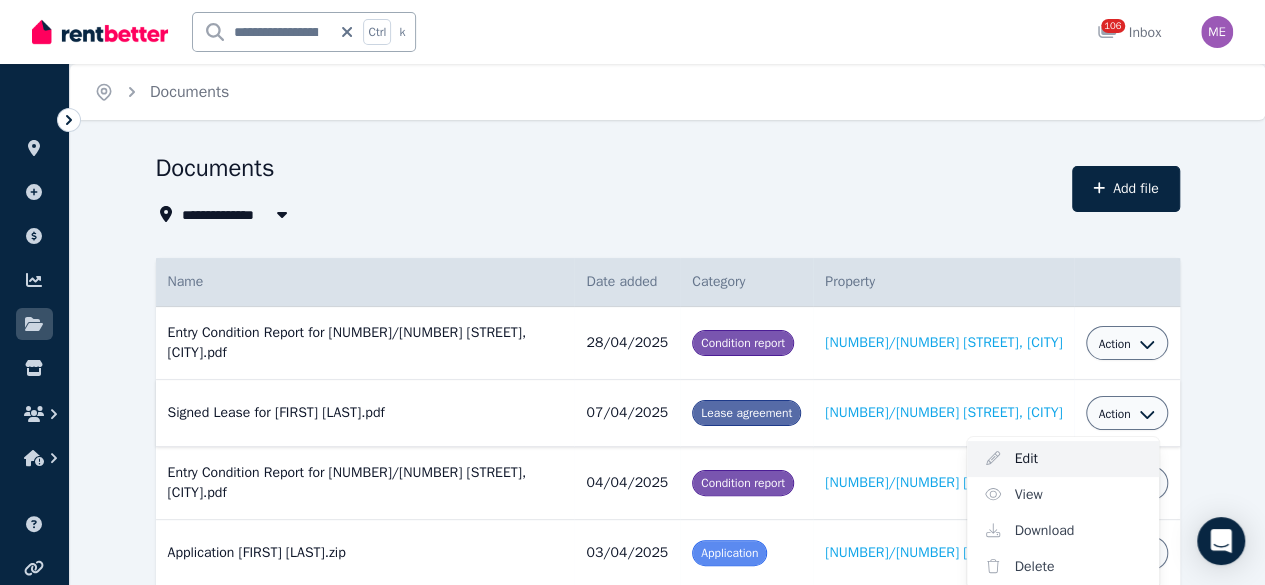 click on "Edit" at bounding box center (1063, 459) 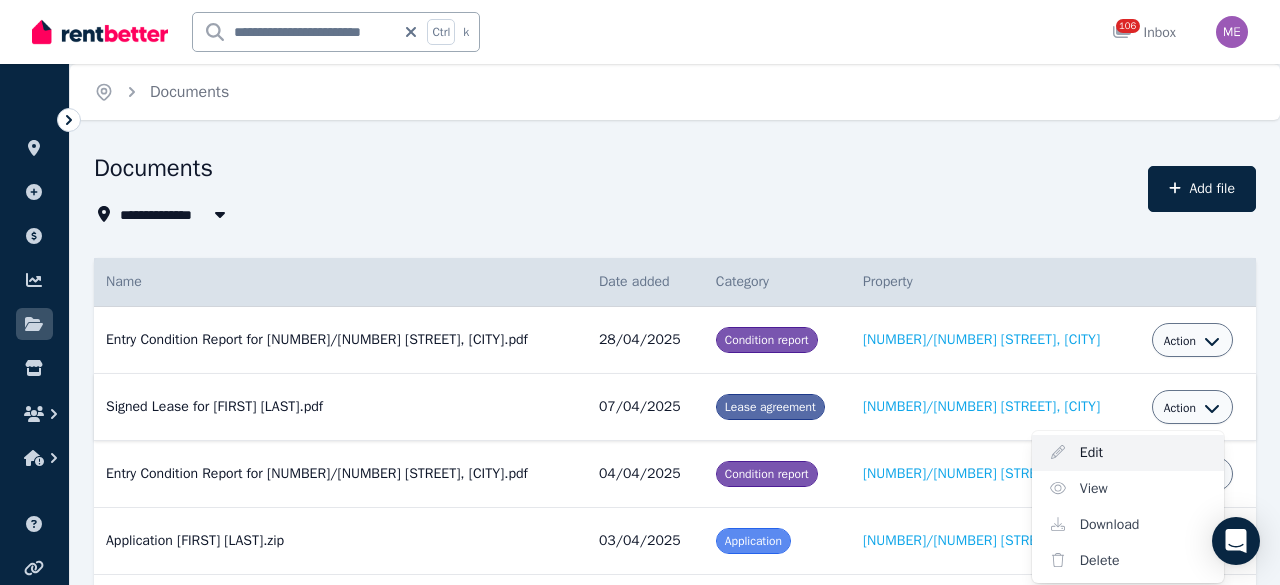select on "**********" 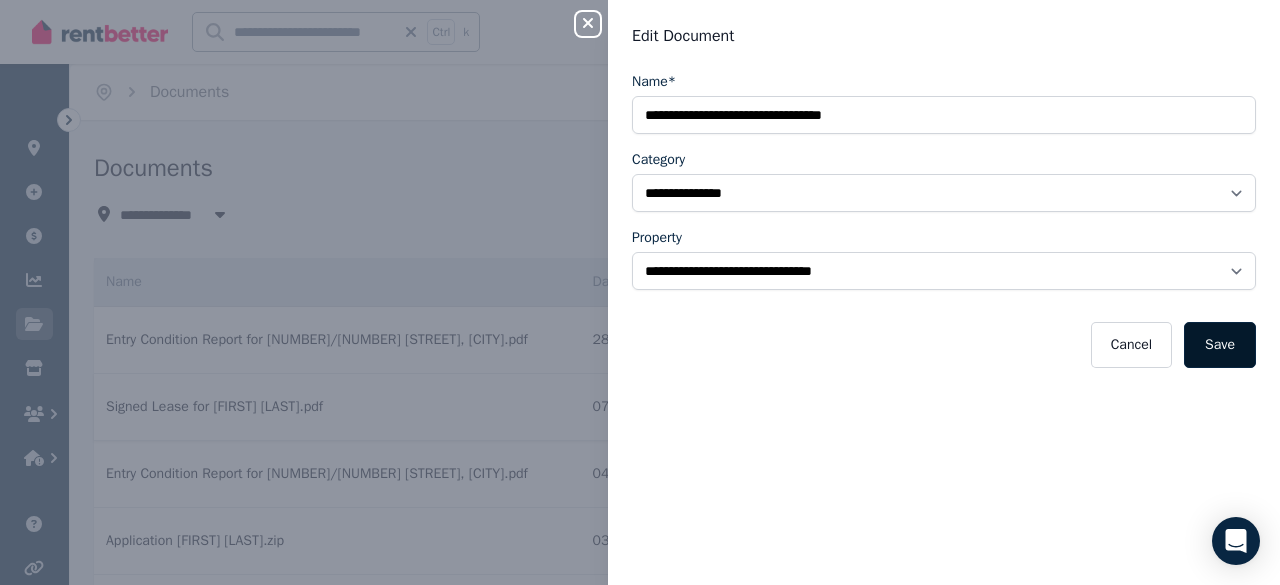 click on "Save" at bounding box center [1220, 345] 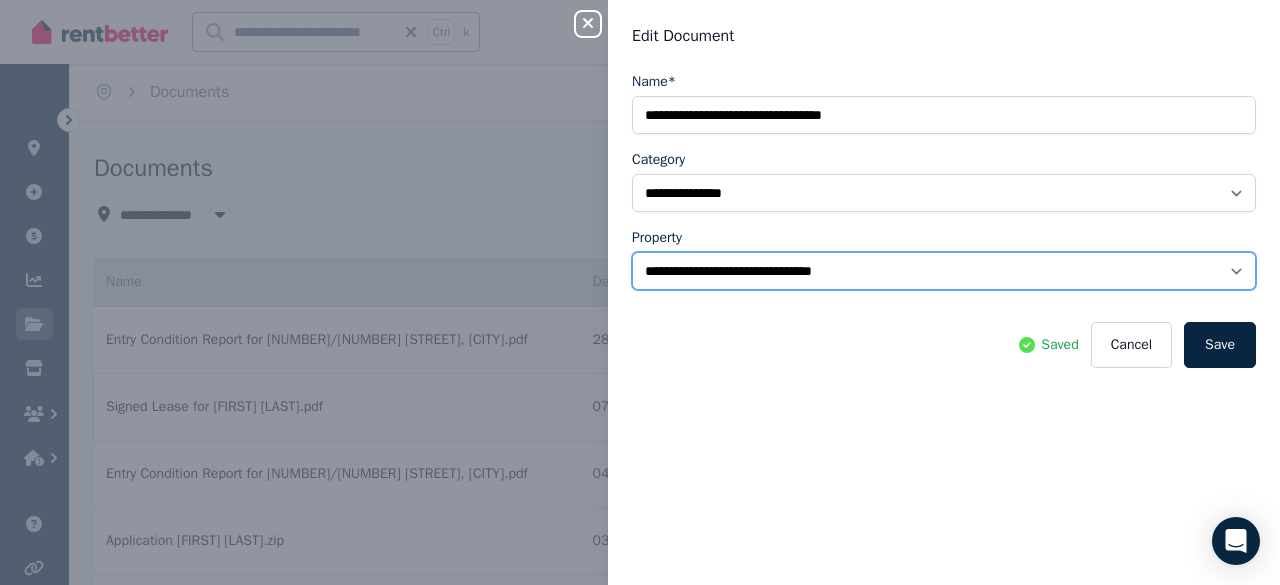 click on "**********" at bounding box center (944, 271) 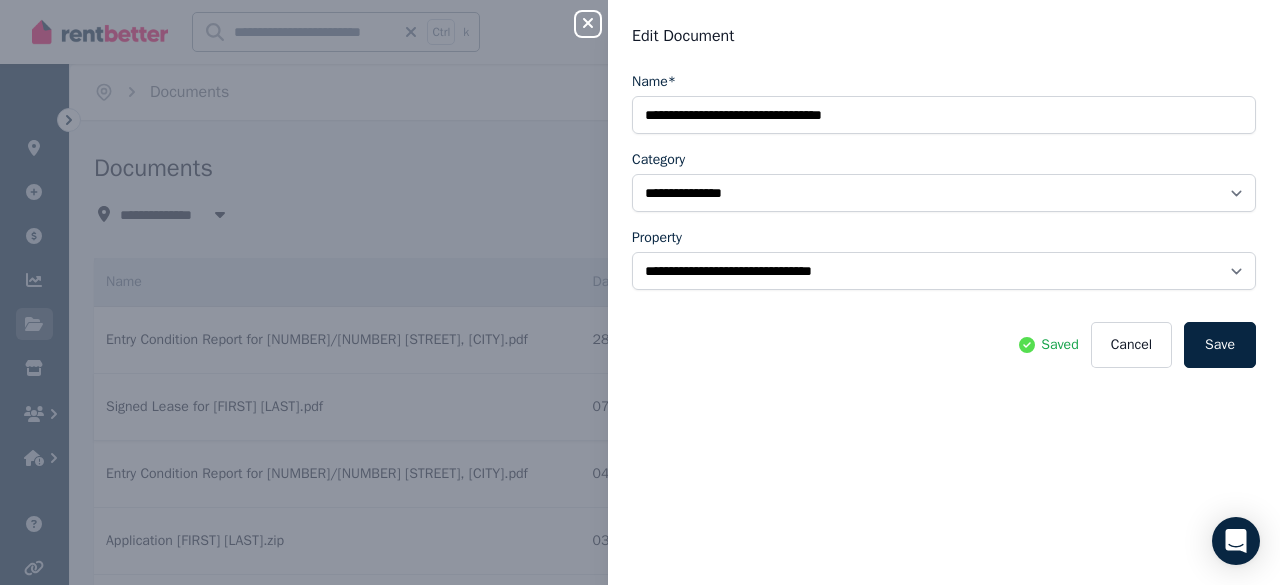 click on "**********" at bounding box center [640, 292] 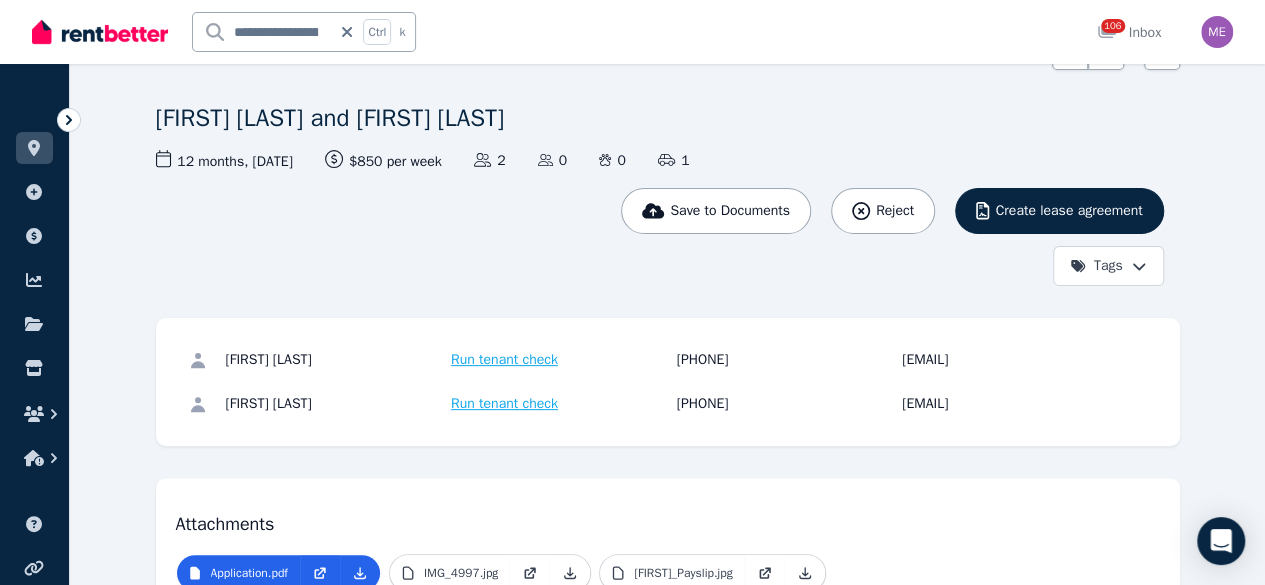 scroll, scrollTop: 0, scrollLeft: 0, axis: both 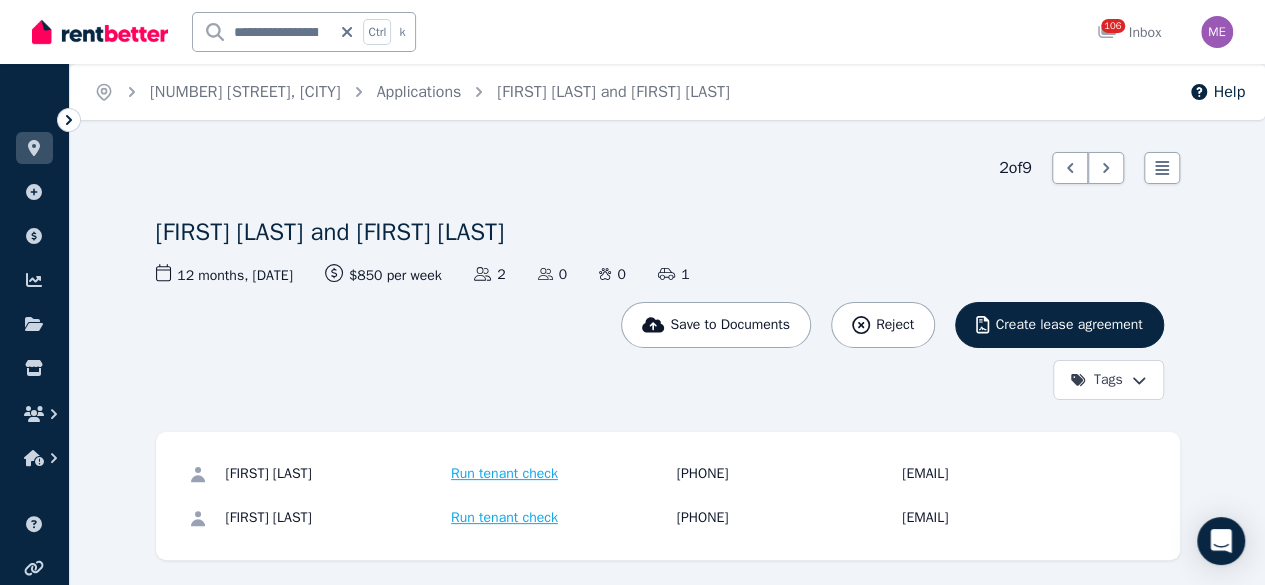 click on "ORGANISE" at bounding box center (34, 106) 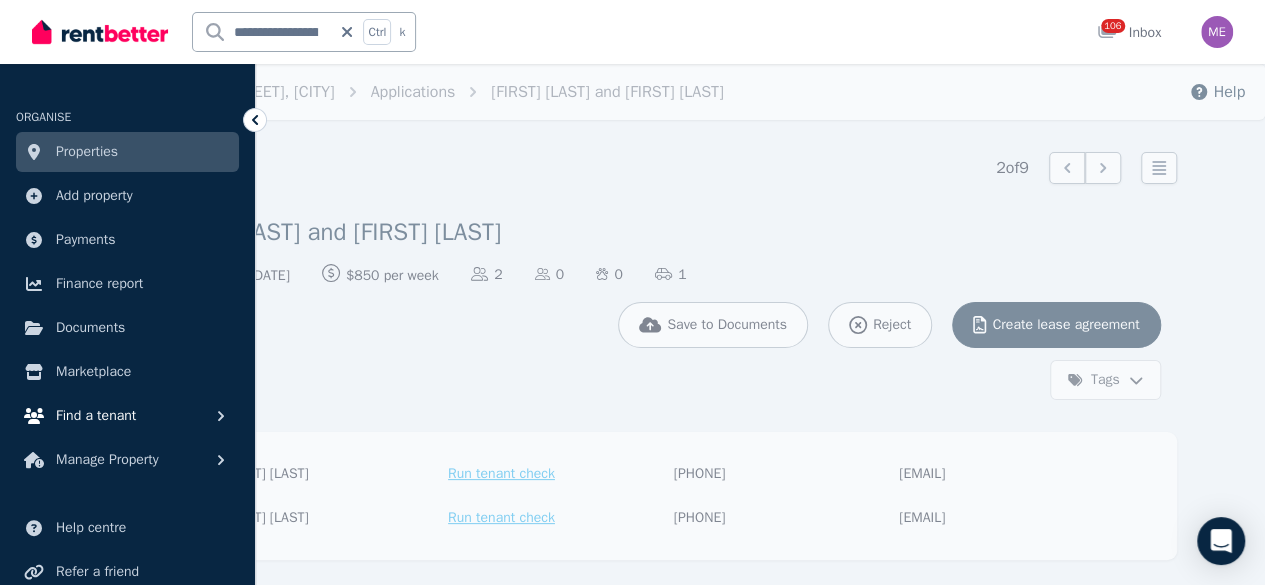 click on "Find a tenant" at bounding box center [96, 416] 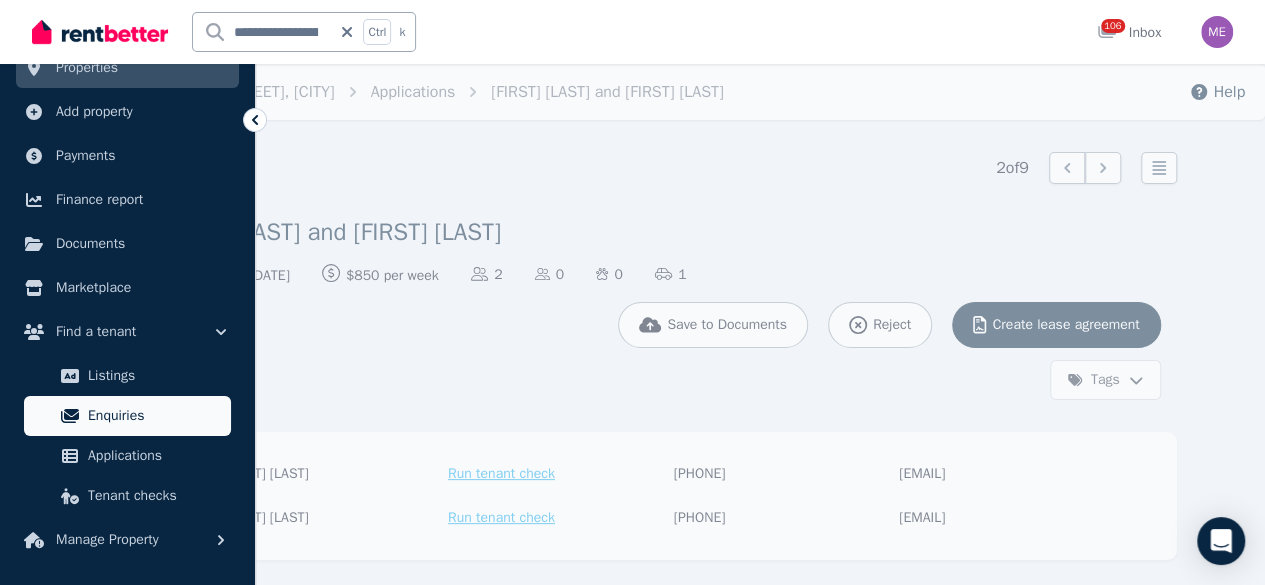 scroll, scrollTop: 200, scrollLeft: 0, axis: vertical 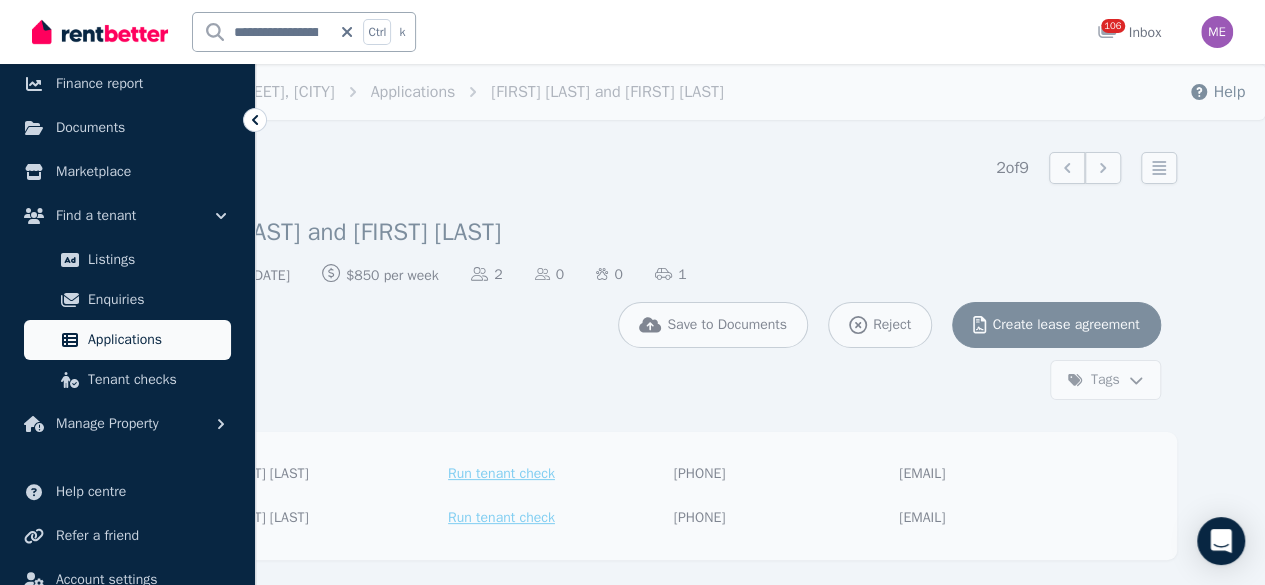 click on "Applications" at bounding box center (155, 340) 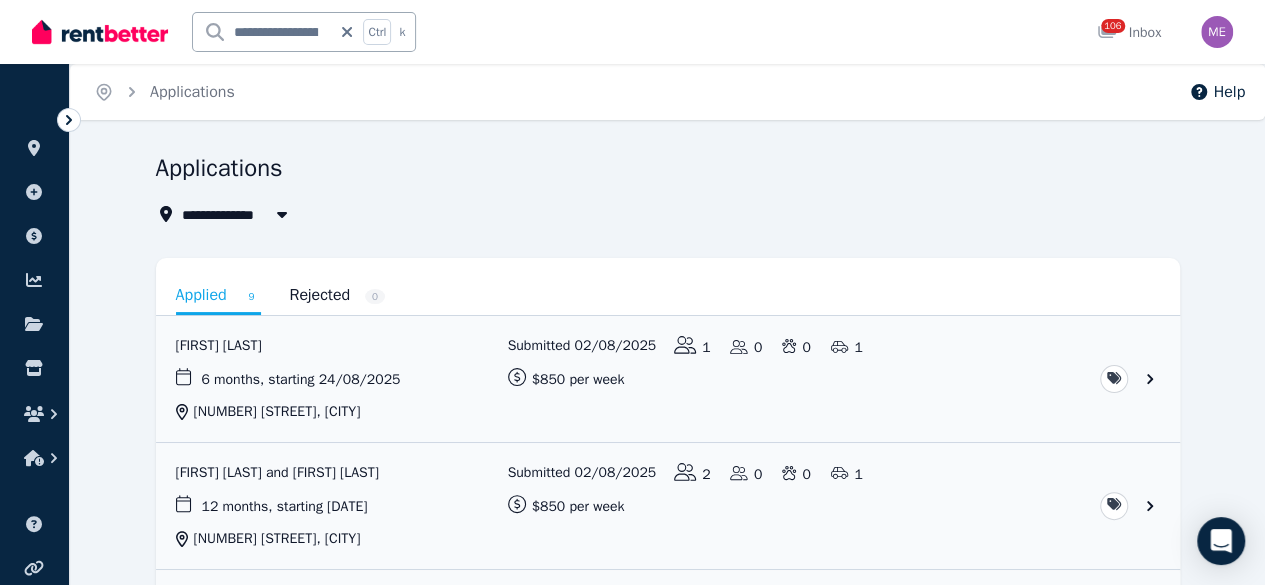 click 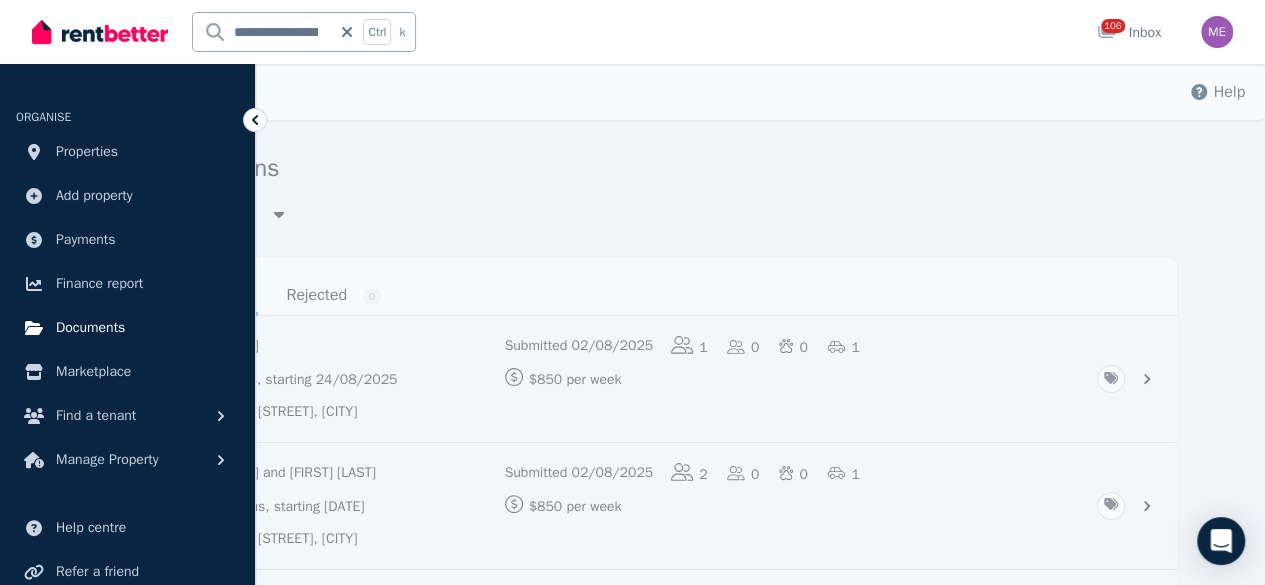 click on "Documents" at bounding box center (90, 328) 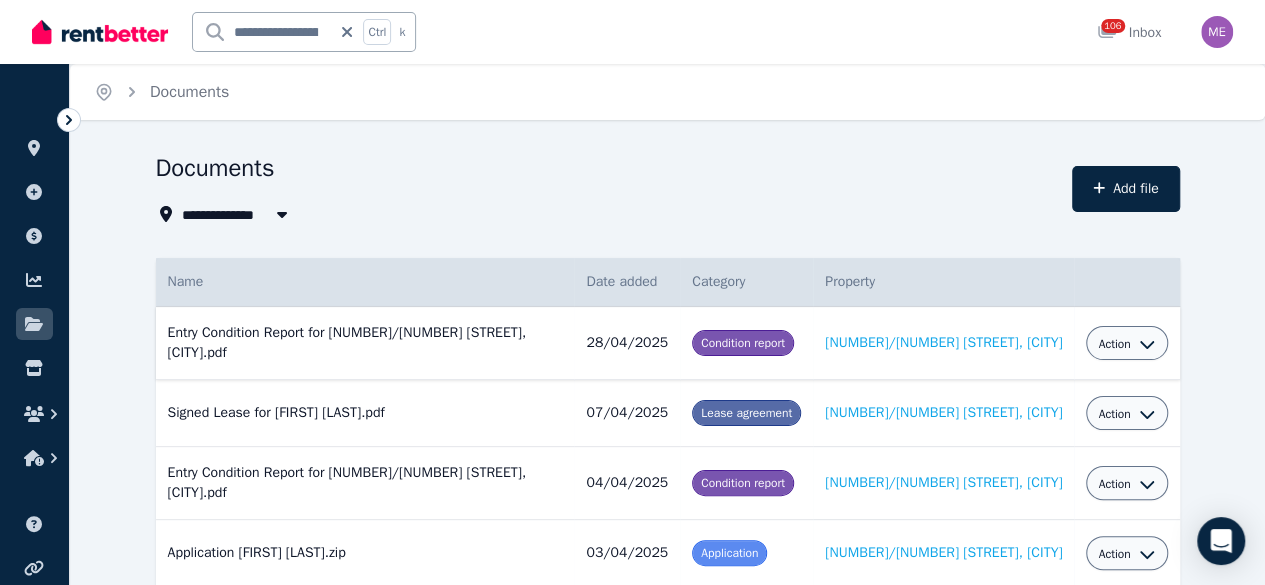 click on "Entry Condition Report for [NUMBER]/[NUMBER] [STREET], [CITY].pdf Date added: [DATE] Category: Condition report Property: [NUMBER]/[NUMBER] [STREET], [CITY]" at bounding box center [365, 343] 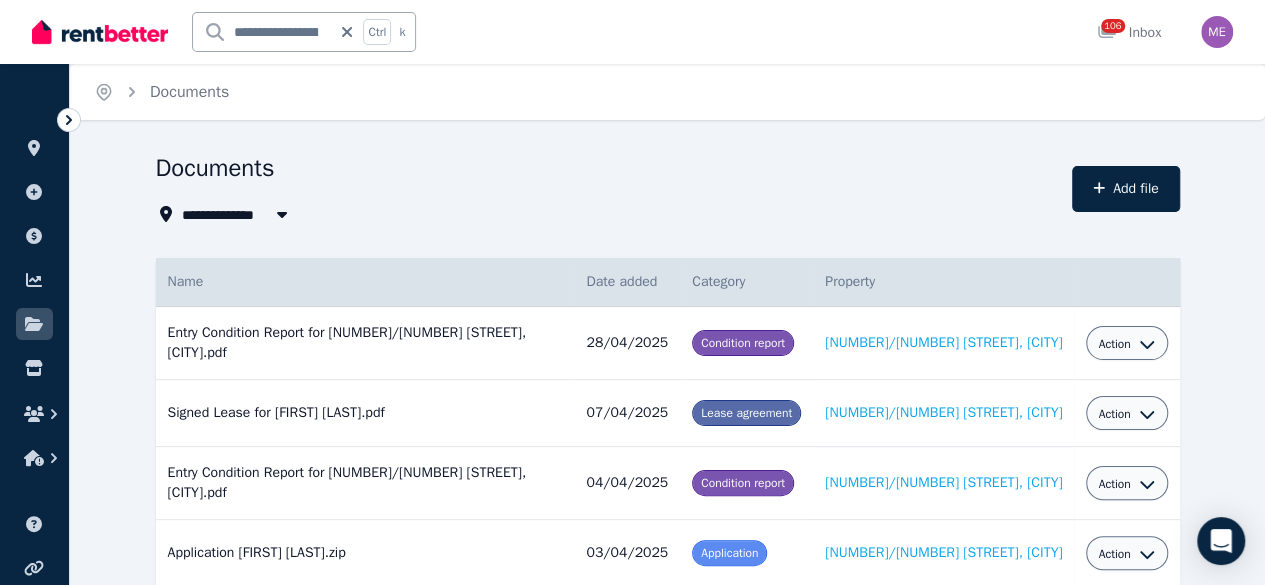 click on "**********" at bounding box center (262, 32) 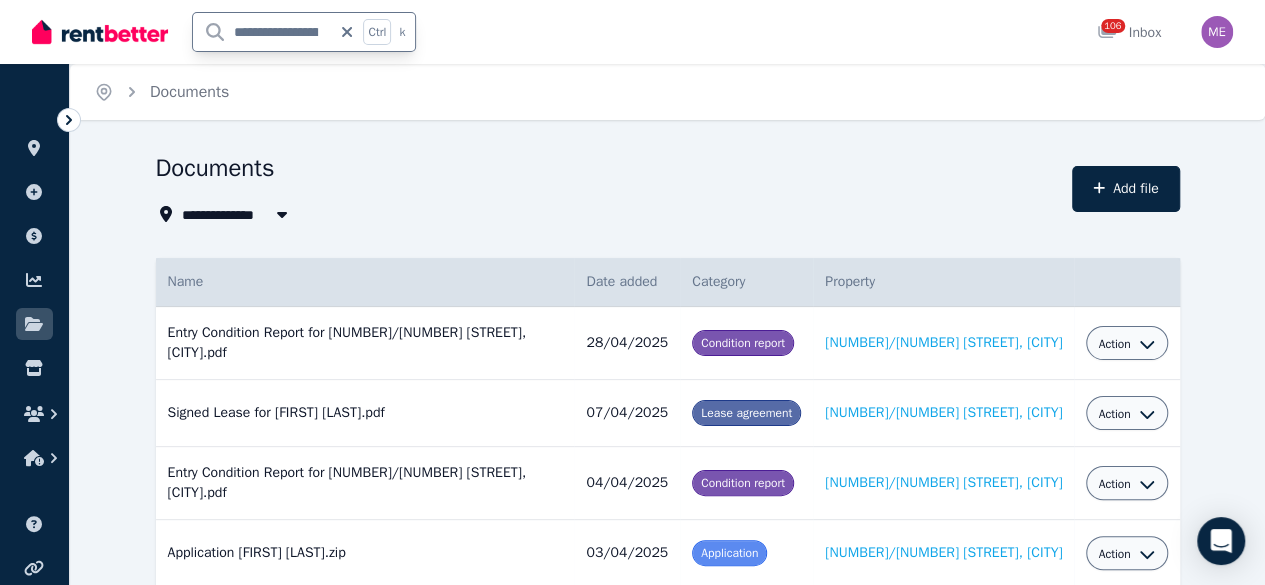 click 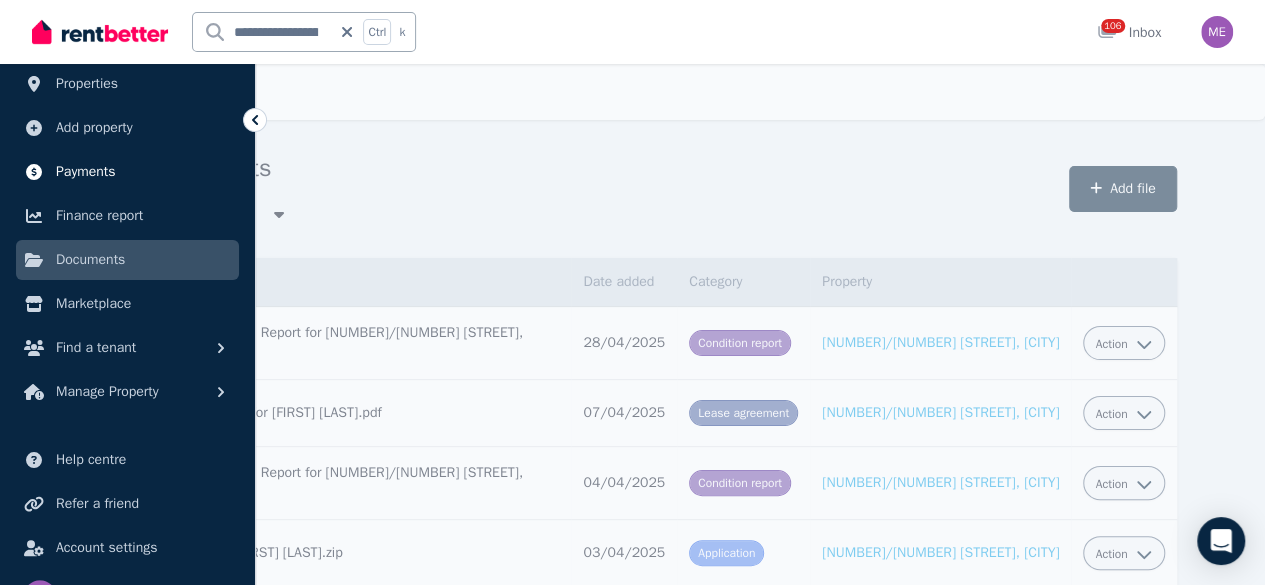 scroll, scrollTop: 106, scrollLeft: 0, axis: vertical 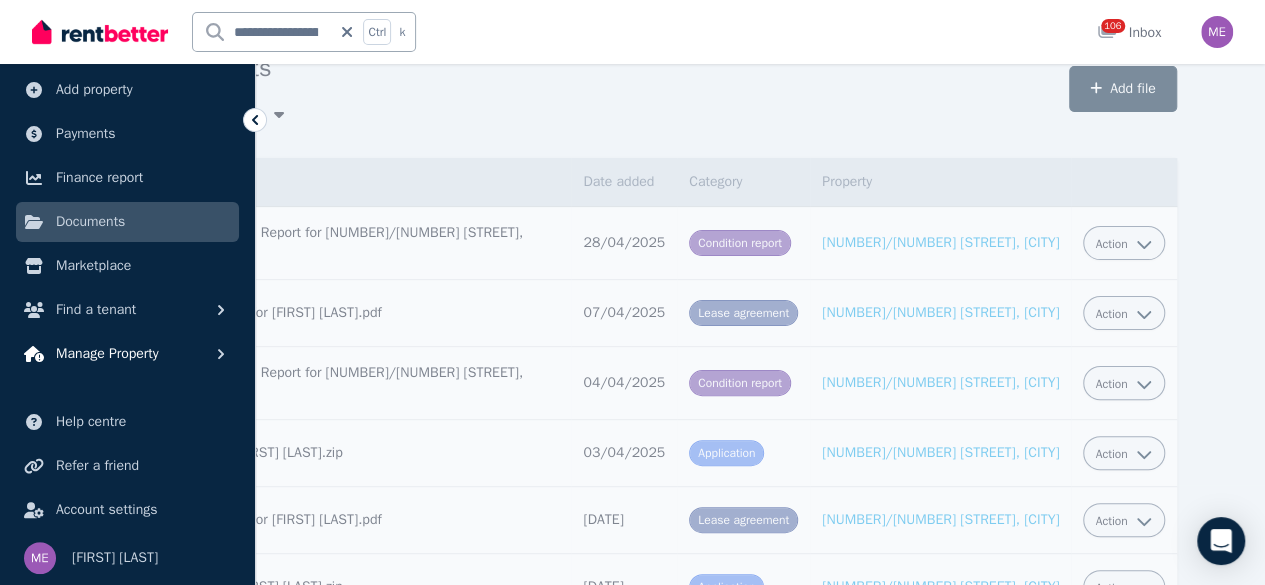 click on "Manage Property" at bounding box center (107, 354) 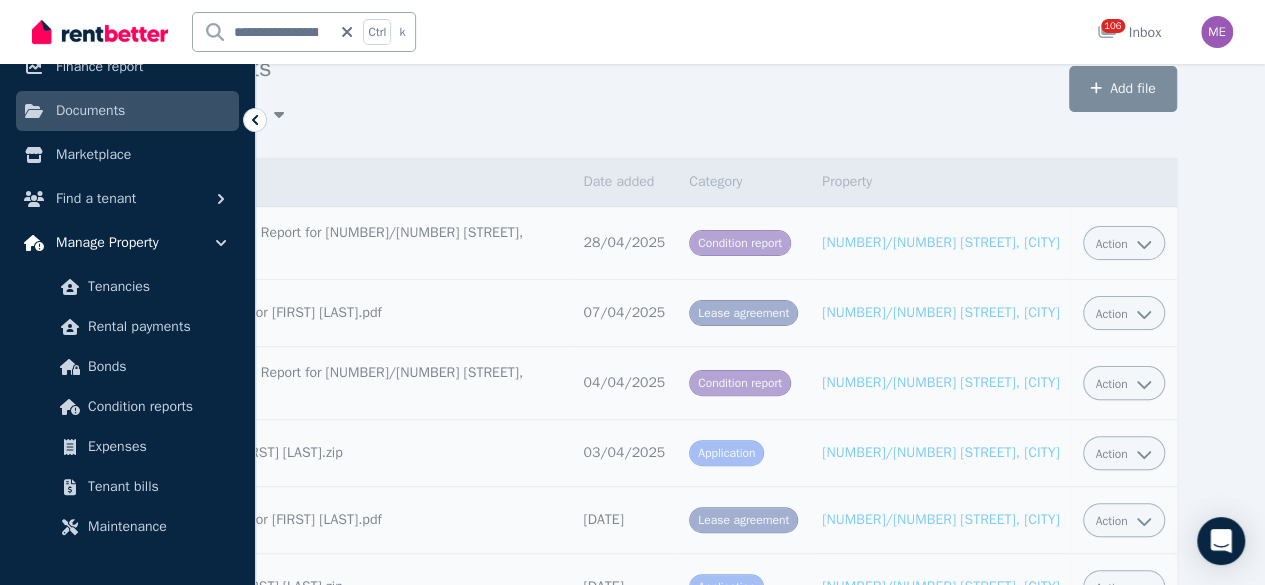scroll, scrollTop: 306, scrollLeft: 0, axis: vertical 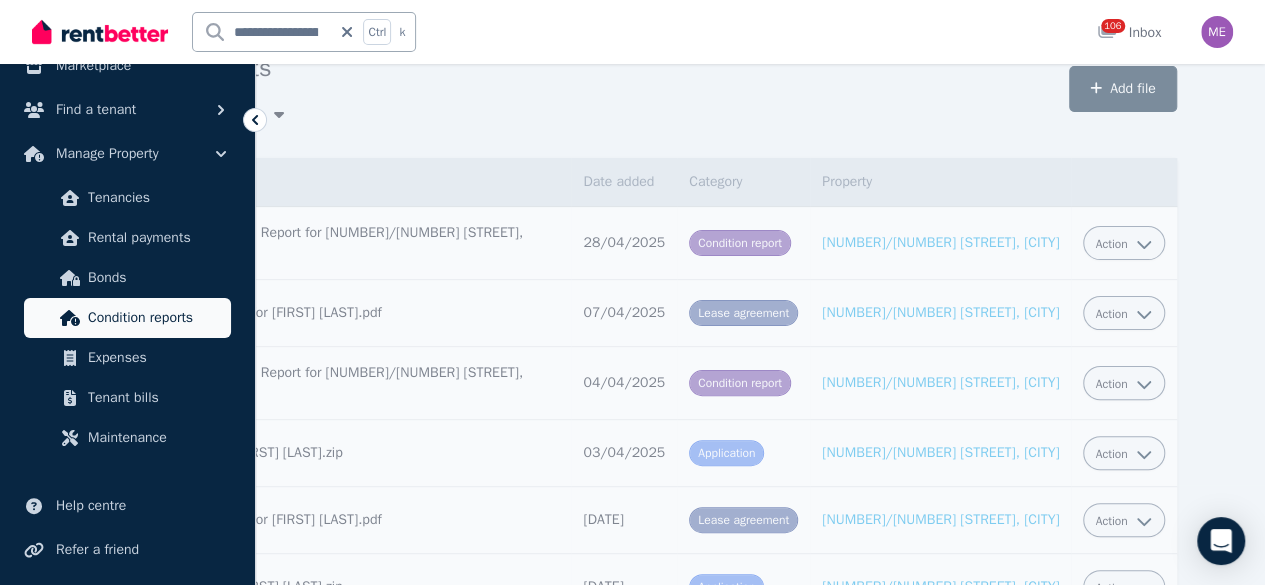 click on "Condition reports" at bounding box center [155, 318] 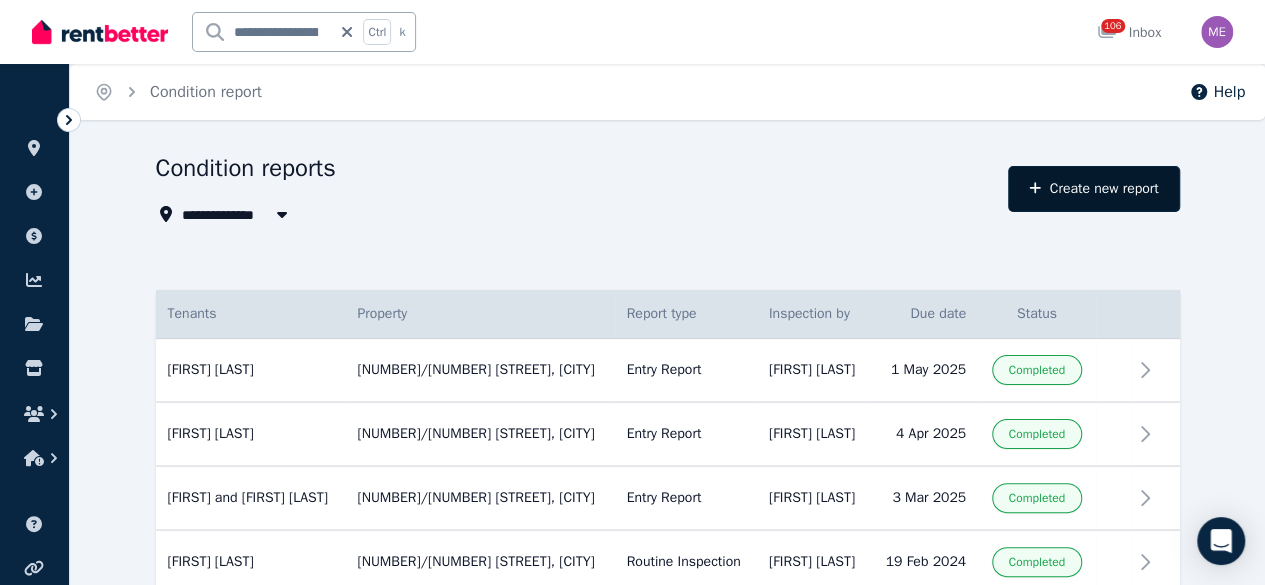 click on "Create new report" at bounding box center [1093, 189] 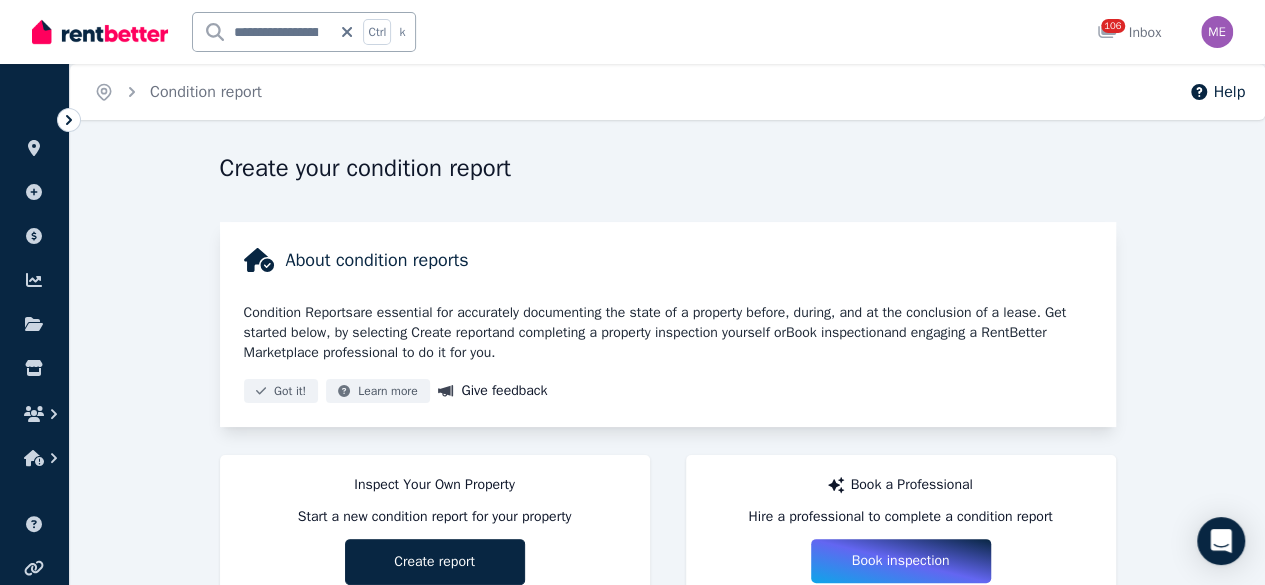 scroll, scrollTop: 75, scrollLeft: 0, axis: vertical 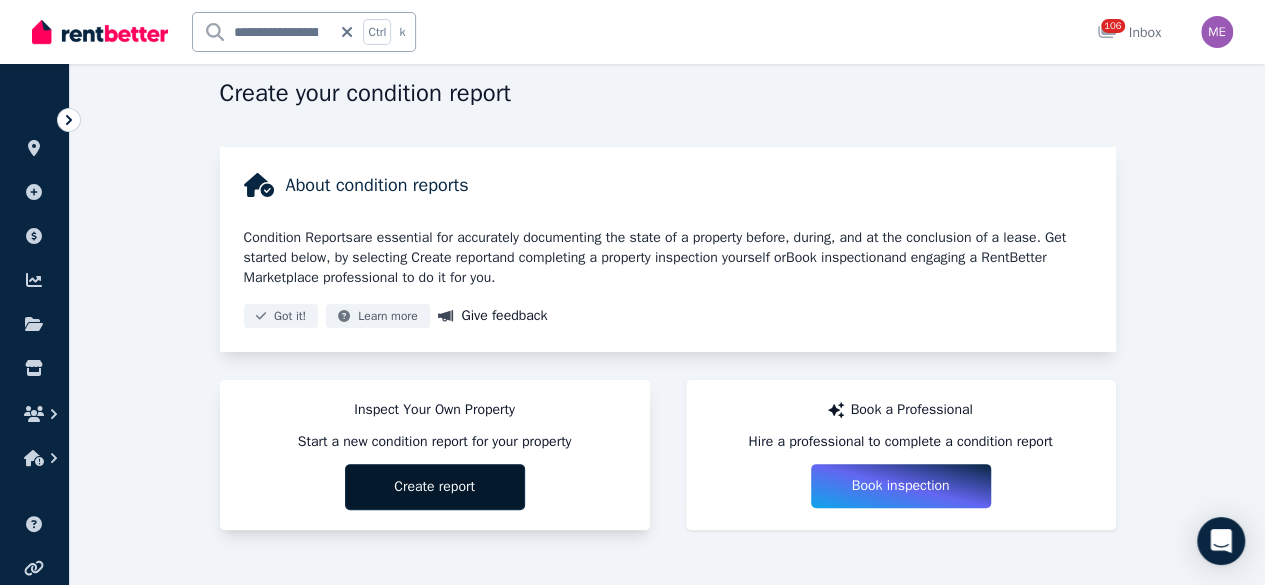click on "Create report" at bounding box center [435, 487] 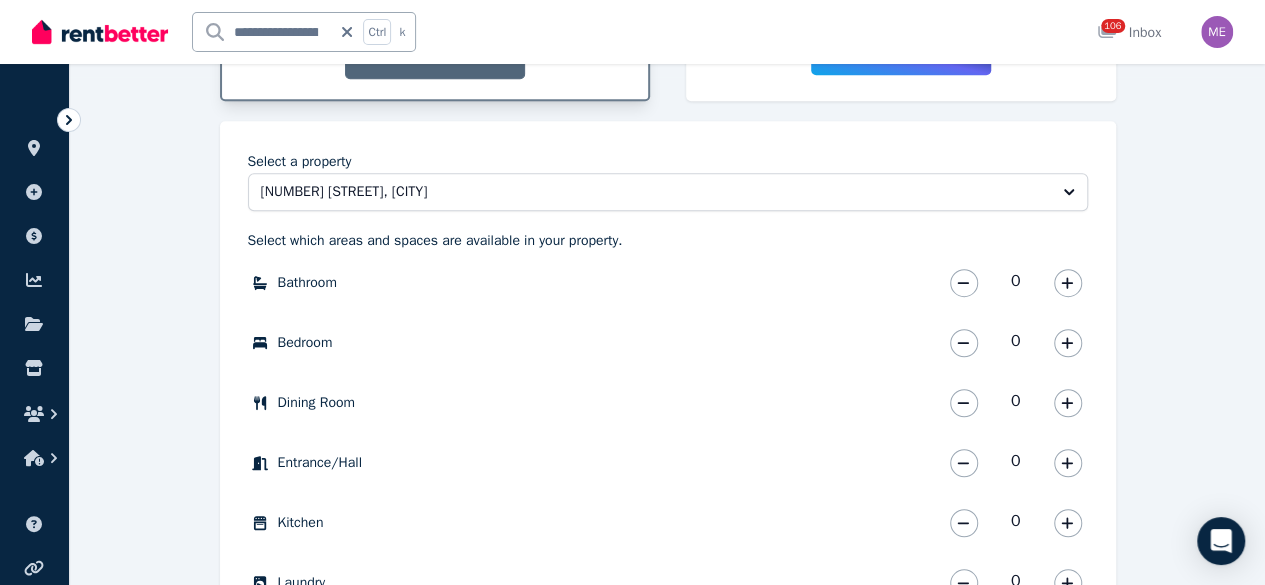 scroll, scrollTop: 539, scrollLeft: 0, axis: vertical 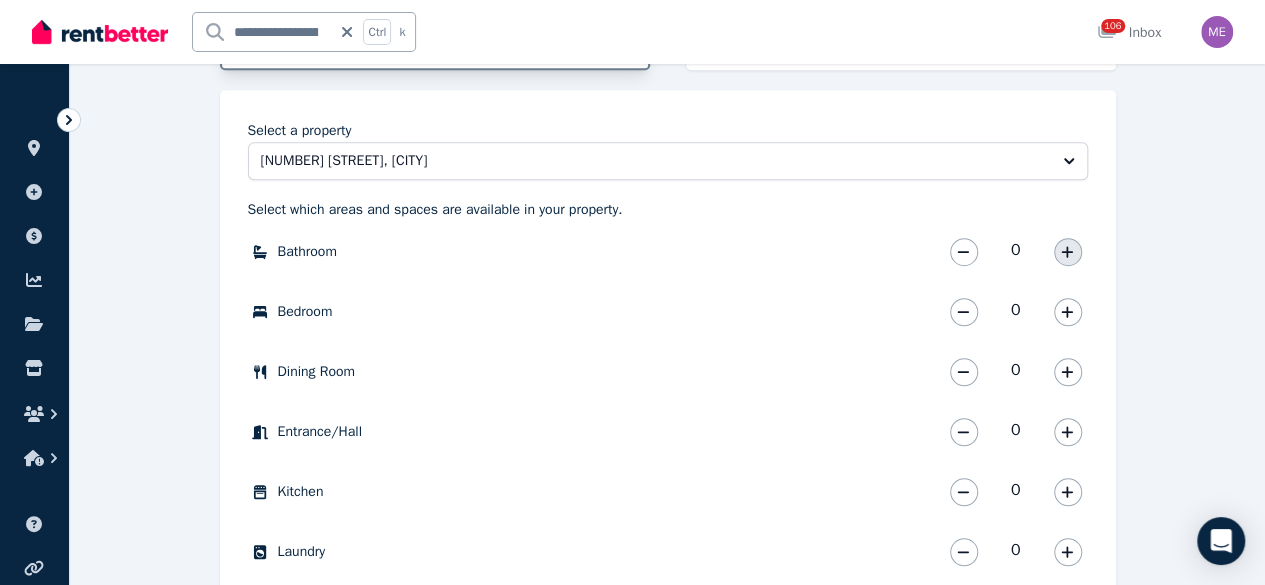 click 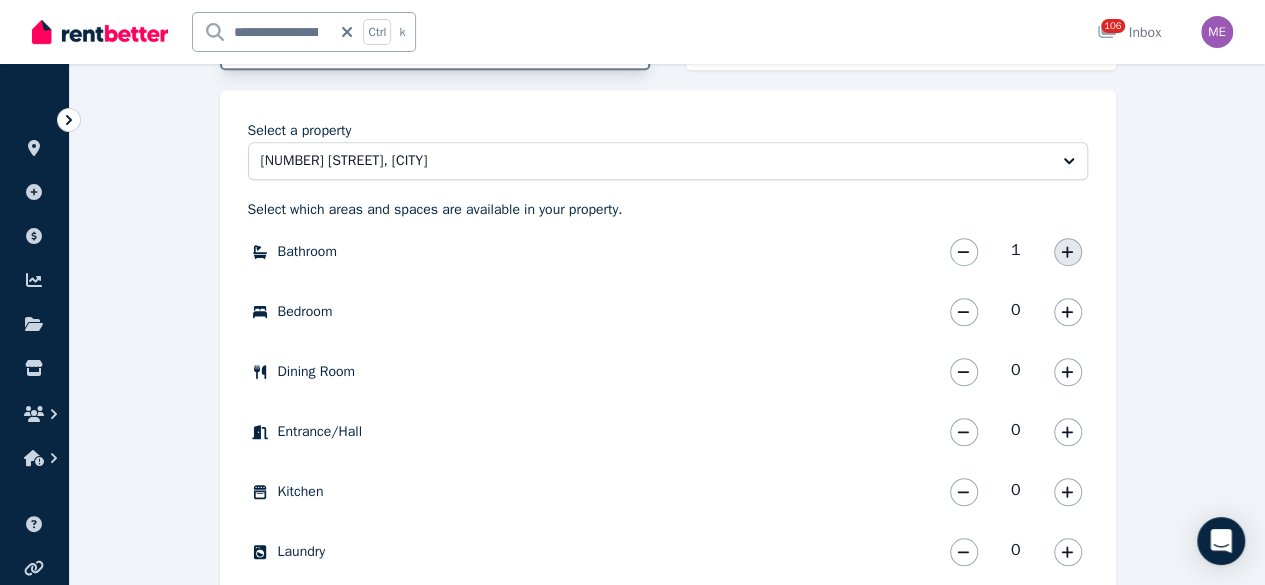 click 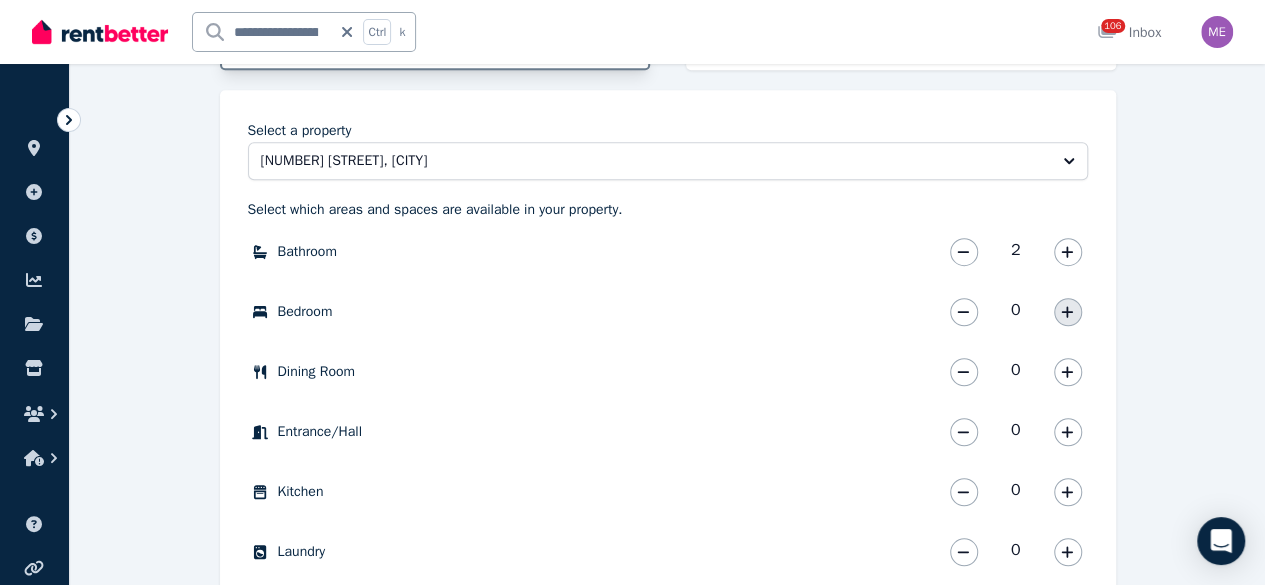 click 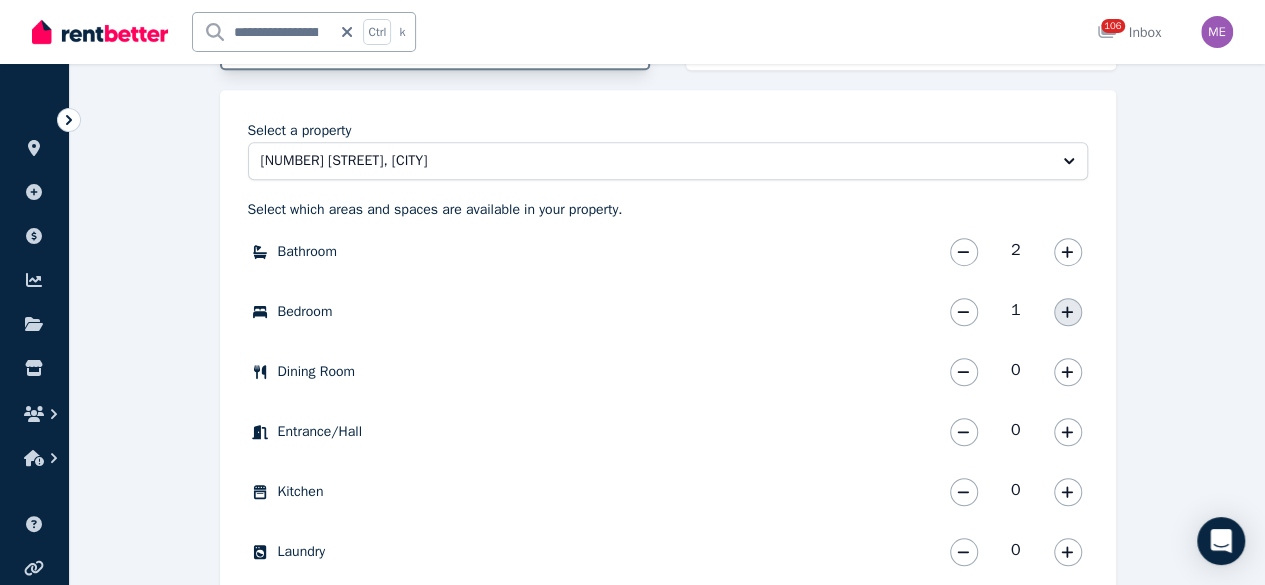 click 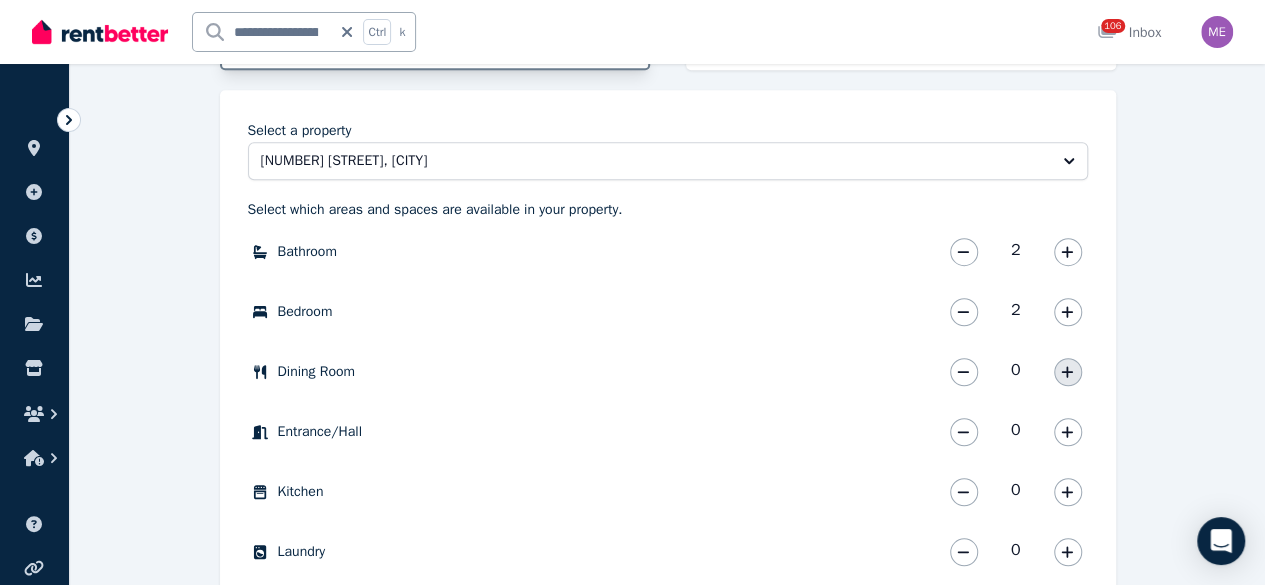 click 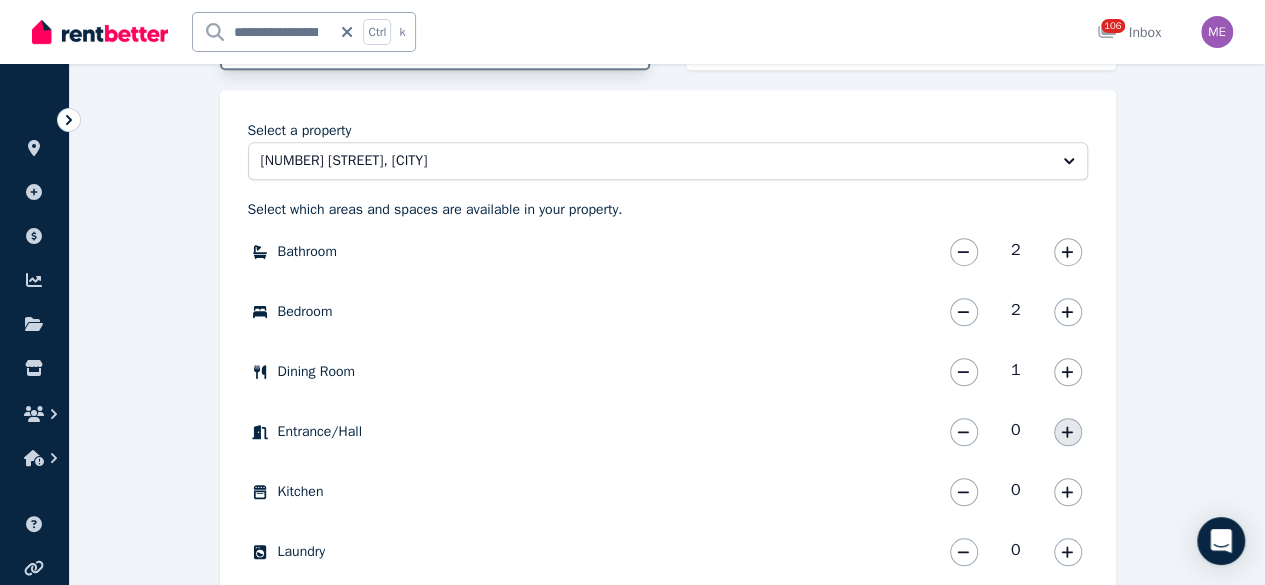click 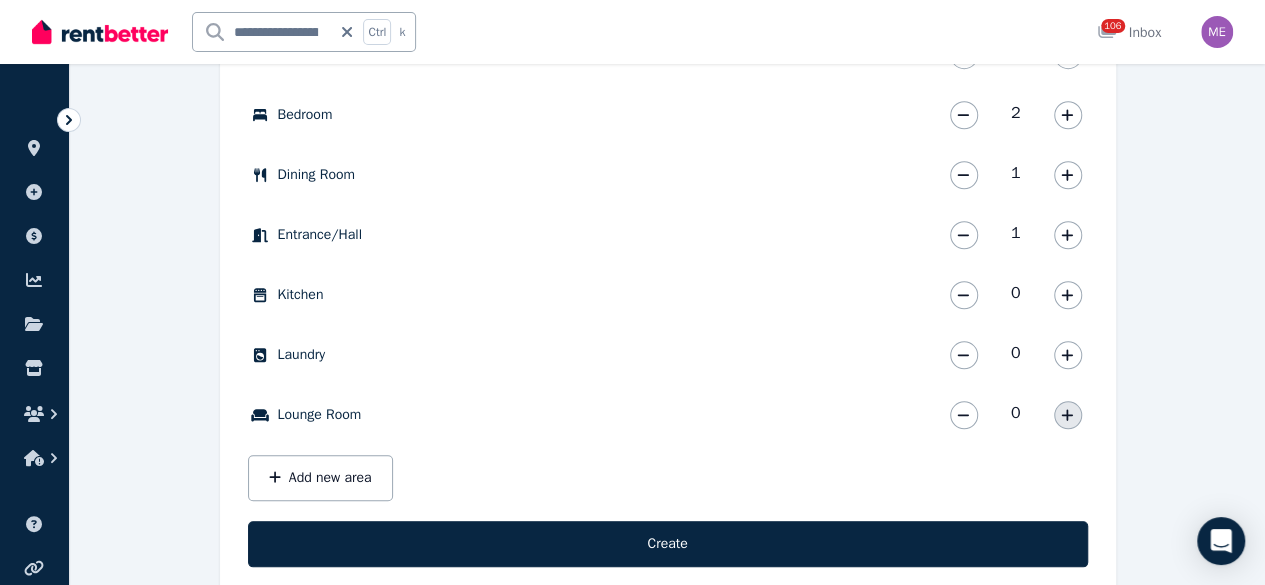 scroll, scrollTop: 739, scrollLeft: 0, axis: vertical 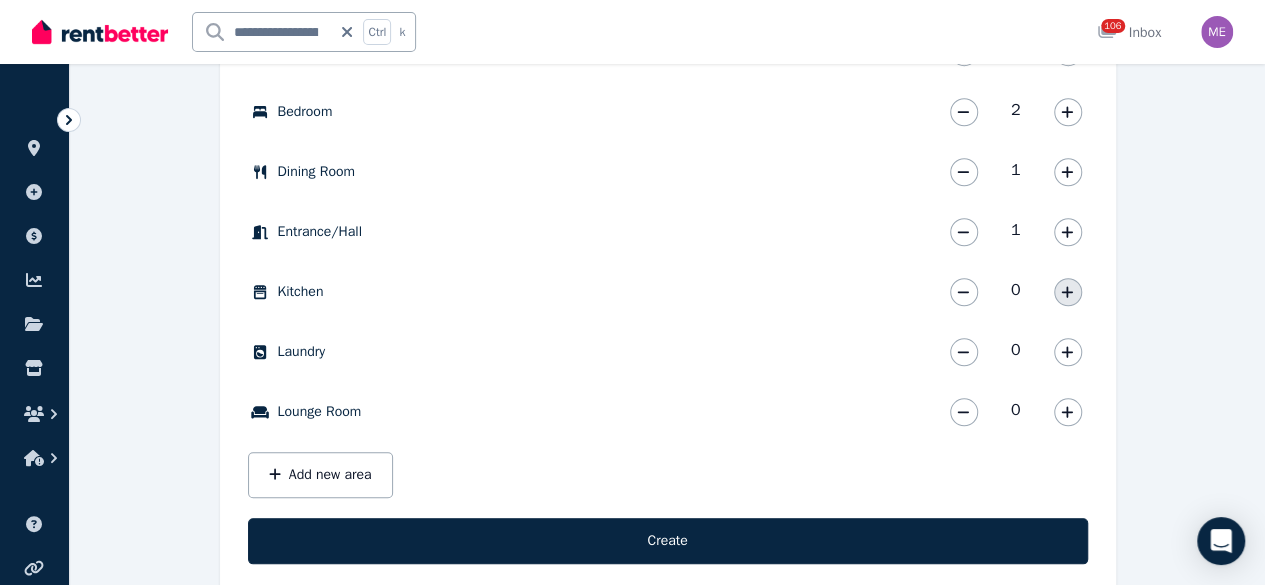 click 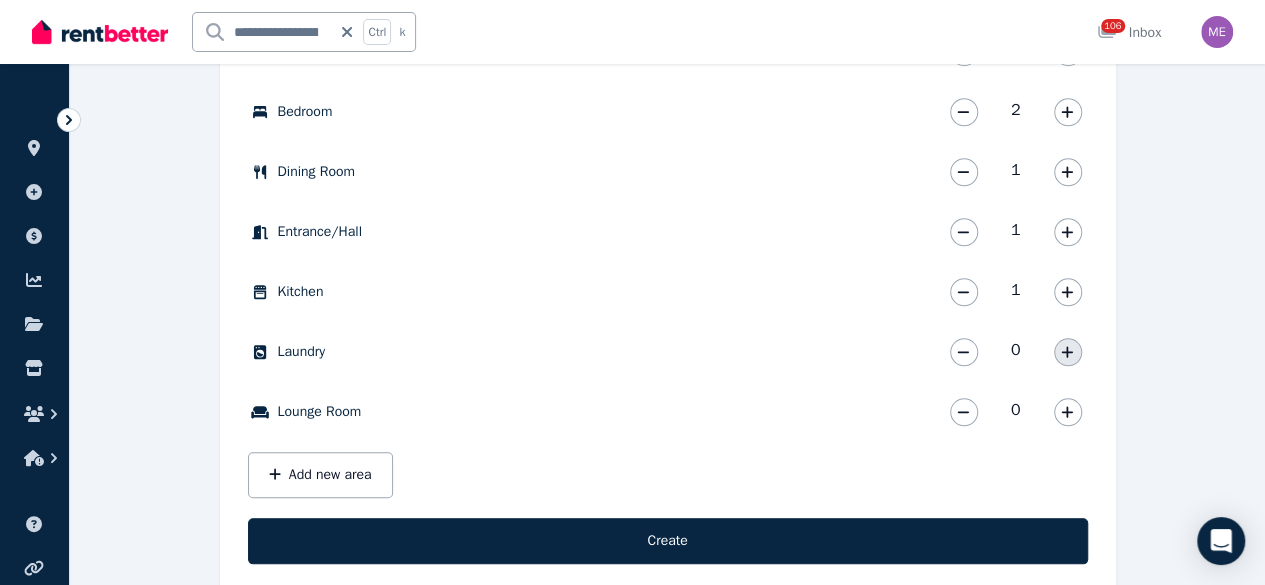 click 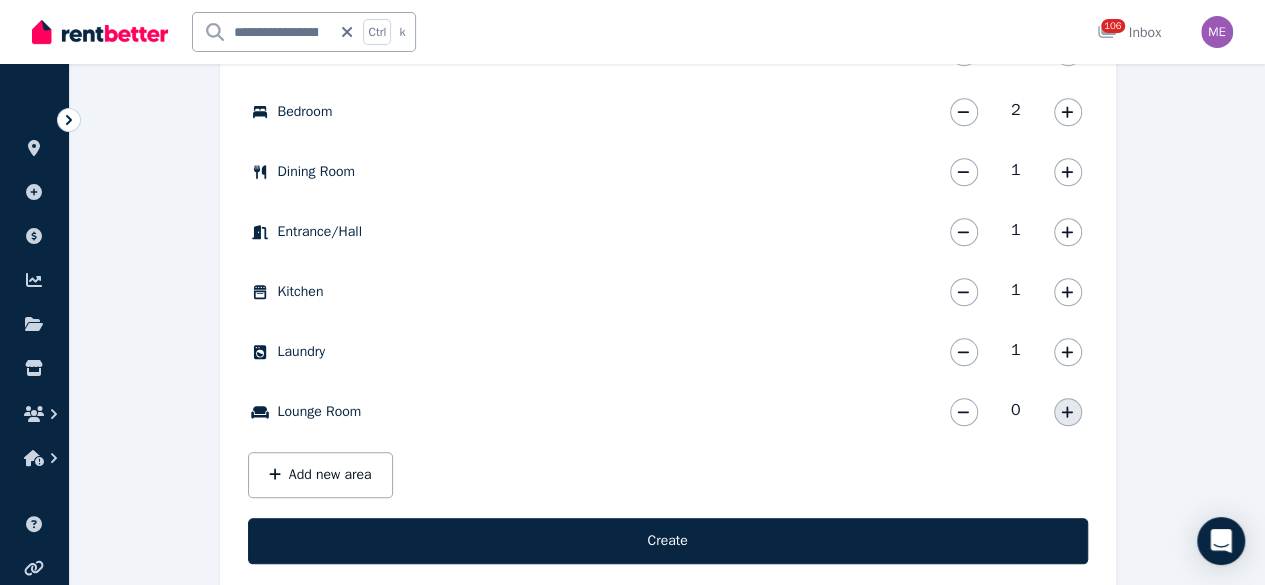 click 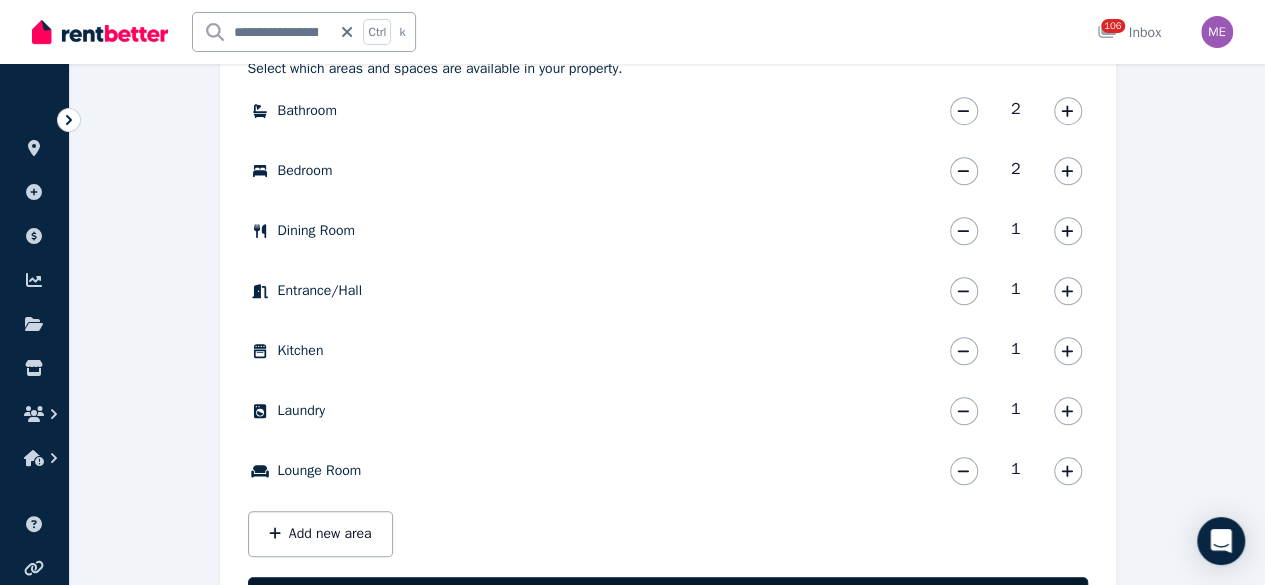 scroll, scrollTop: 780, scrollLeft: 0, axis: vertical 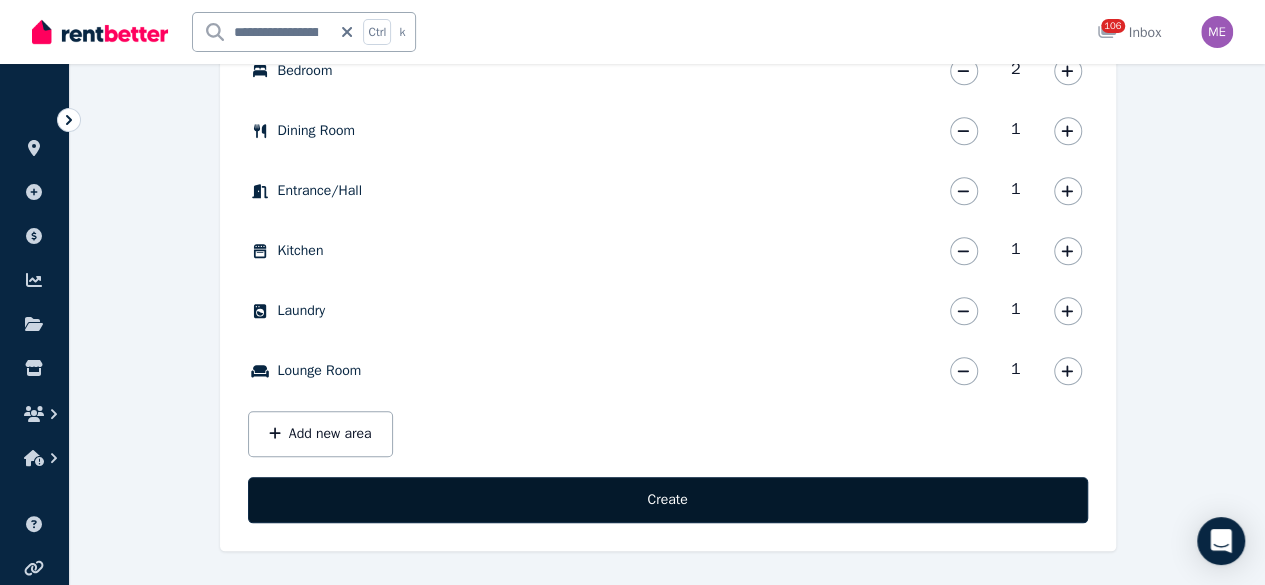 click on "Create" at bounding box center [668, 500] 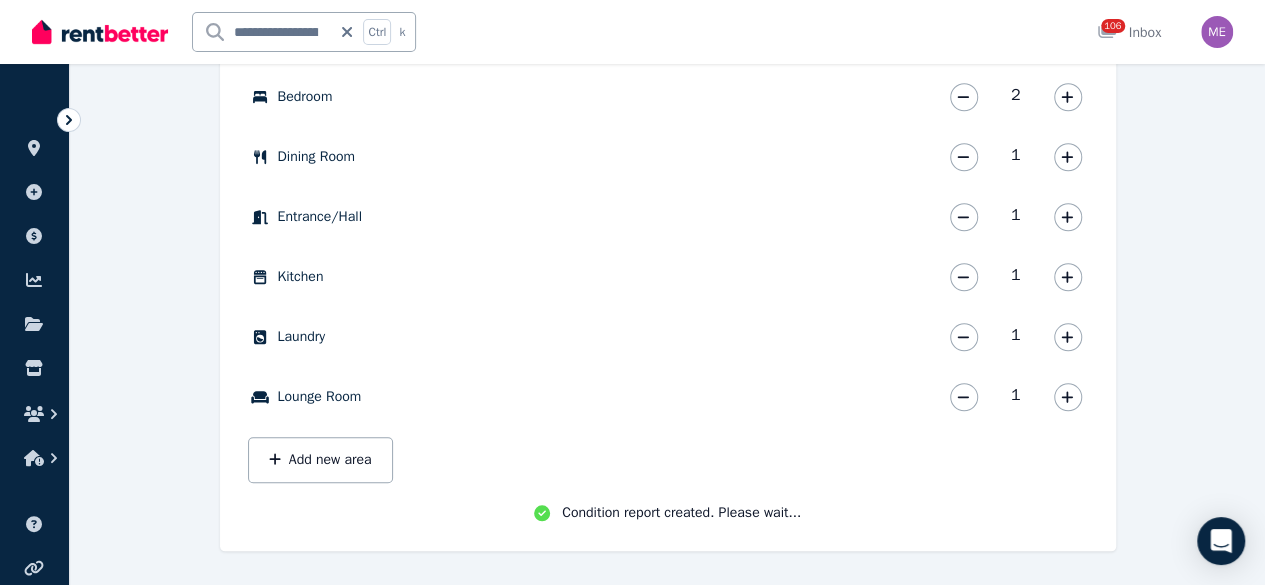 scroll, scrollTop: 758, scrollLeft: 0, axis: vertical 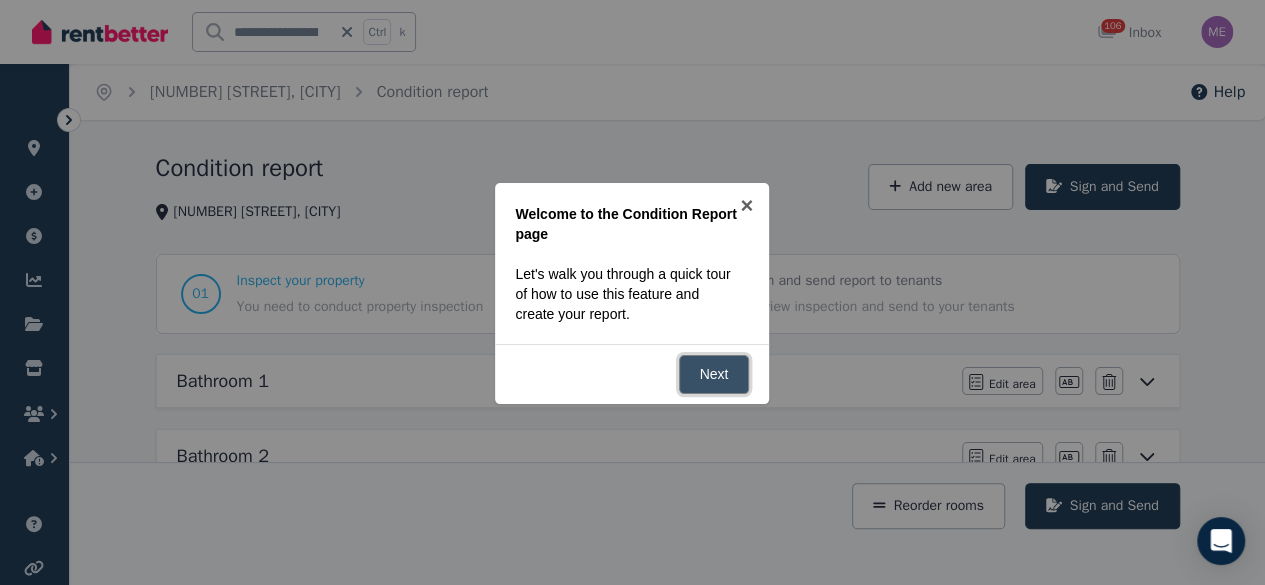 click on "Next" at bounding box center (714, 374) 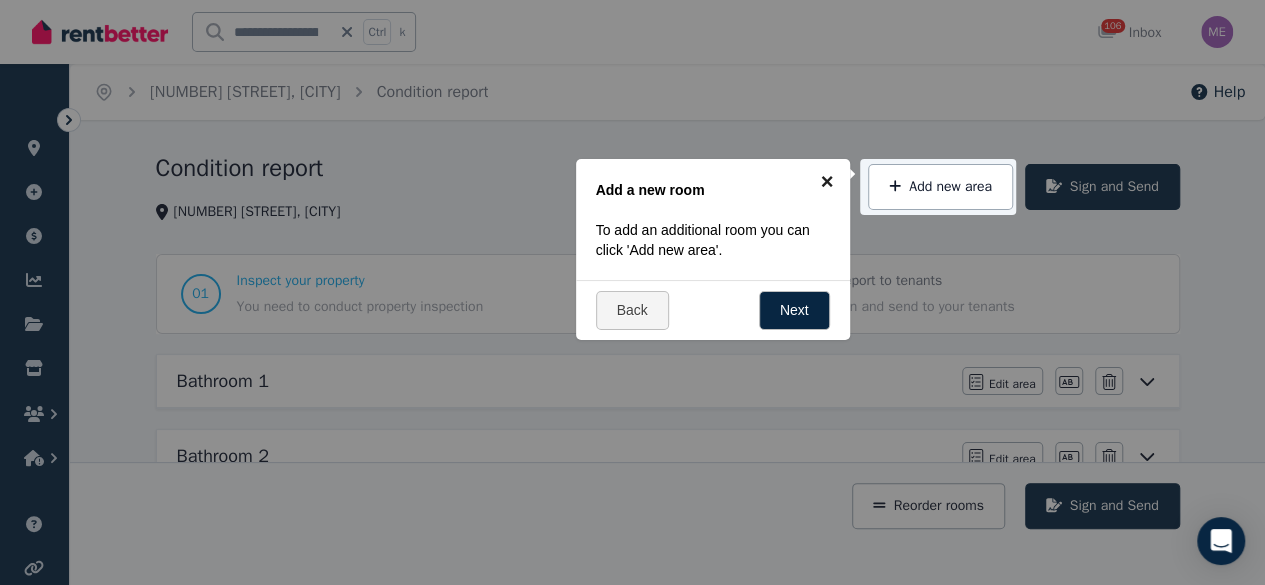 click on "×" at bounding box center [827, 181] 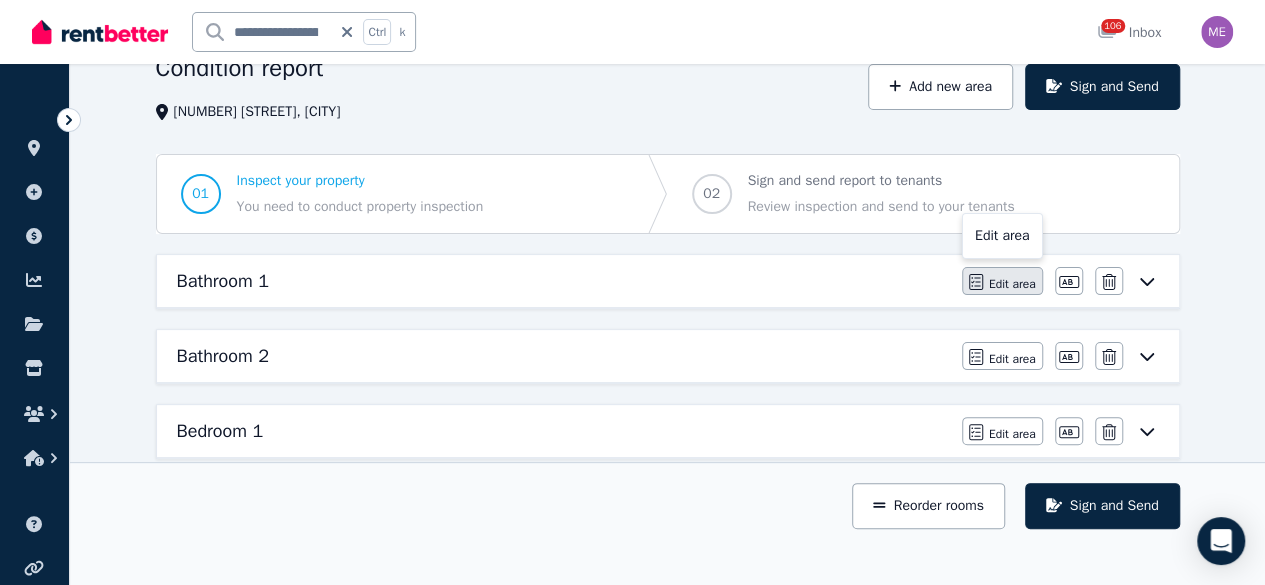 scroll, scrollTop: 0, scrollLeft: 0, axis: both 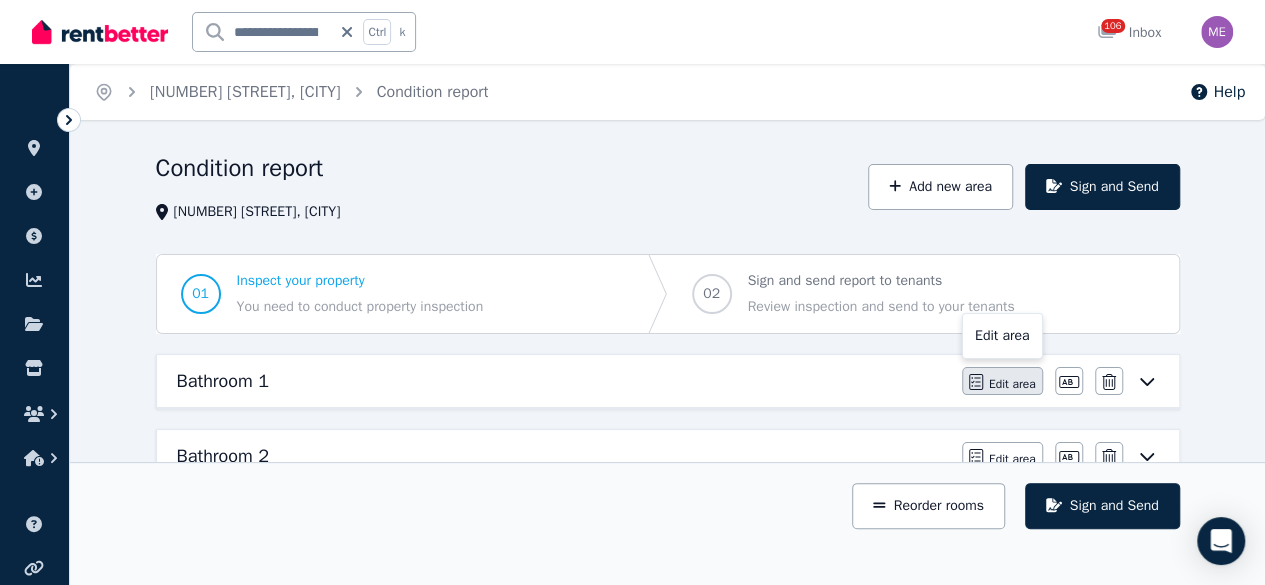 click on "Edit area" at bounding box center (1012, 384) 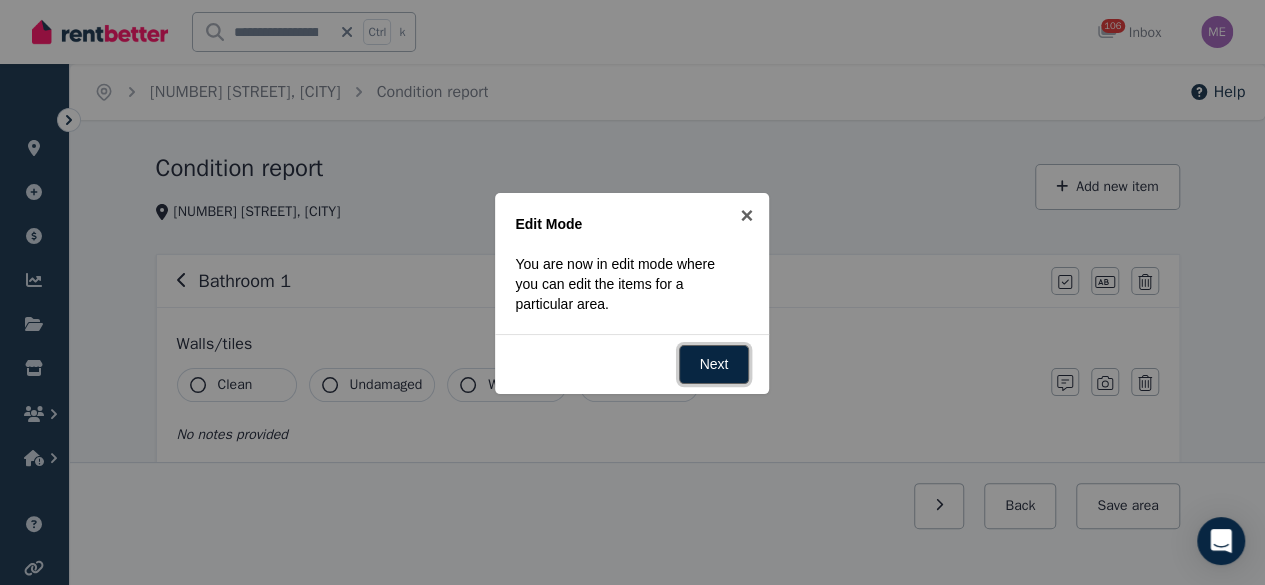 click on "Next" at bounding box center (714, 364) 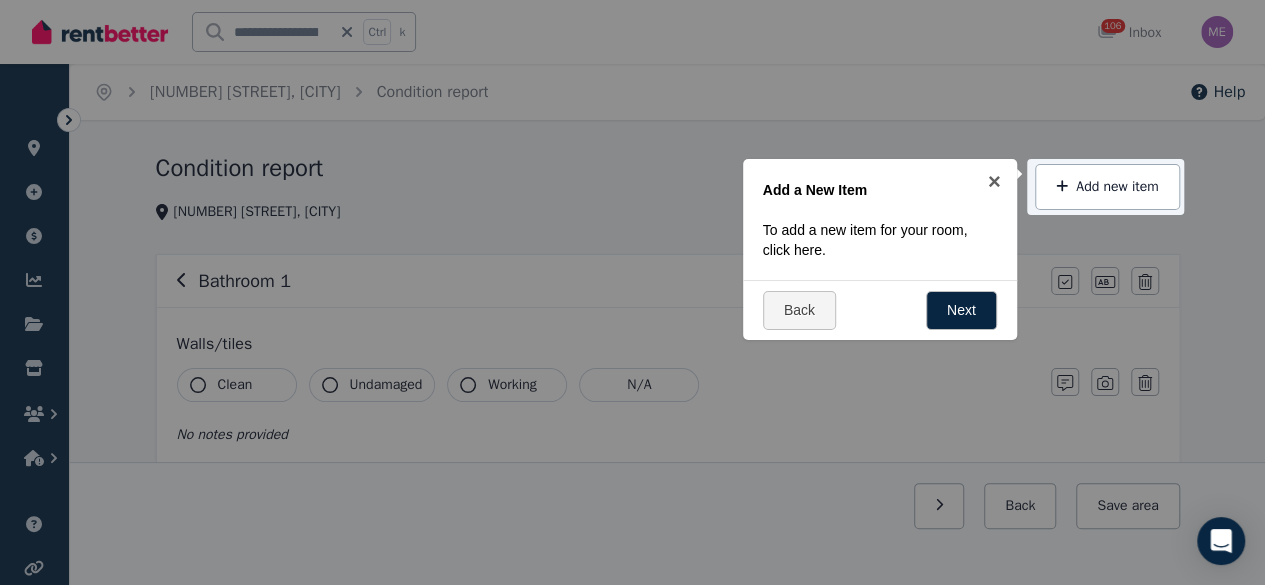 click at bounding box center (632, 292) 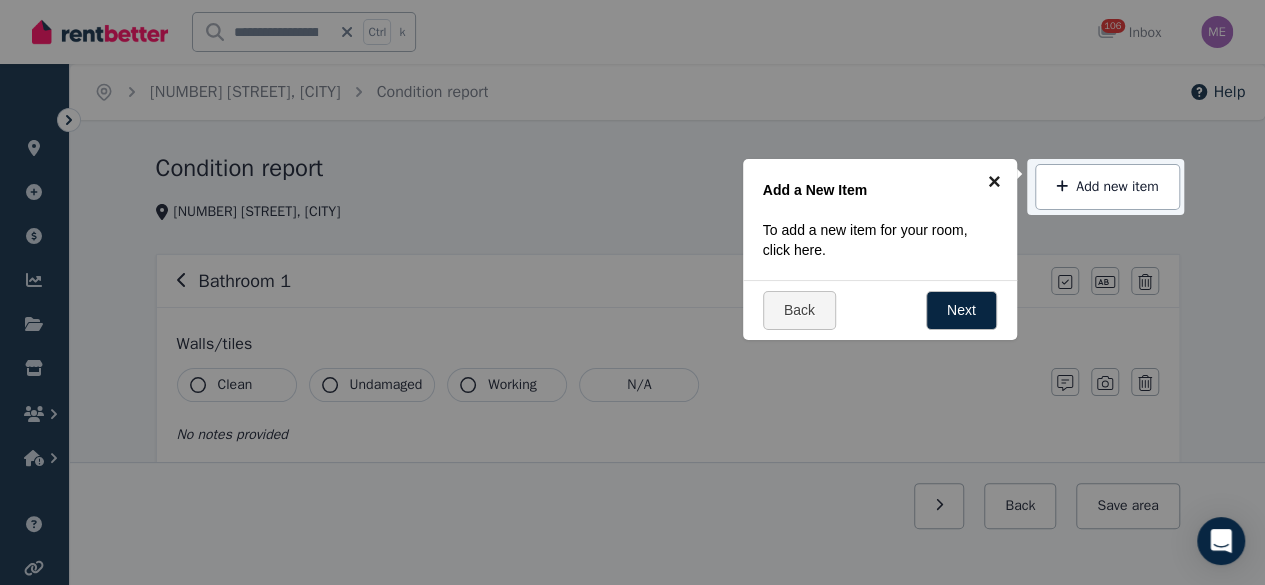 click on "×" at bounding box center [994, 181] 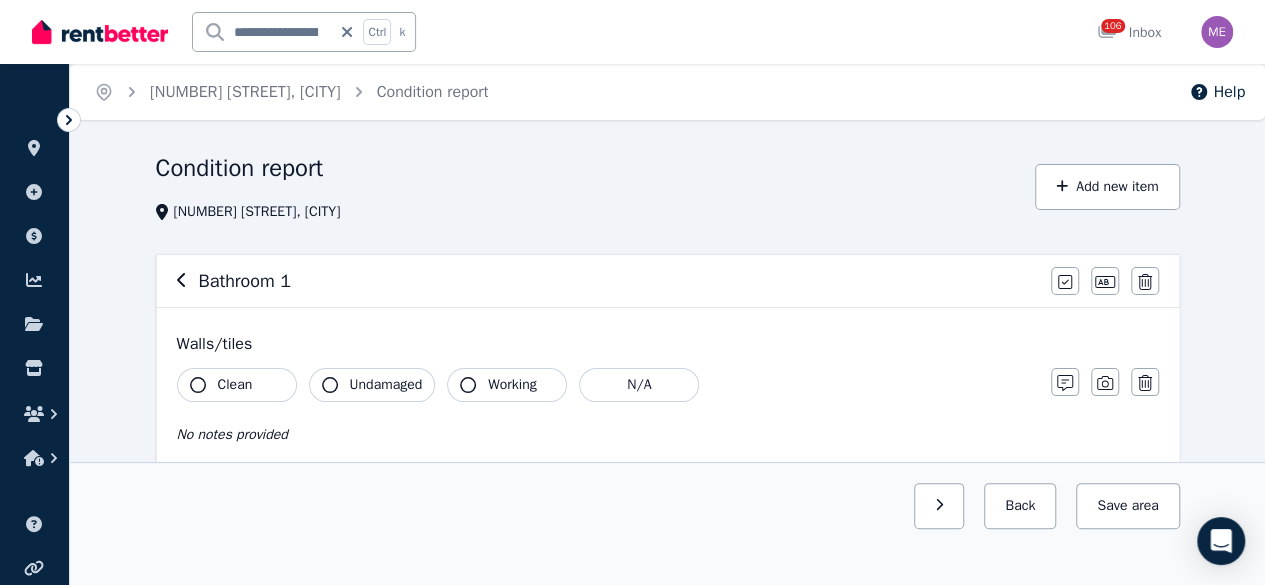click on "Clean" at bounding box center [235, 385] 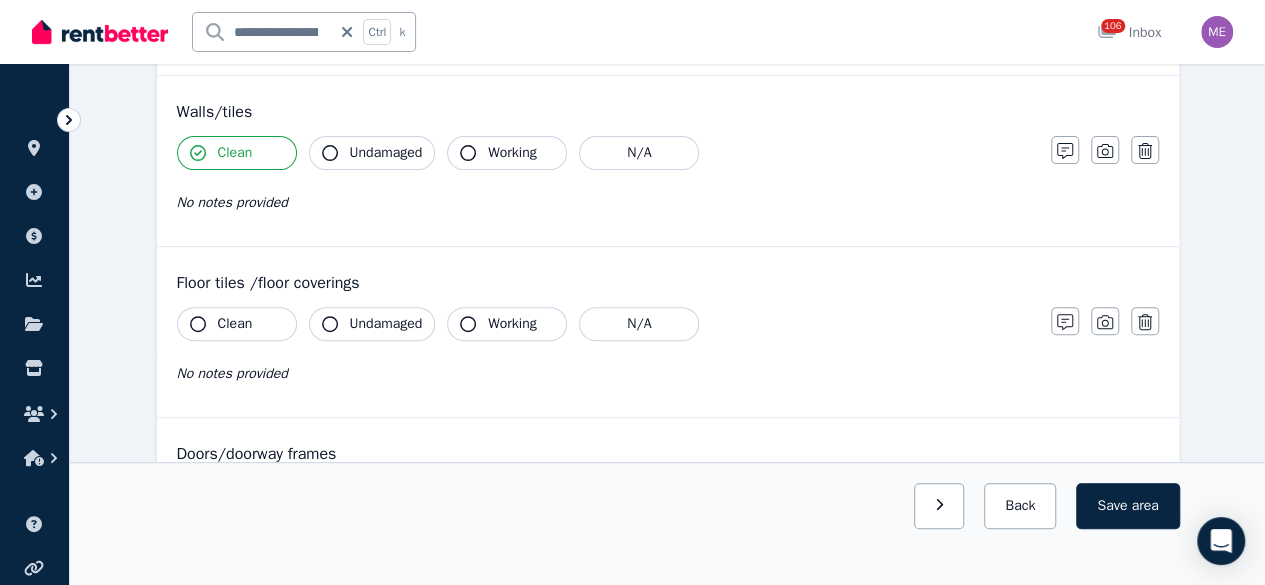 scroll, scrollTop: 300, scrollLeft: 0, axis: vertical 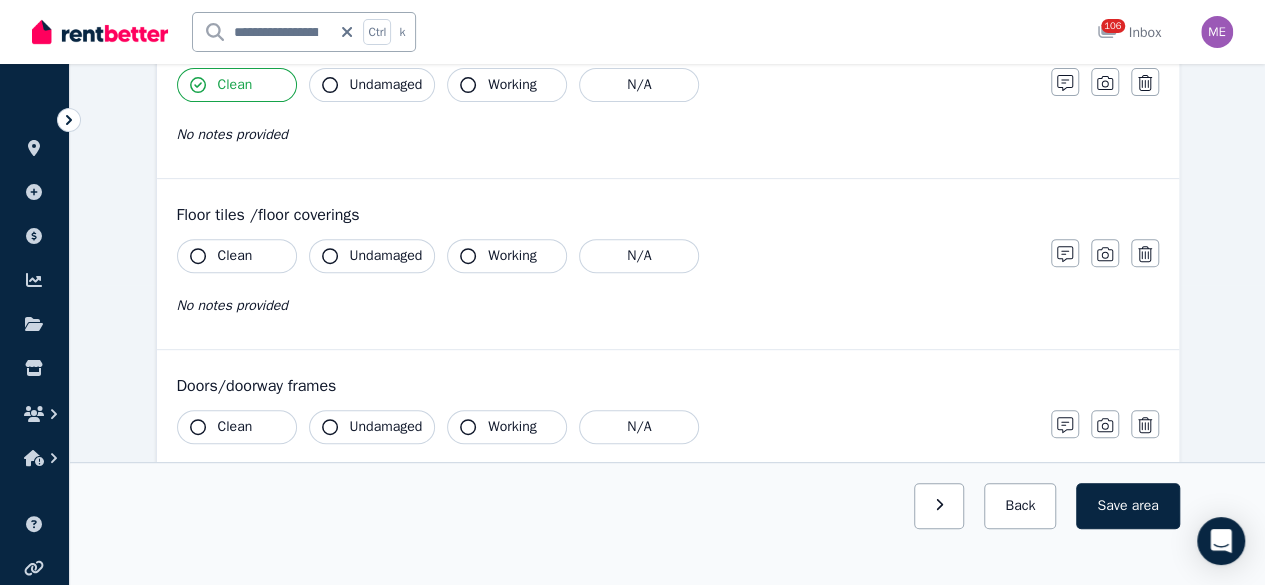 click on "Clean" at bounding box center [235, 256] 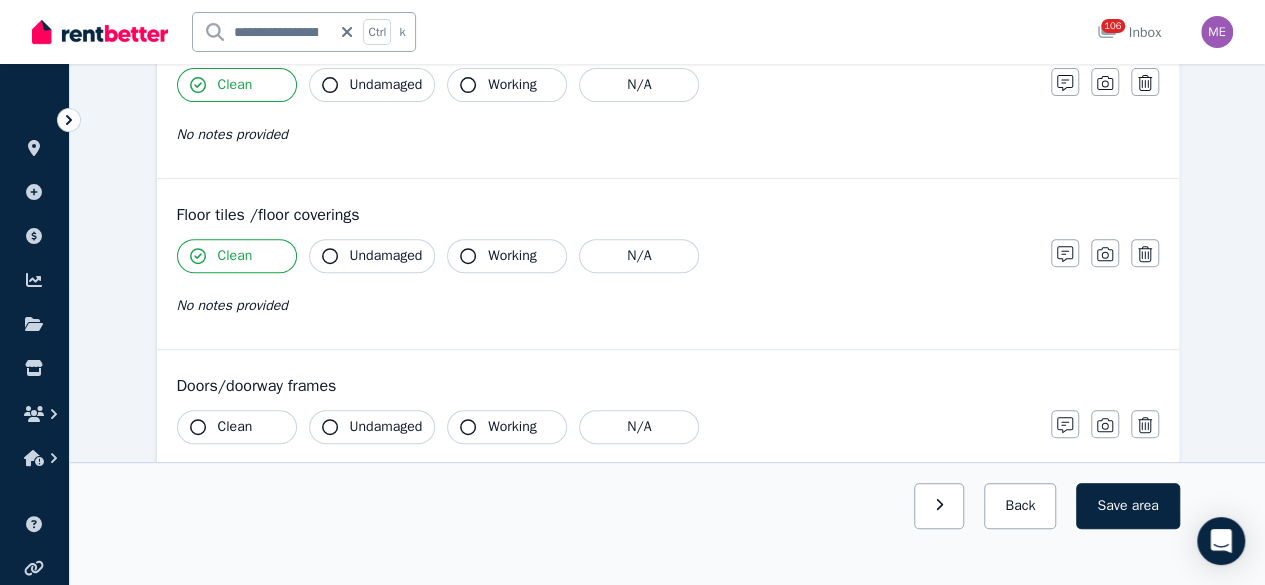 click on "Clean" at bounding box center (237, 427) 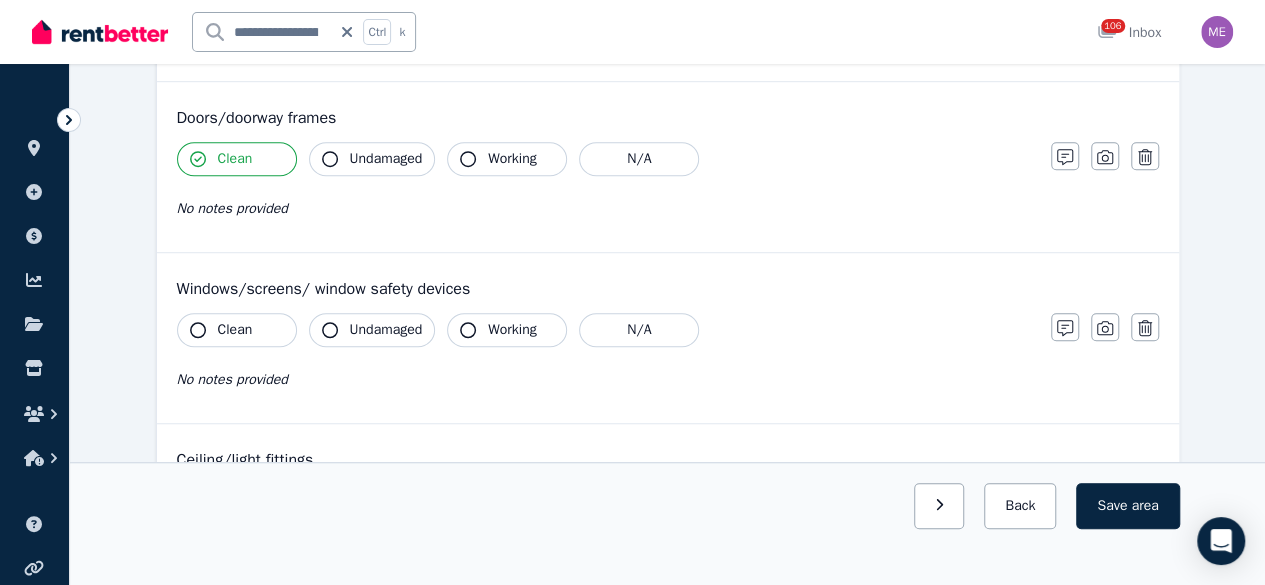 scroll, scrollTop: 600, scrollLeft: 0, axis: vertical 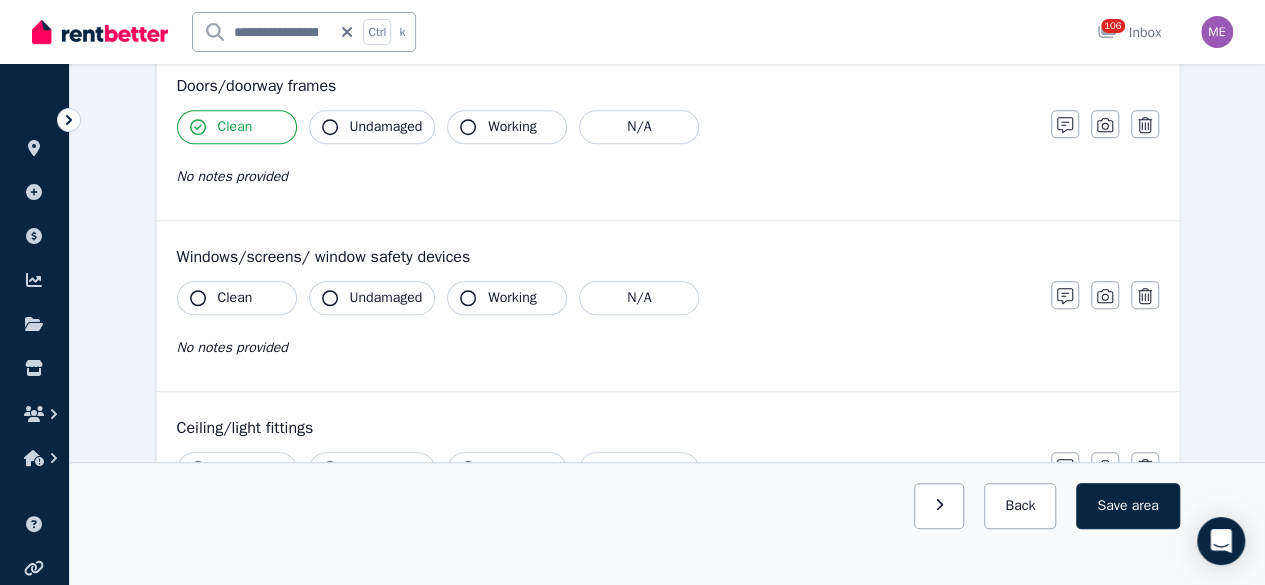 click 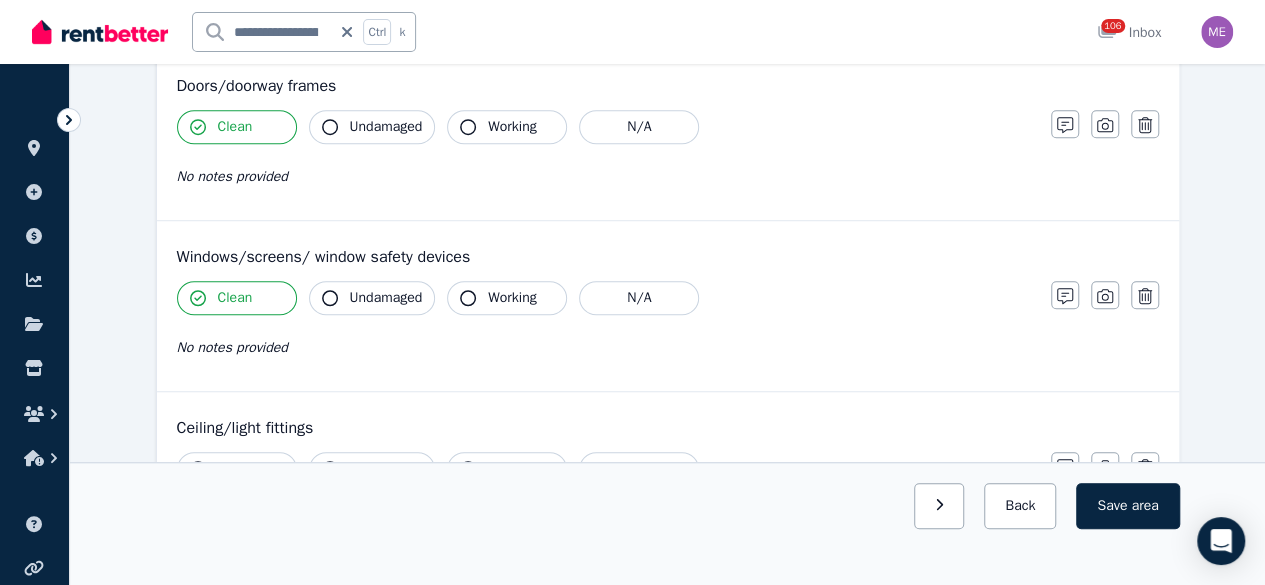 click 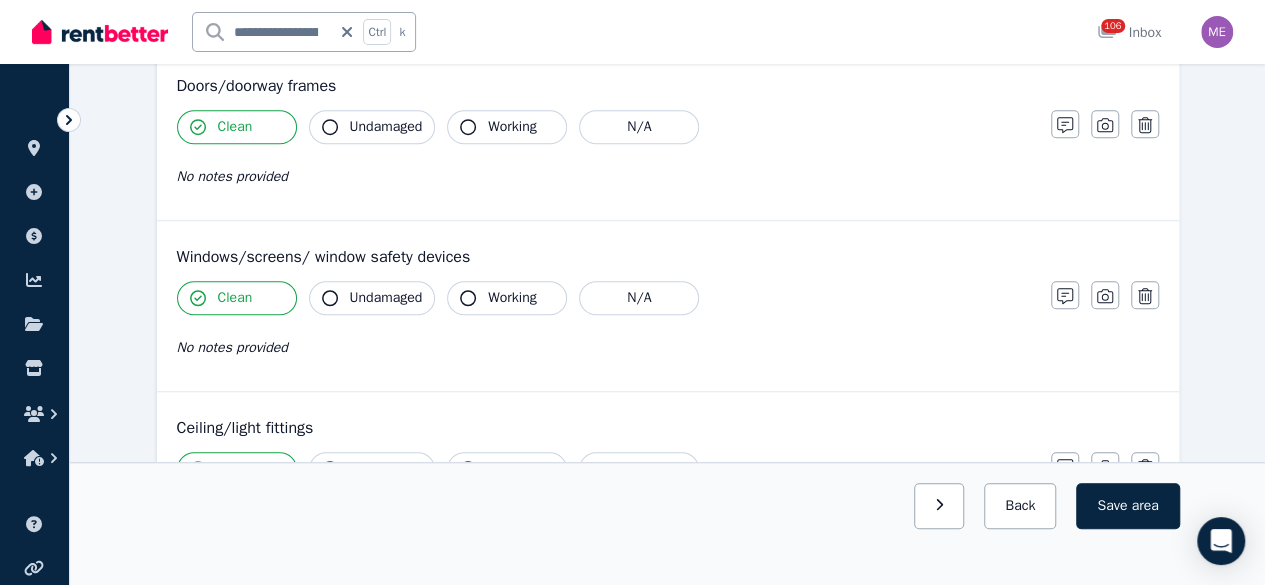 scroll, scrollTop: 900, scrollLeft: 0, axis: vertical 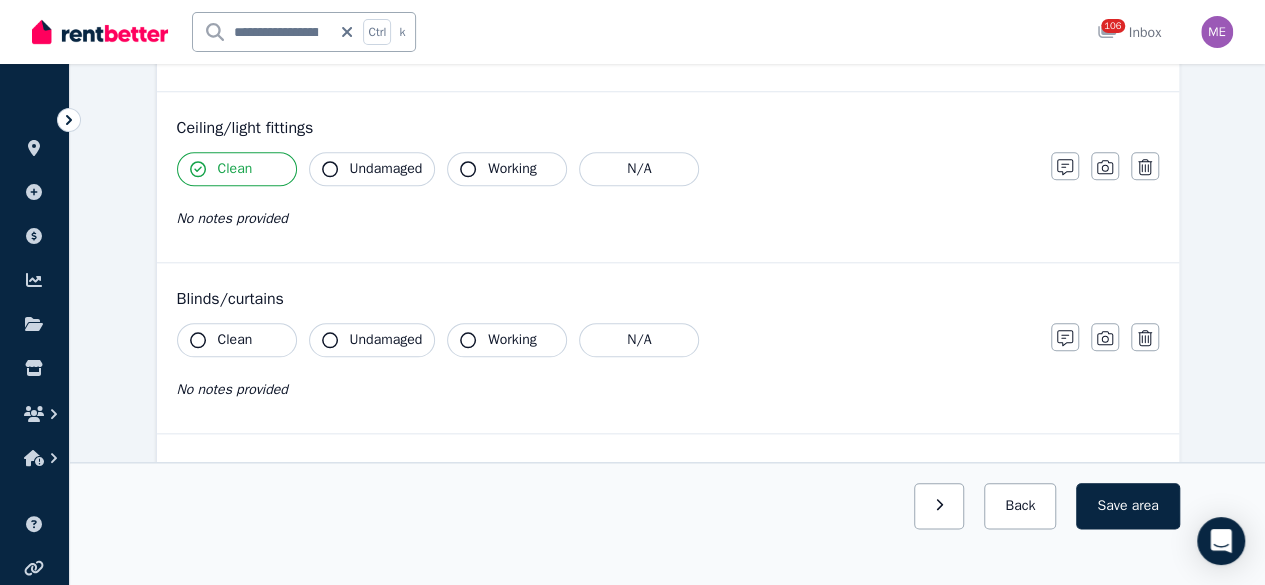 click 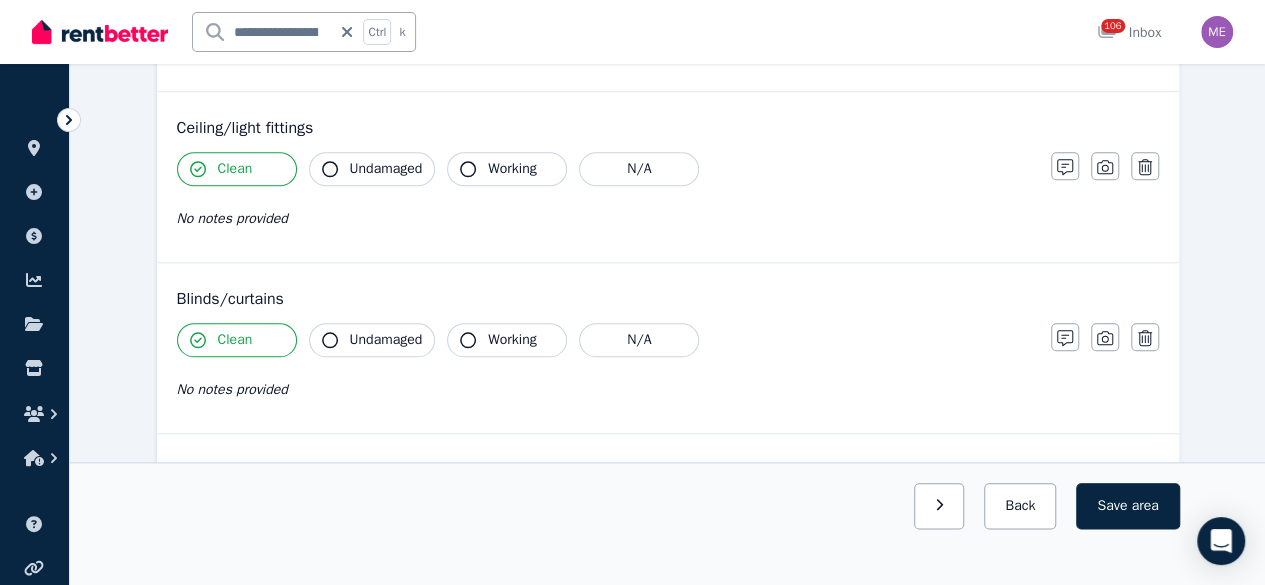 scroll, scrollTop: 1200, scrollLeft: 0, axis: vertical 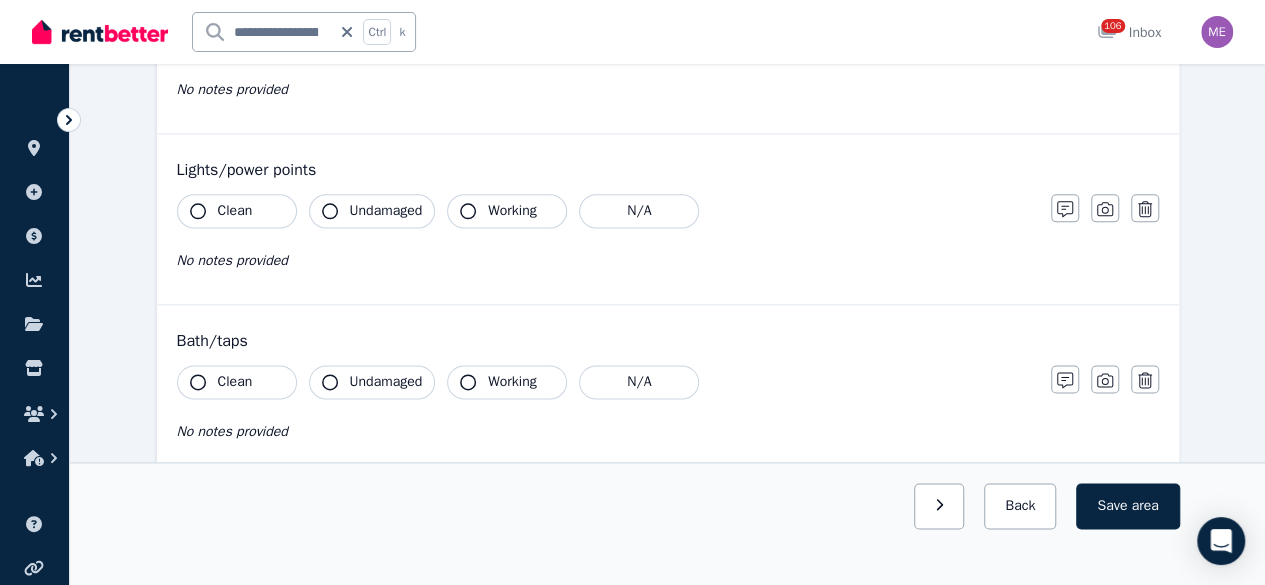 click 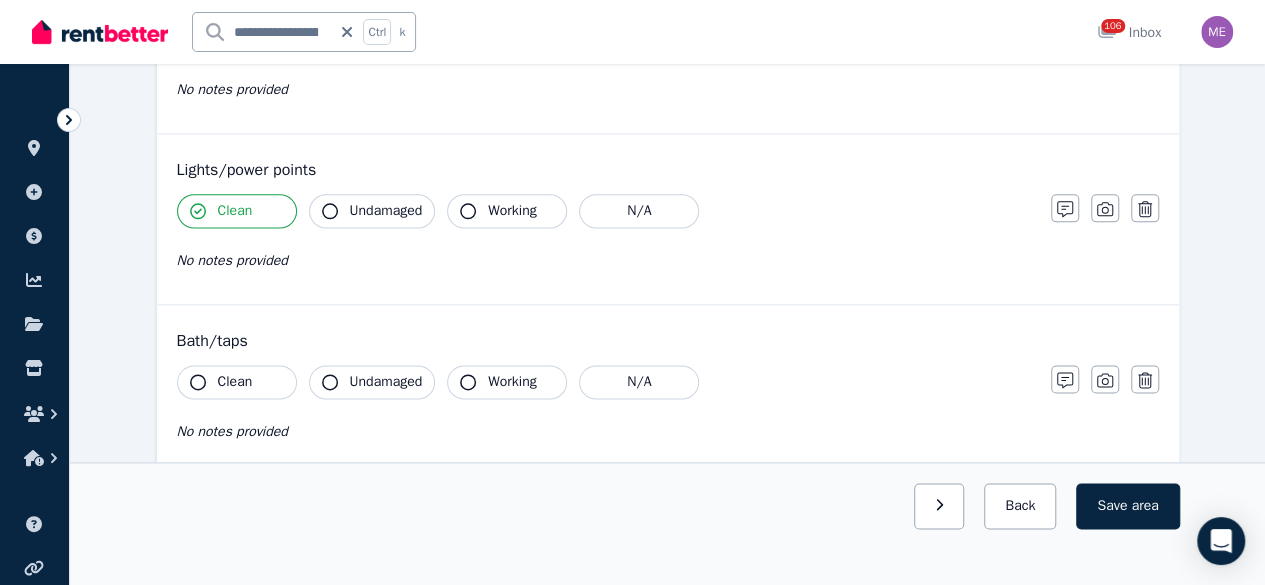 click 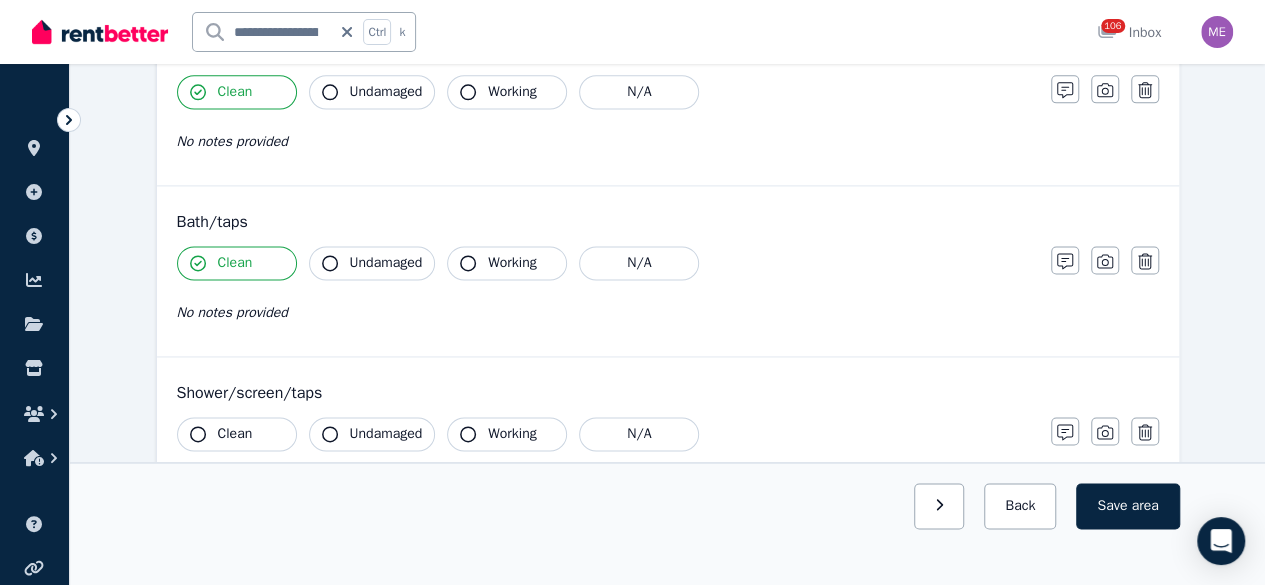 scroll, scrollTop: 1300, scrollLeft: 0, axis: vertical 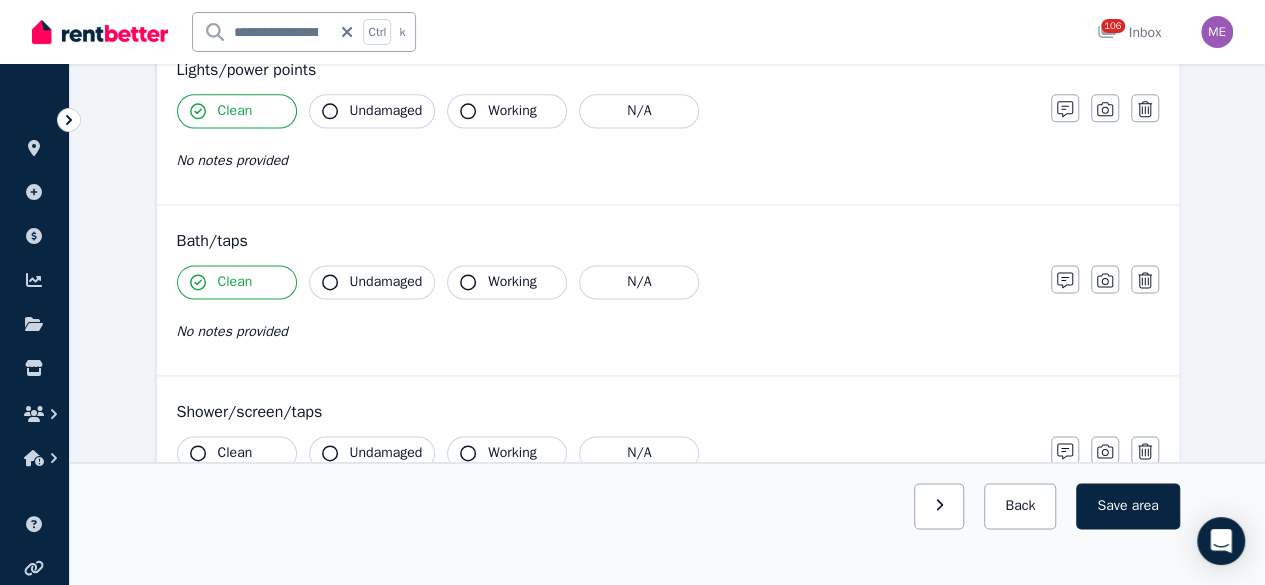 click 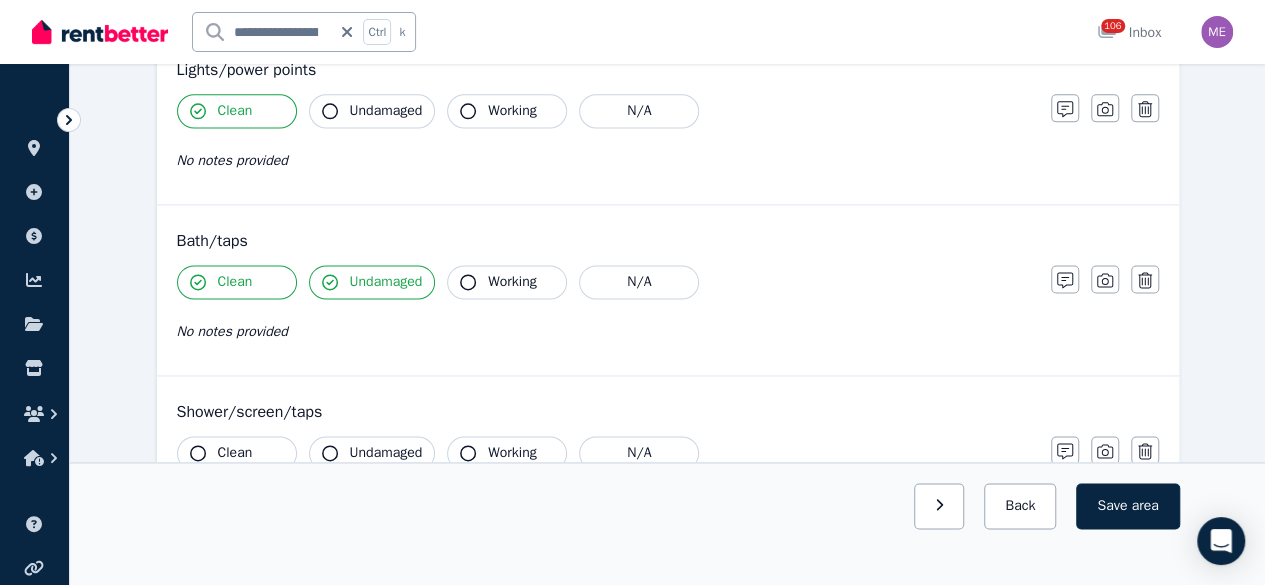 click 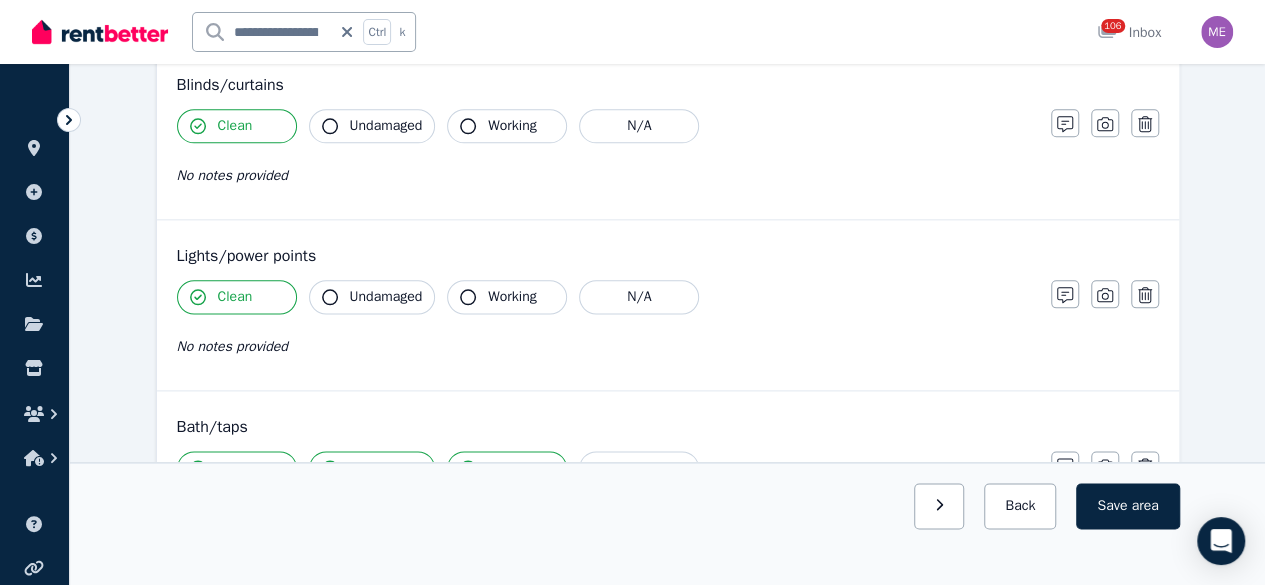 scroll, scrollTop: 1100, scrollLeft: 0, axis: vertical 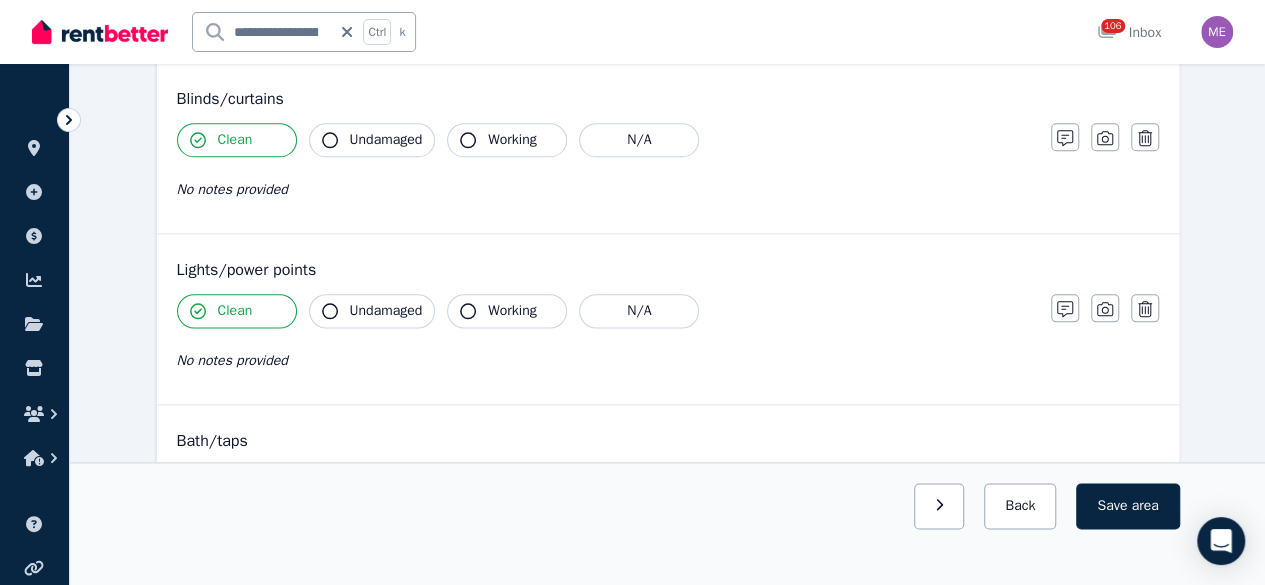 click 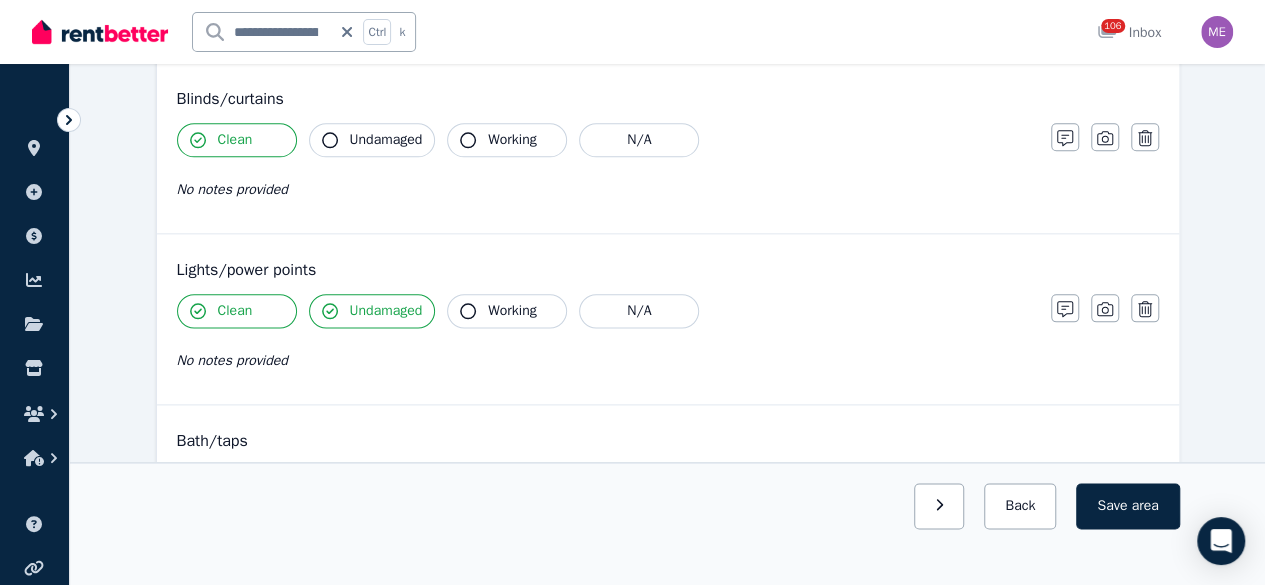 click 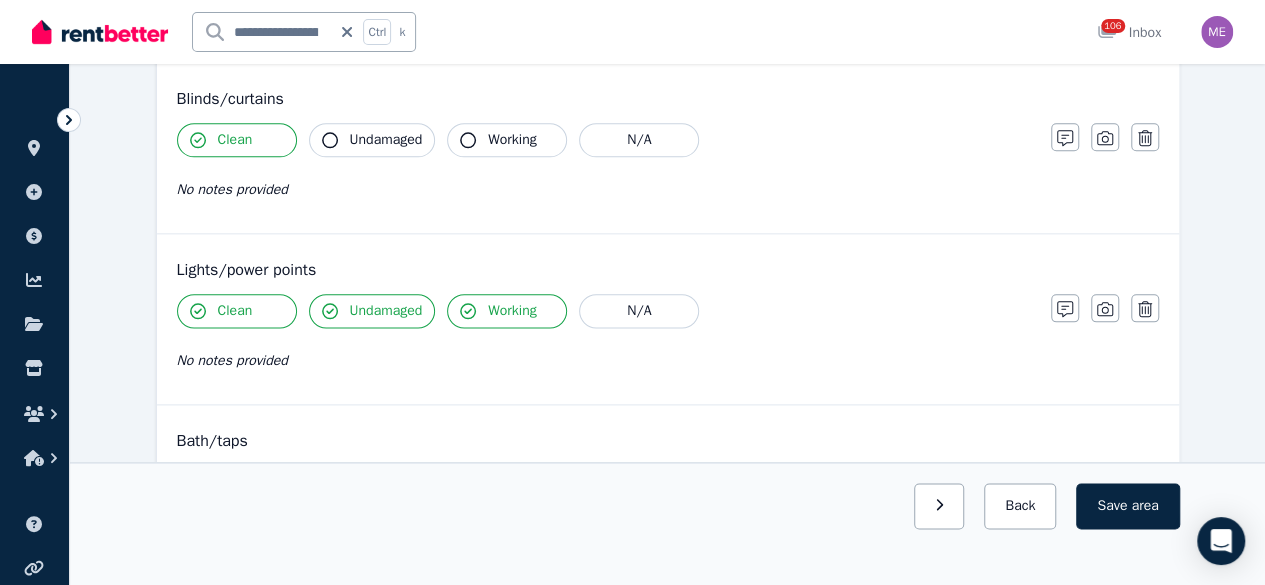 click 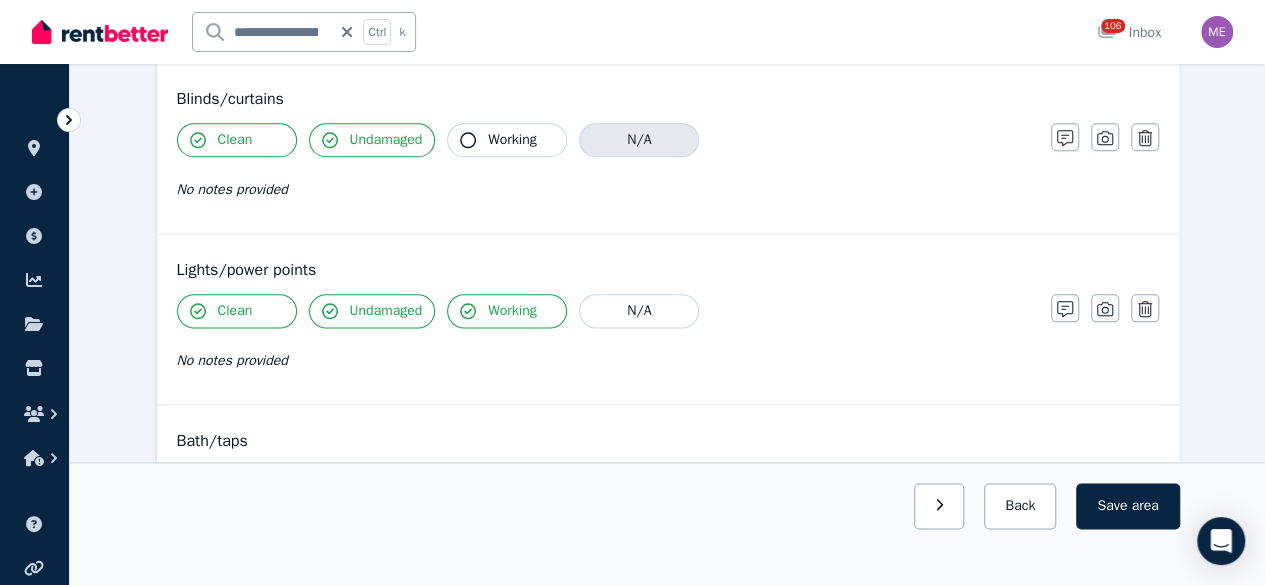 click on "N/A" at bounding box center (639, 140) 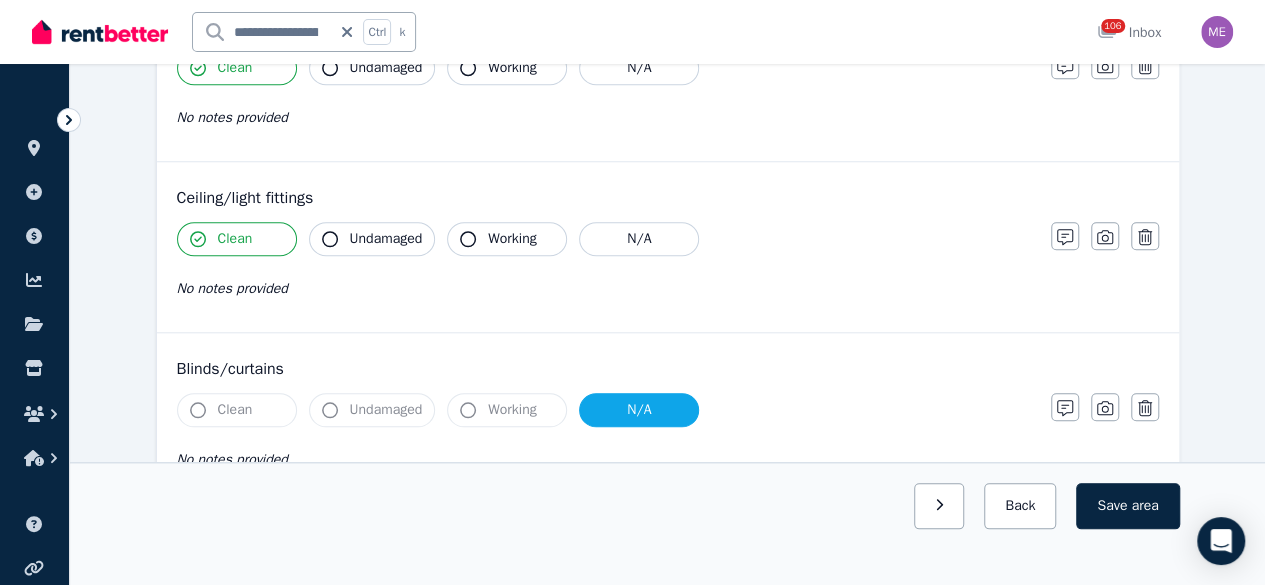 scroll, scrollTop: 800, scrollLeft: 0, axis: vertical 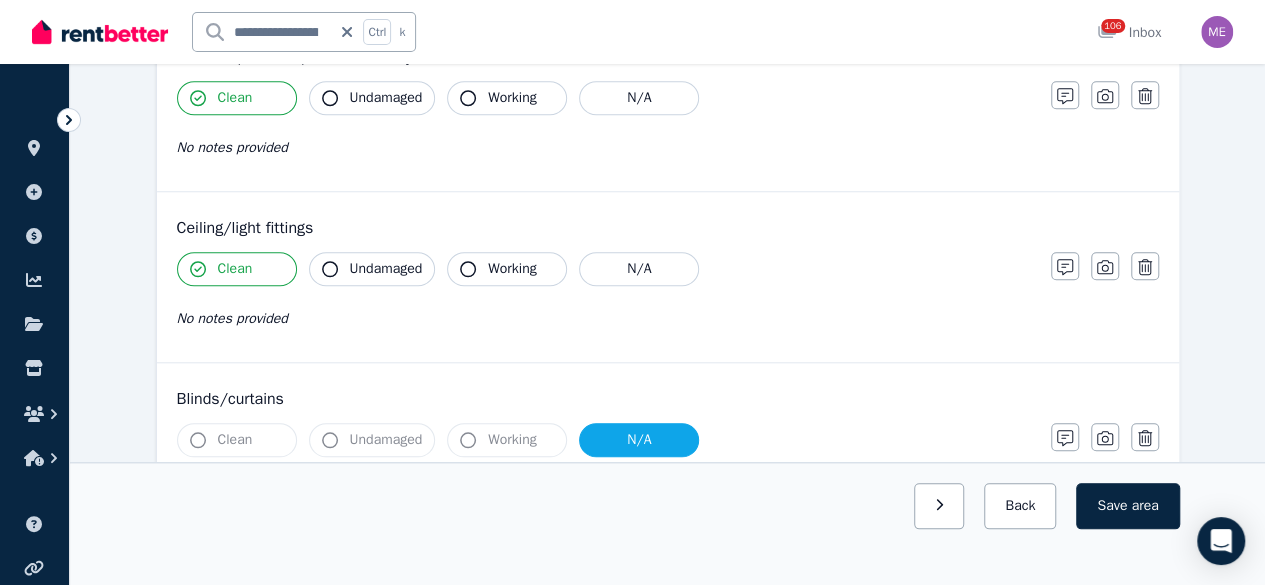 click on "Undamaged" at bounding box center [386, 269] 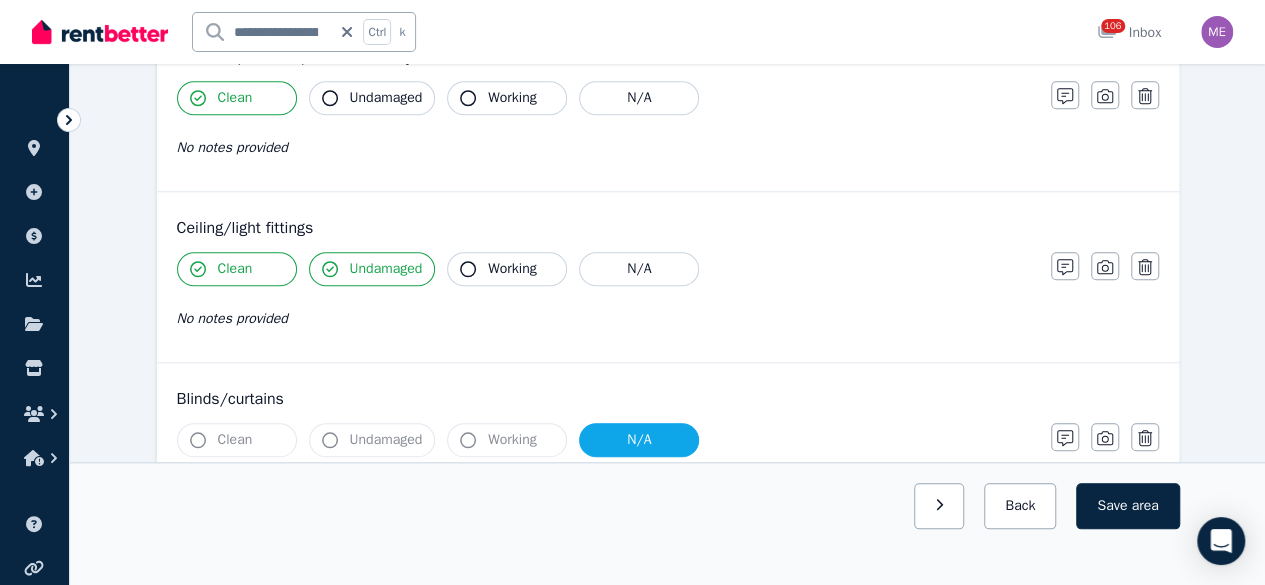 click on "Working" at bounding box center (512, 269) 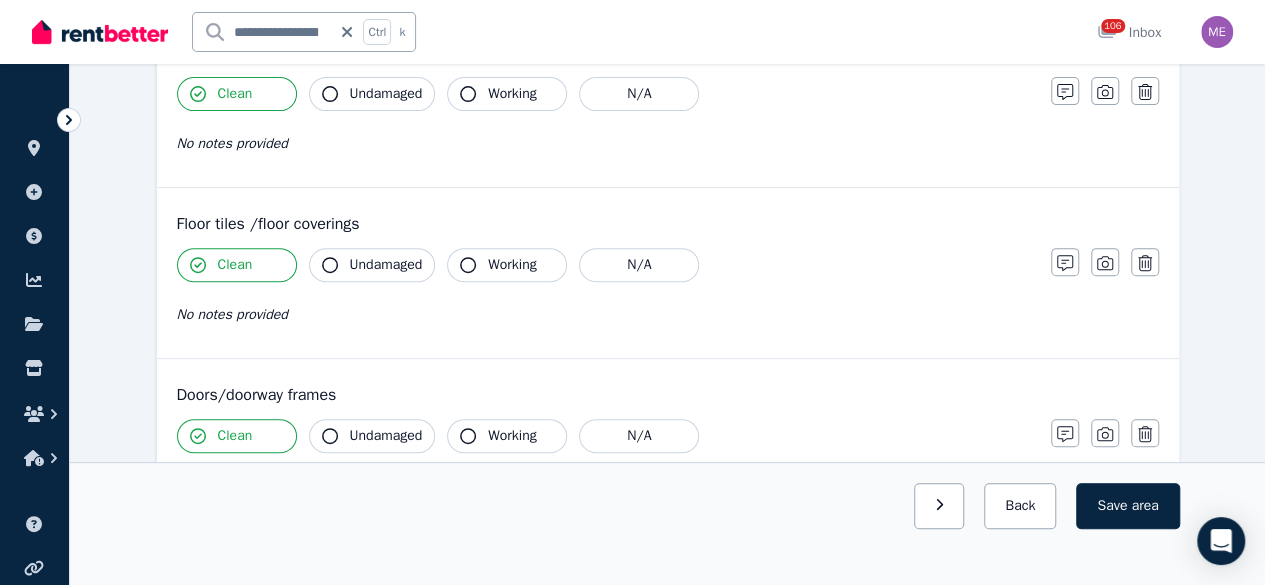 scroll, scrollTop: 300, scrollLeft: 0, axis: vertical 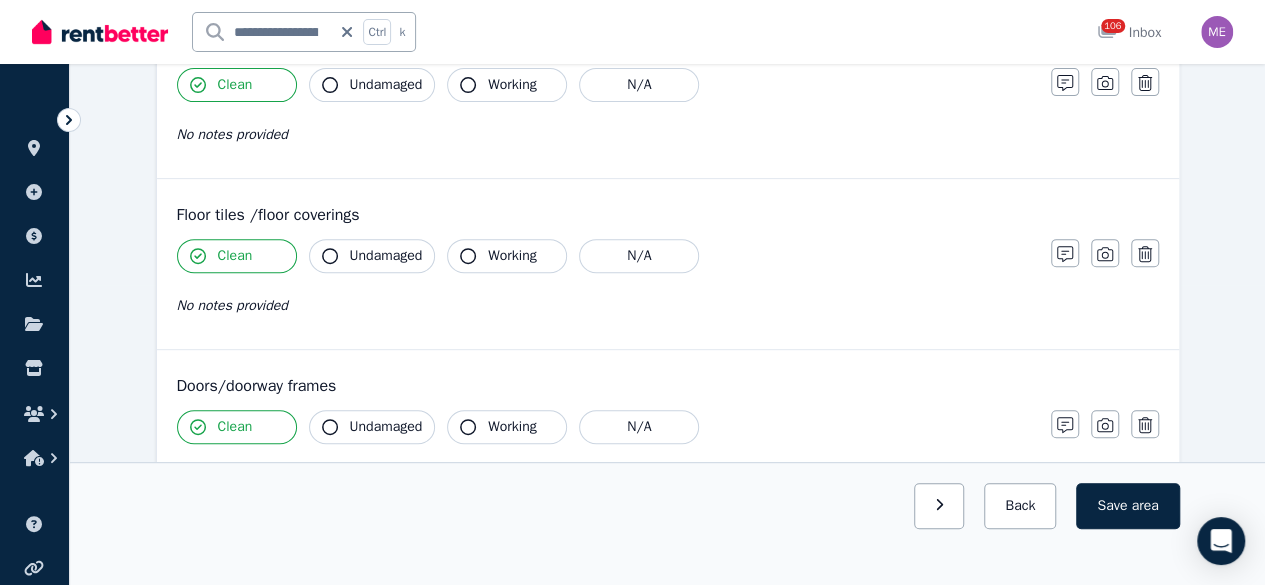 click on "Undamaged" at bounding box center (386, 85) 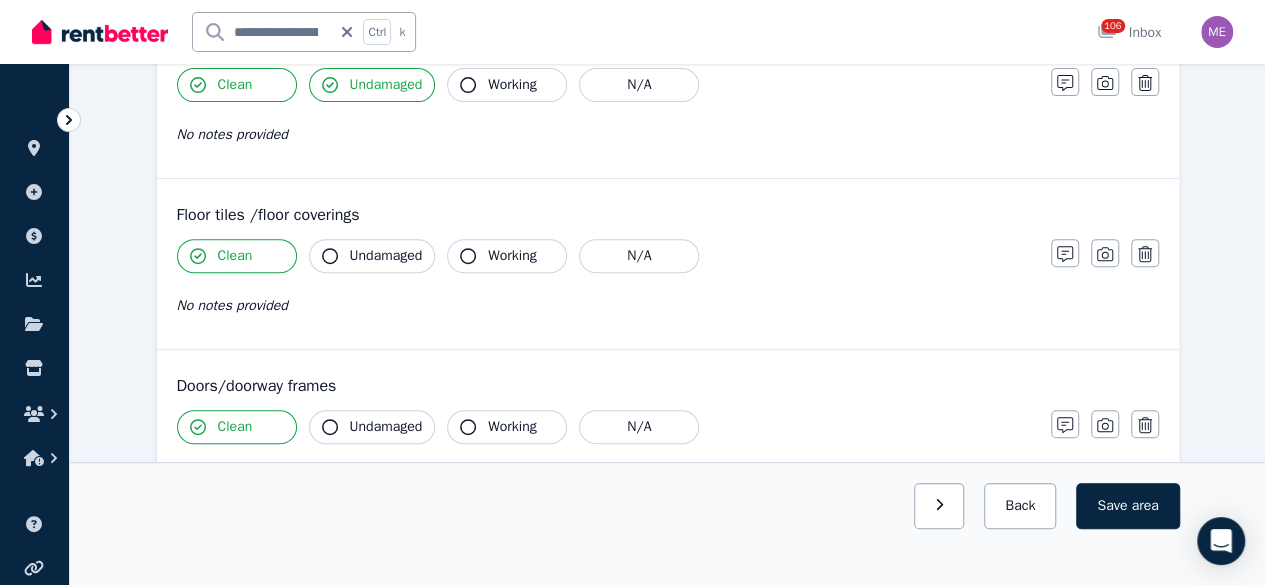 click on "Working" at bounding box center [512, 85] 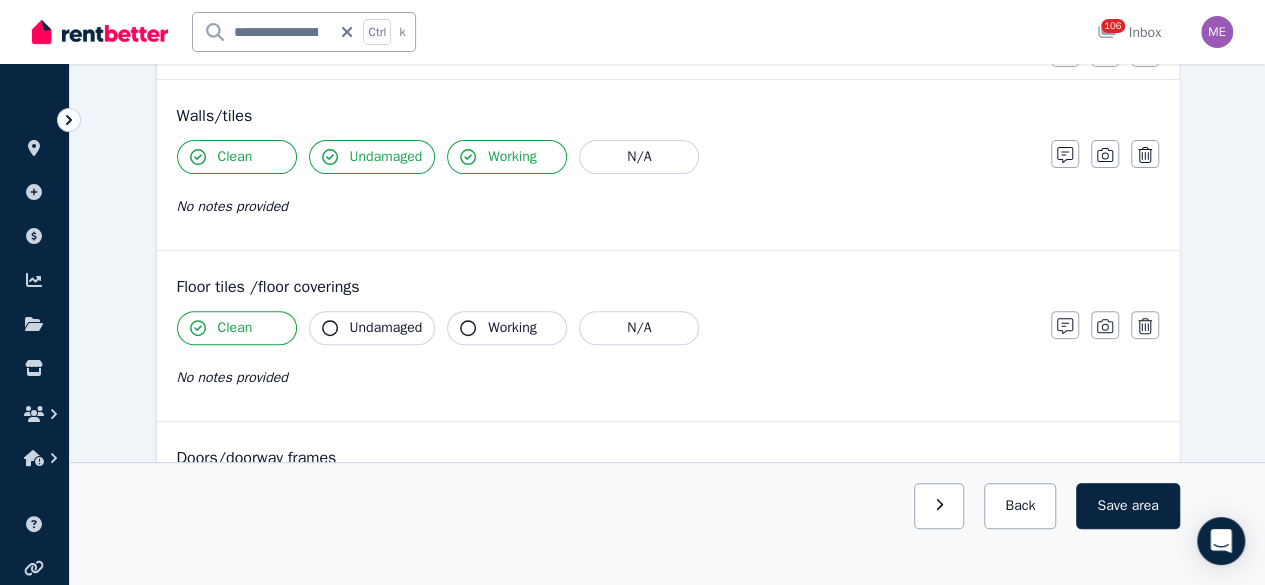 scroll, scrollTop: 200, scrollLeft: 0, axis: vertical 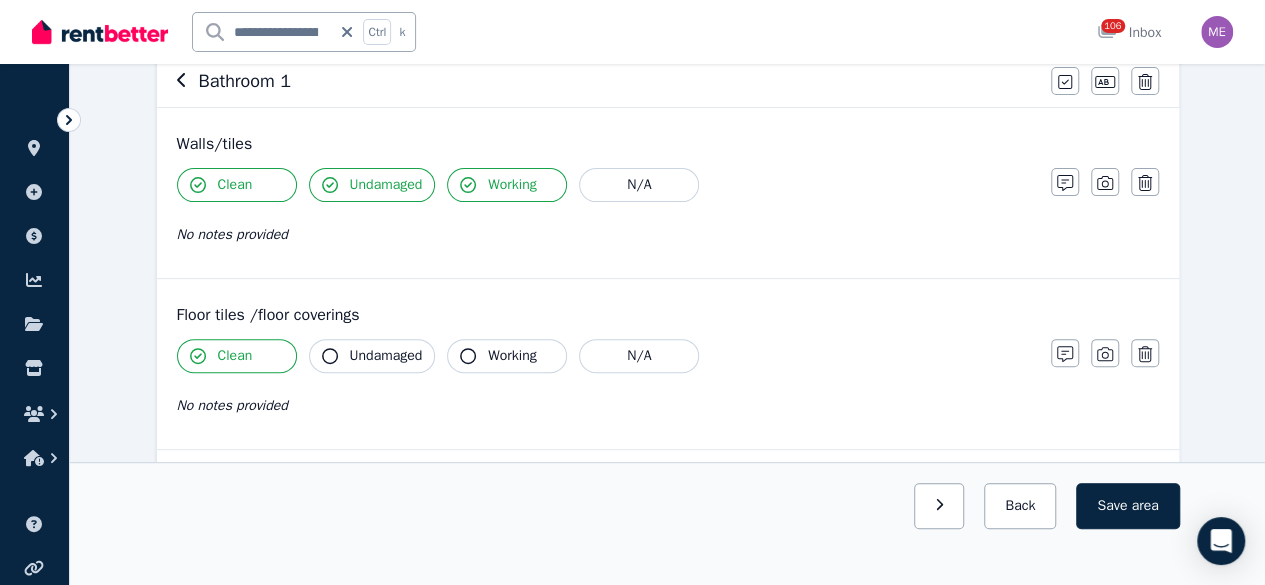 click 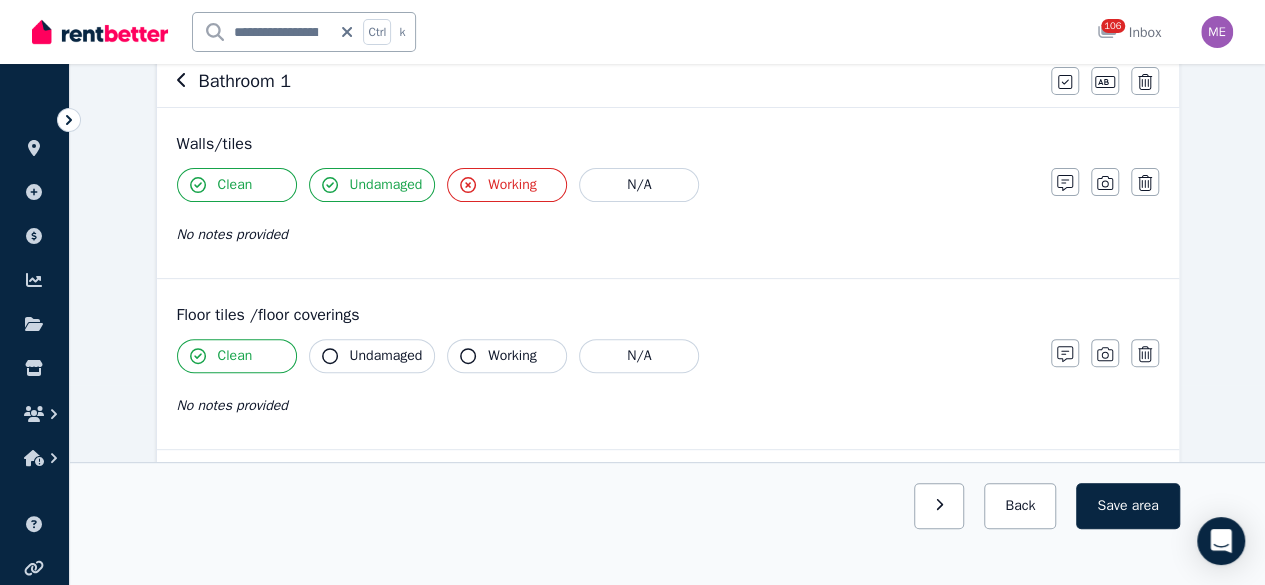 click 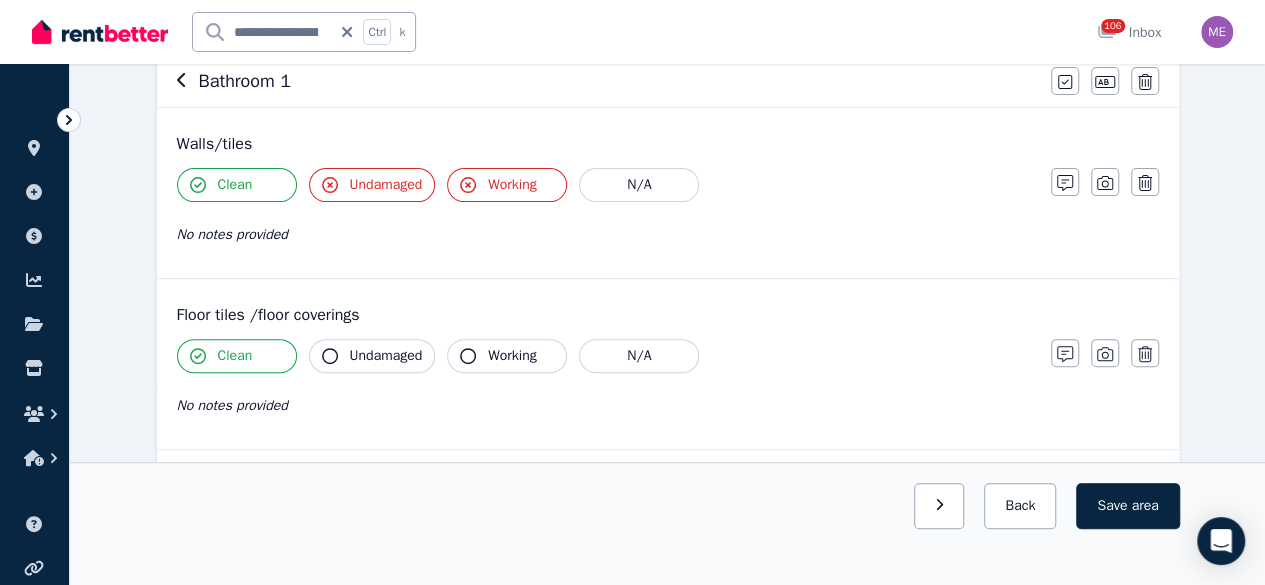 drag, startPoint x: 360, startPoint y: 354, endPoint x: 377, endPoint y: 354, distance: 17 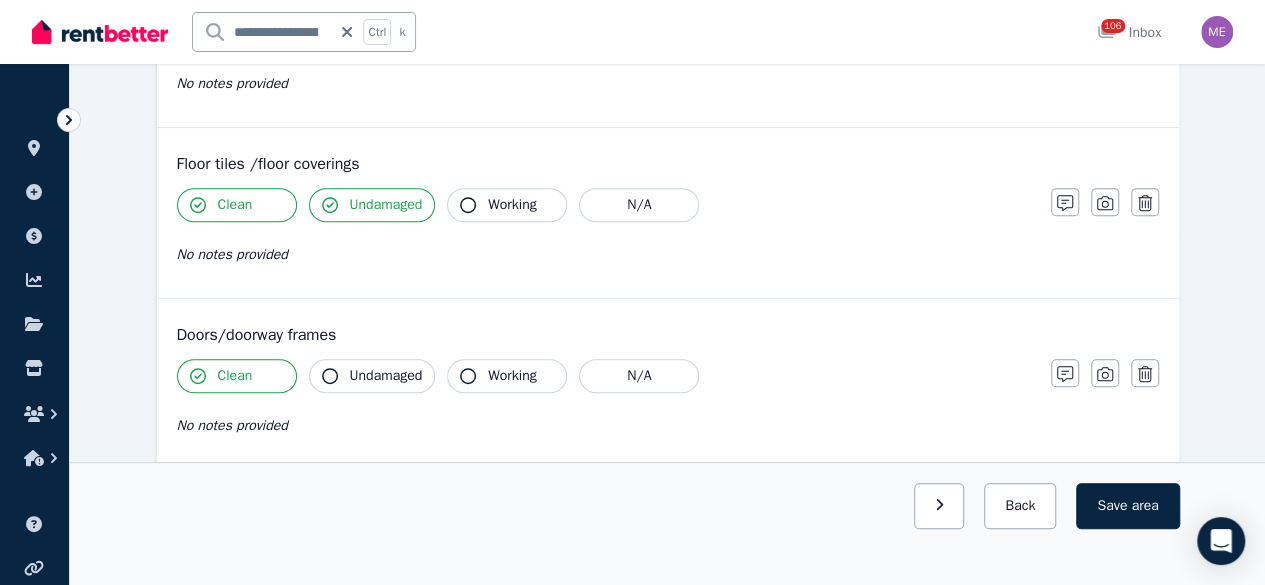 scroll, scrollTop: 400, scrollLeft: 0, axis: vertical 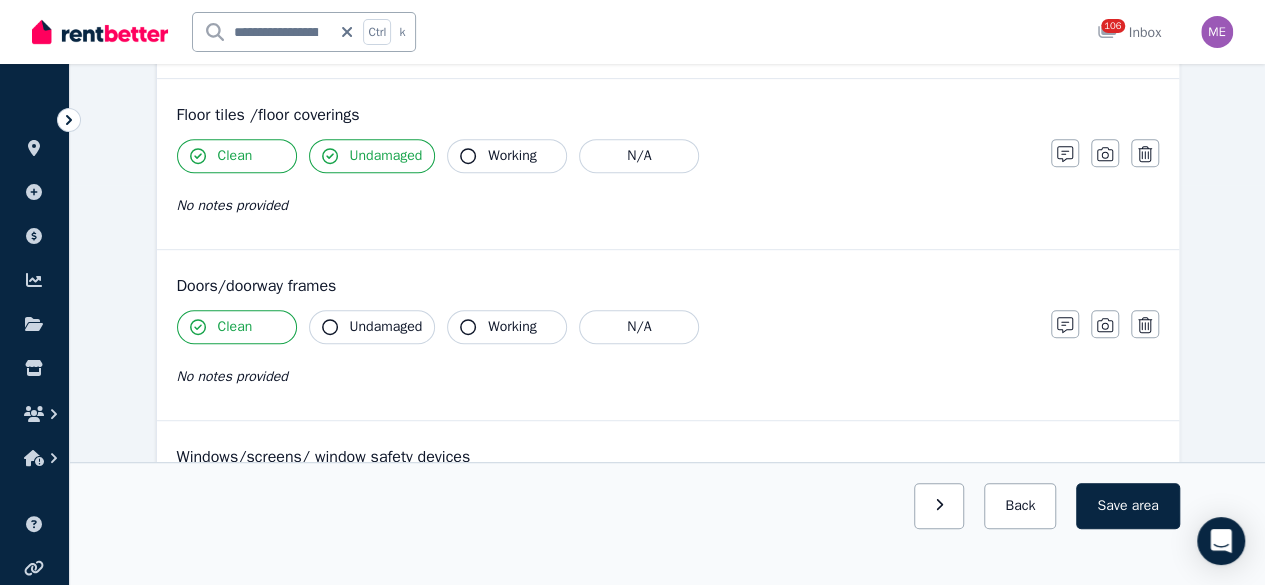 click on "Undamaged" at bounding box center [386, 327] 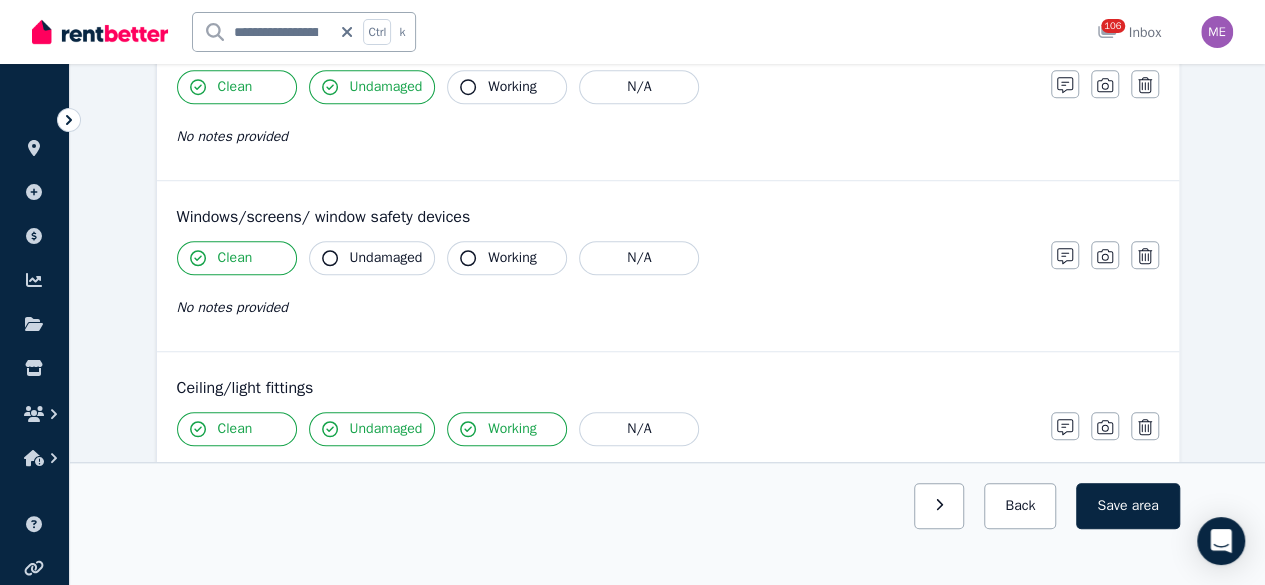 scroll, scrollTop: 600, scrollLeft: 0, axis: vertical 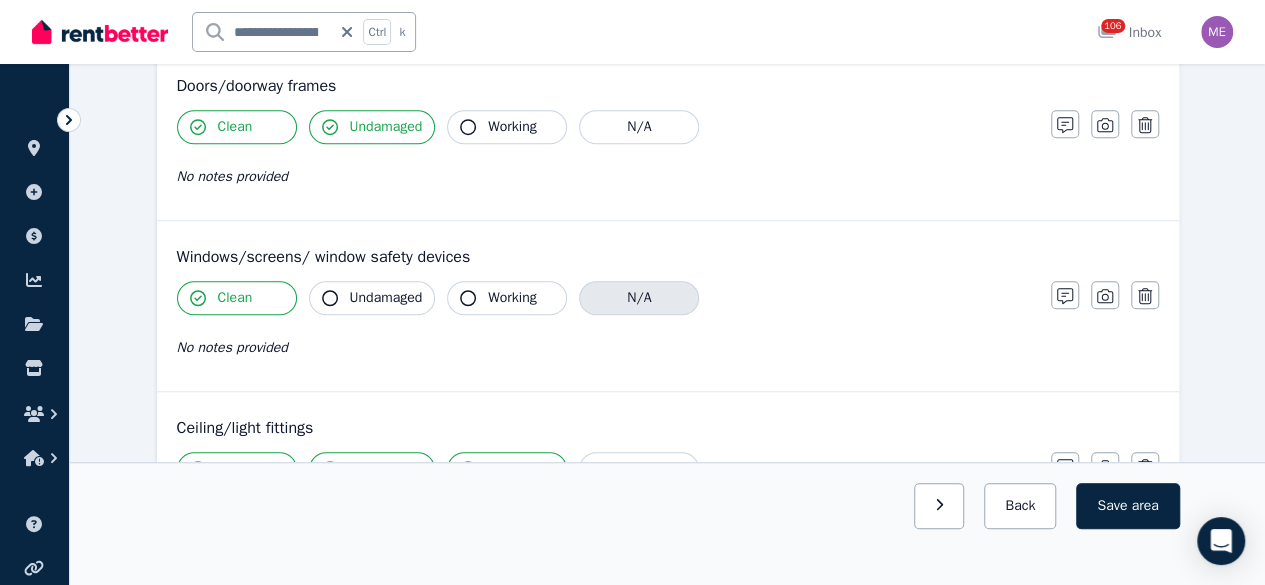 click on "N/A" at bounding box center [639, 298] 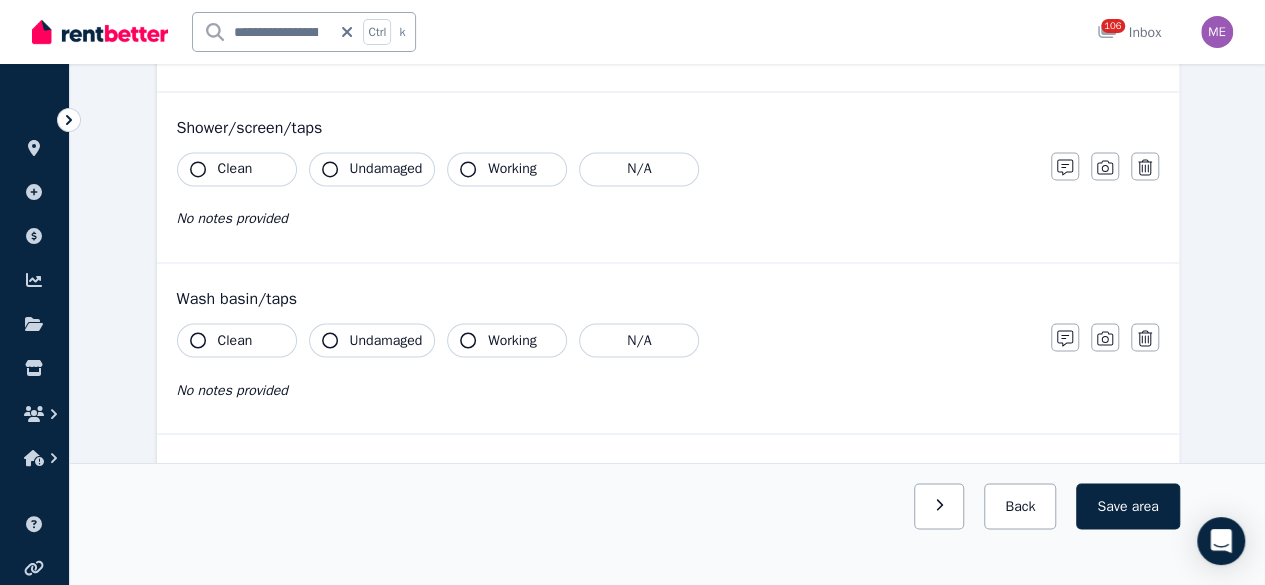 scroll, scrollTop: 1600, scrollLeft: 0, axis: vertical 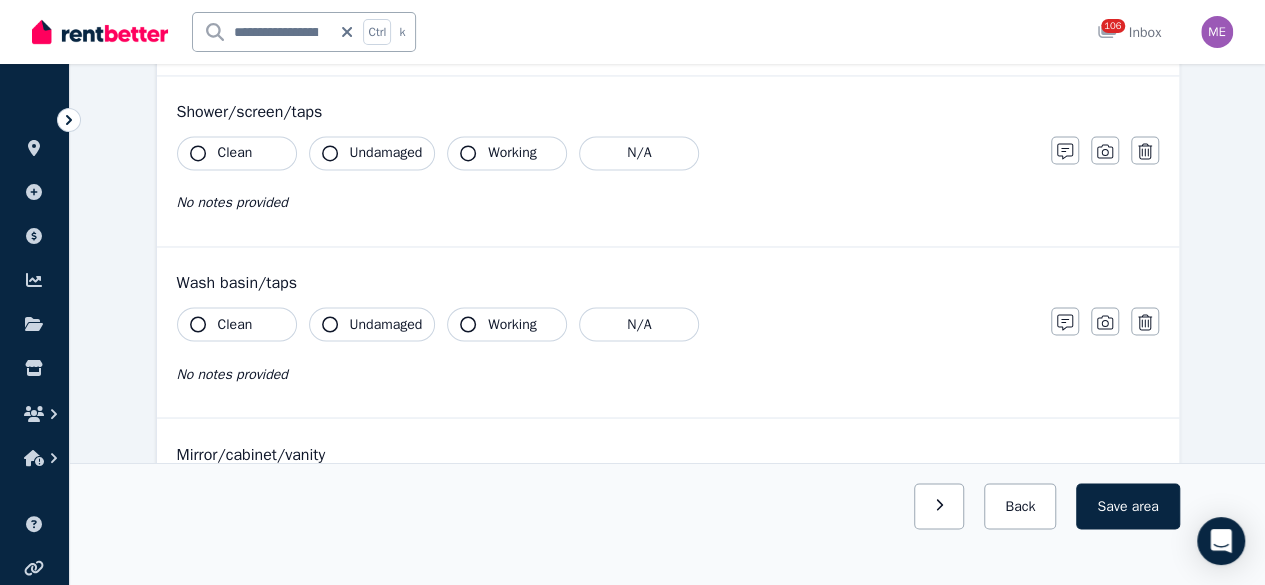 click on "Clean" at bounding box center [235, 153] 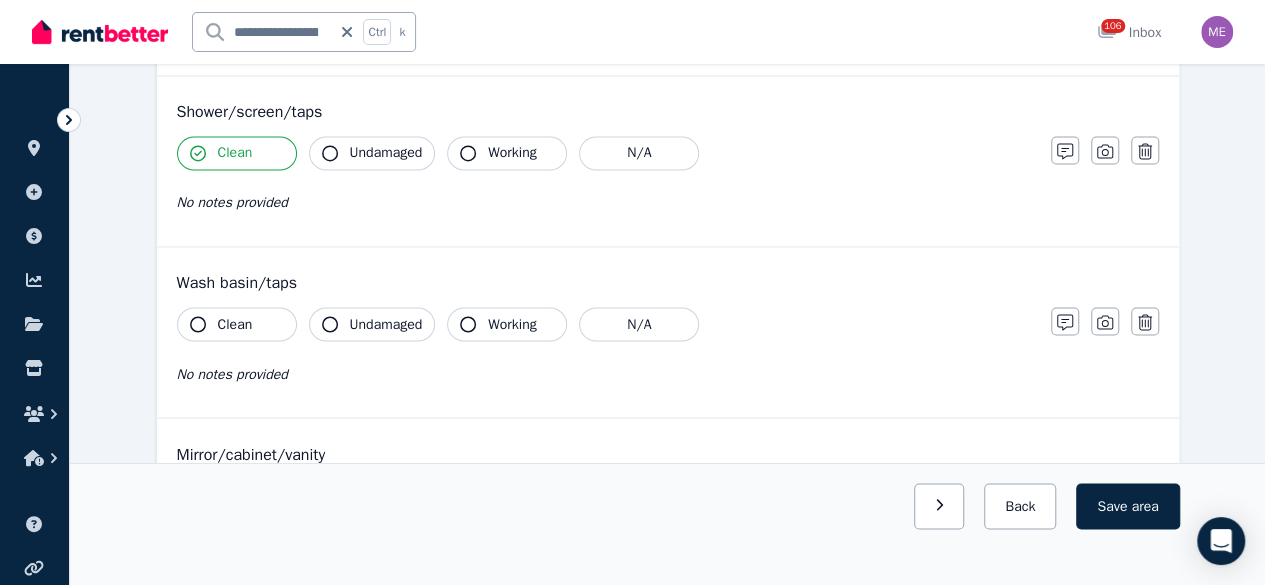click on "Undamaged" at bounding box center [386, 153] 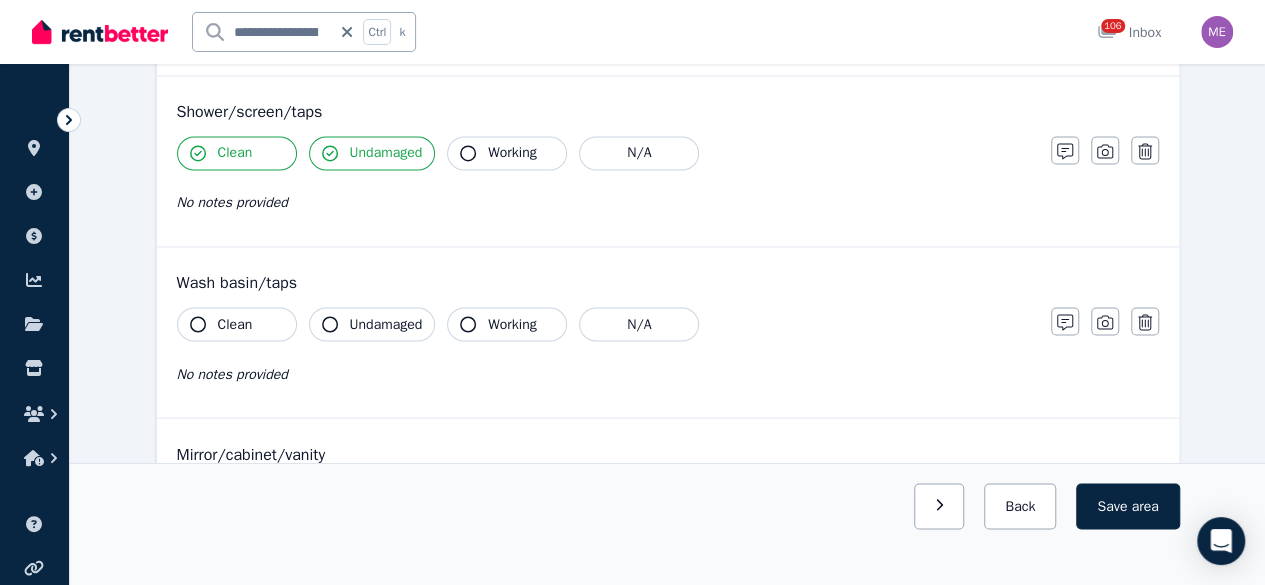 click on "Working" at bounding box center (512, 153) 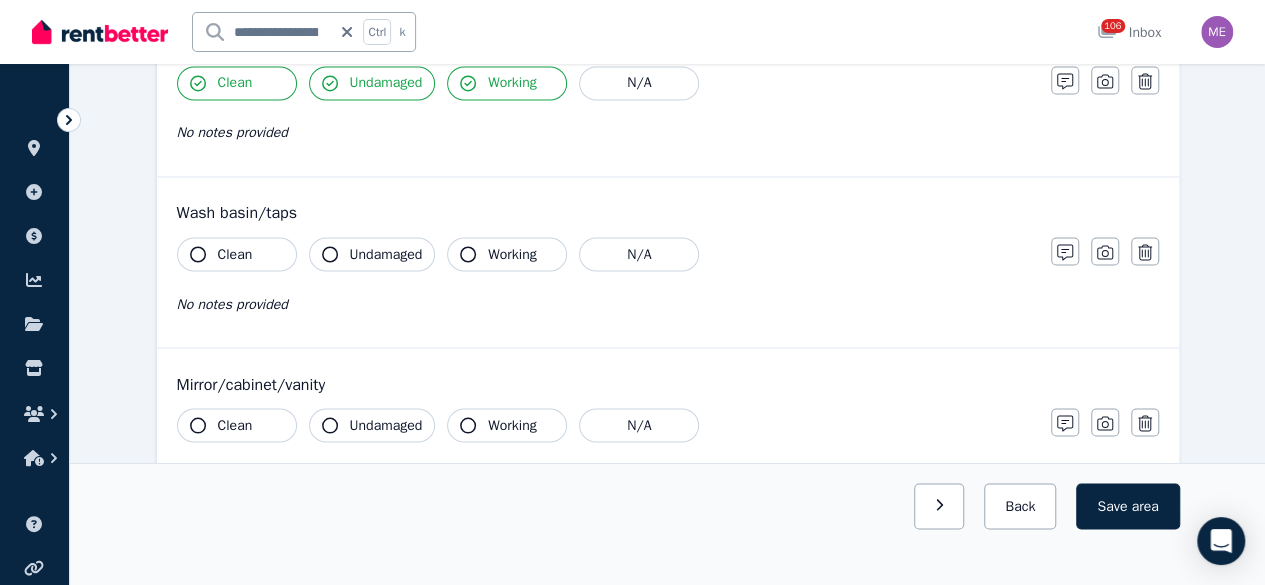 scroll, scrollTop: 1700, scrollLeft: 0, axis: vertical 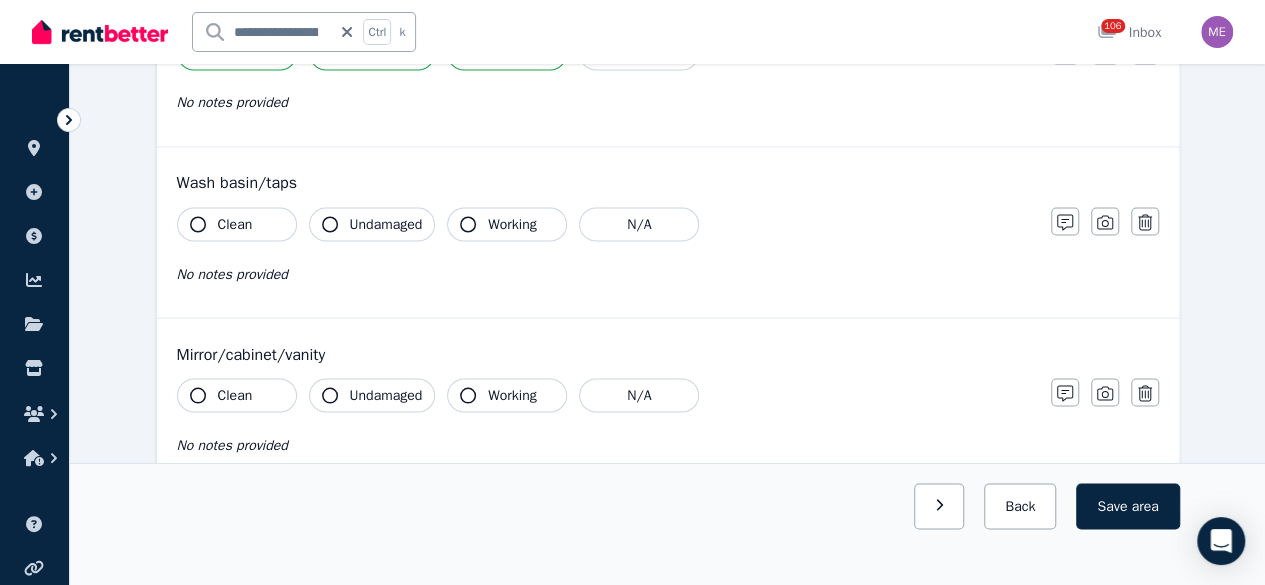 drag, startPoint x: 232, startPoint y: 208, endPoint x: 378, endPoint y: 210, distance: 146.0137 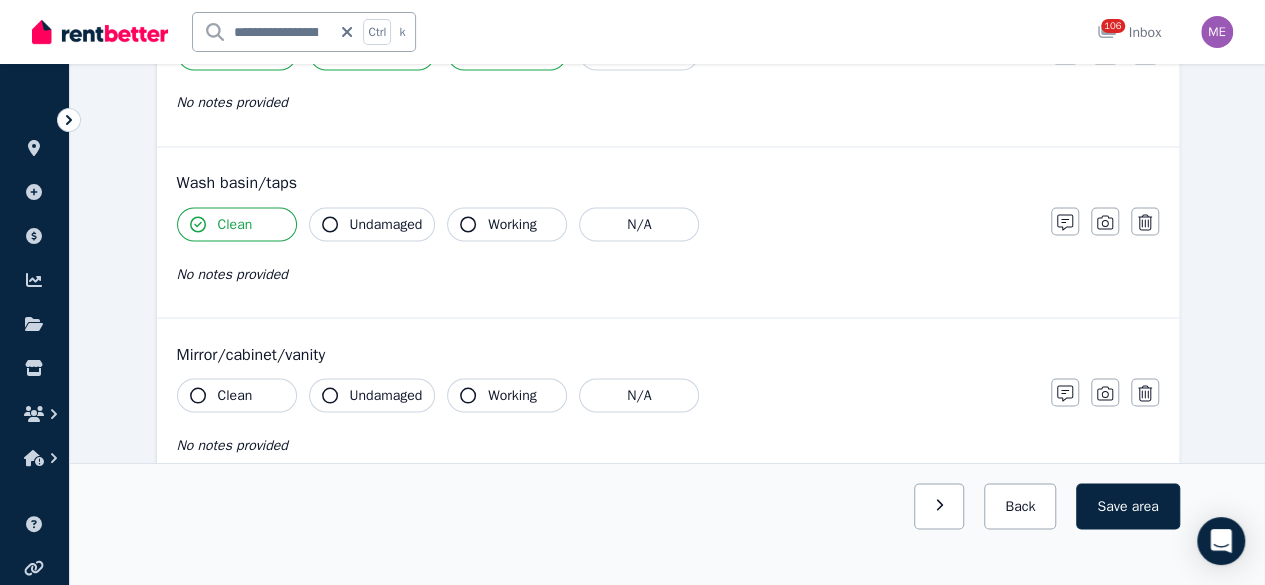 click on "Undamaged" at bounding box center (386, 224) 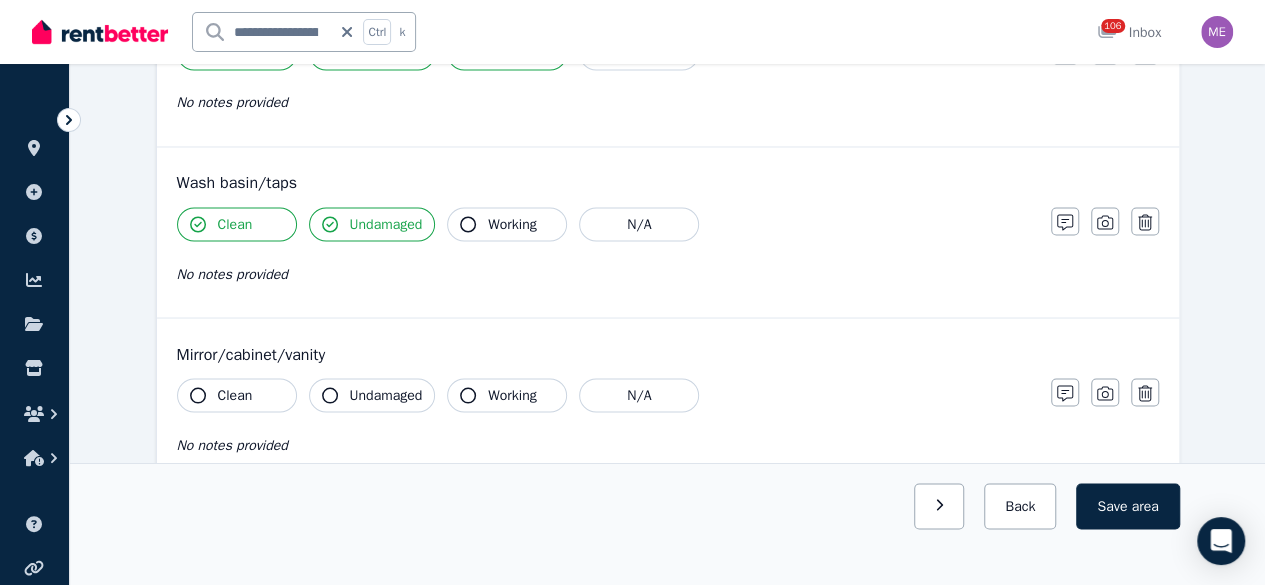 click 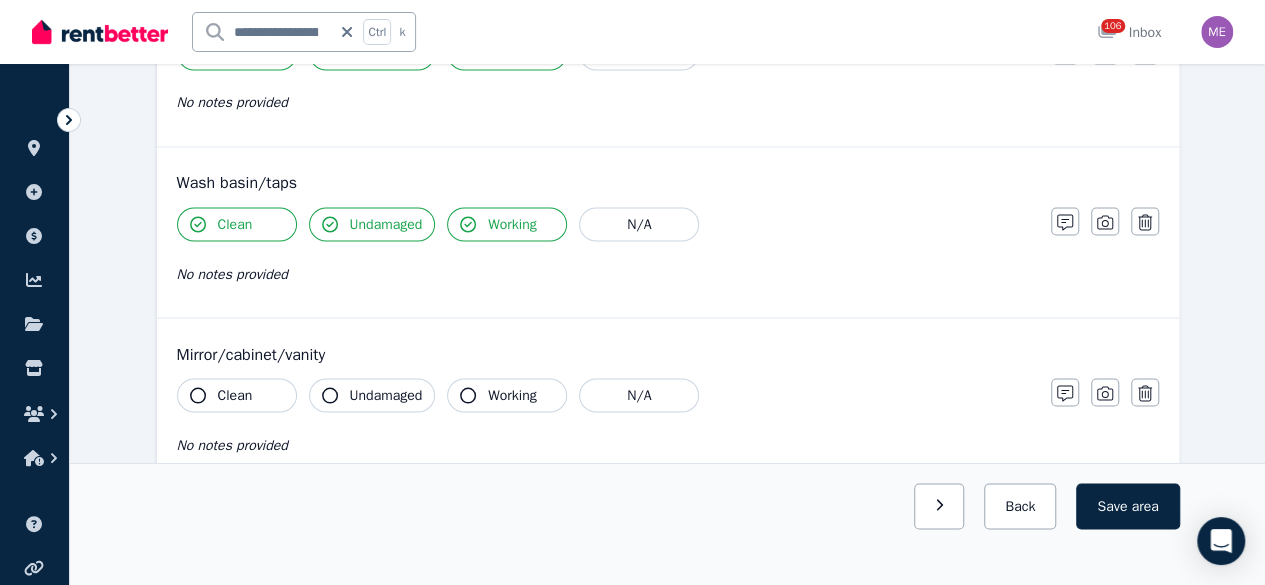 click on "Clean" at bounding box center (237, 395) 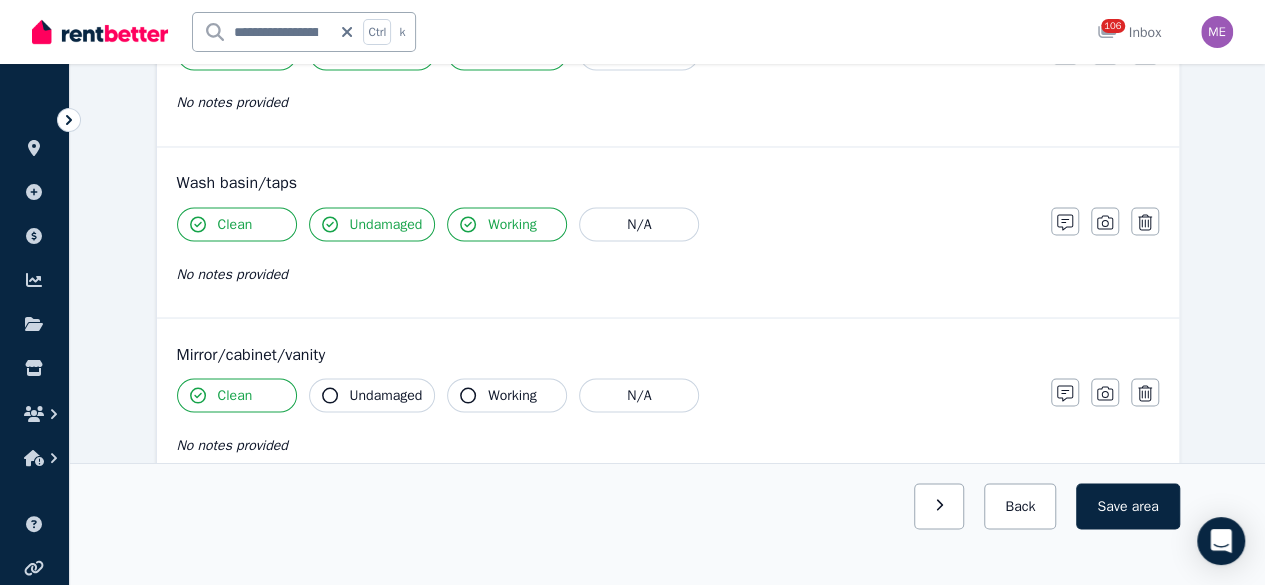 click on "Undamaged" at bounding box center (386, 395) 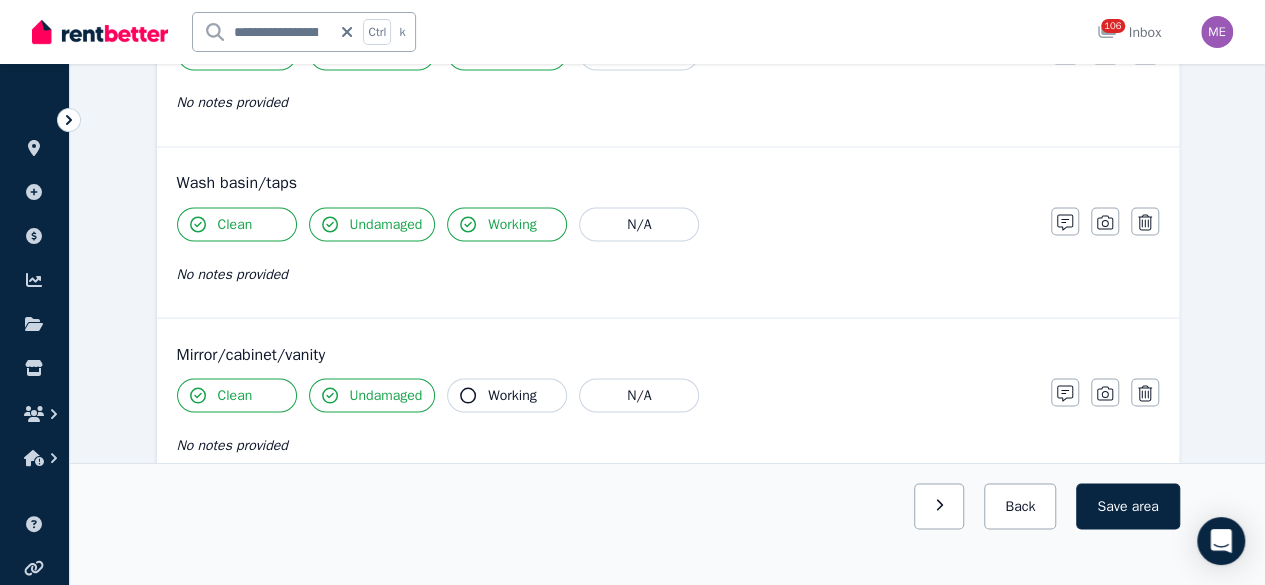 click on "Working" at bounding box center (507, 395) 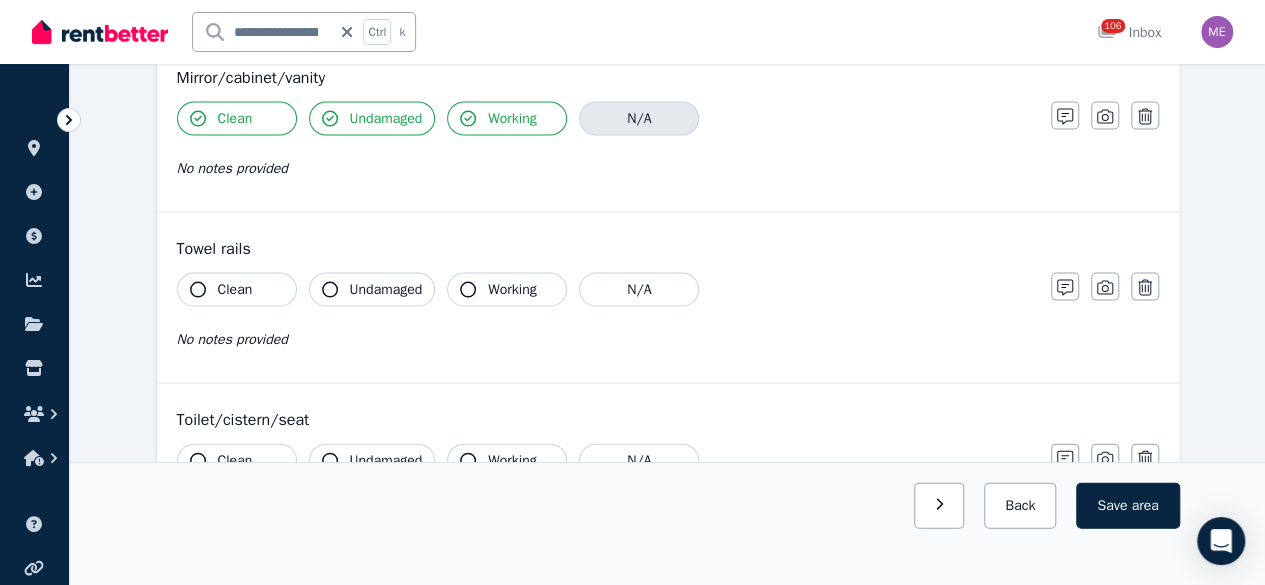 scroll, scrollTop: 2000, scrollLeft: 0, axis: vertical 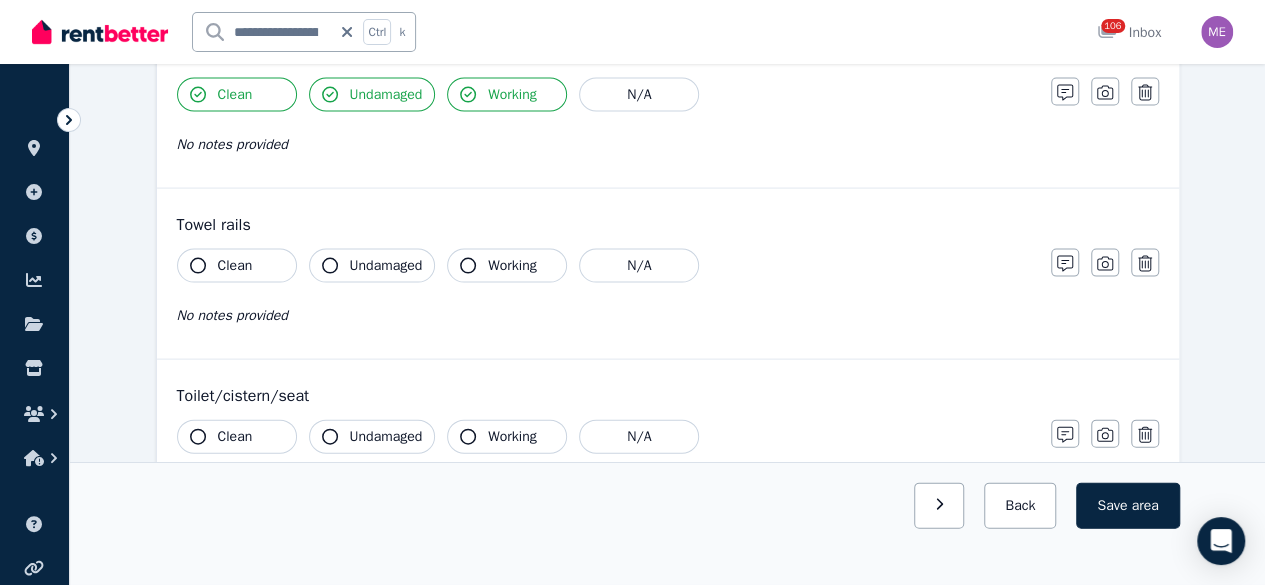 click on "Clean" at bounding box center (235, 266) 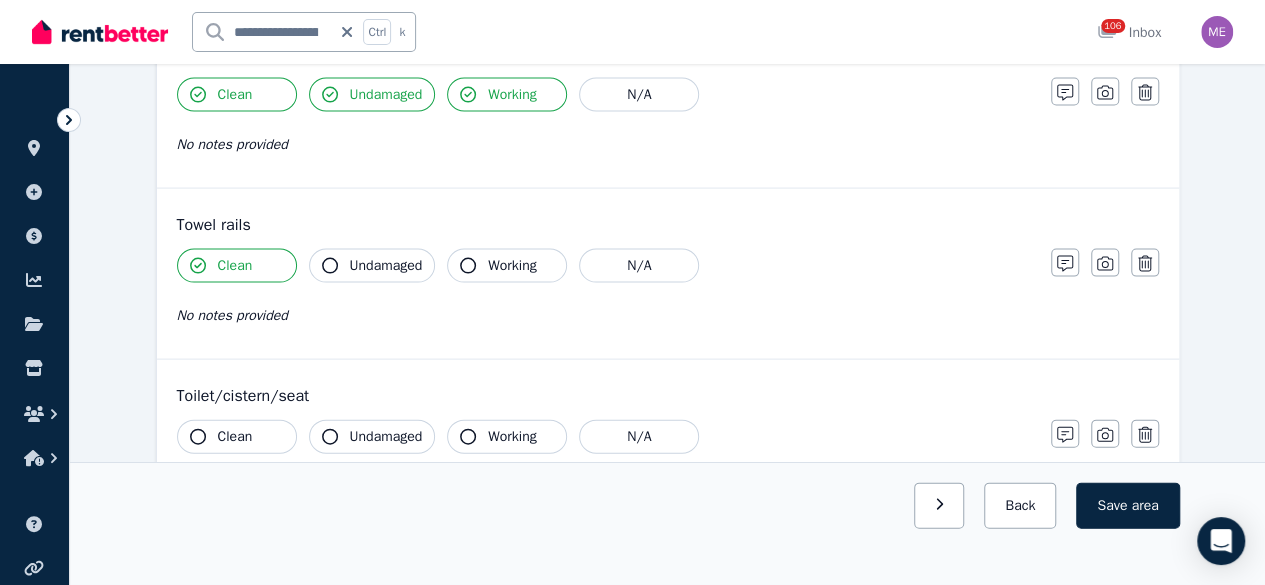 click on "Undamaged" at bounding box center (386, 266) 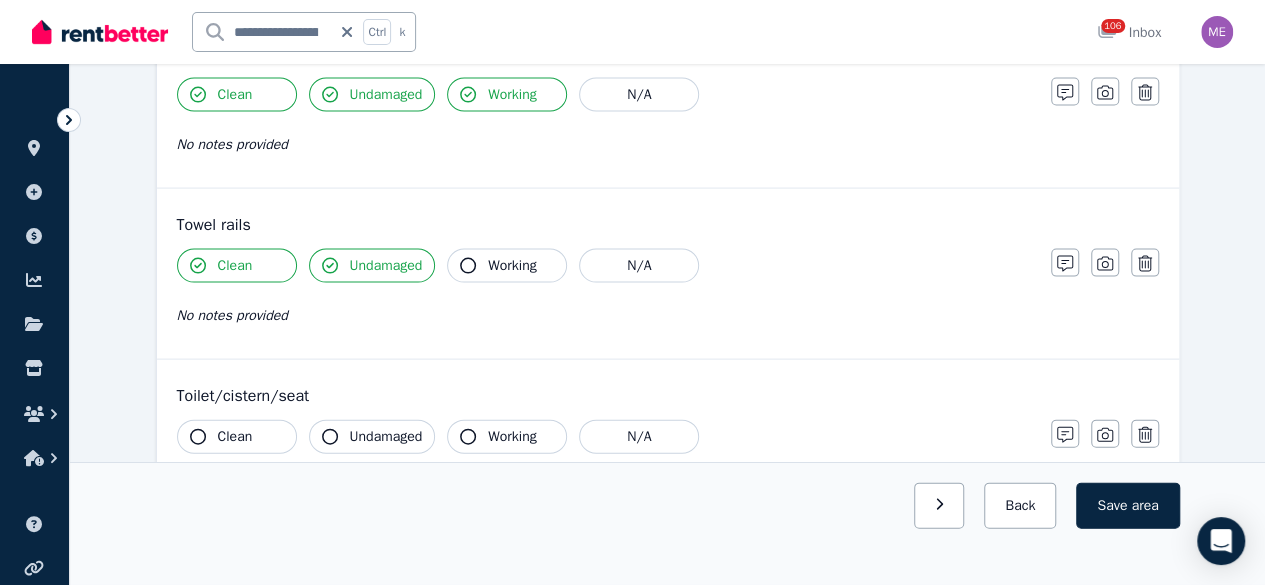 drag, startPoint x: 504, startPoint y: 254, endPoint x: 426, endPoint y: 300, distance: 90.55385 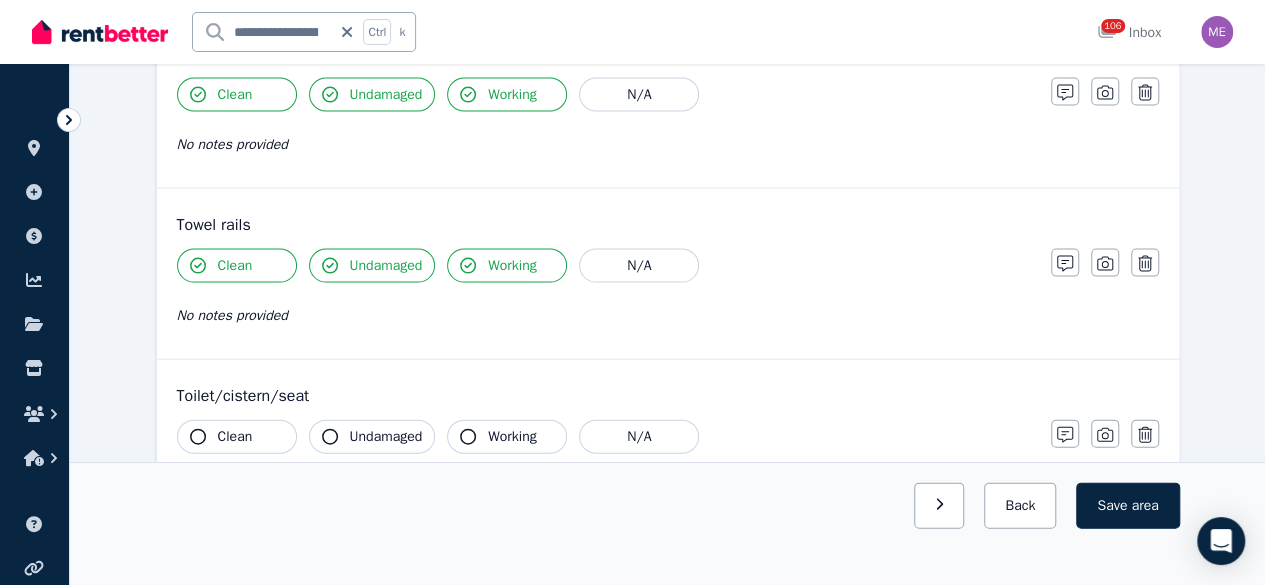 click on "Clean" at bounding box center (237, 437) 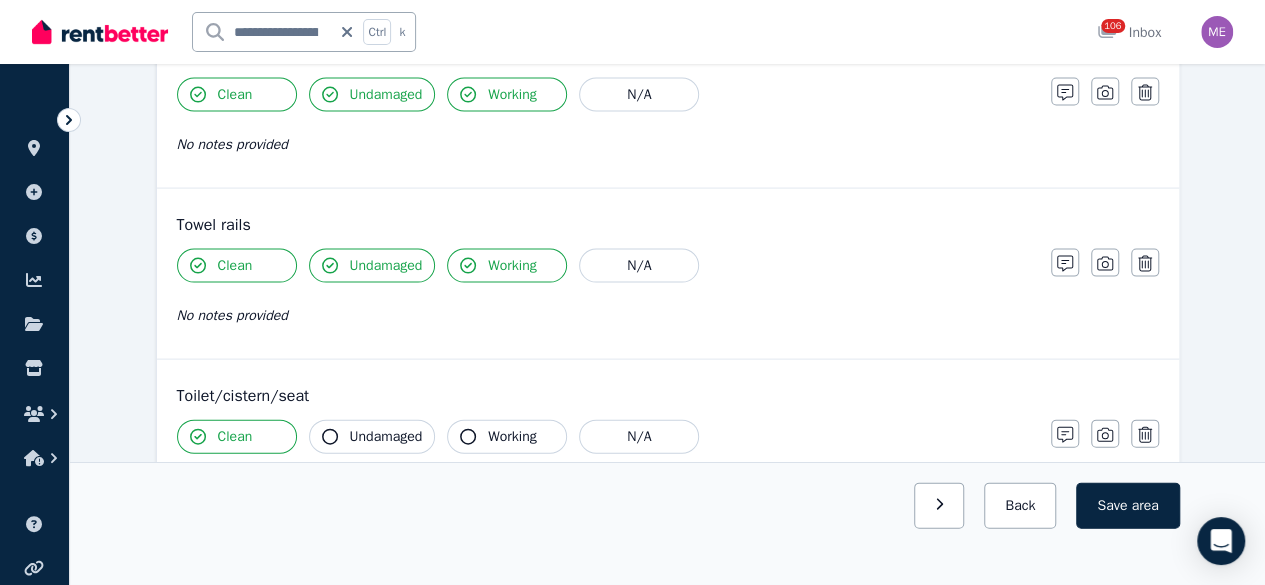 click on "Undamaged" at bounding box center (386, 437) 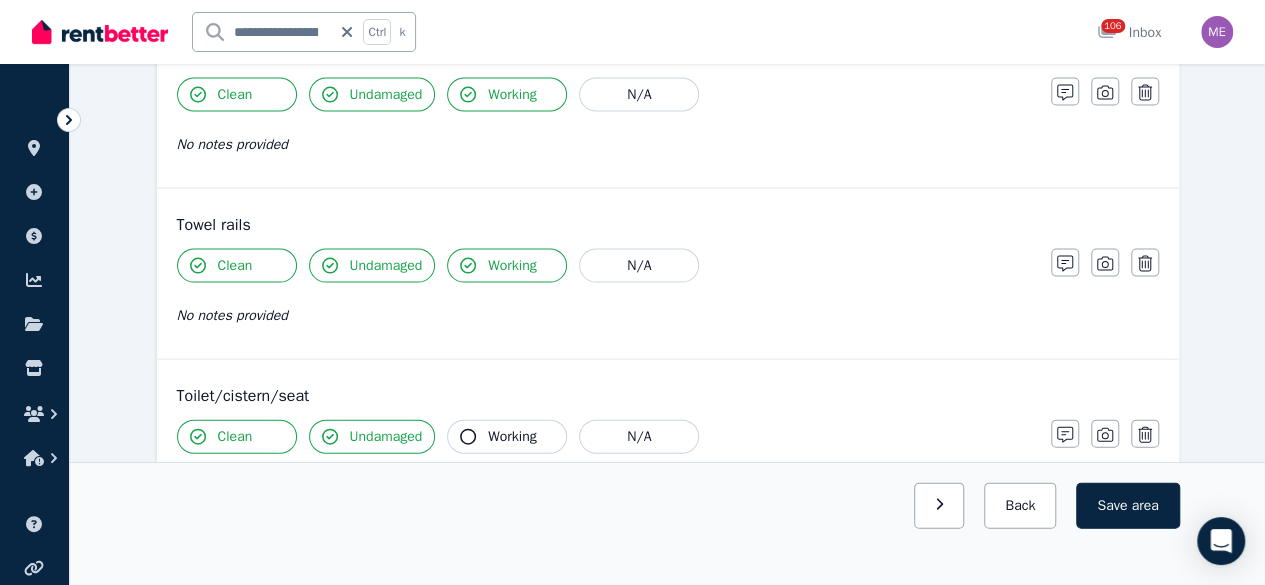 click on "Working" at bounding box center [512, 437] 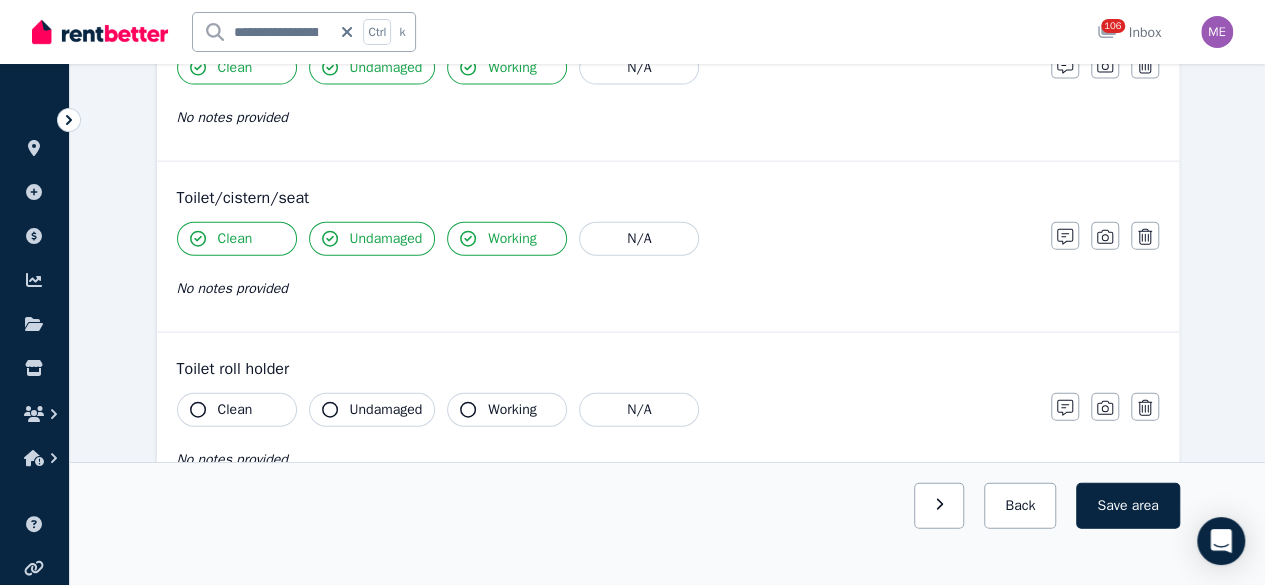 scroll, scrollTop: 2200, scrollLeft: 0, axis: vertical 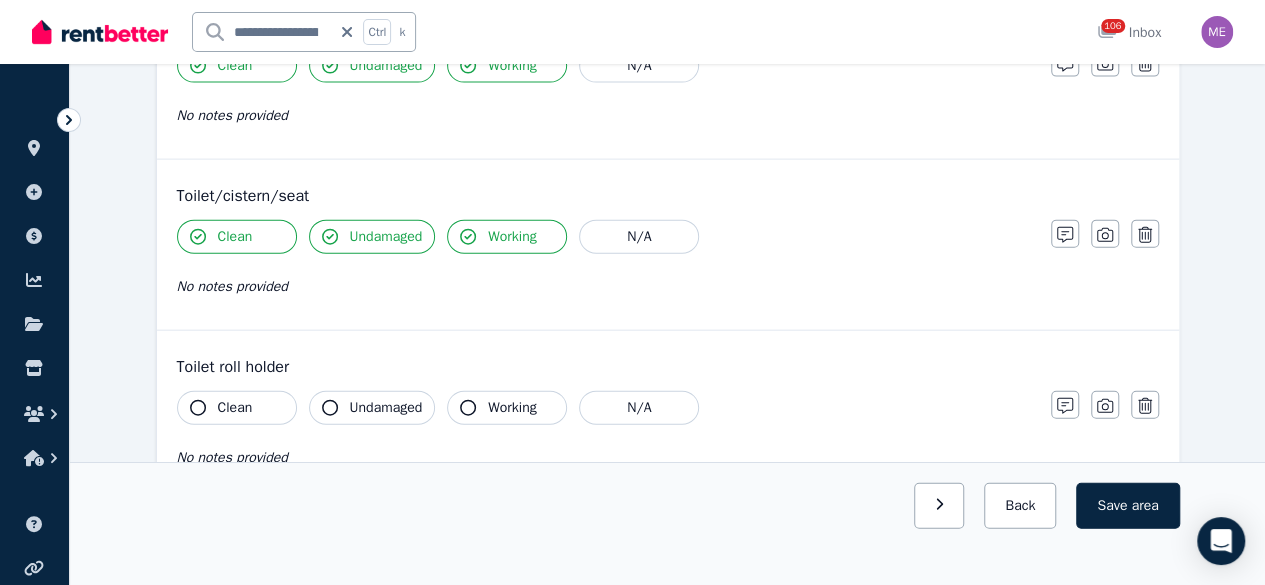 click on "Clean" at bounding box center [235, 408] 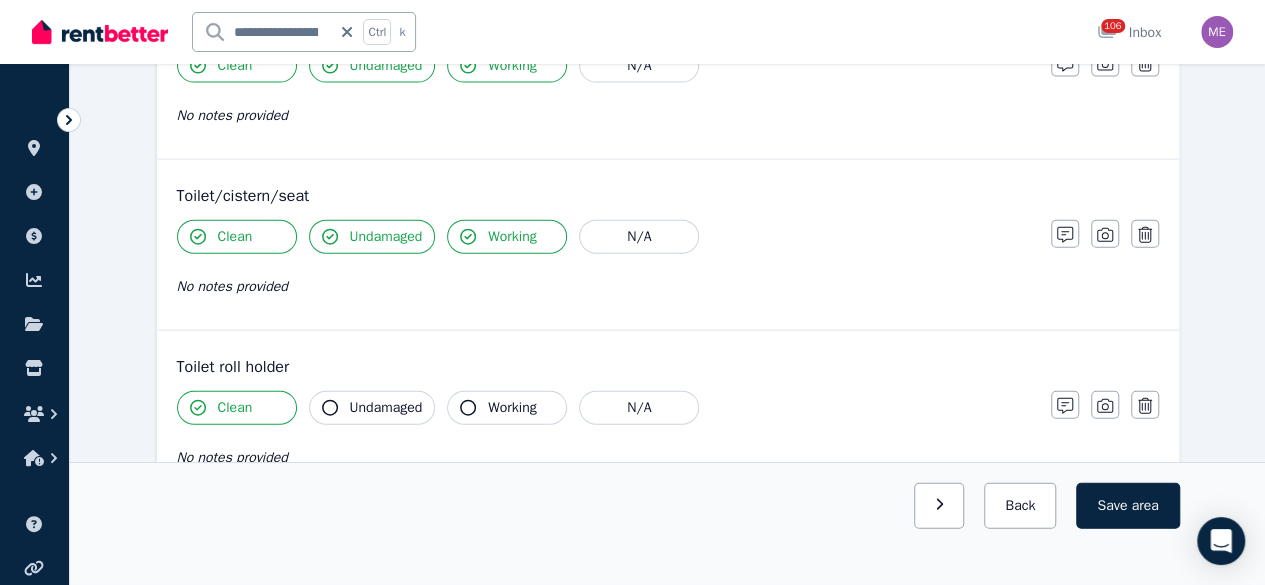 click on "Undamaged" at bounding box center [386, 408] 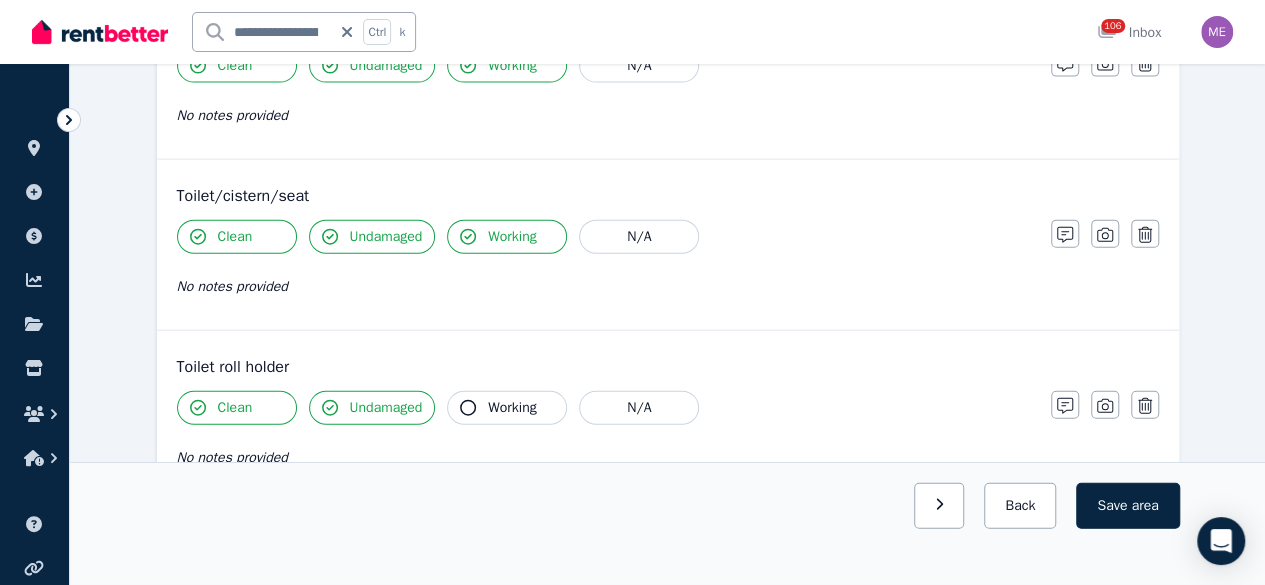 click on "Working" at bounding box center [507, 408] 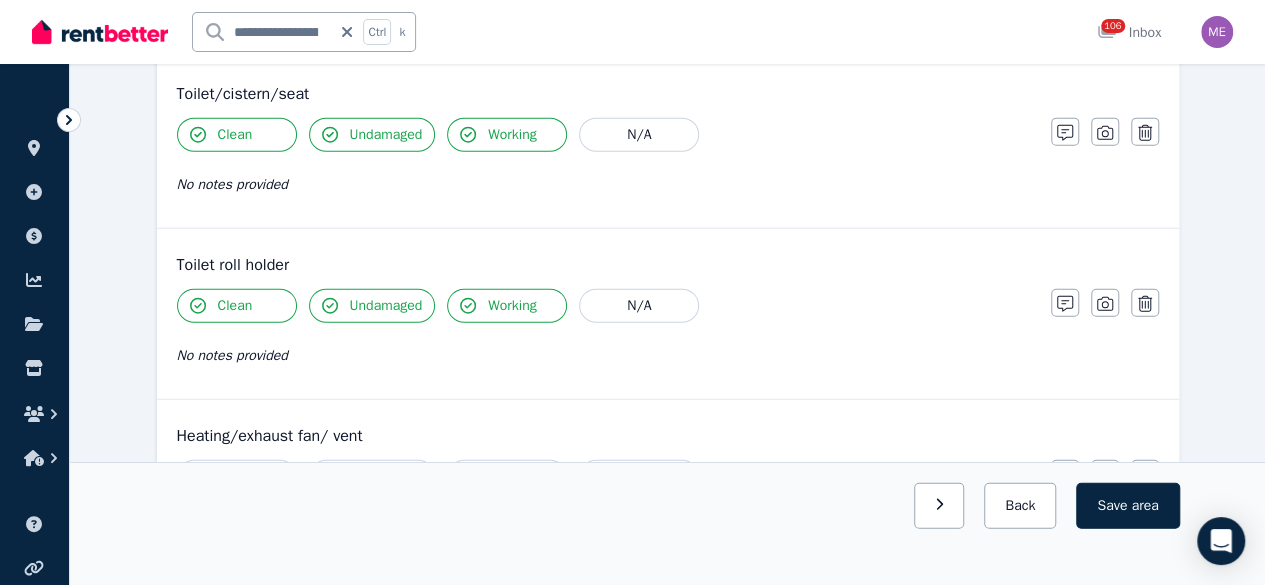 scroll, scrollTop: 2500, scrollLeft: 0, axis: vertical 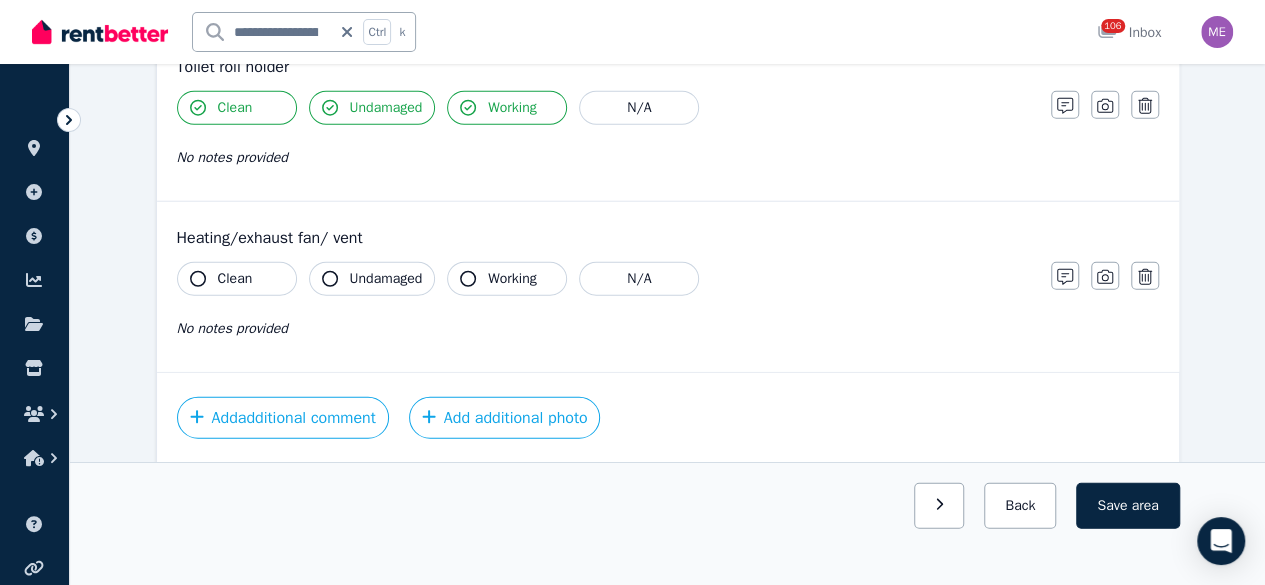 drag, startPoint x: 242, startPoint y: 267, endPoint x: 366, endPoint y: 260, distance: 124.197426 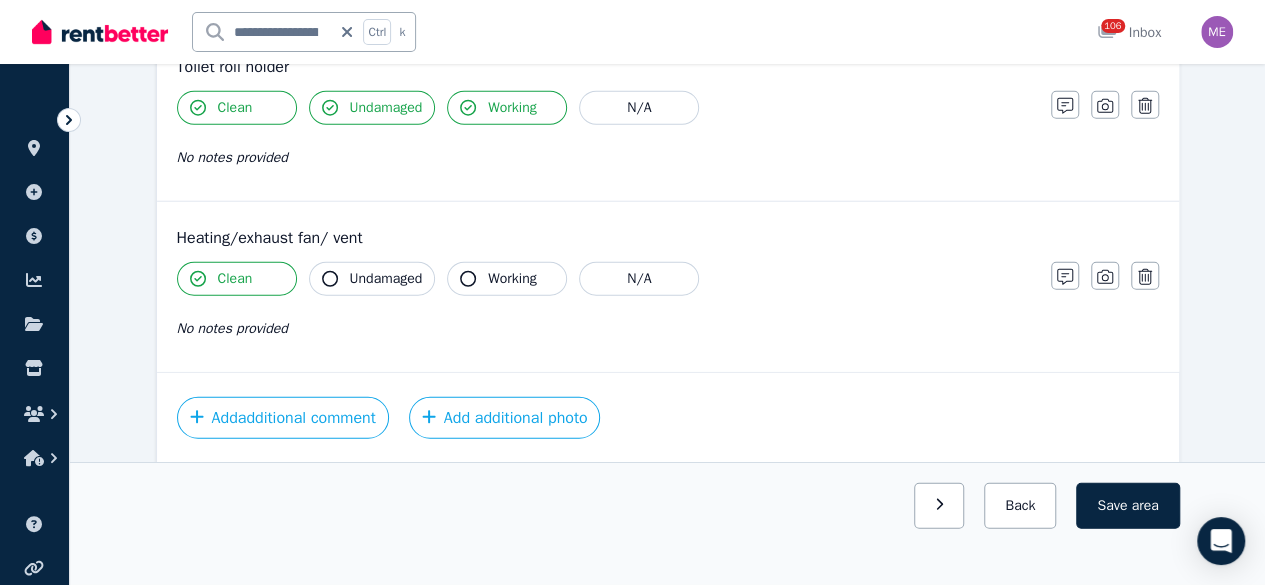 click on "Undamaged" at bounding box center (386, 279) 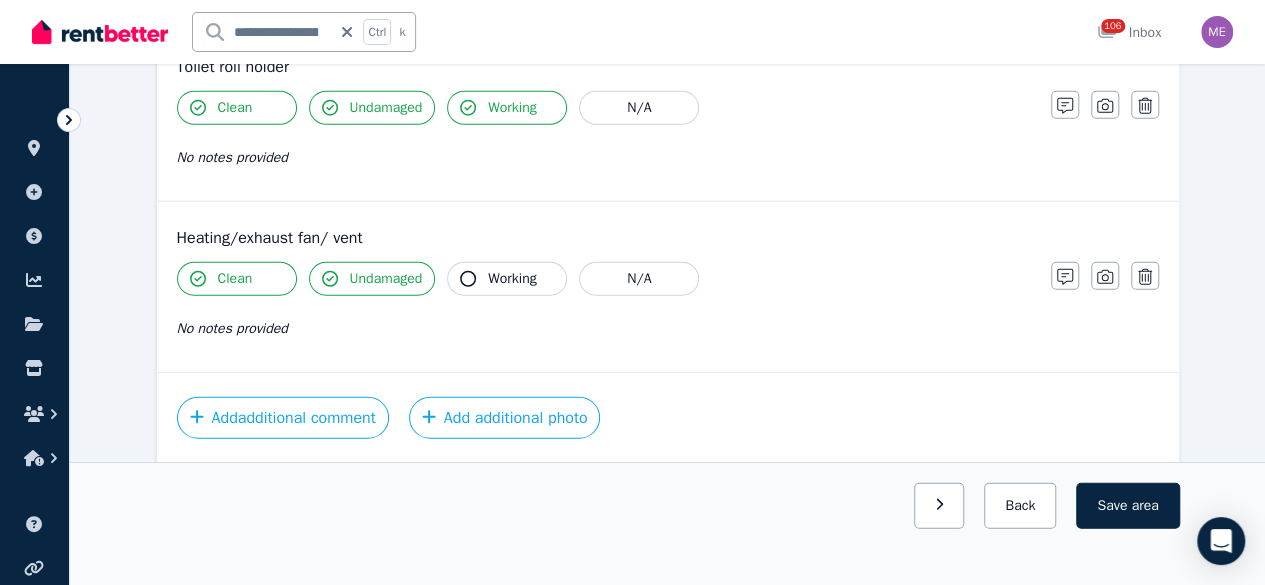 click on "Working" at bounding box center (512, 279) 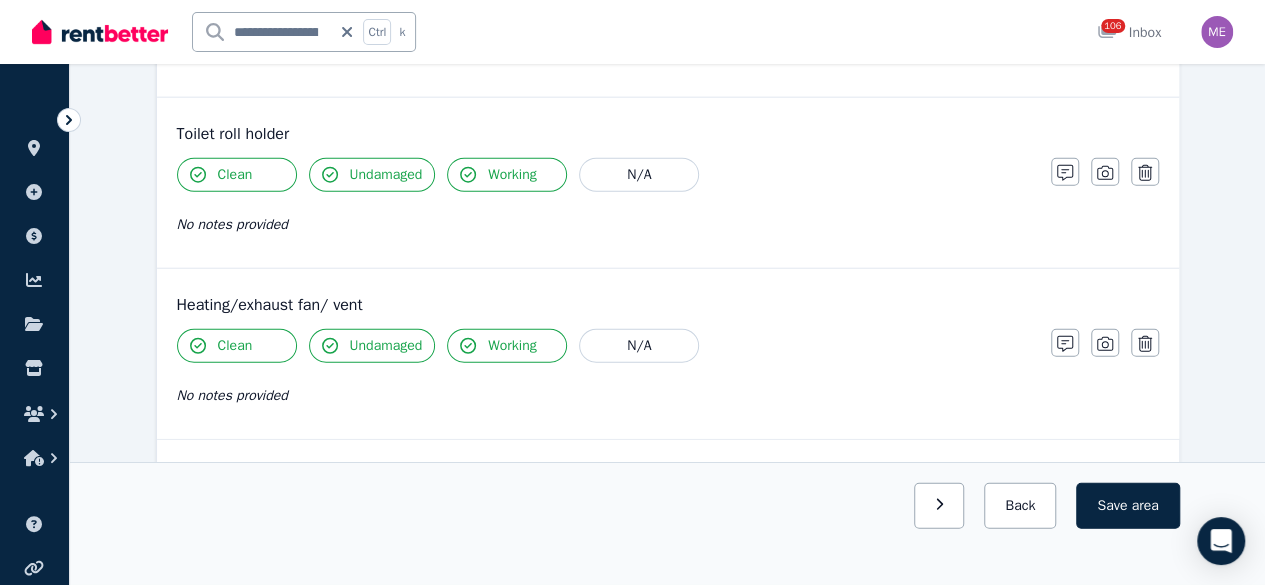 scroll, scrollTop: 2520, scrollLeft: 0, axis: vertical 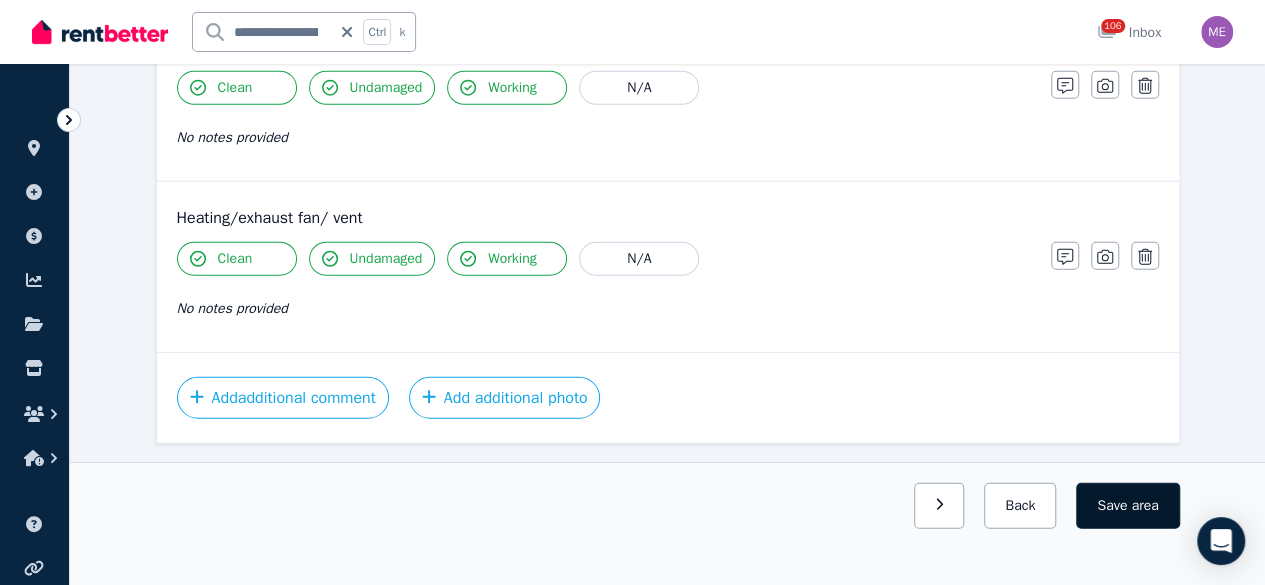 click on "Save   area" at bounding box center (1127, 506) 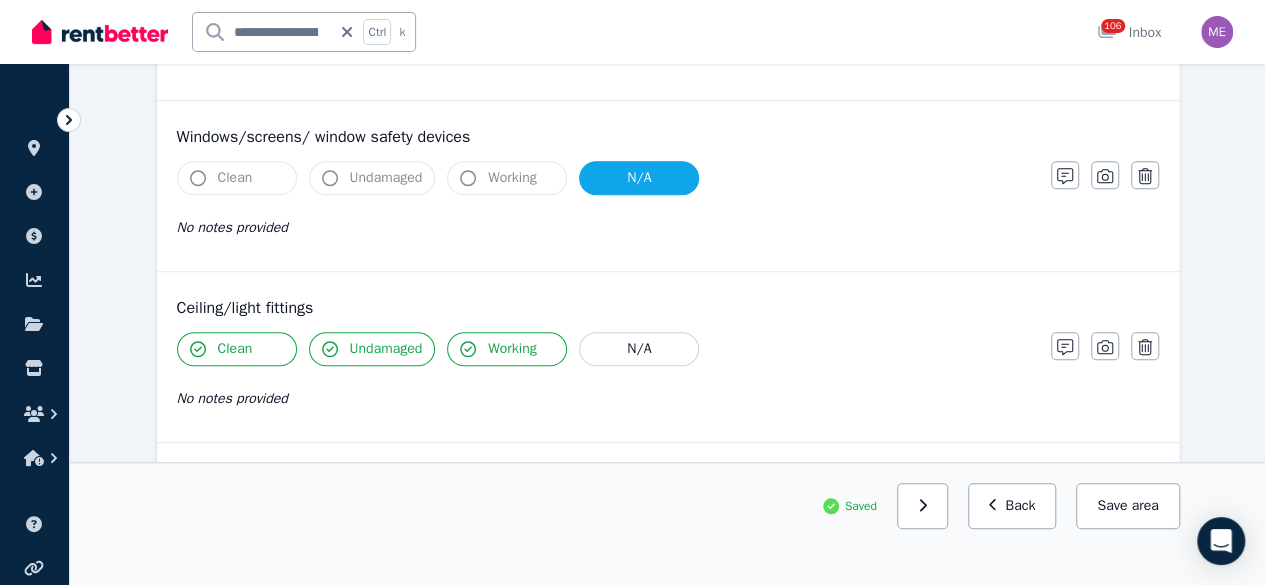 scroll, scrollTop: 120, scrollLeft: 0, axis: vertical 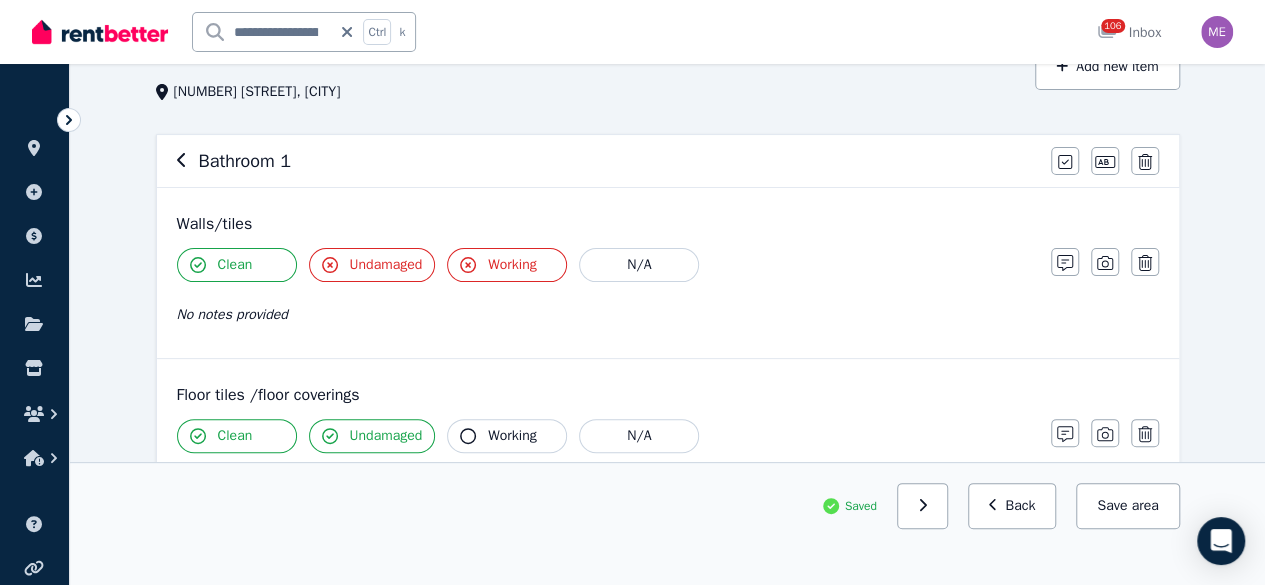 click 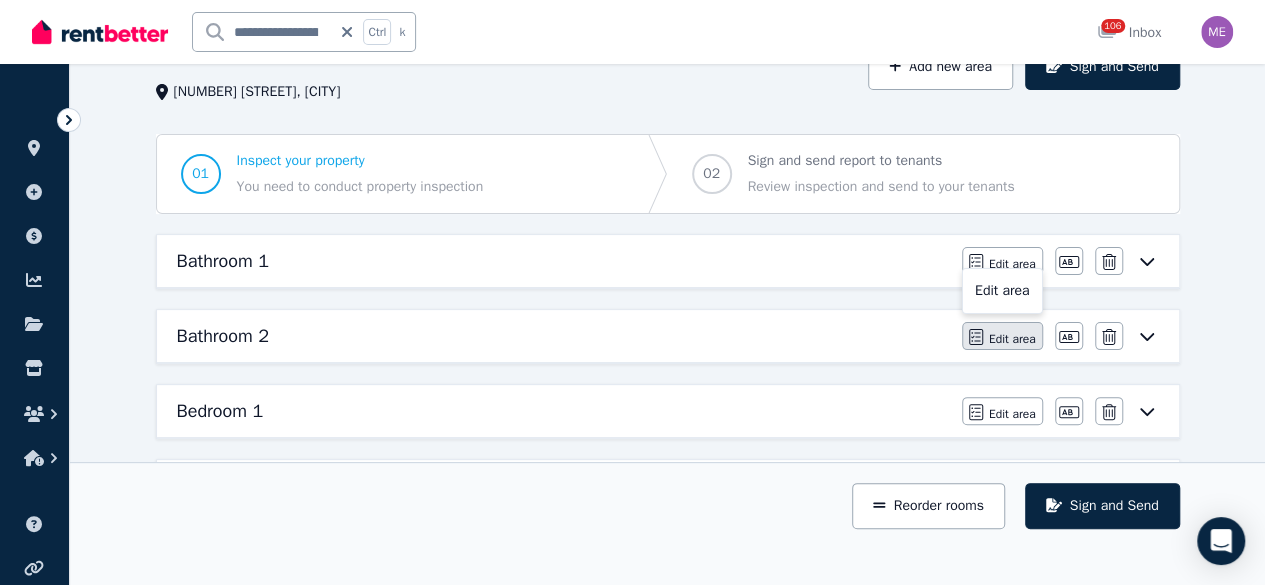 click on "Edit area" at bounding box center (1012, 339) 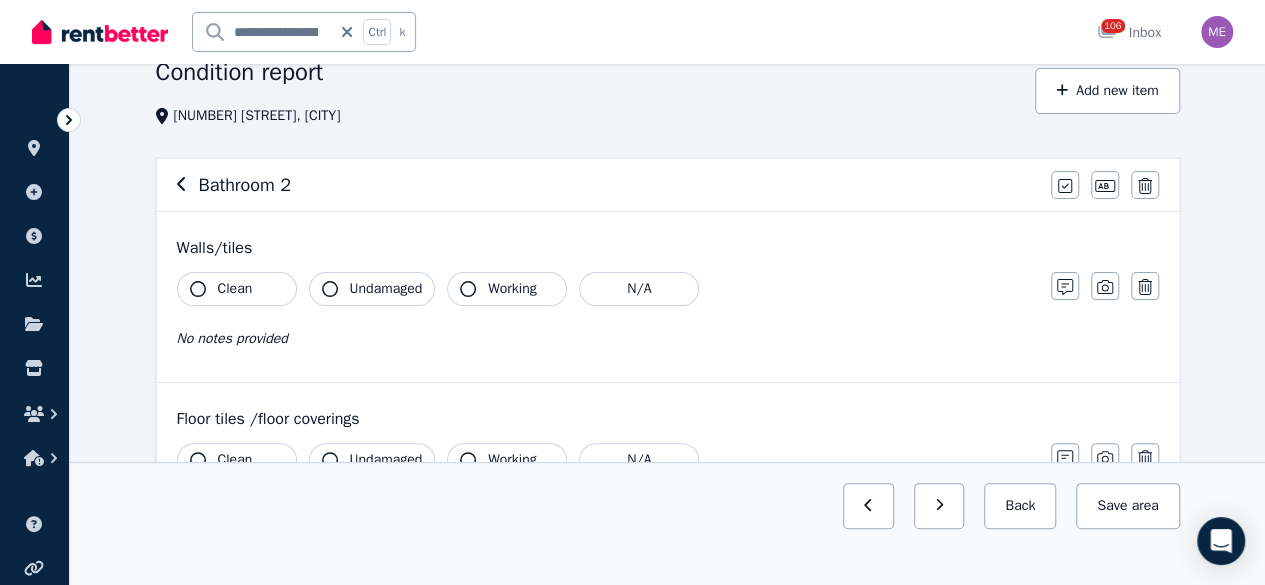 scroll, scrollTop: 100, scrollLeft: 0, axis: vertical 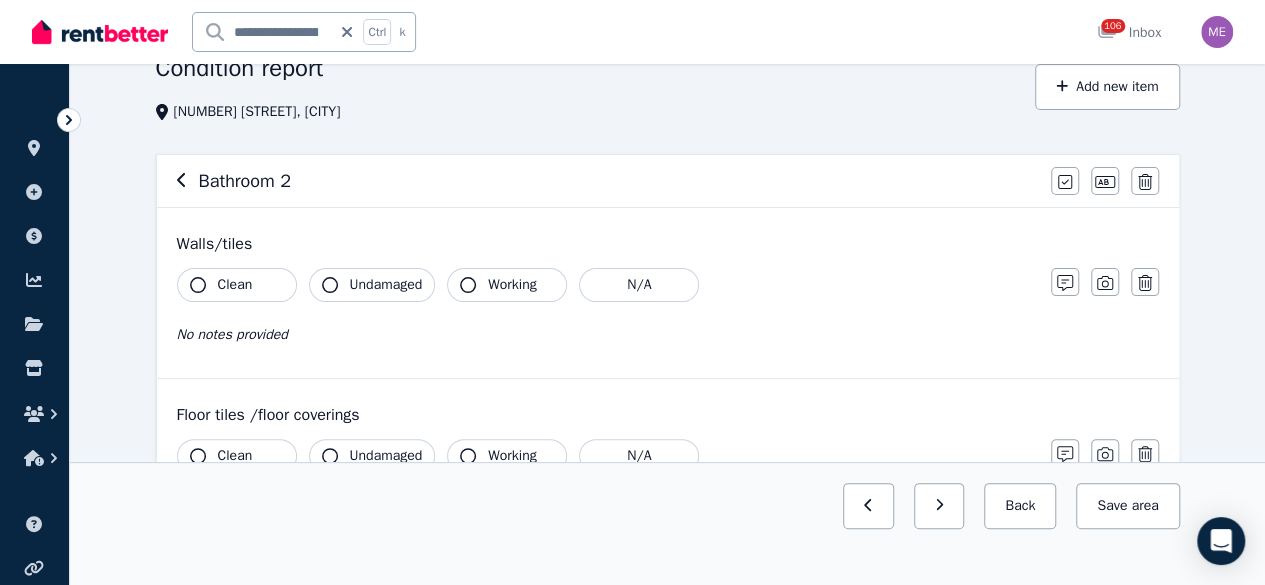 click on "Clean" at bounding box center [235, 285] 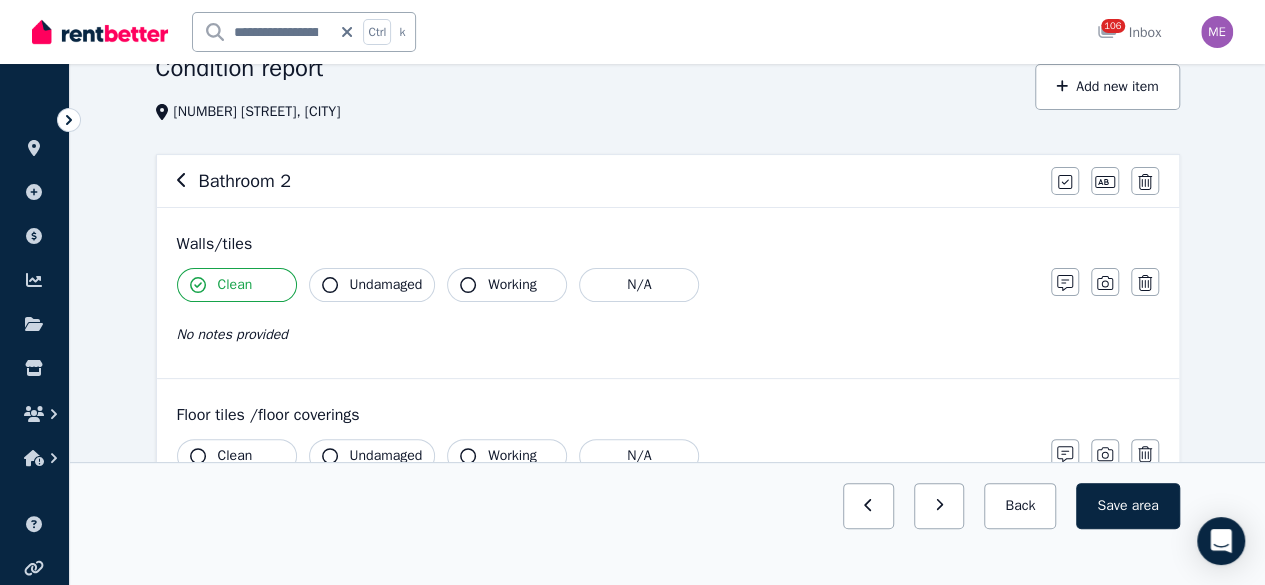 click on "Undamaged" at bounding box center [386, 285] 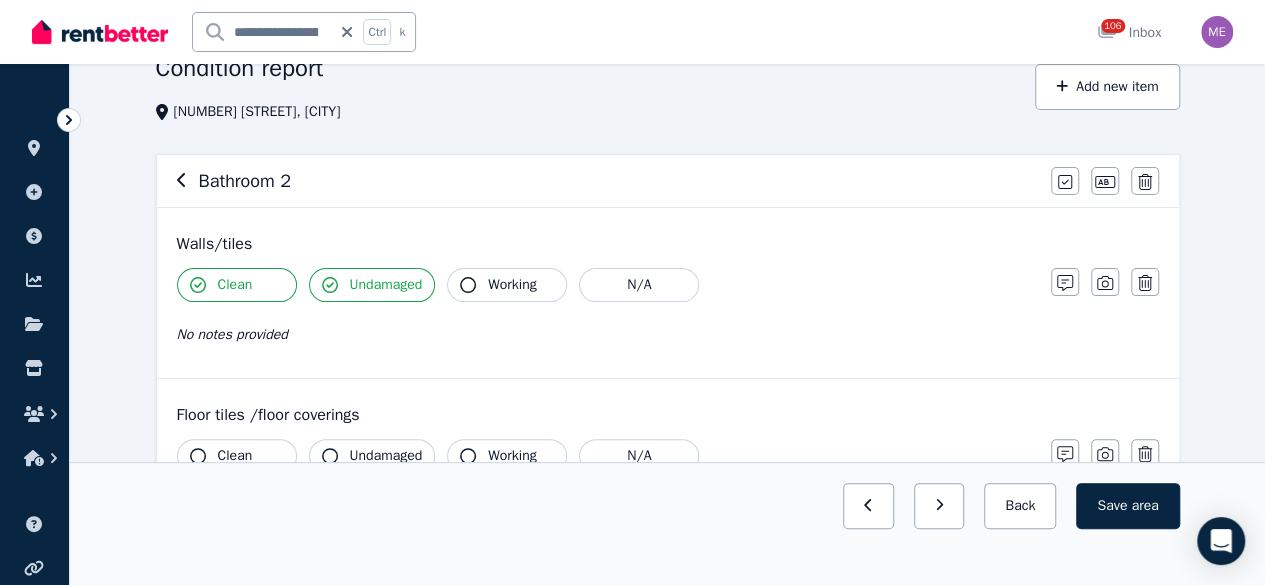 click on "Working" at bounding box center [507, 285] 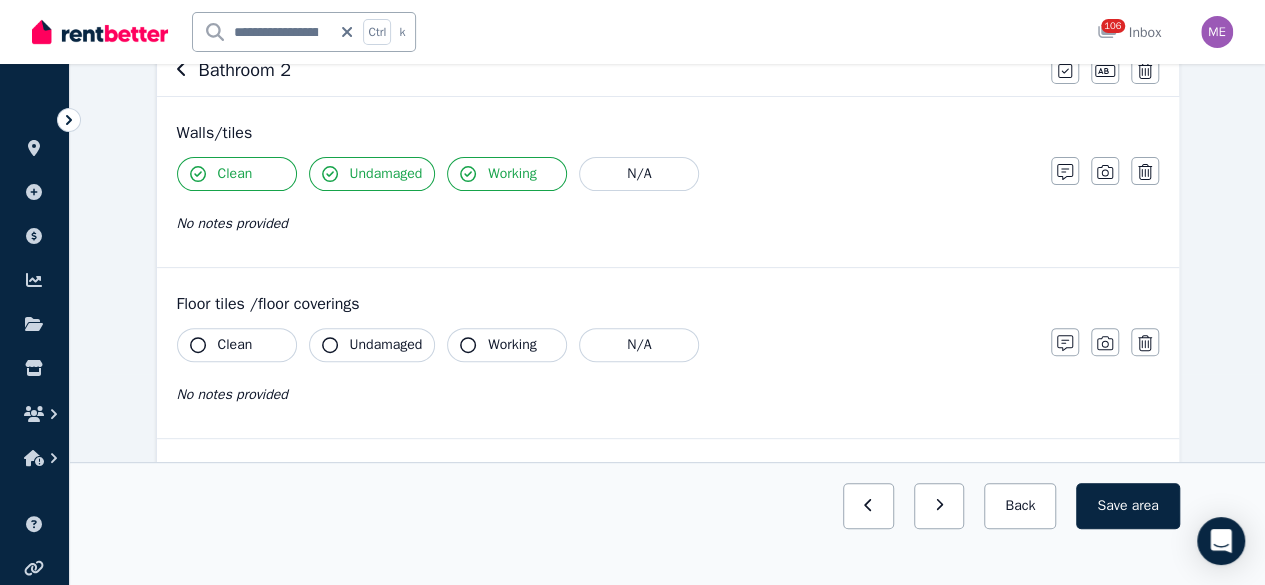 scroll, scrollTop: 300, scrollLeft: 0, axis: vertical 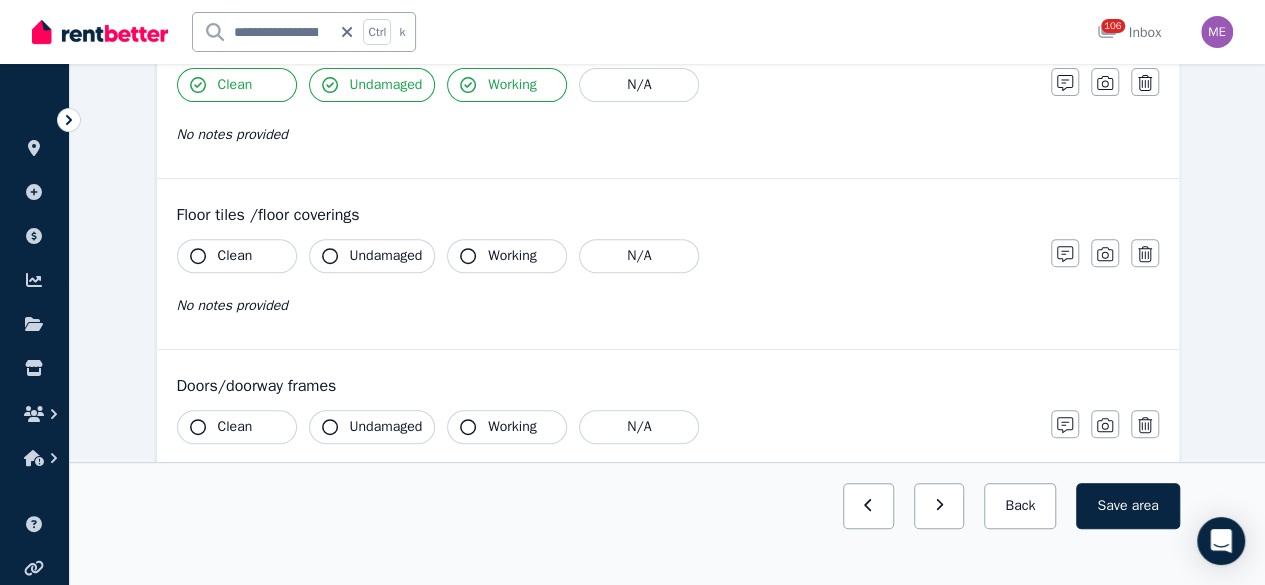 click on "Clean" at bounding box center [235, 256] 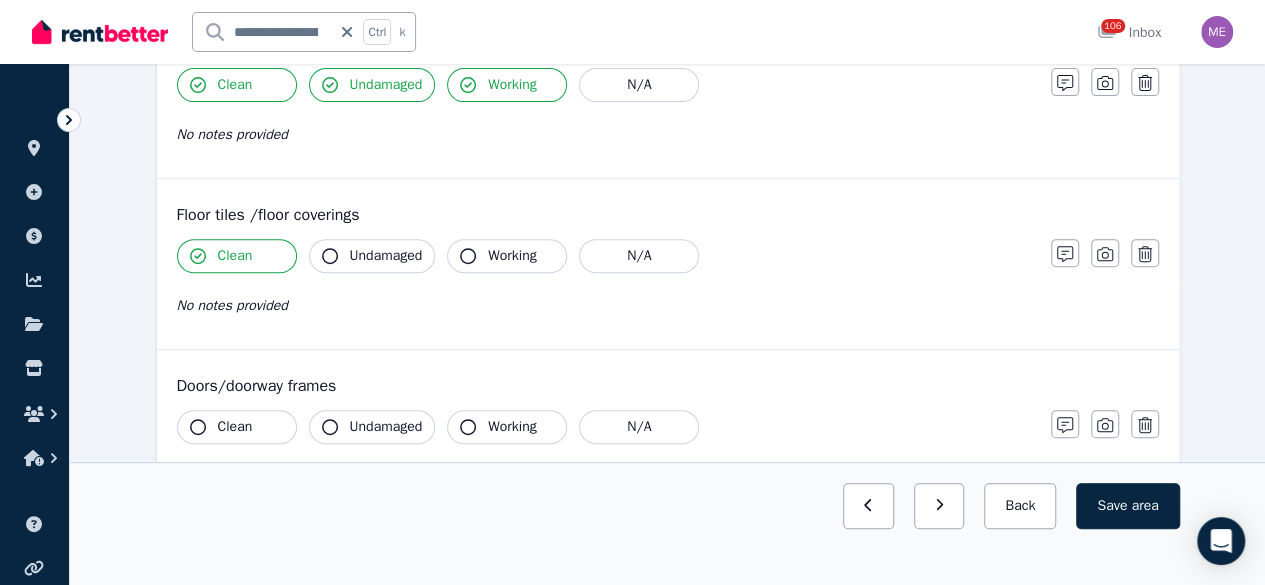 click on "Undamaged" at bounding box center [386, 256] 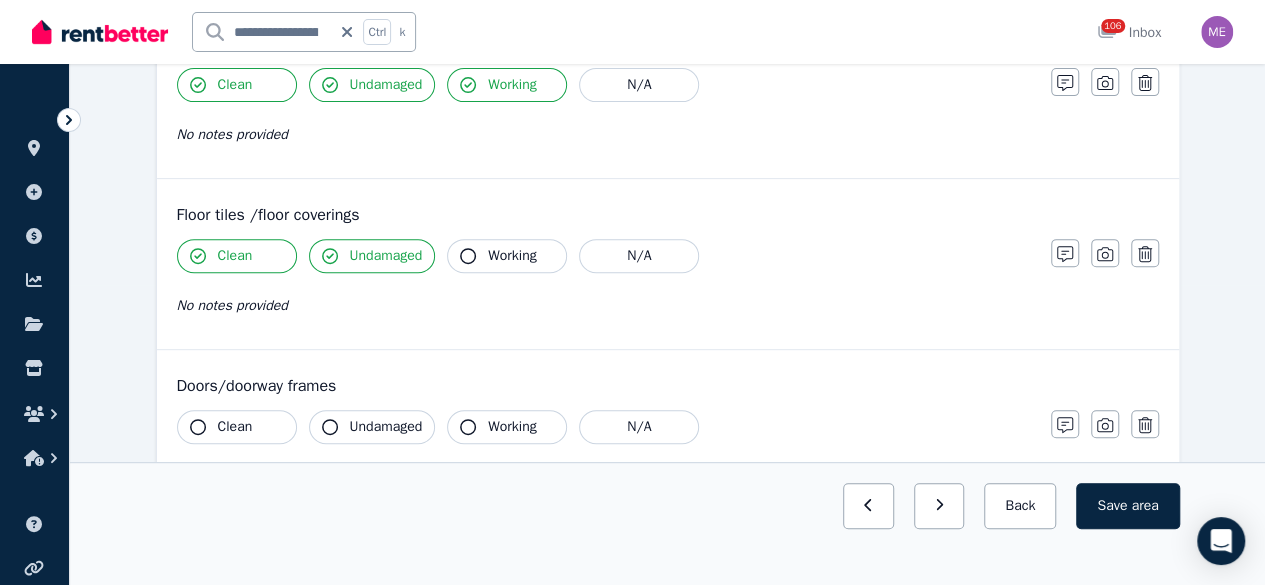 click on "Clean" at bounding box center [235, 427] 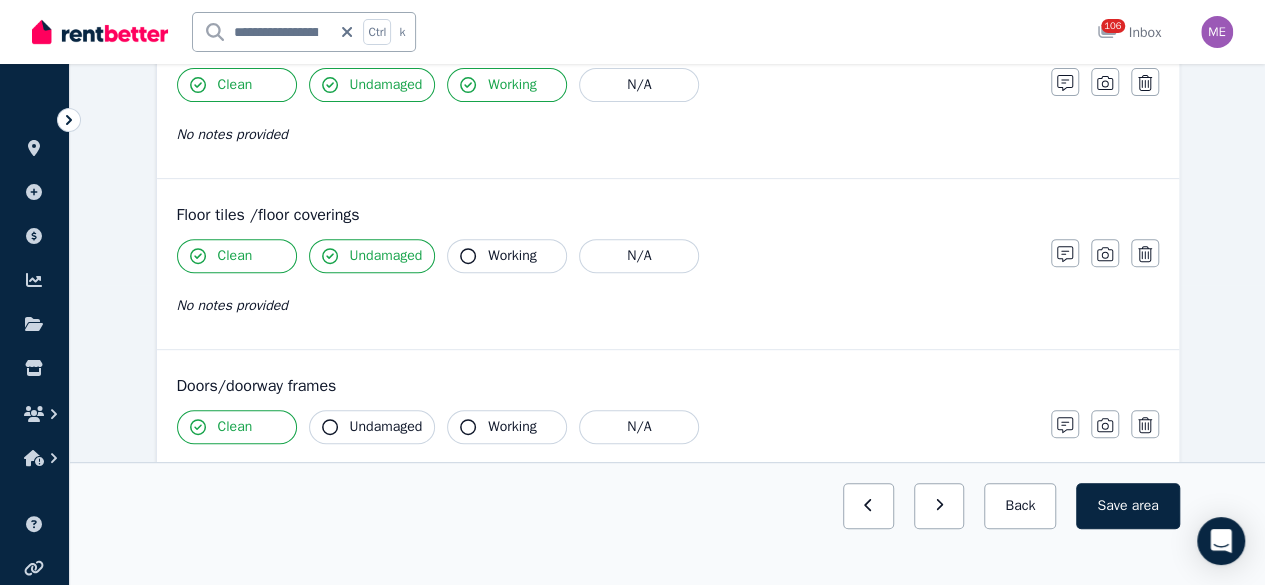 click on "Undamaged" at bounding box center [386, 427] 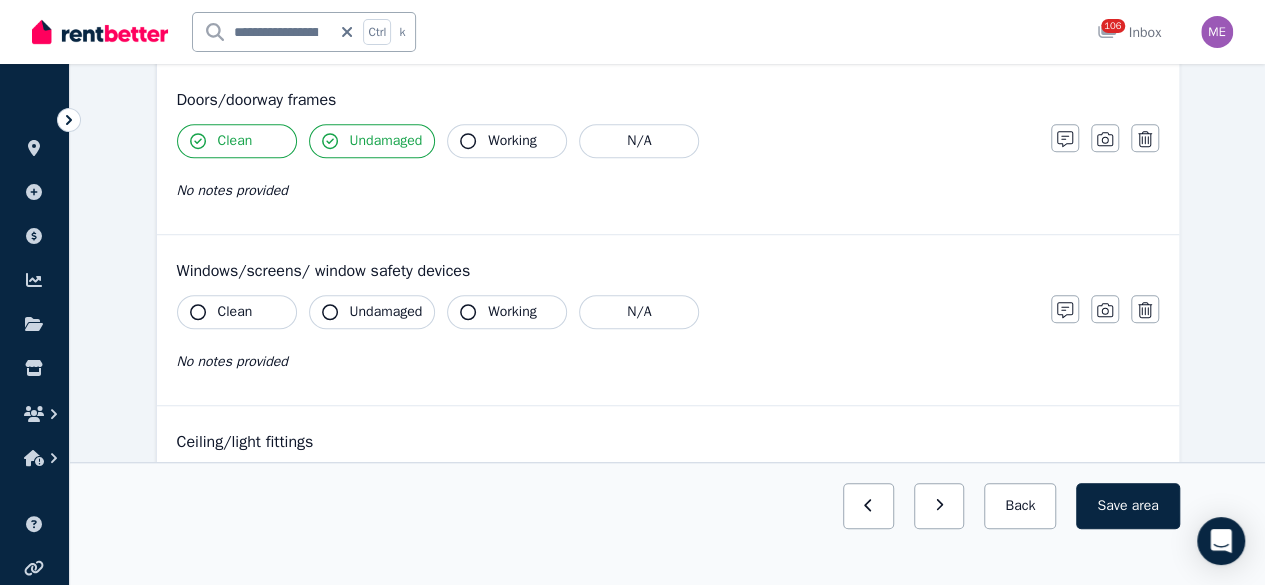 scroll, scrollTop: 600, scrollLeft: 0, axis: vertical 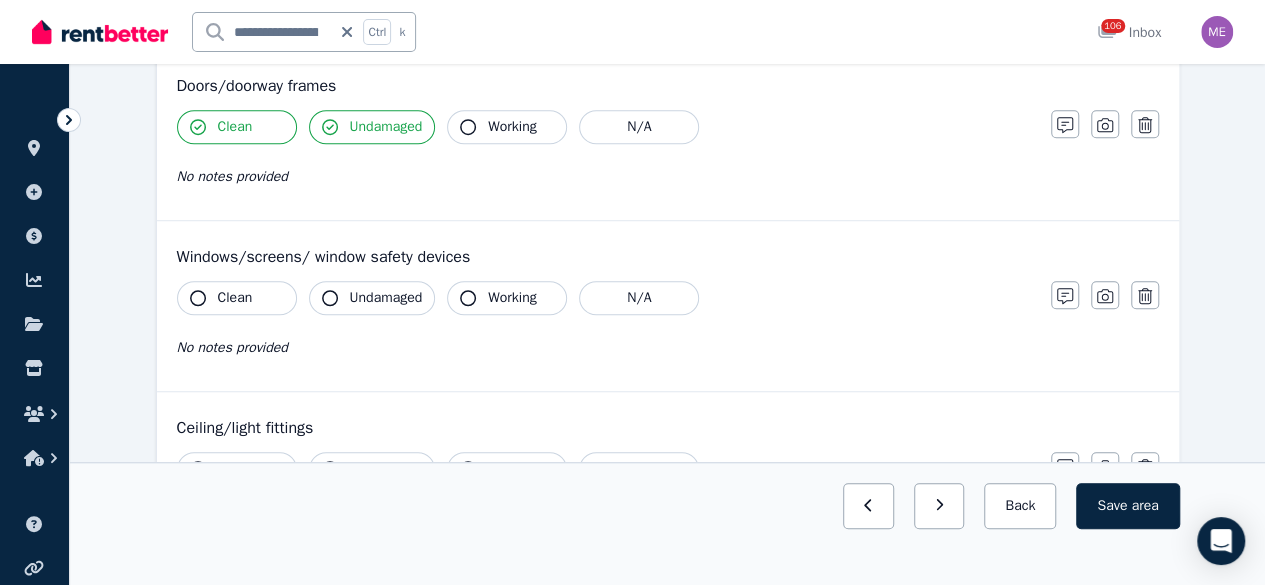 click on "Working" at bounding box center (512, 127) 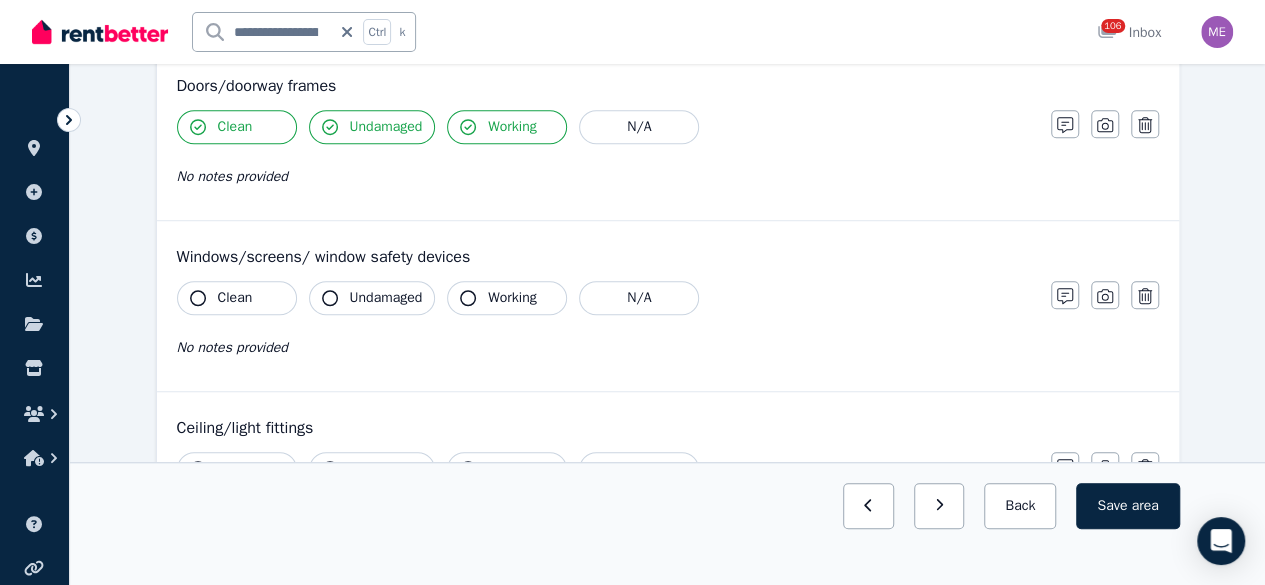 click on "Clean" at bounding box center (235, 298) 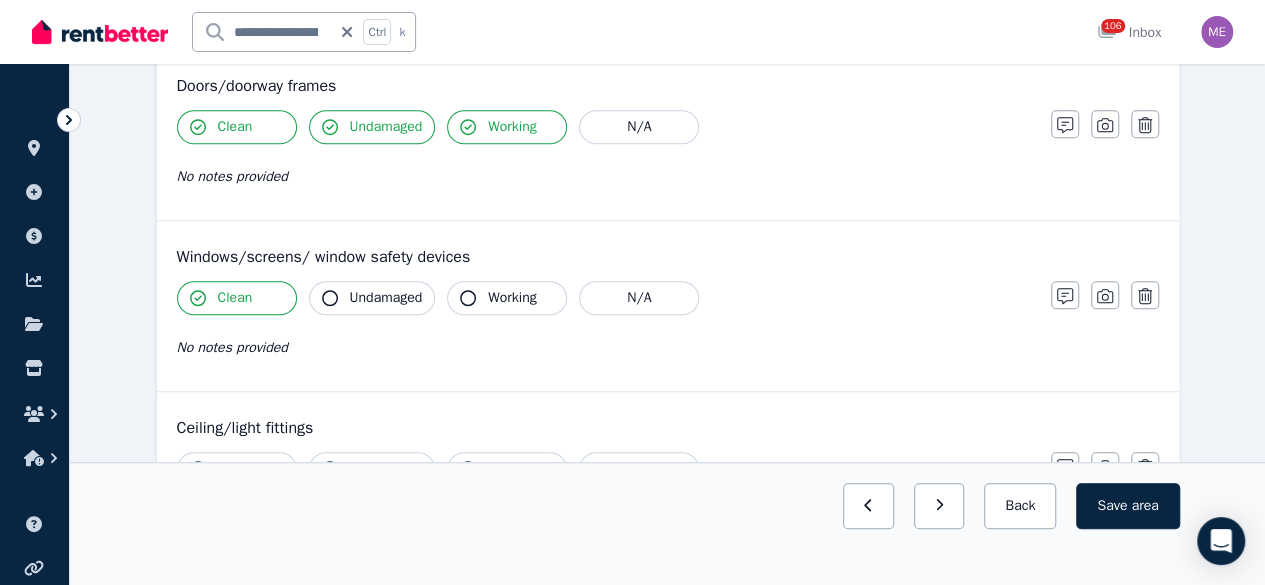 click on "Undamaged" at bounding box center [386, 298] 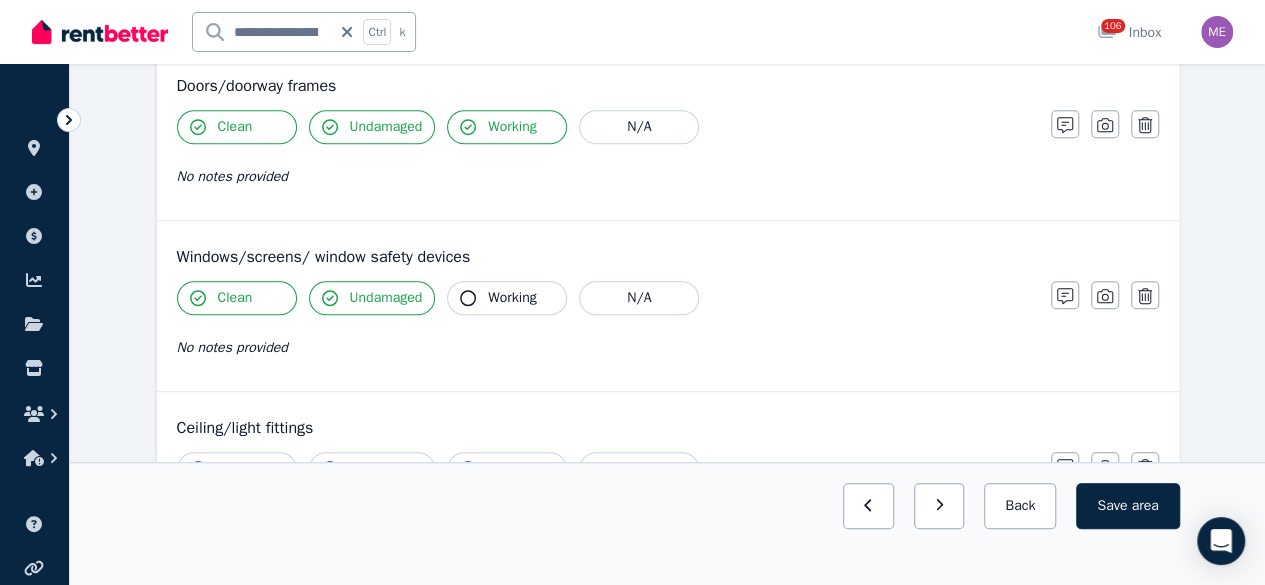 click on "Working" at bounding box center (507, 298) 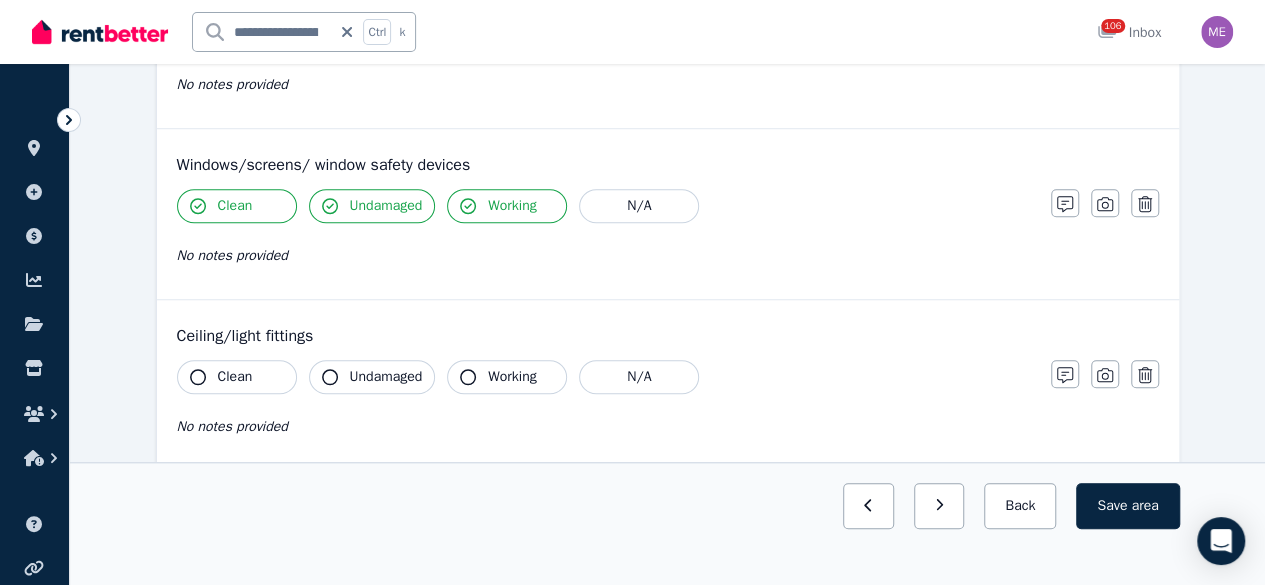 scroll, scrollTop: 800, scrollLeft: 0, axis: vertical 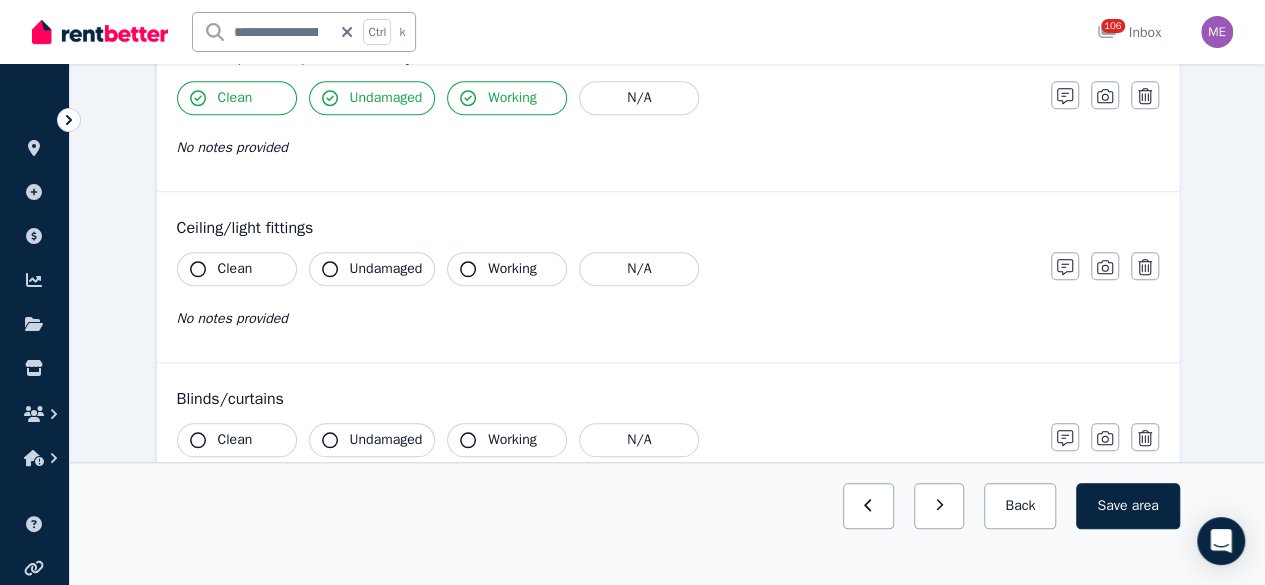 click on "Clean" at bounding box center (237, 269) 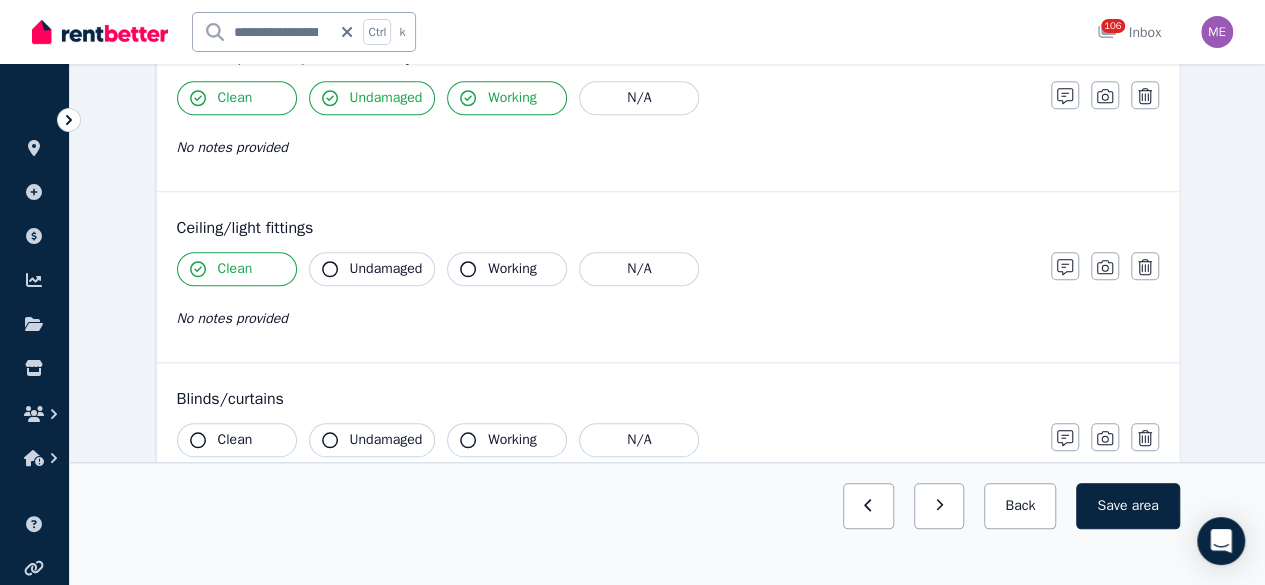 drag, startPoint x: 398, startPoint y: 262, endPoint x: 439, endPoint y: 261, distance: 41.01219 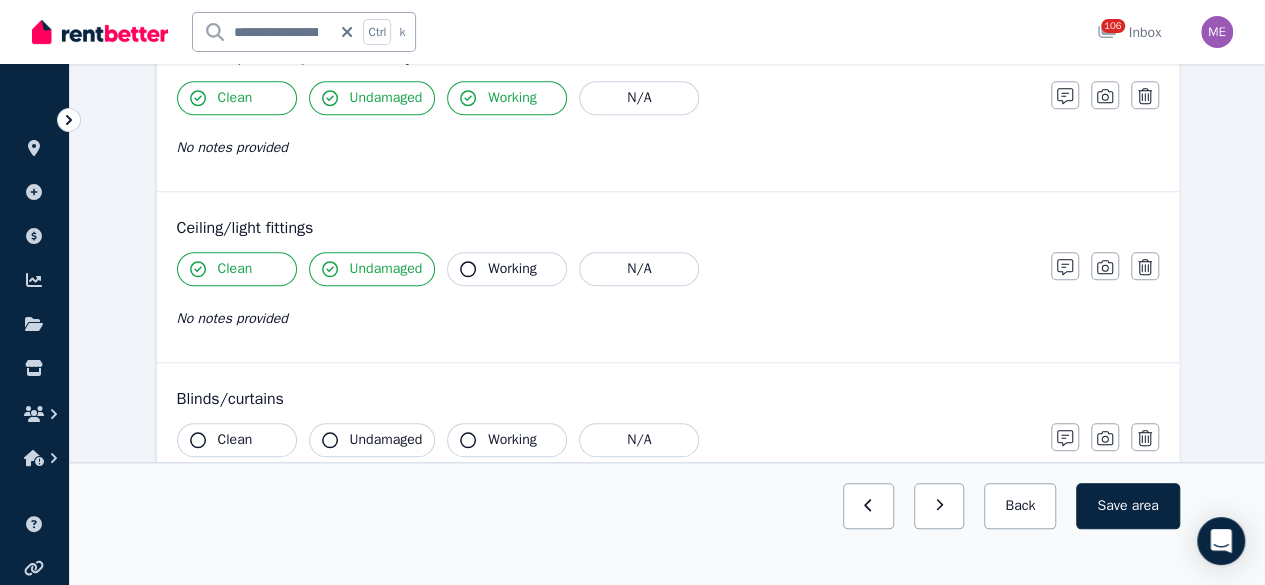 click on "Working" at bounding box center [512, 269] 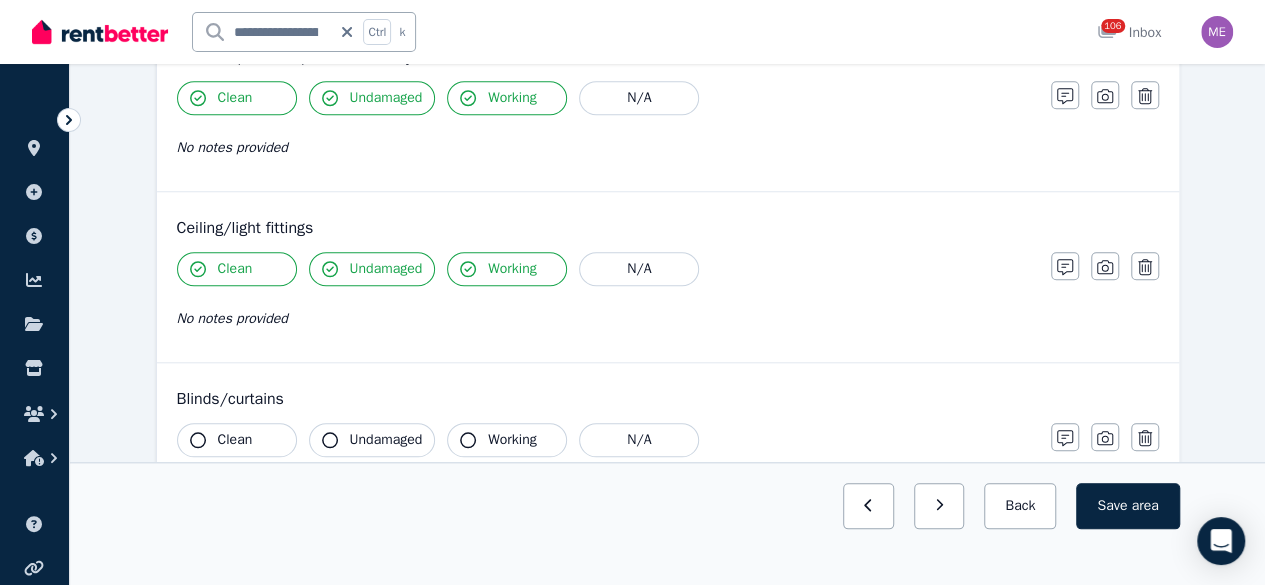 click on "Clean" at bounding box center [235, 440] 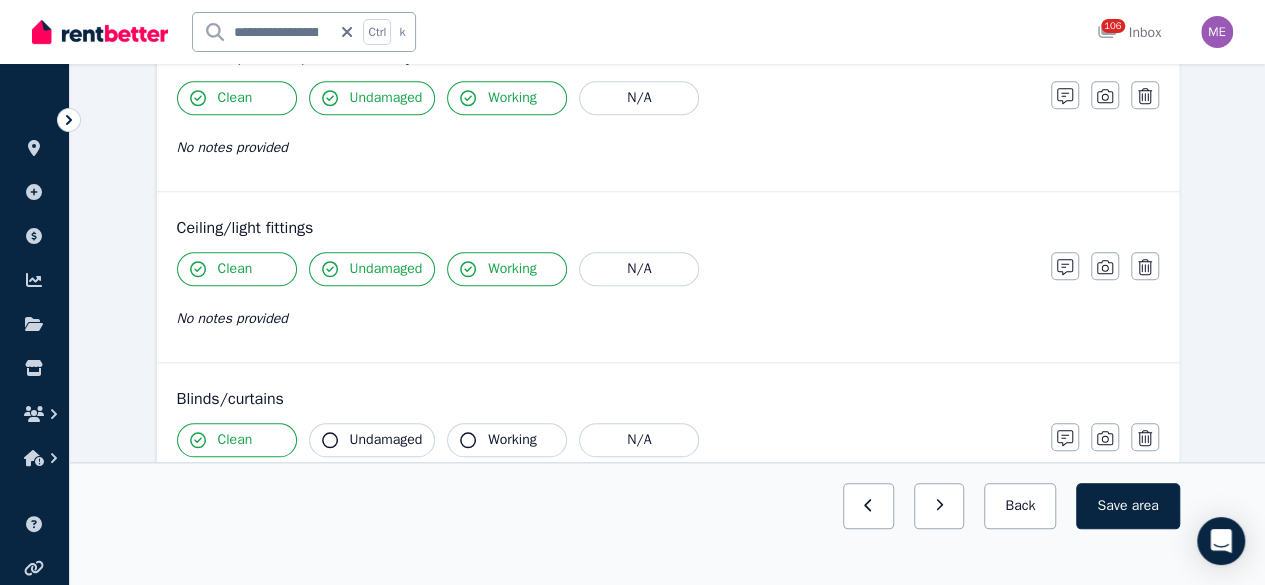click on "Undamaged" at bounding box center (386, 440) 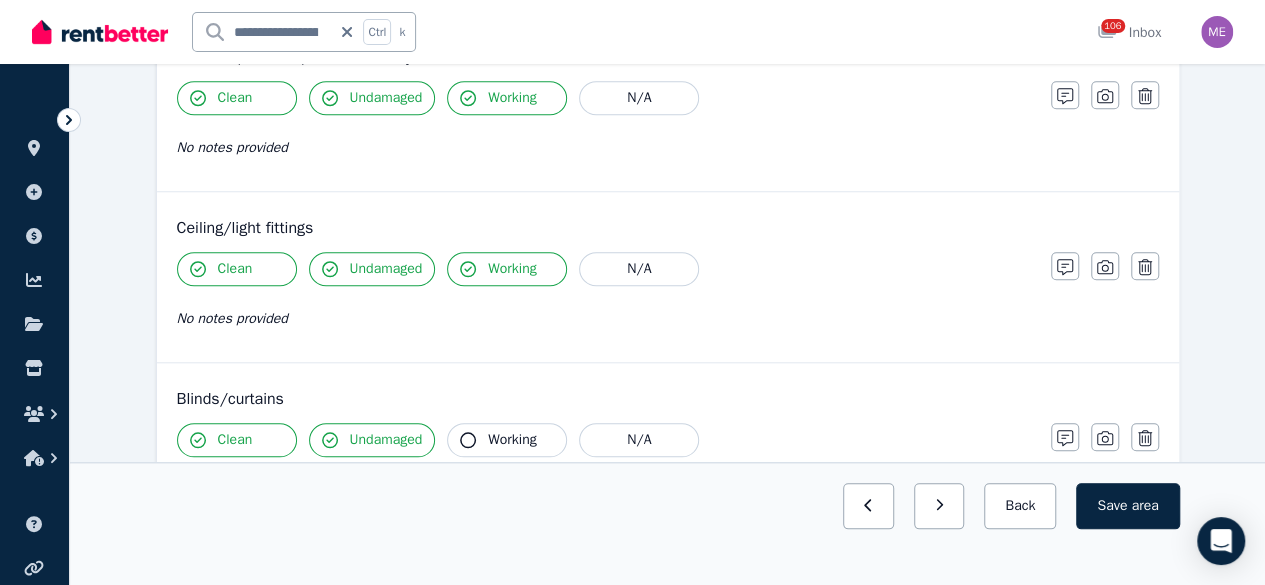 click on "Working" at bounding box center (507, 440) 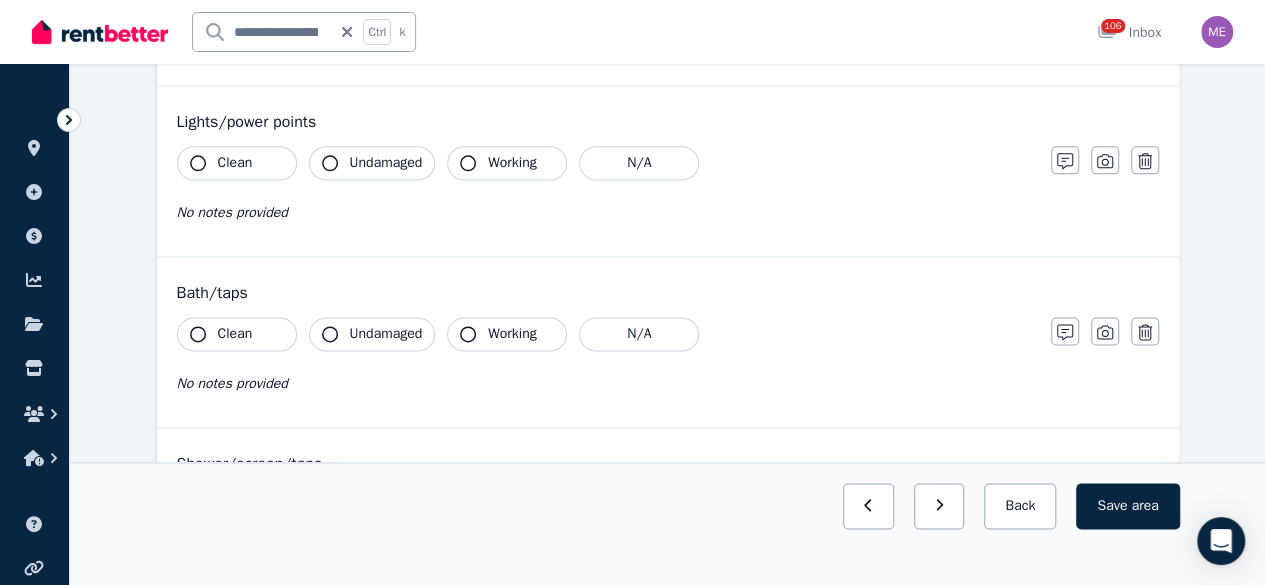 scroll, scrollTop: 1300, scrollLeft: 0, axis: vertical 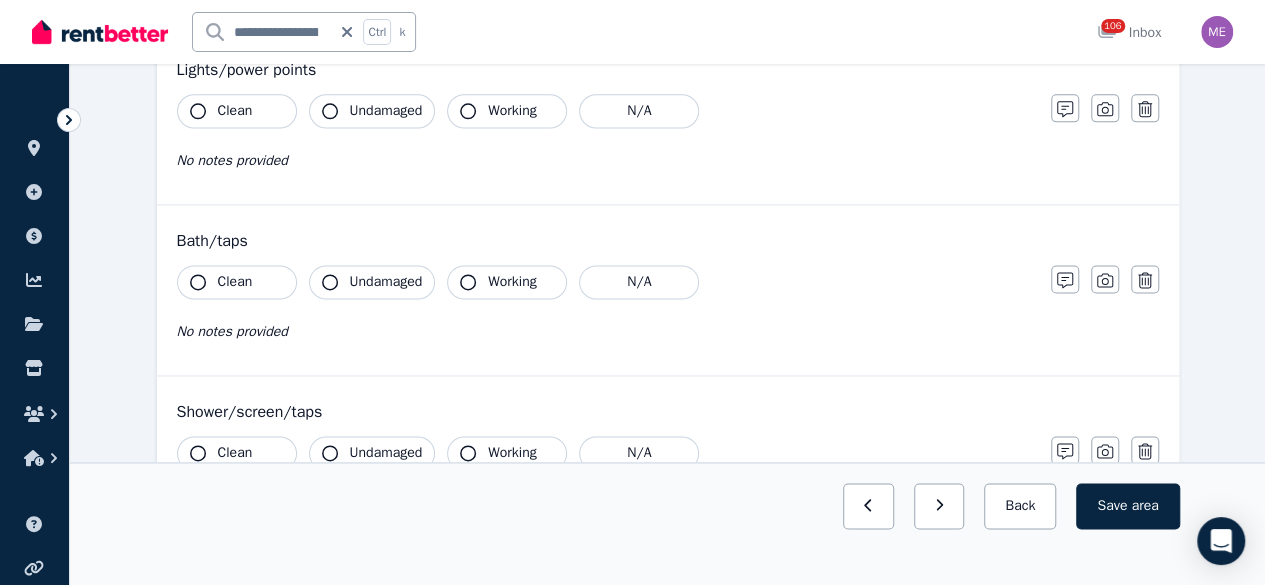click on "Clean" at bounding box center (235, 111) 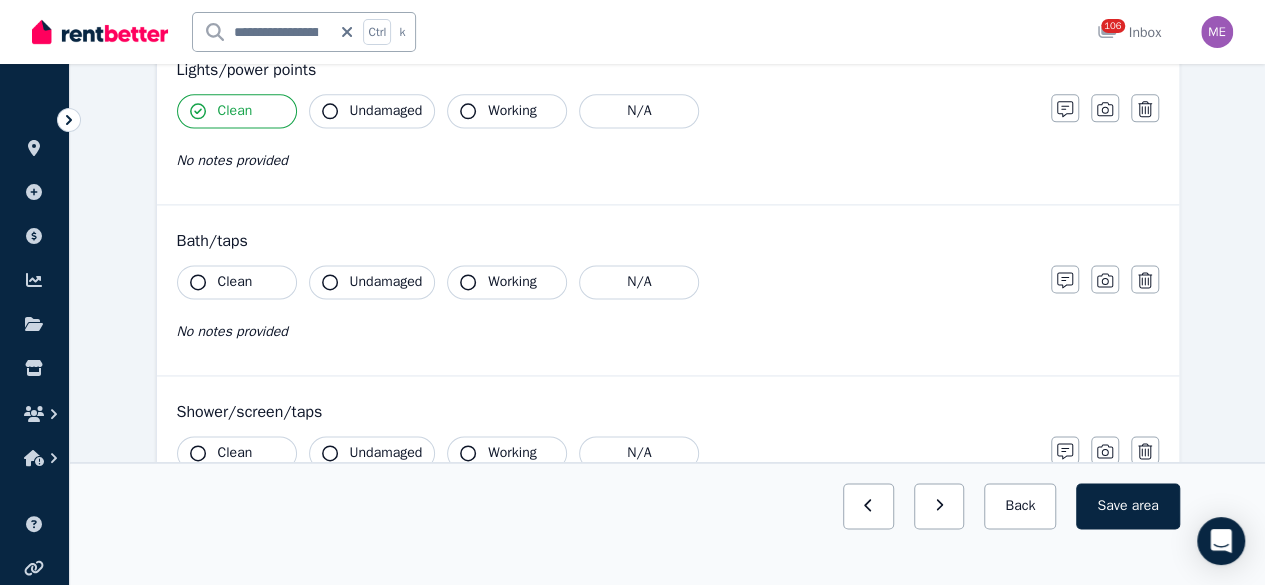 click 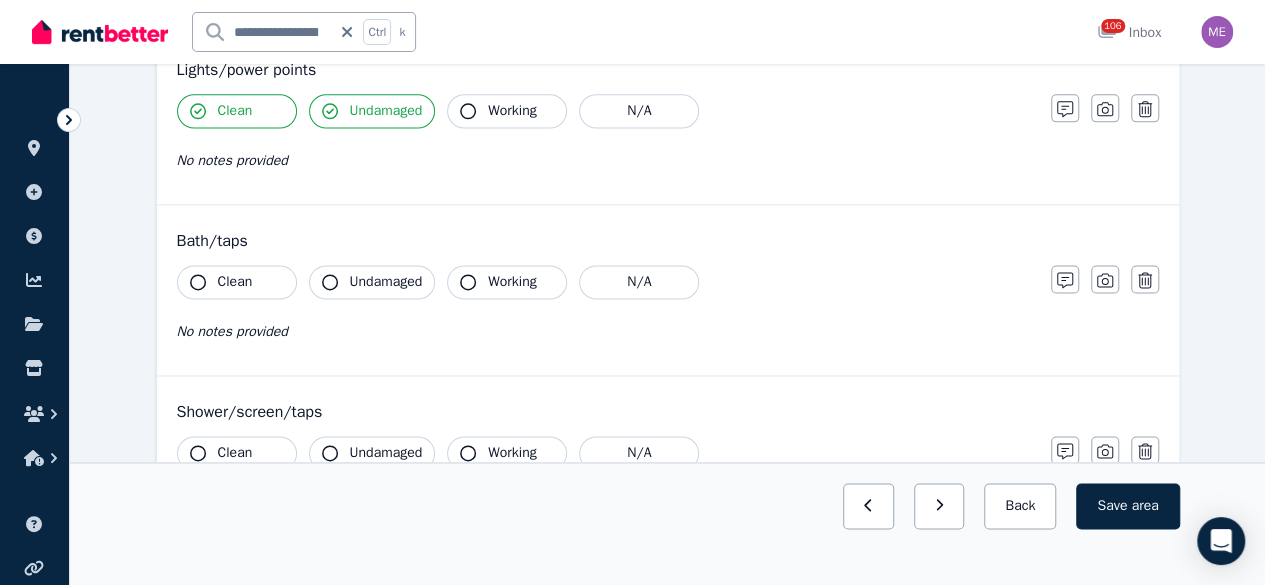 click on "Working" at bounding box center [512, 111] 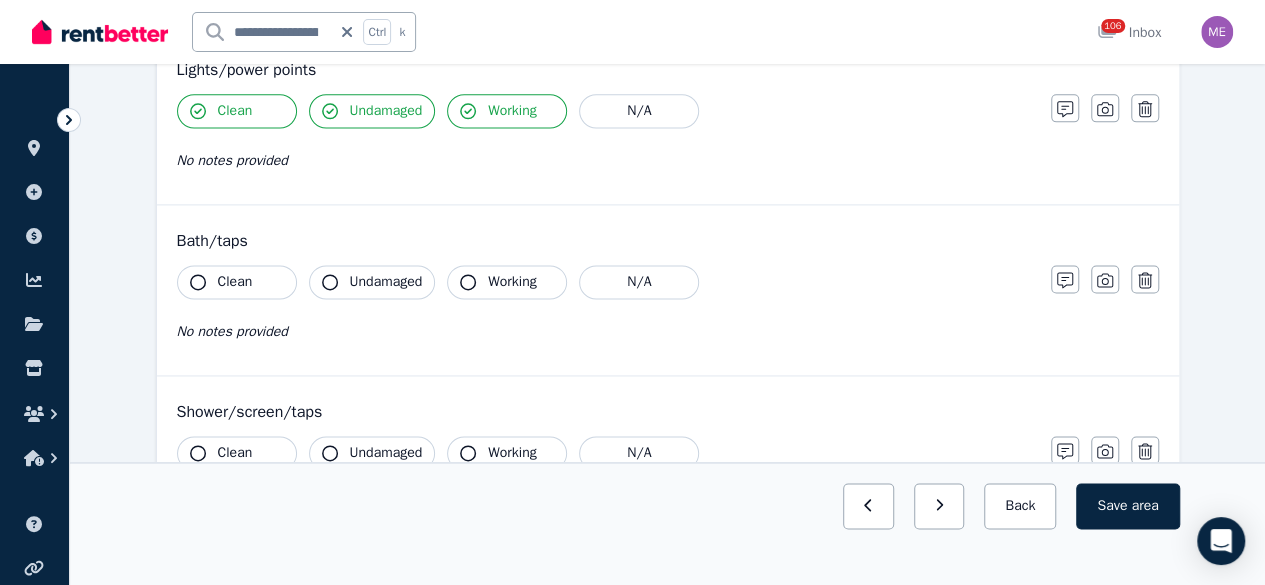 drag, startPoint x: 239, startPoint y: 278, endPoint x: 416, endPoint y: 278, distance: 177 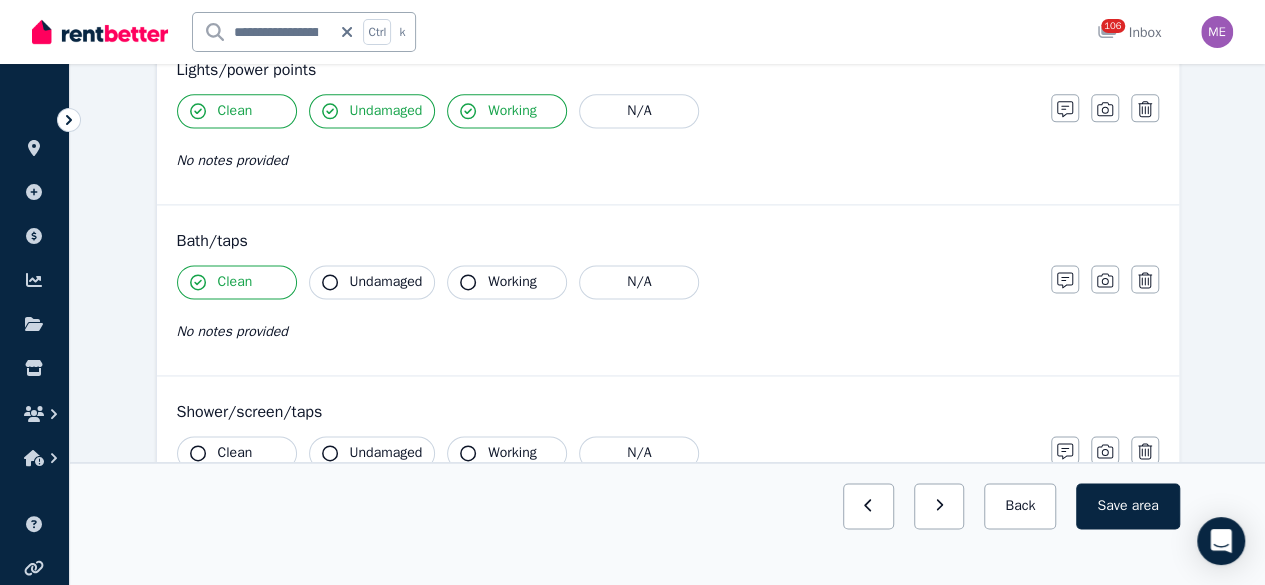 click on "Undamaged" at bounding box center [386, 282] 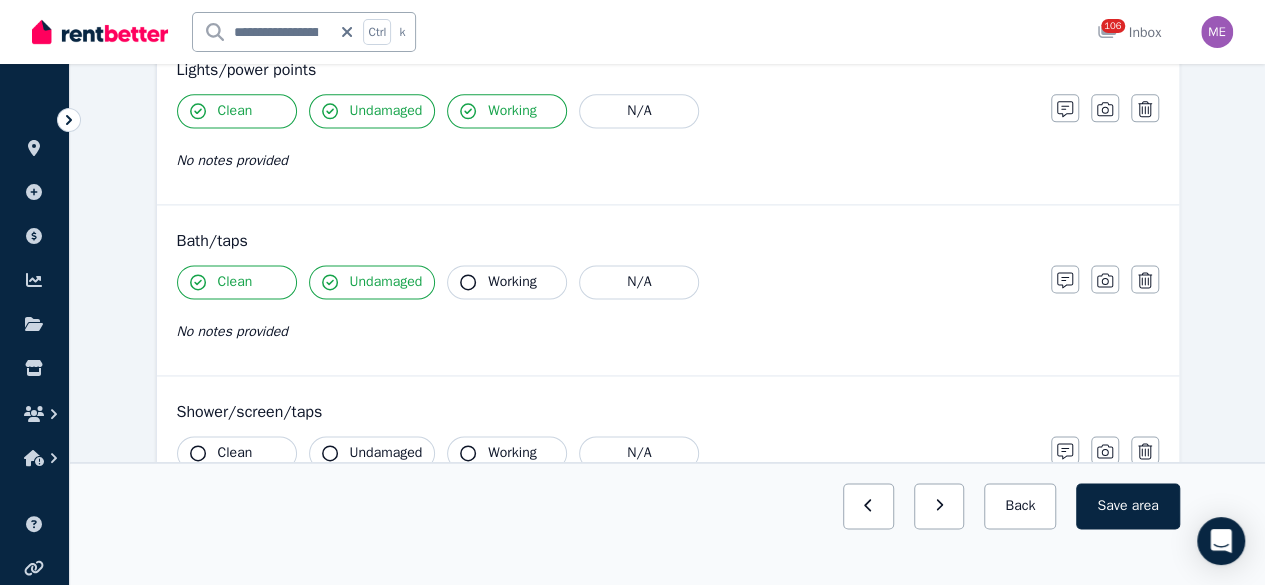 click on "Working" at bounding box center (507, 282) 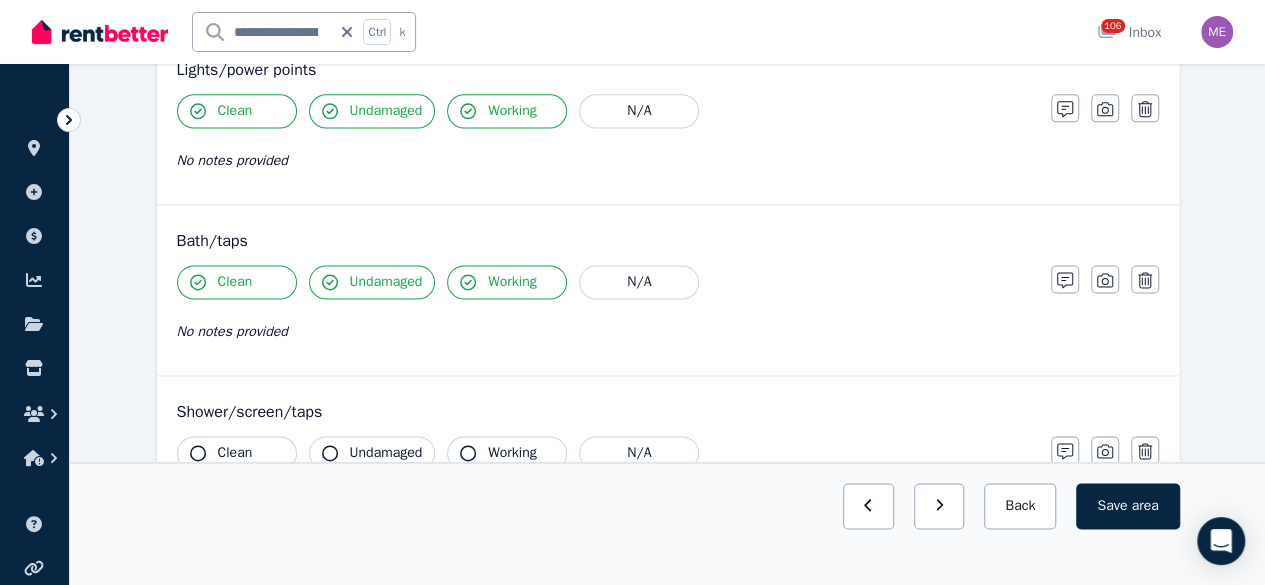 click on "Clean" at bounding box center [235, 453] 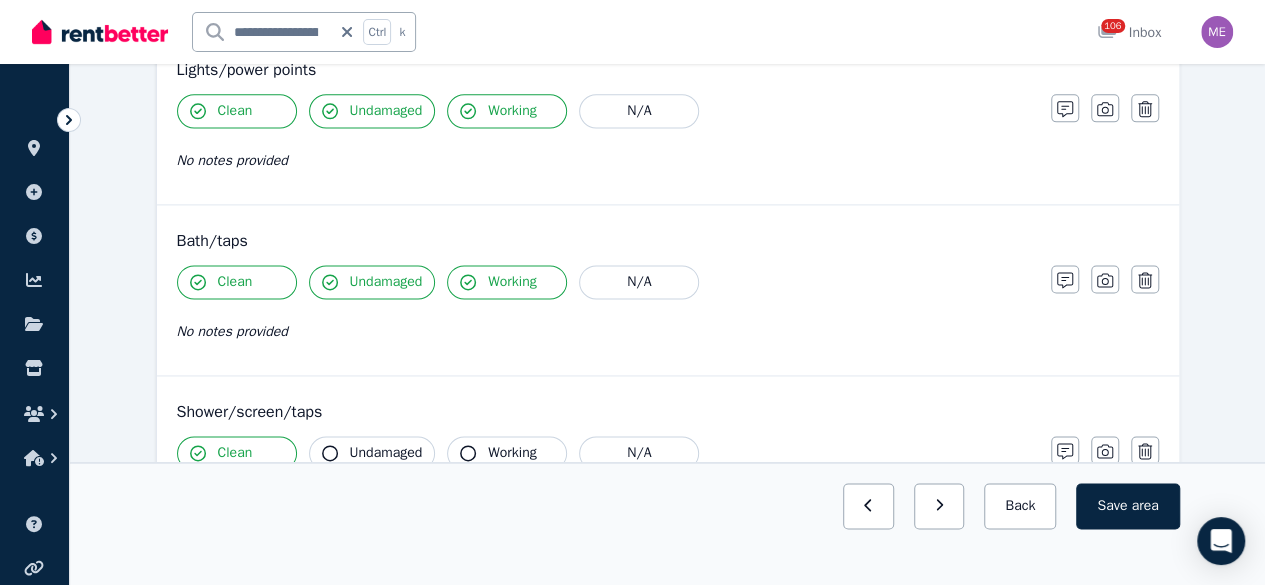 click on "Undamaged" at bounding box center [386, 453] 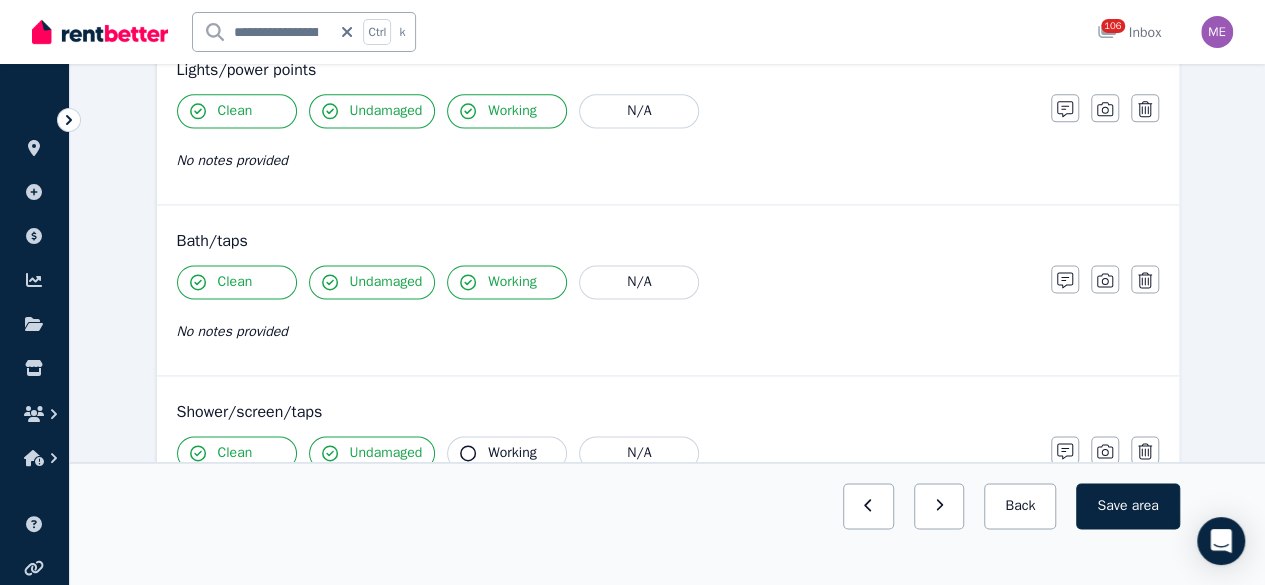 click on "Working" at bounding box center [507, 453] 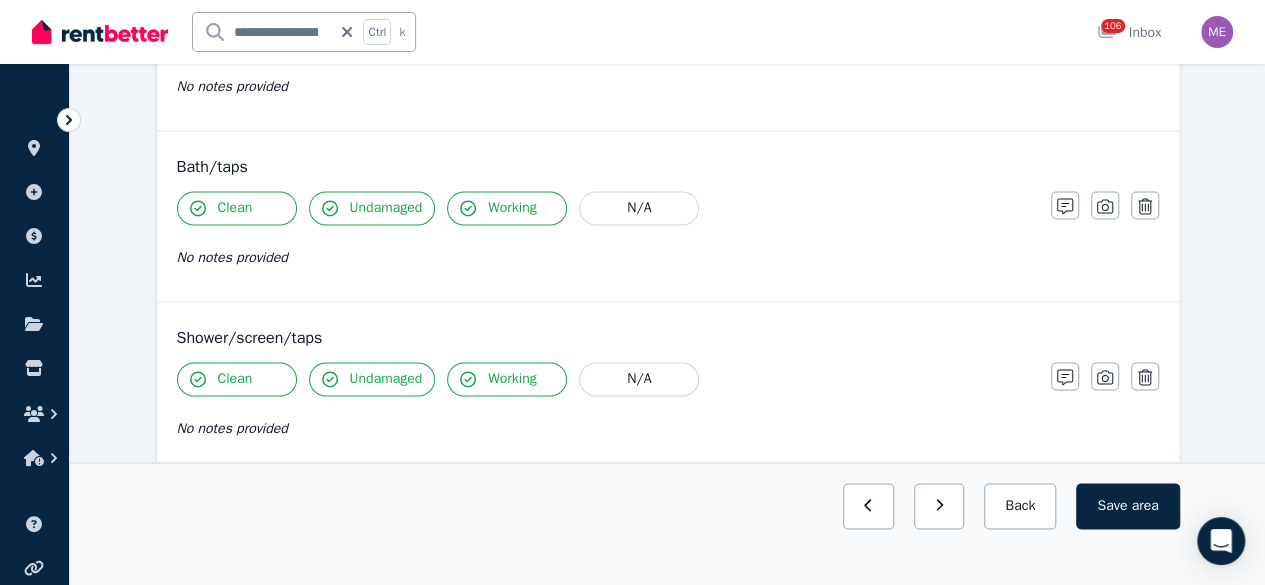scroll, scrollTop: 1500, scrollLeft: 0, axis: vertical 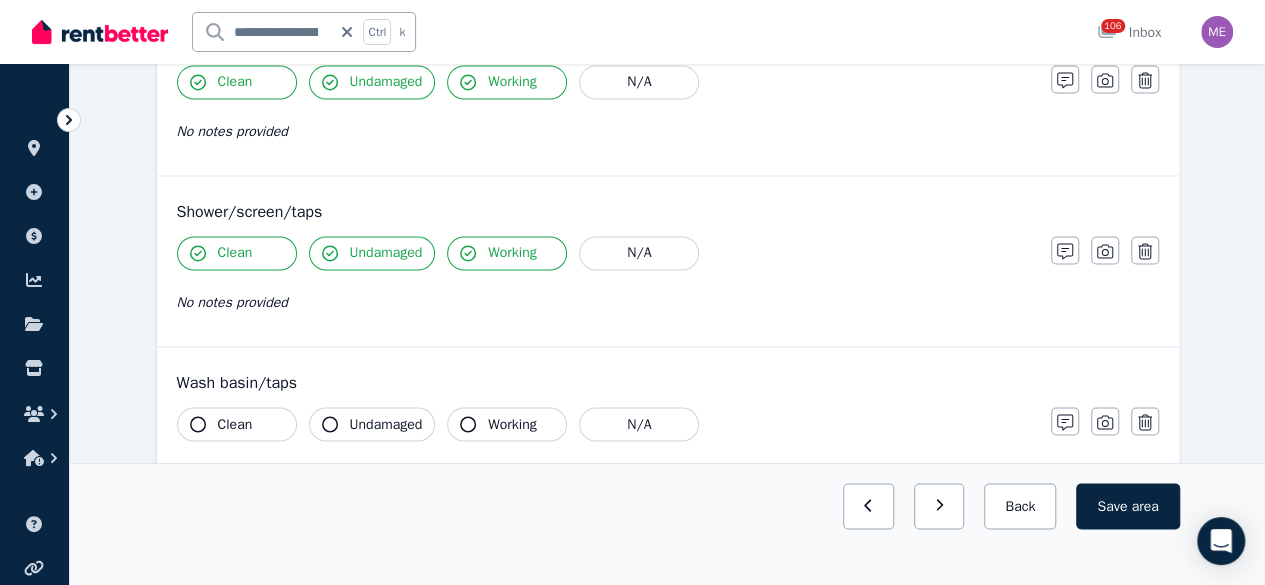 click on "Clean" at bounding box center [235, 424] 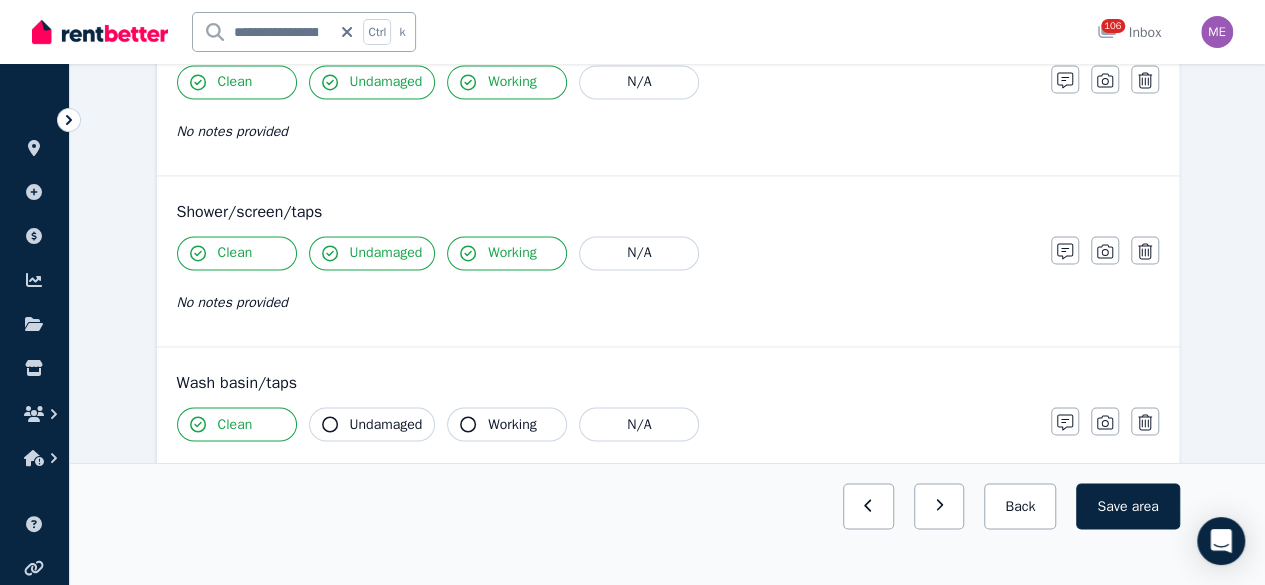 click on "Undamaged" at bounding box center [386, 424] 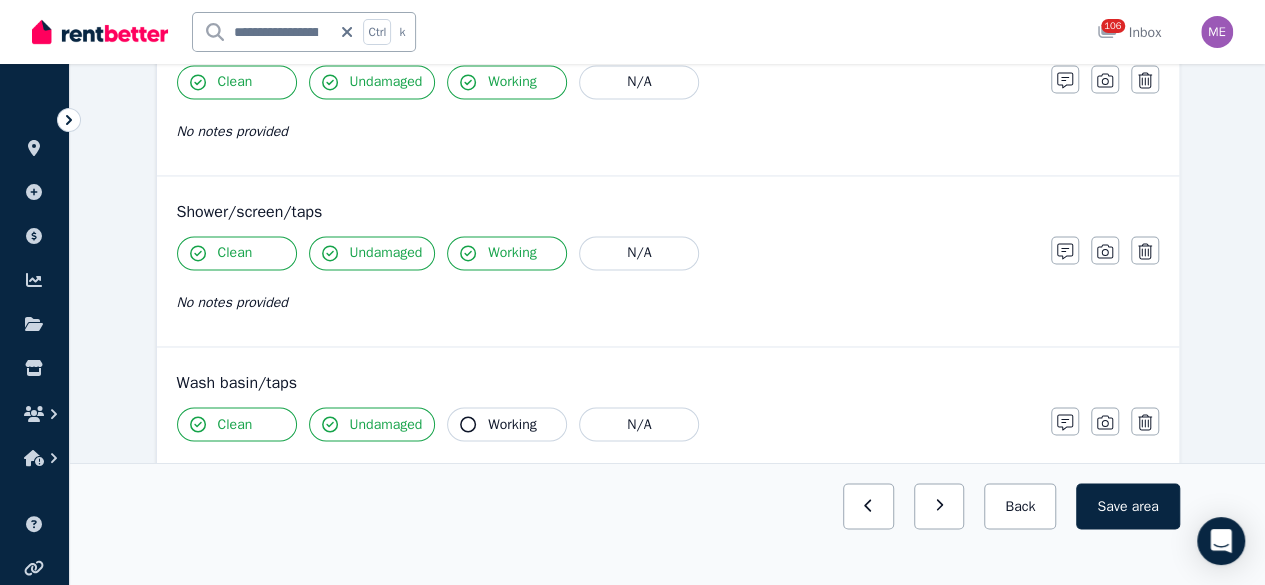 click on "Working" at bounding box center (507, 424) 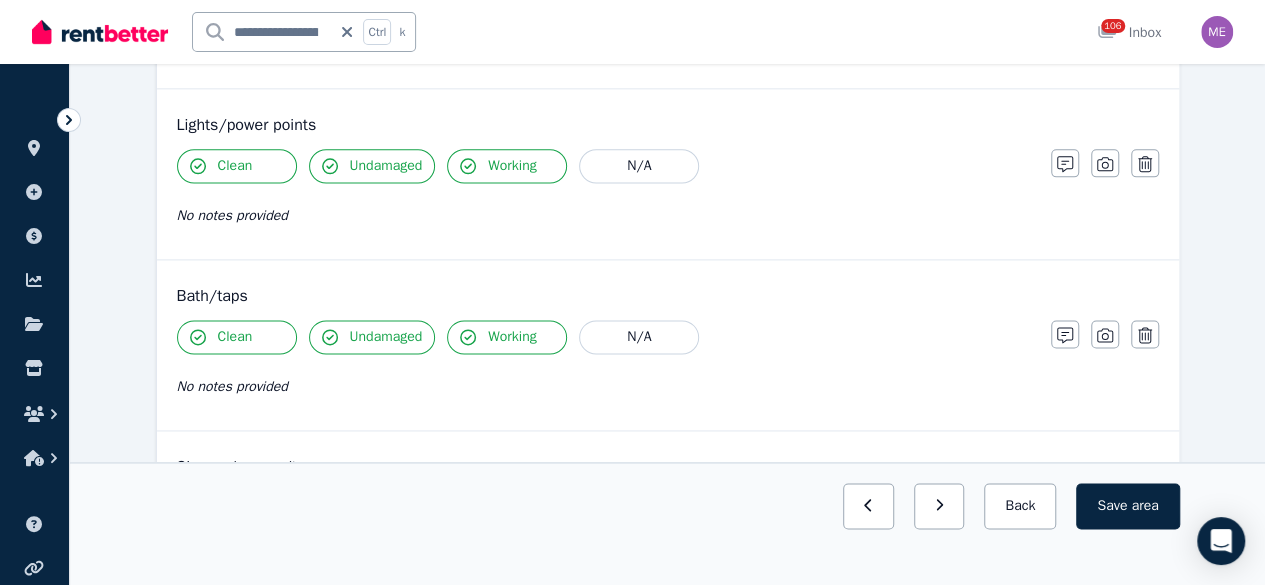 scroll, scrollTop: 1200, scrollLeft: 0, axis: vertical 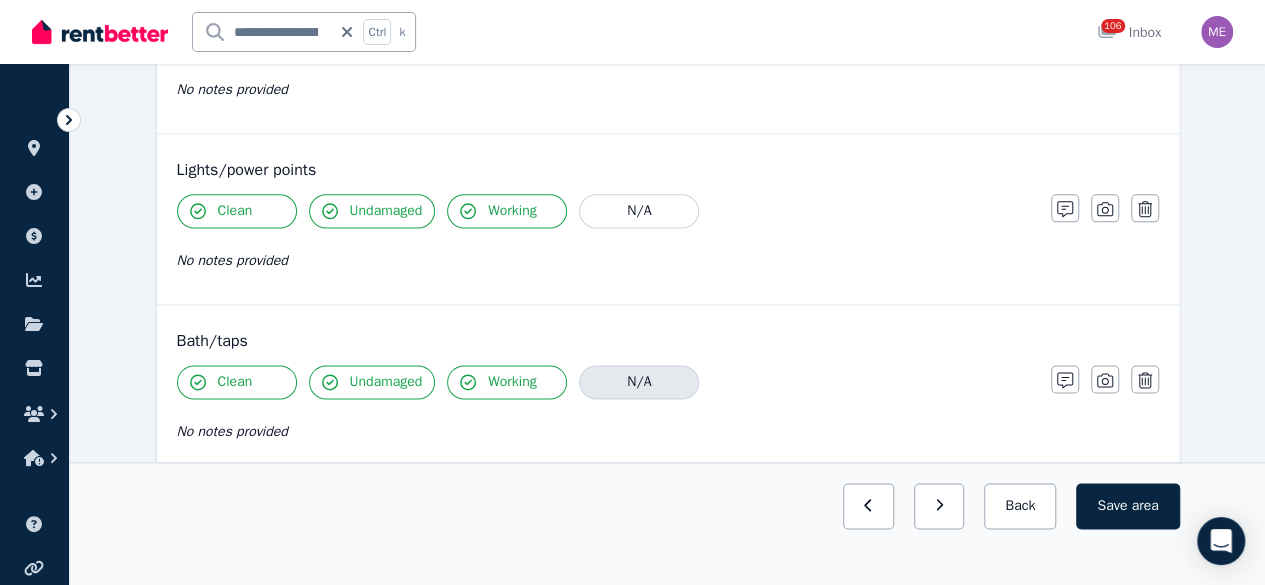 click on "N/A" at bounding box center [639, 382] 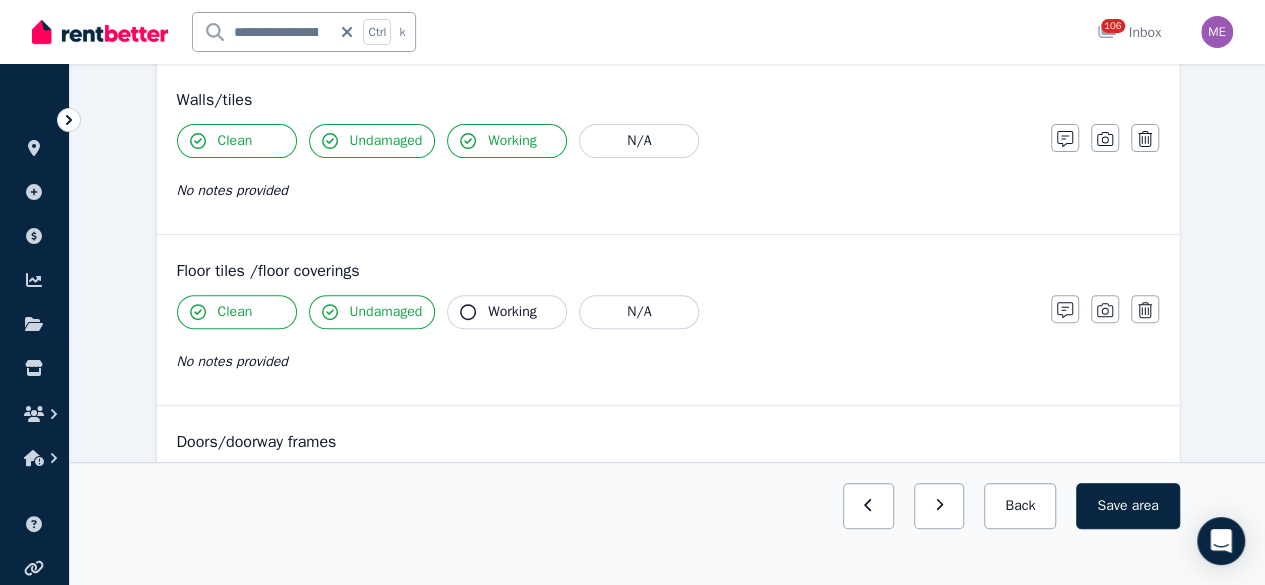 scroll, scrollTop: 0, scrollLeft: 0, axis: both 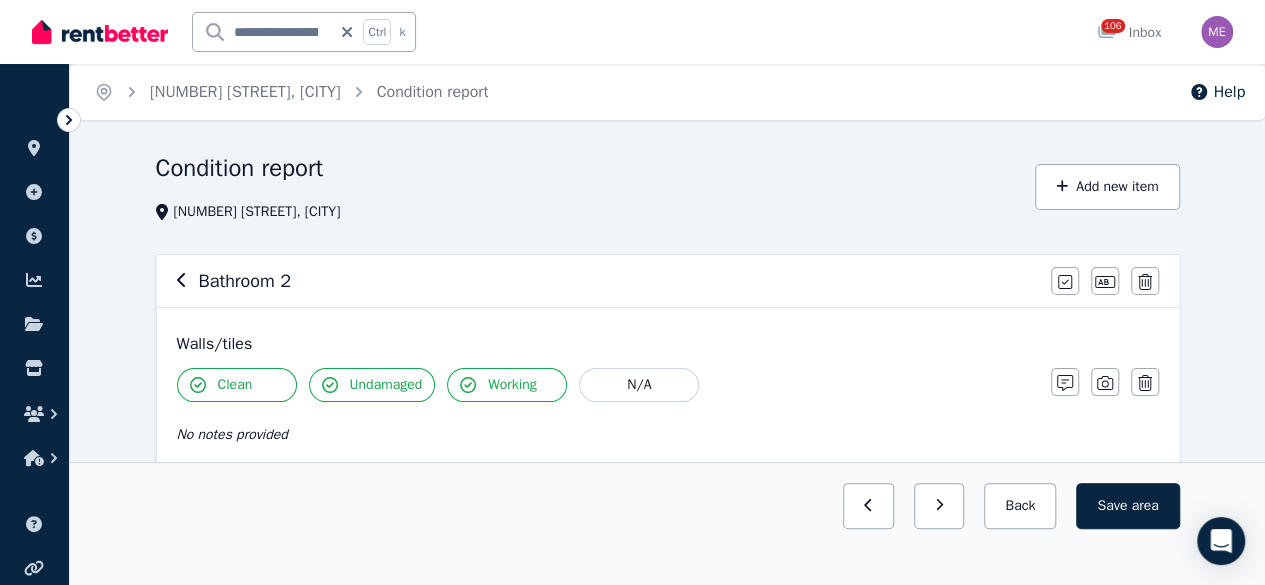 click 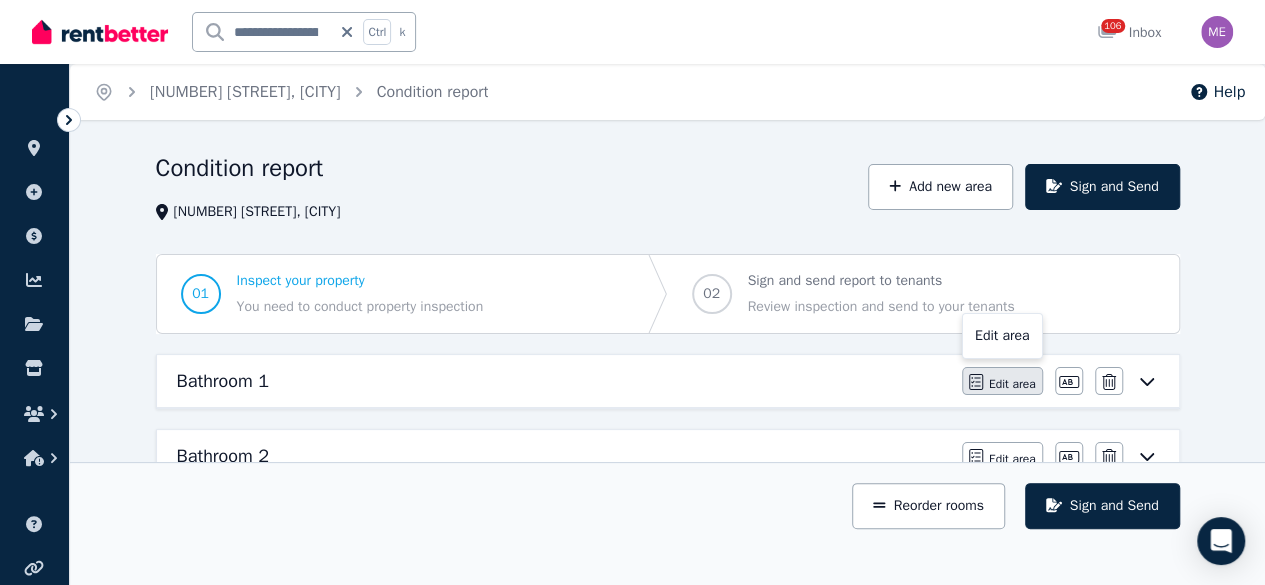 click on "Edit area" at bounding box center (1012, 384) 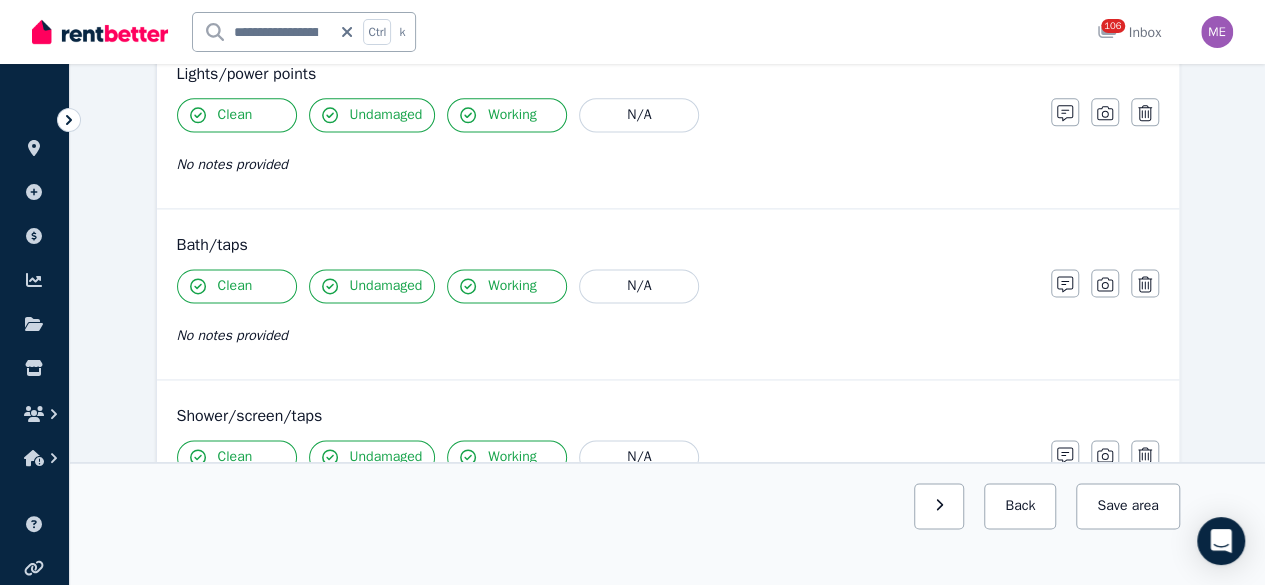 scroll, scrollTop: 1300, scrollLeft: 0, axis: vertical 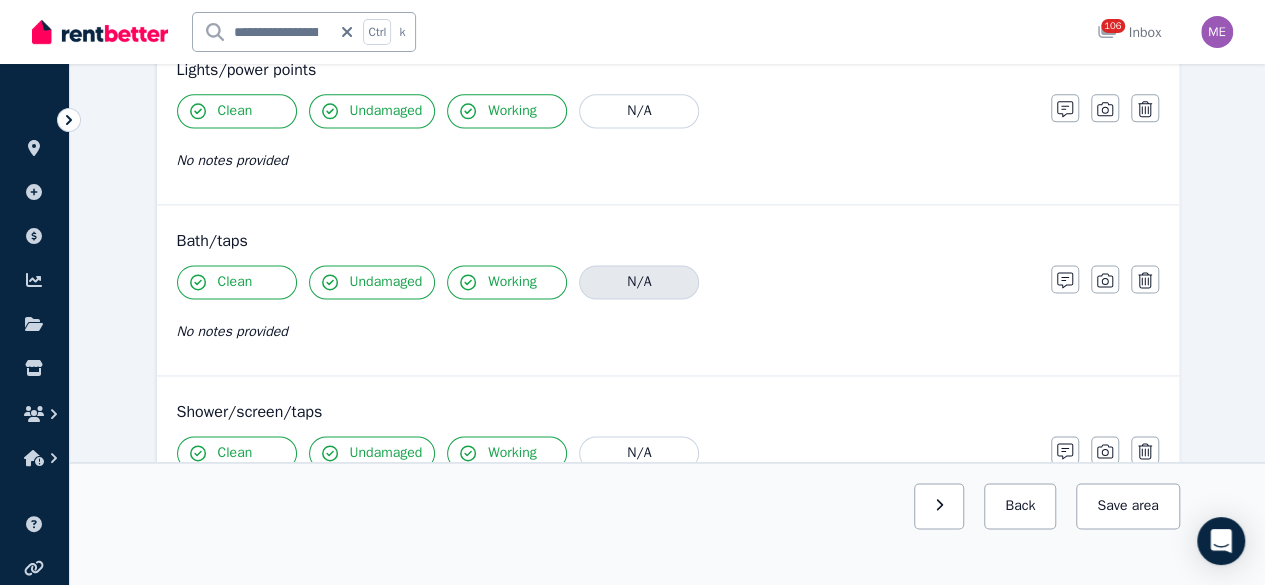 click on "N/A" at bounding box center (639, 282) 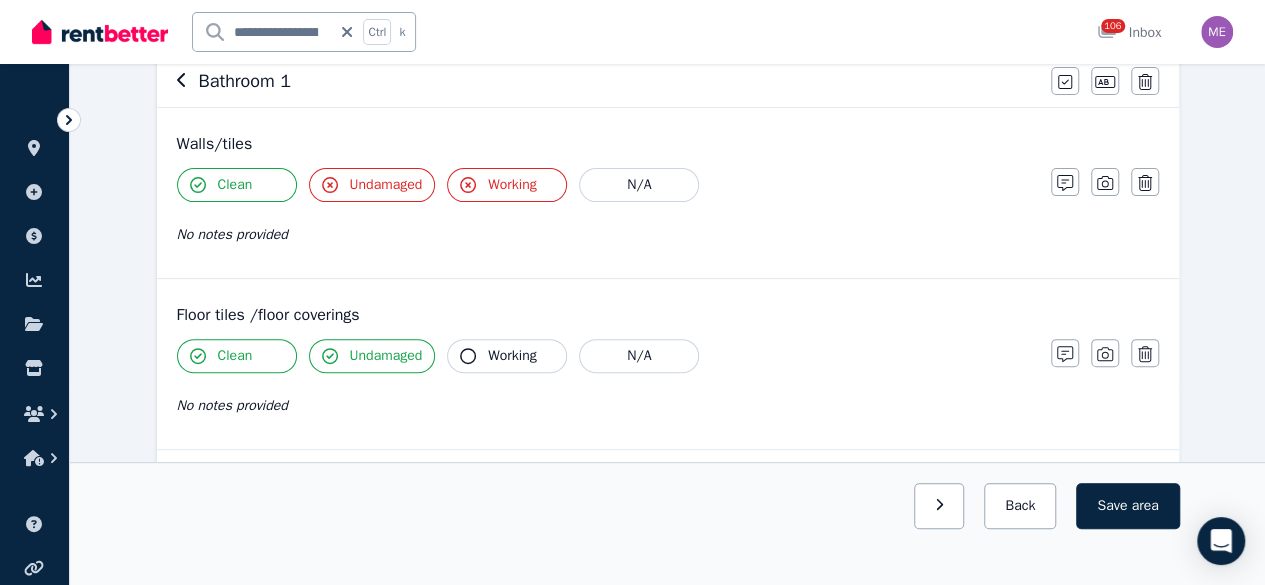 scroll, scrollTop: 0, scrollLeft: 0, axis: both 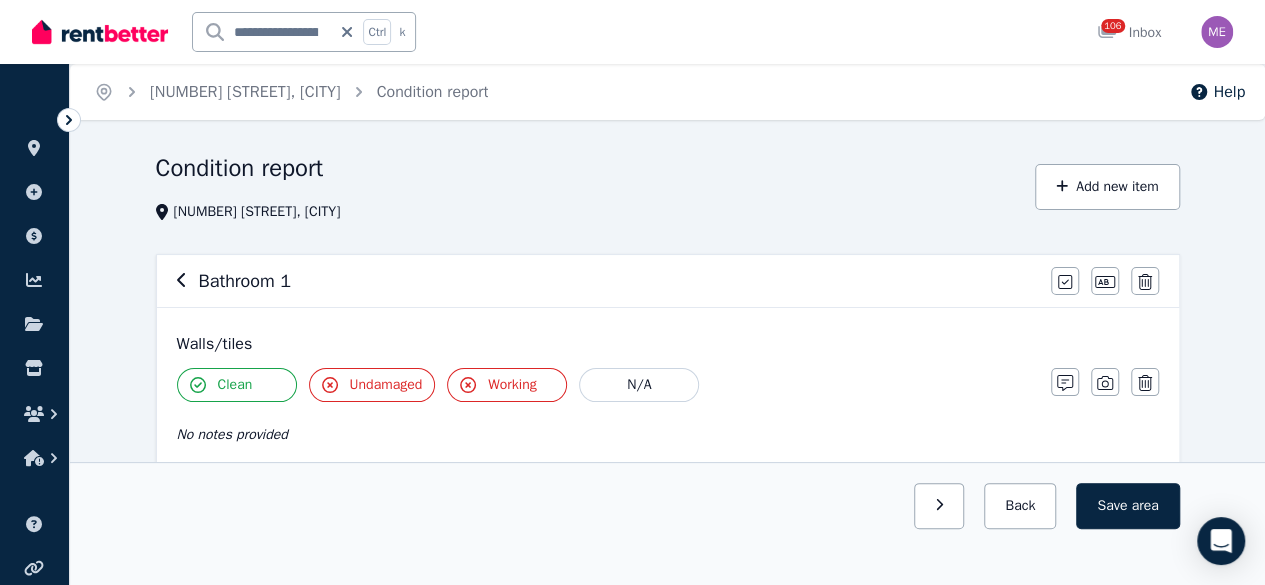 click 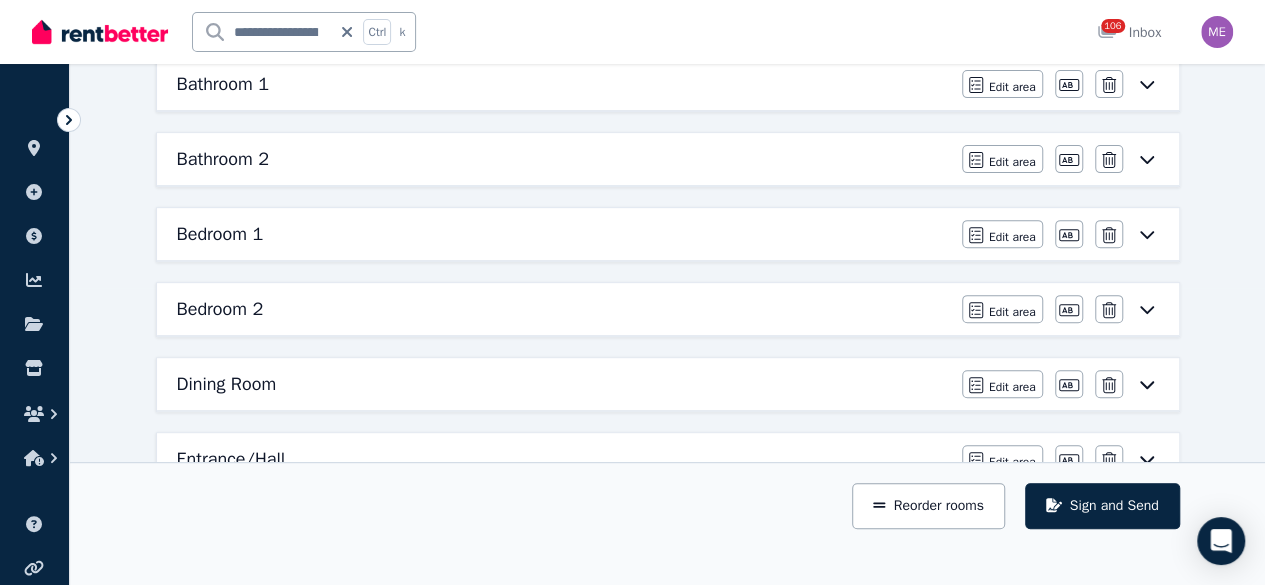 scroll, scrollTop: 300, scrollLeft: 0, axis: vertical 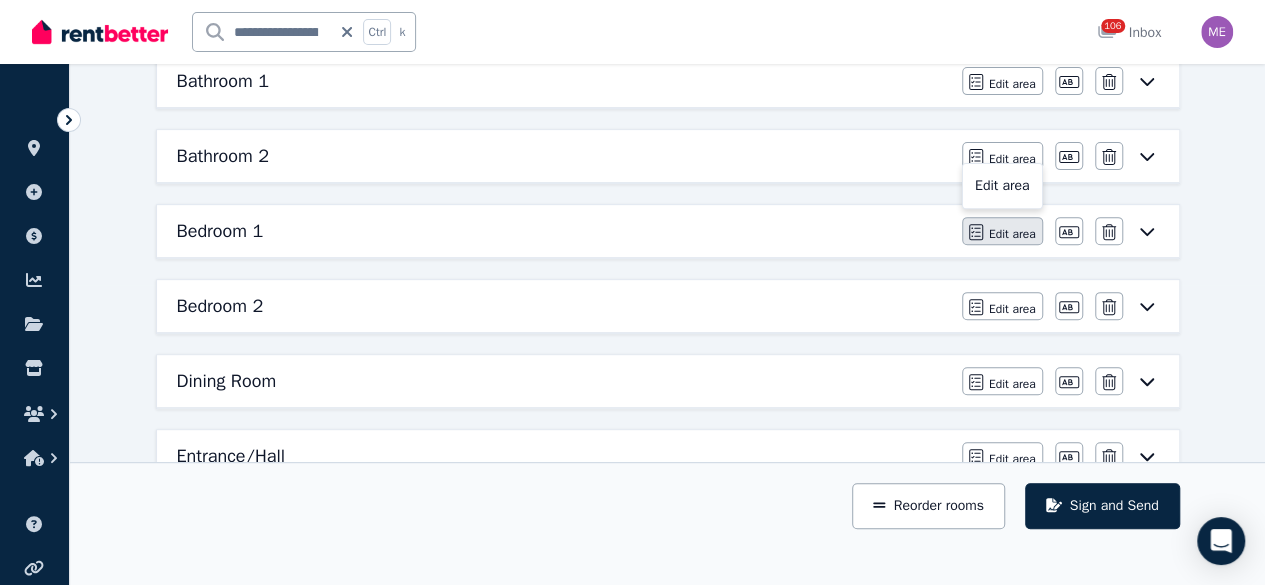 click on "Edit area" at bounding box center (1012, 234) 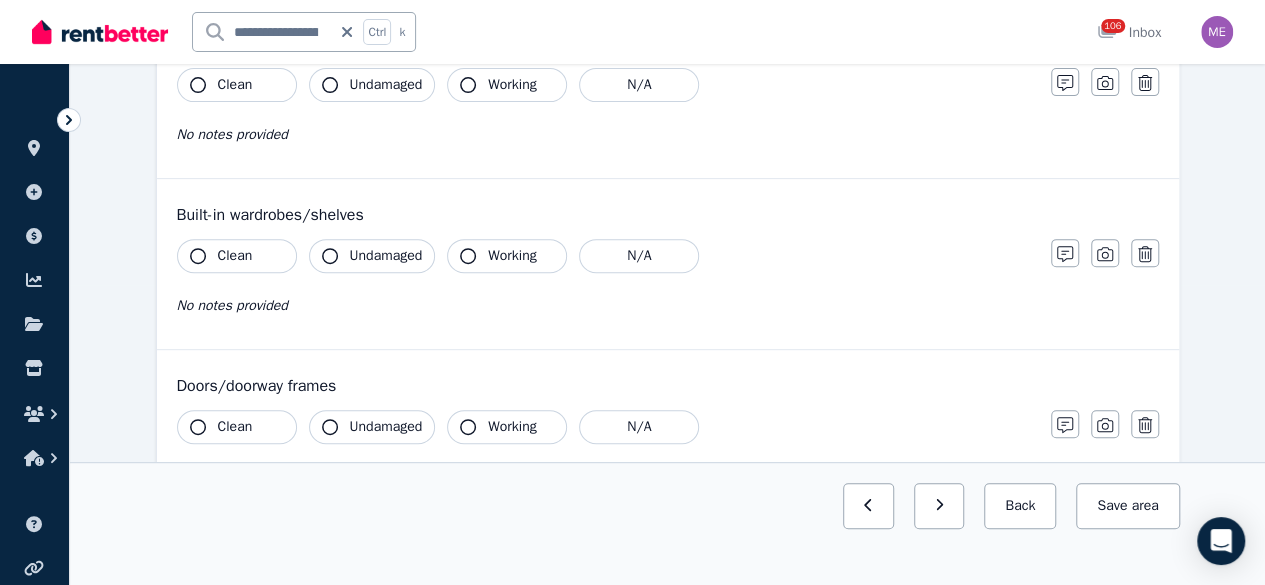 scroll, scrollTop: 0, scrollLeft: 0, axis: both 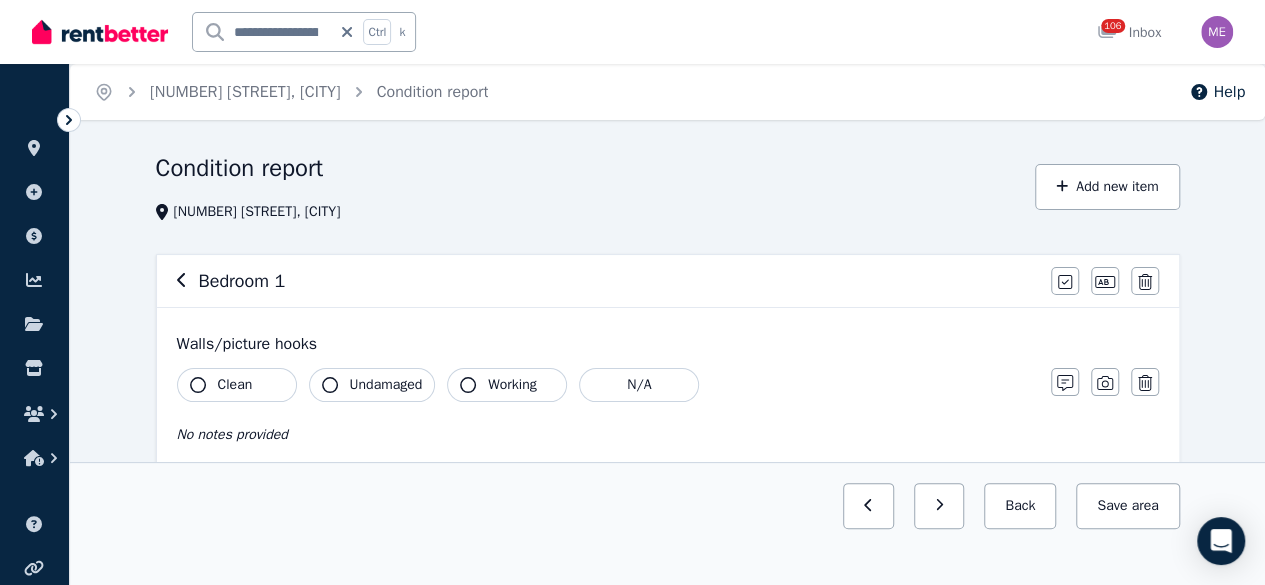 click on "Clean" at bounding box center [235, 385] 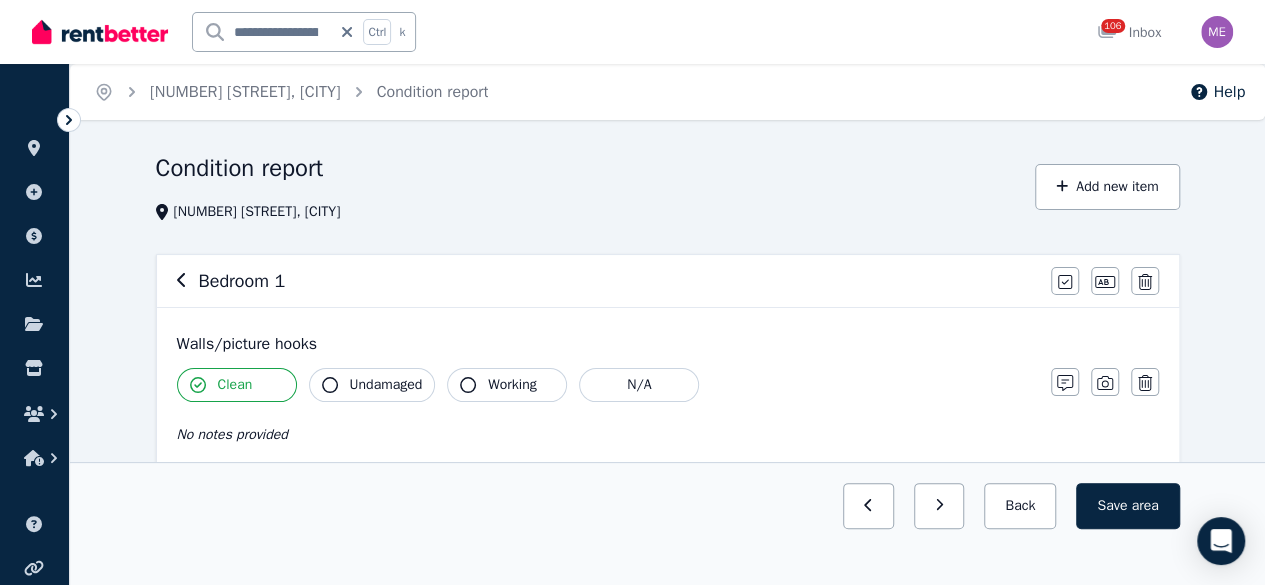 click on "Undamaged" at bounding box center (386, 385) 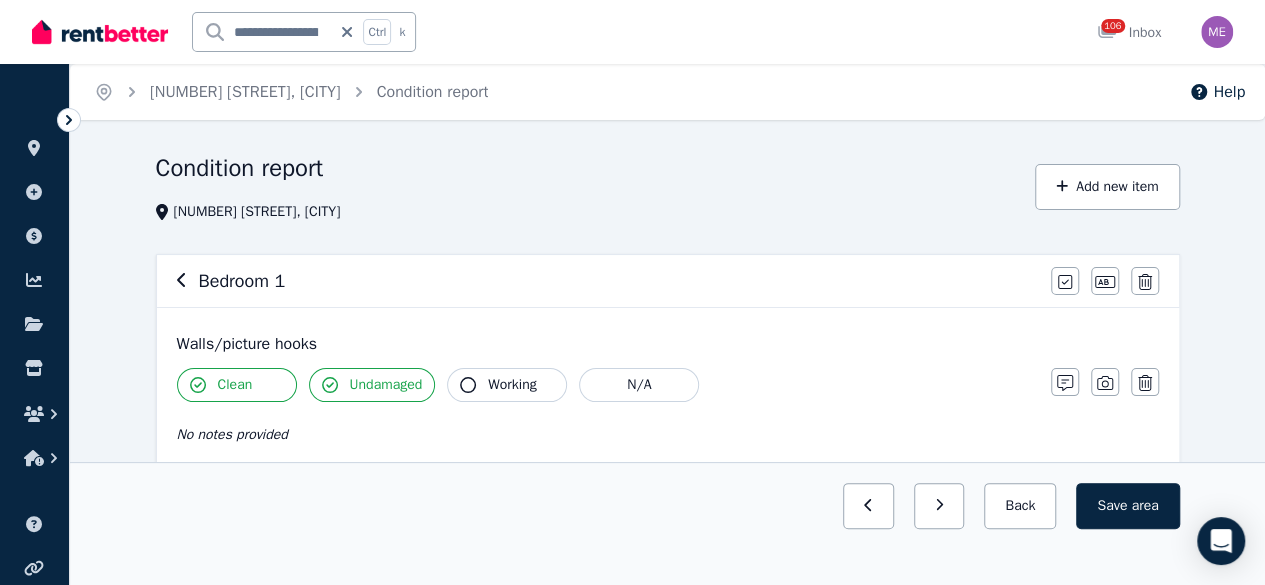 click on "Working" at bounding box center (512, 385) 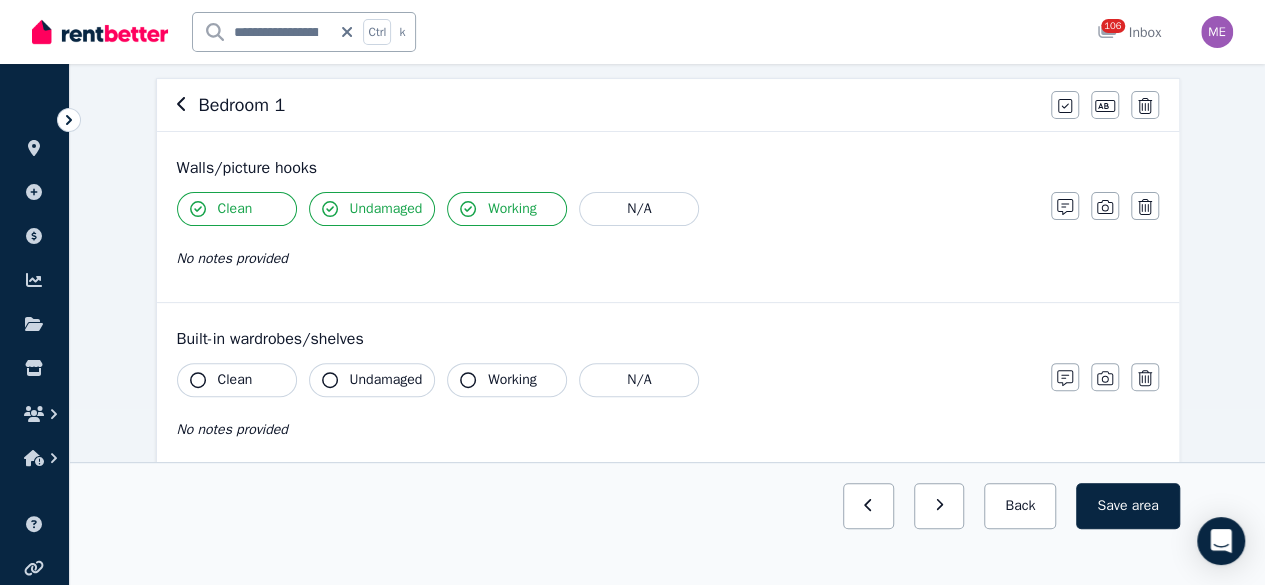 scroll, scrollTop: 200, scrollLeft: 0, axis: vertical 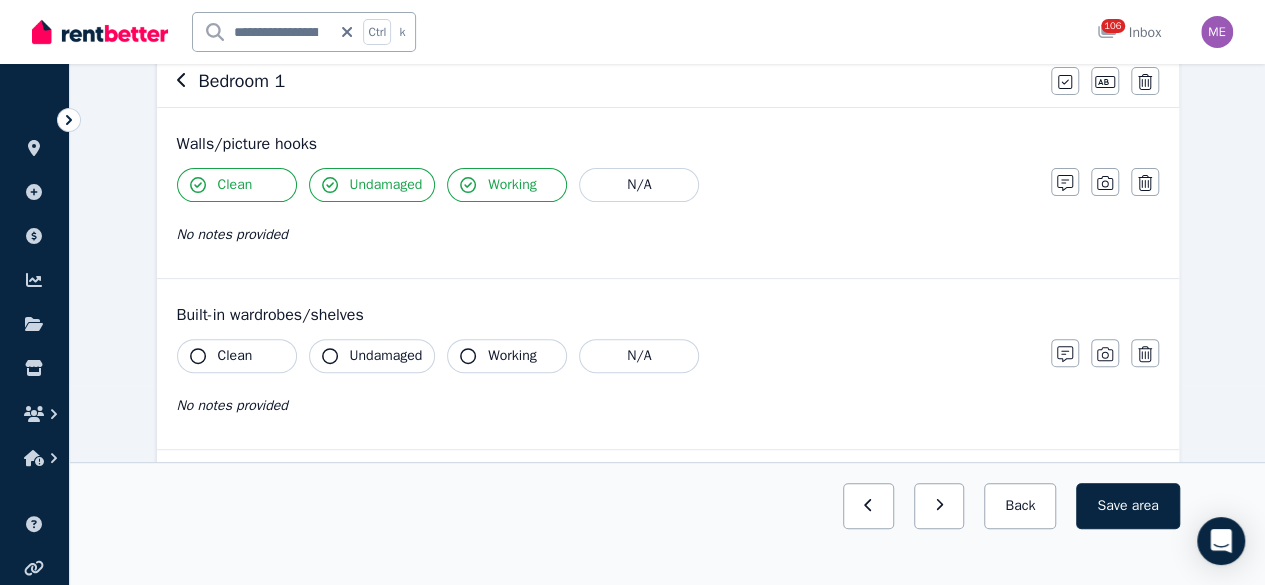 click 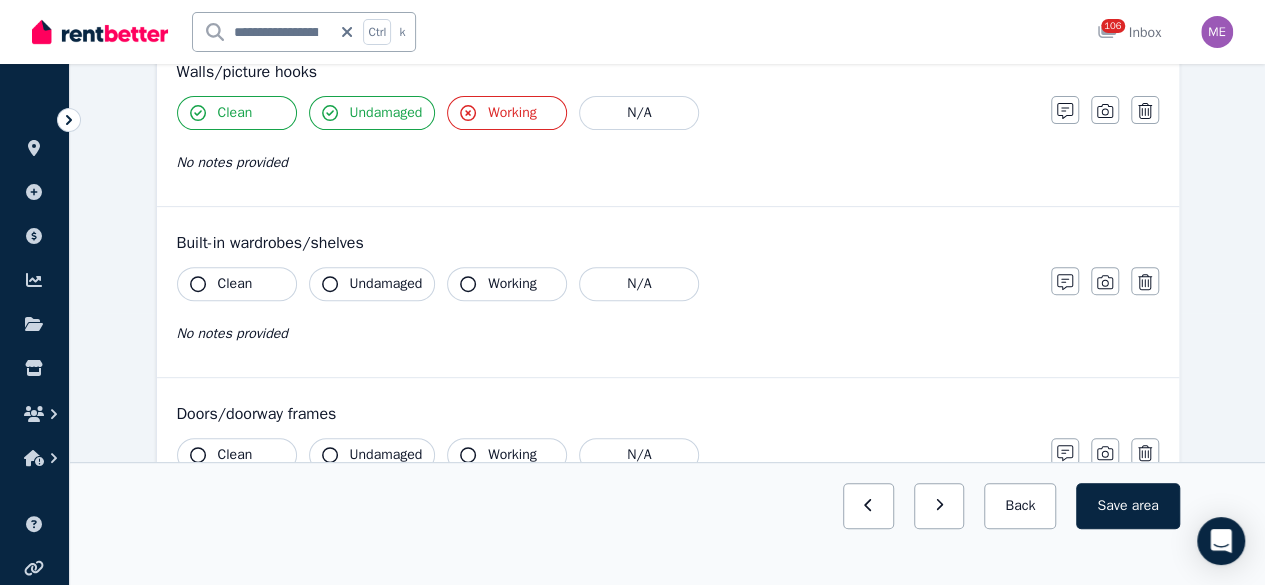 scroll, scrollTop: 300, scrollLeft: 0, axis: vertical 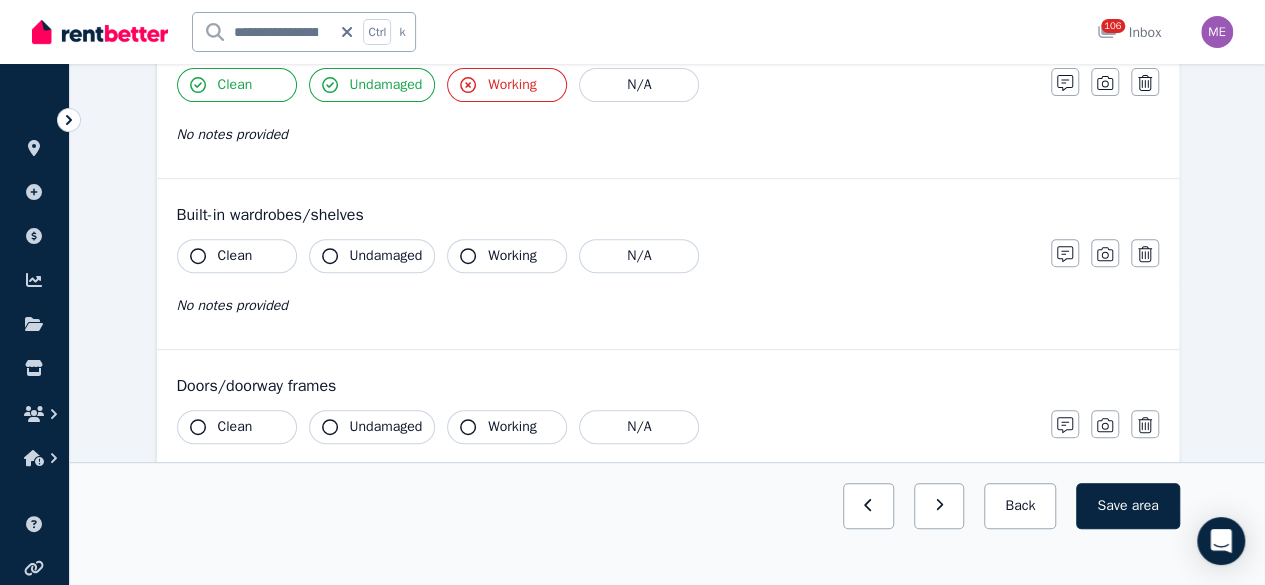 click on "Clean" at bounding box center (235, 256) 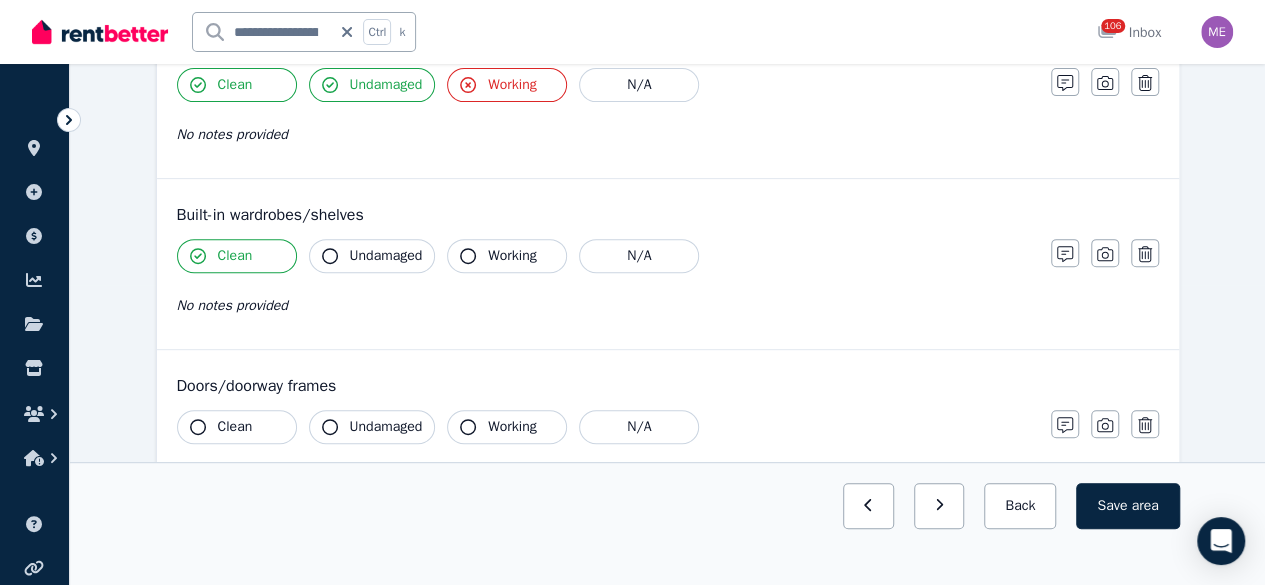 click on "Undamaged" at bounding box center (386, 256) 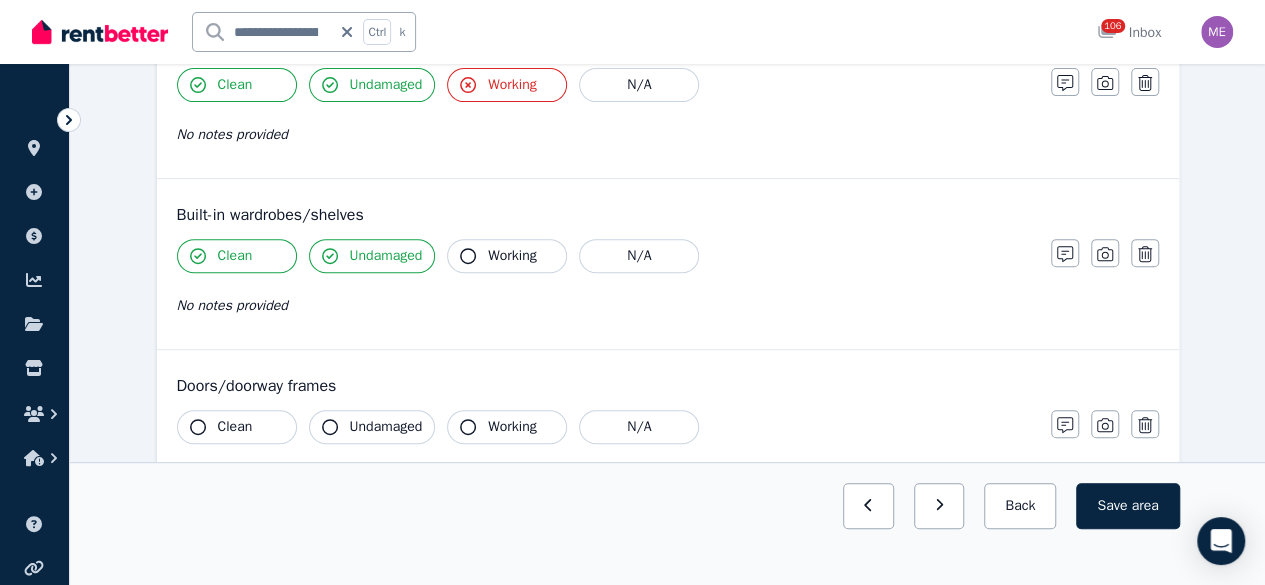 click on "Working" at bounding box center [512, 256] 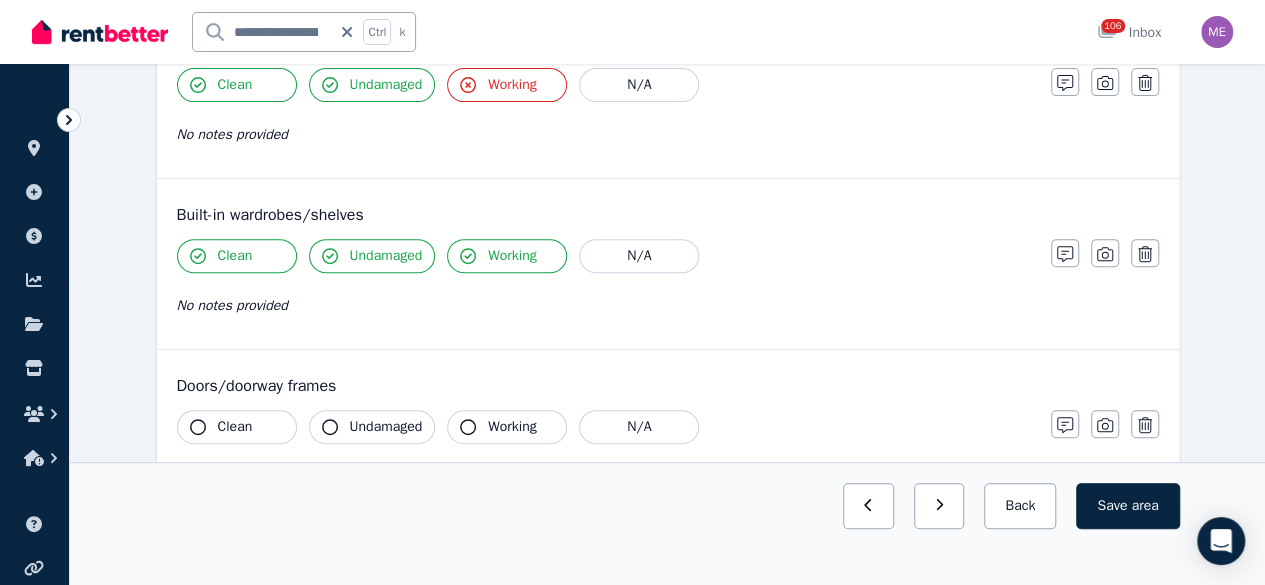click 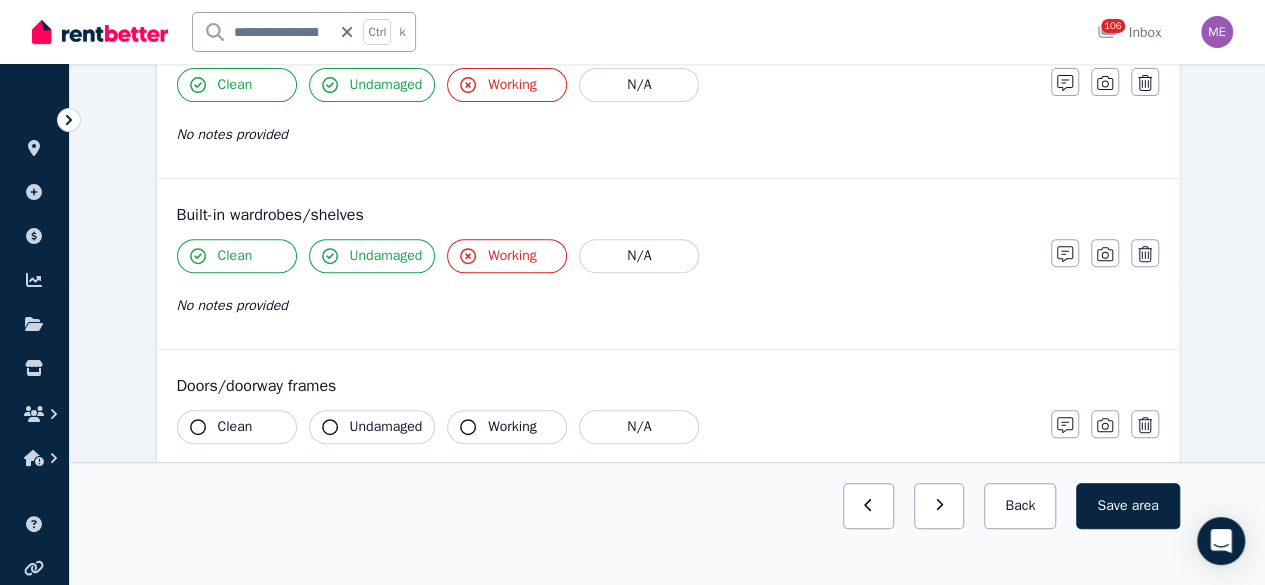 click on "Working" at bounding box center (507, 256) 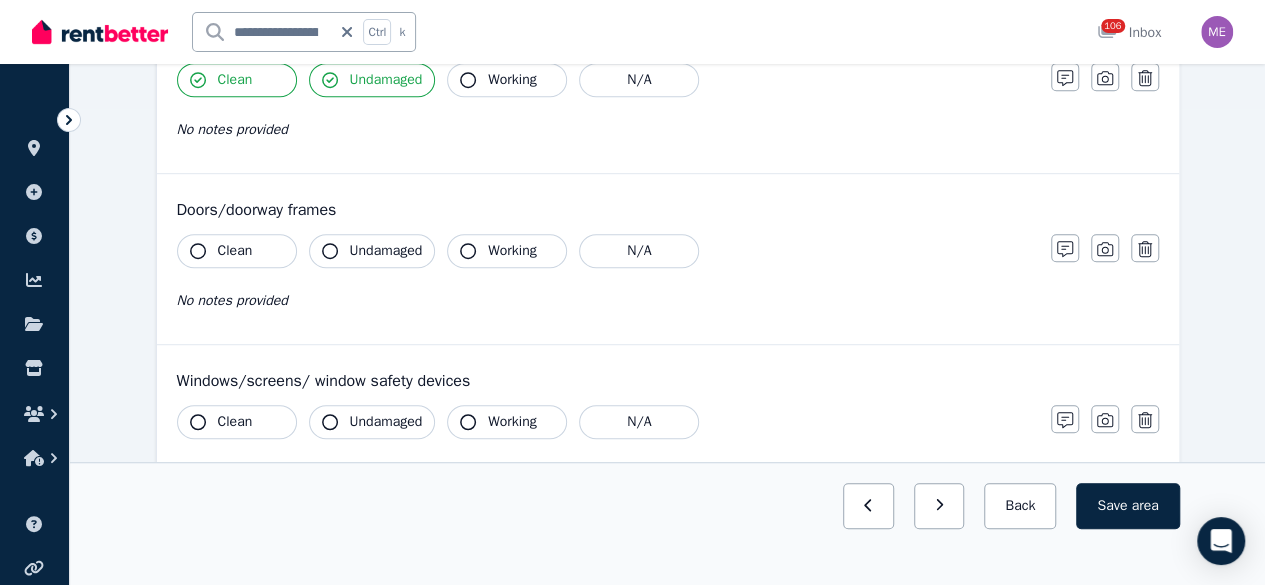 scroll, scrollTop: 500, scrollLeft: 0, axis: vertical 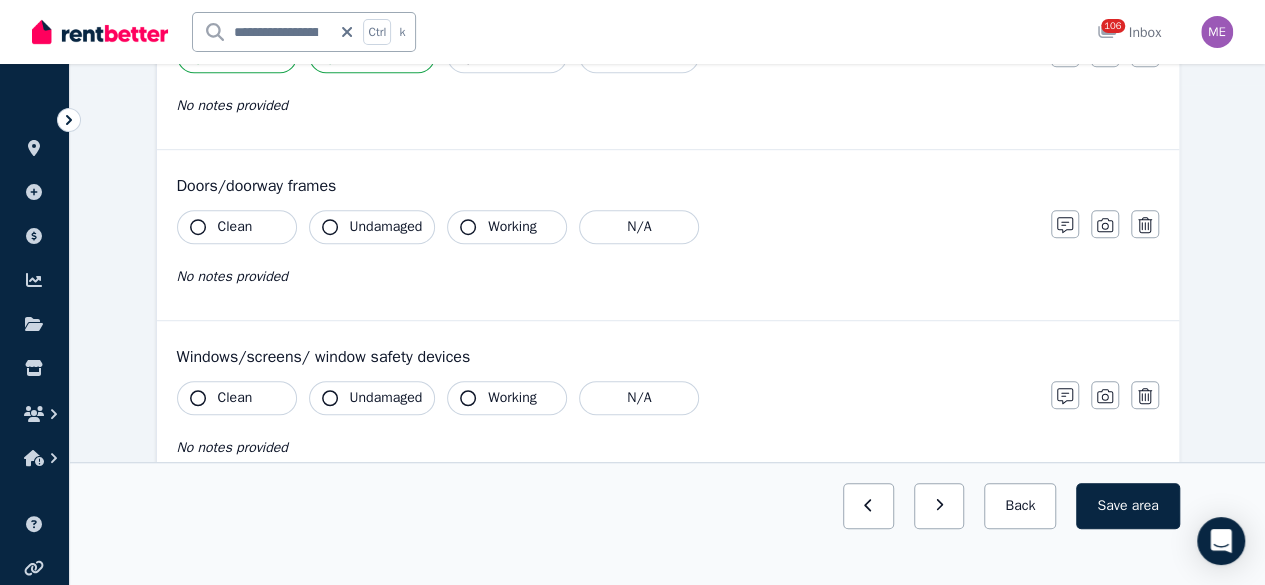 click on "Clean" at bounding box center (235, 227) 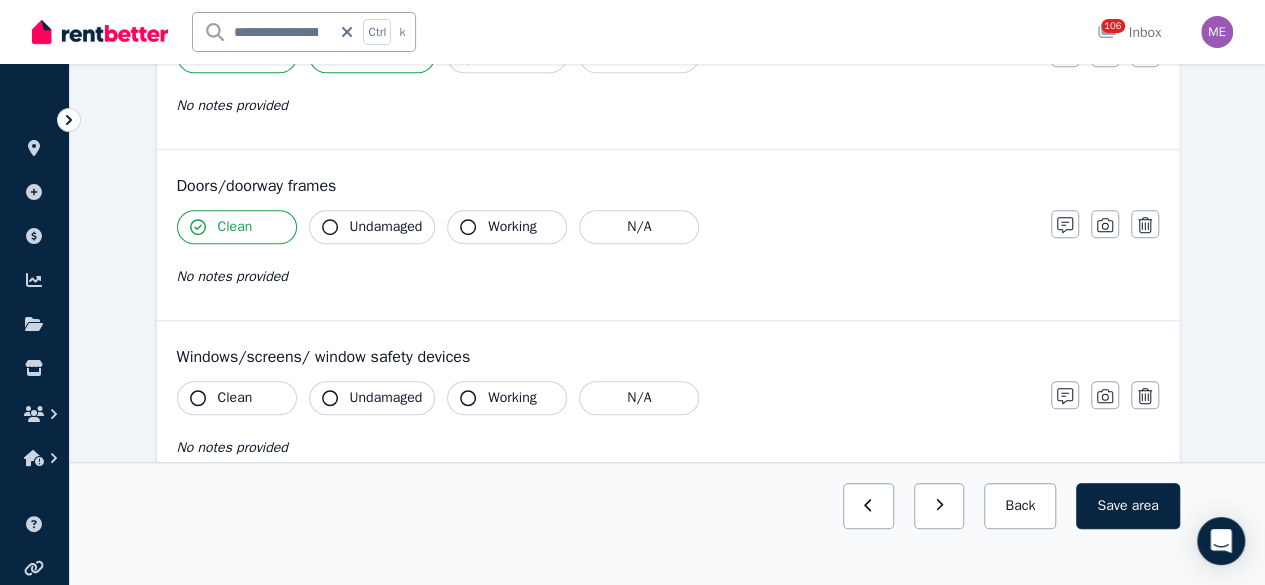 click on "Undamaged" at bounding box center [386, 227] 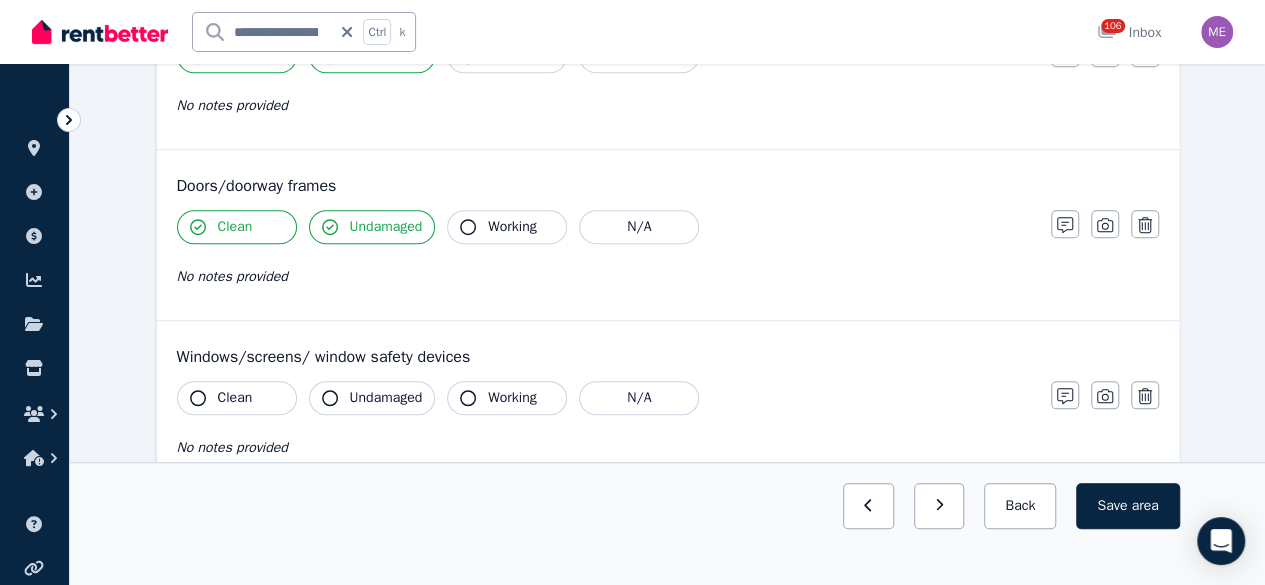 click on "Clean" at bounding box center [237, 398] 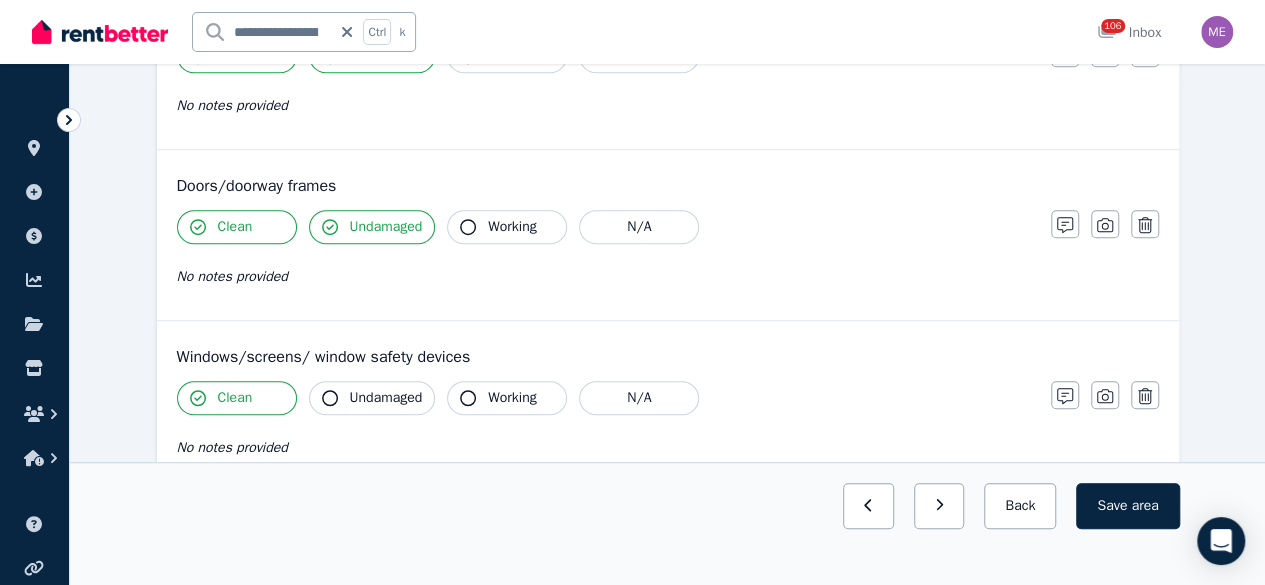 click on "Undamaged" at bounding box center [386, 398] 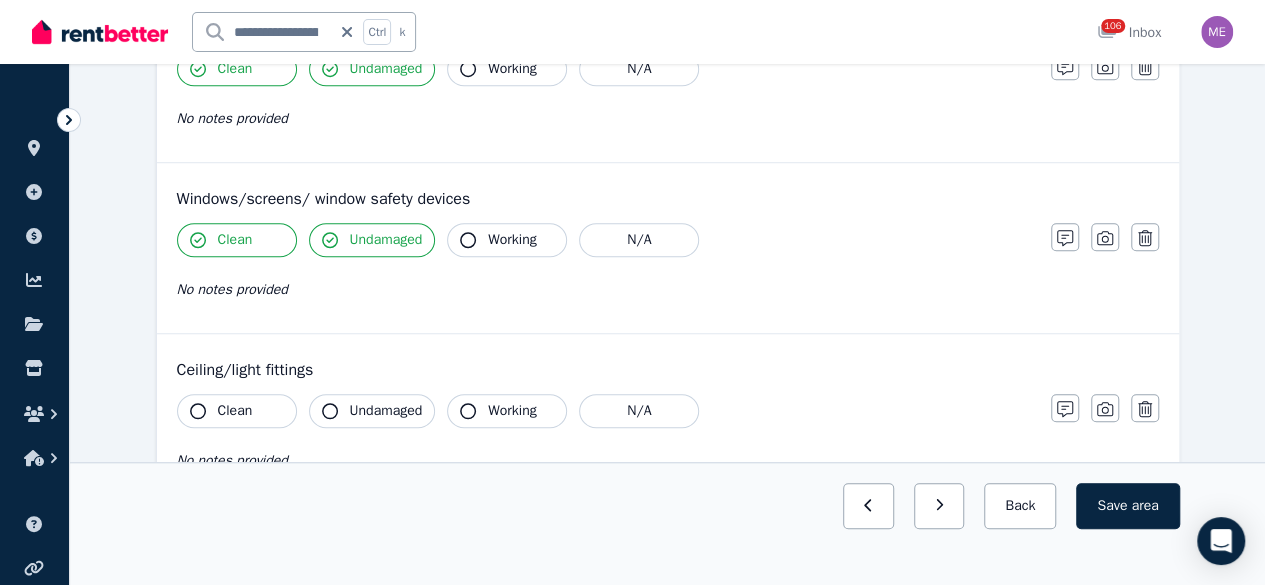 scroll, scrollTop: 700, scrollLeft: 0, axis: vertical 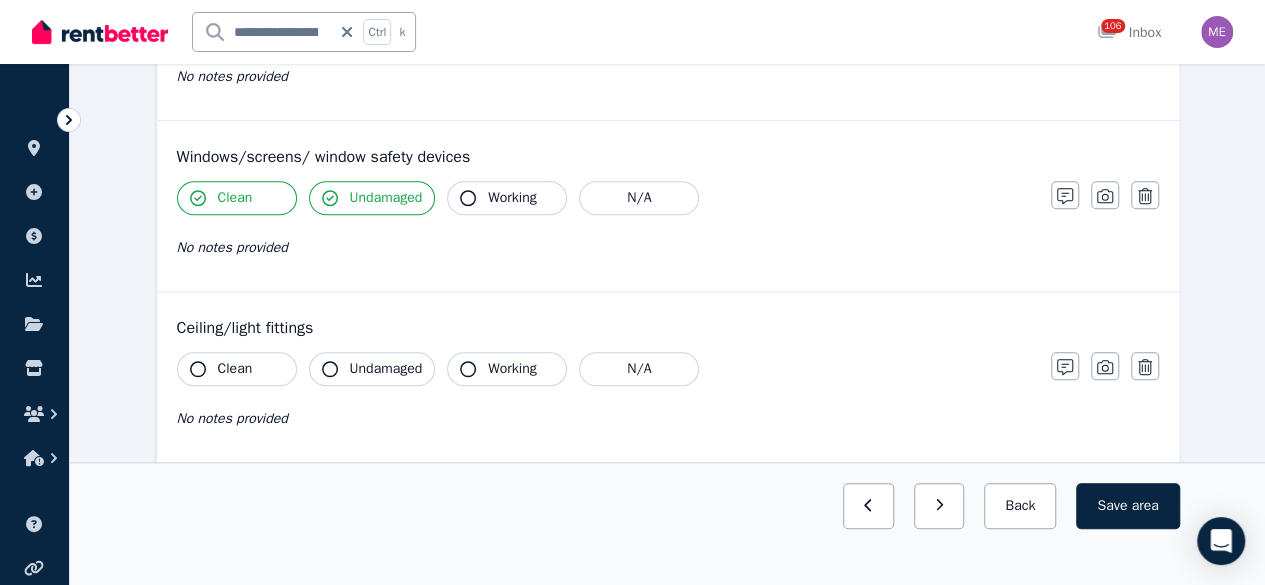 click on "Working" at bounding box center [512, 198] 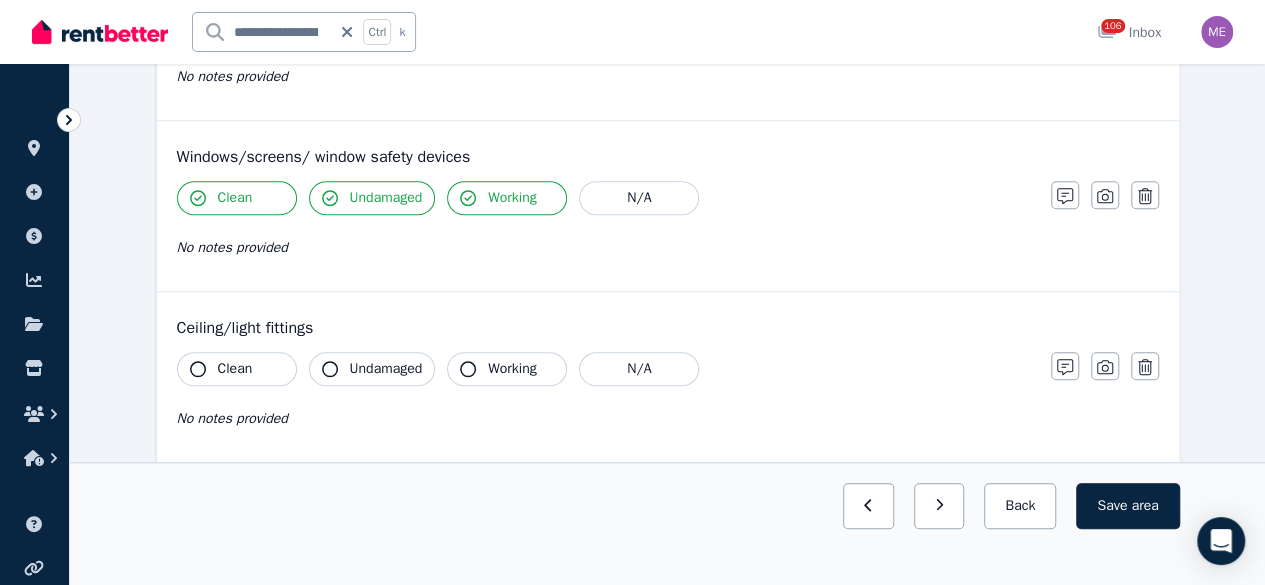 click on "Clean" at bounding box center (237, 369) 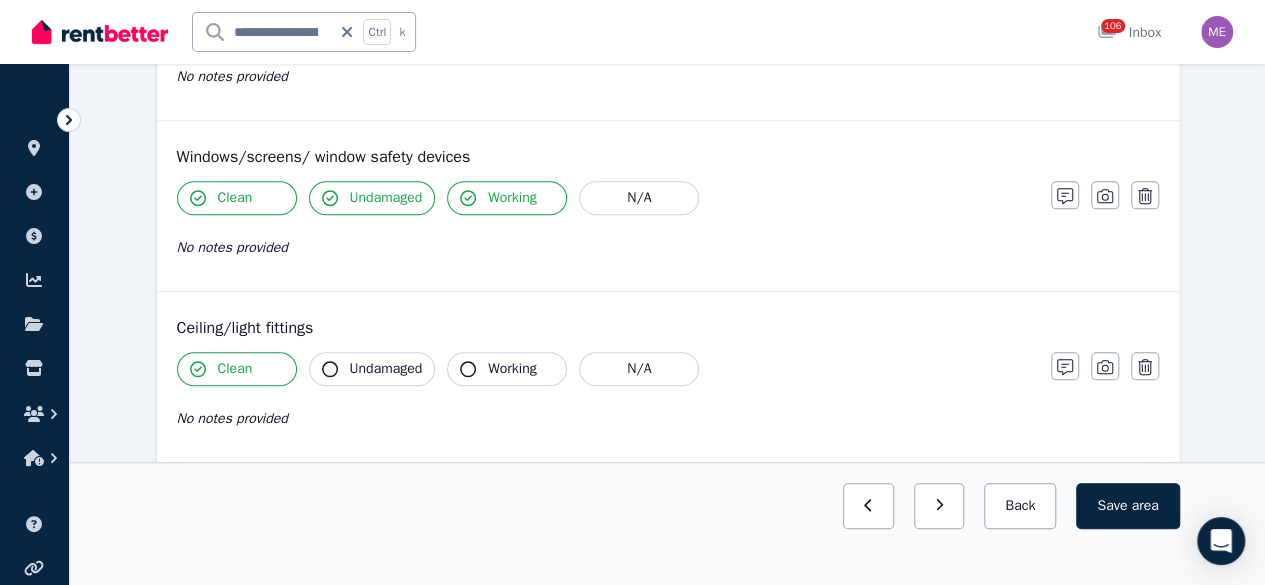 click on "Undamaged" at bounding box center [386, 369] 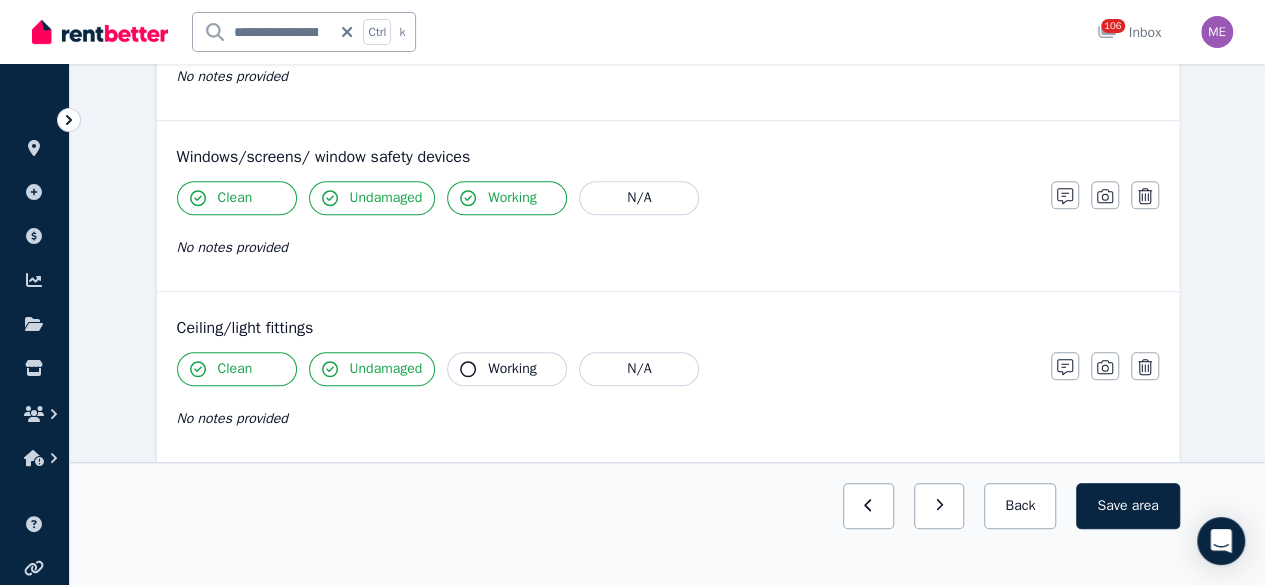 click on "Working" at bounding box center (512, 369) 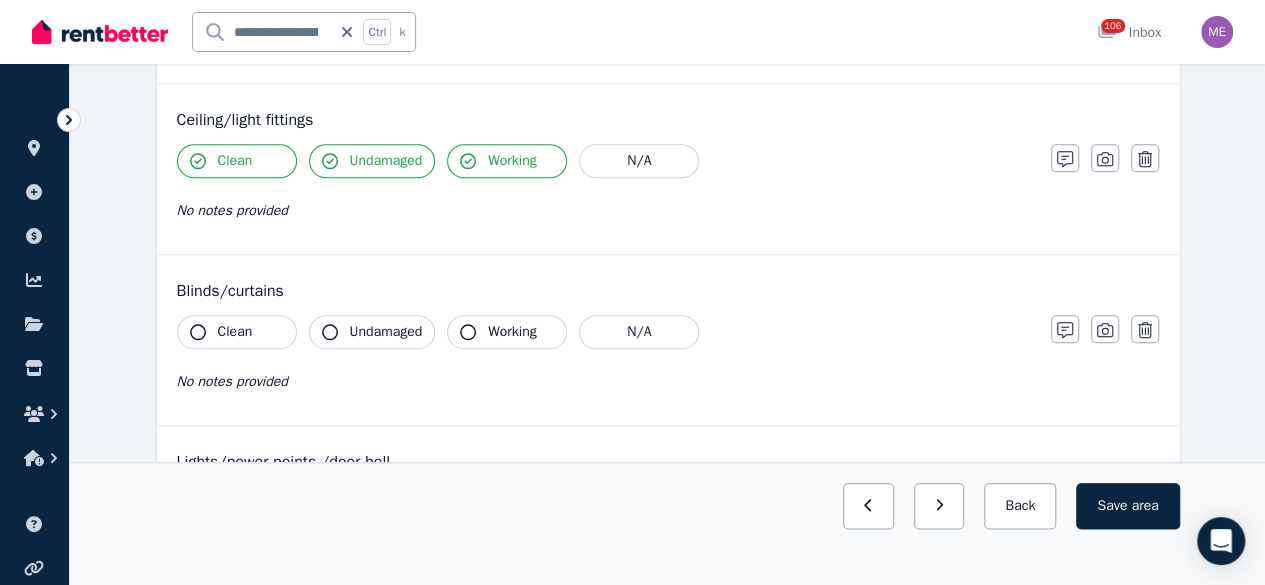 scroll, scrollTop: 1000, scrollLeft: 0, axis: vertical 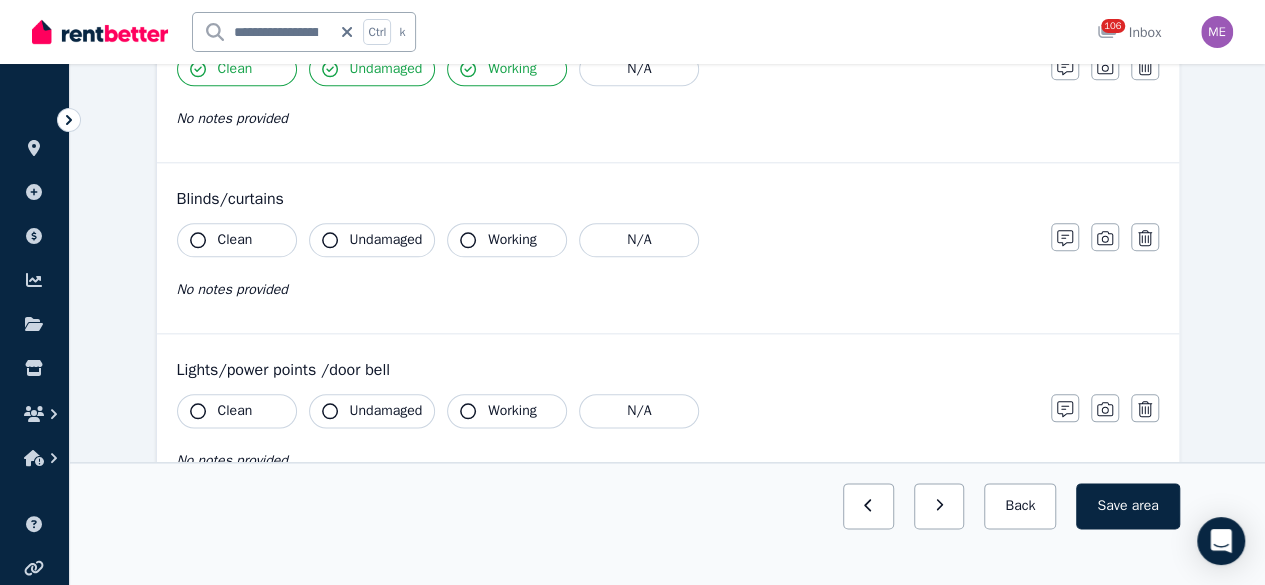 click on "Clean" at bounding box center (237, 240) 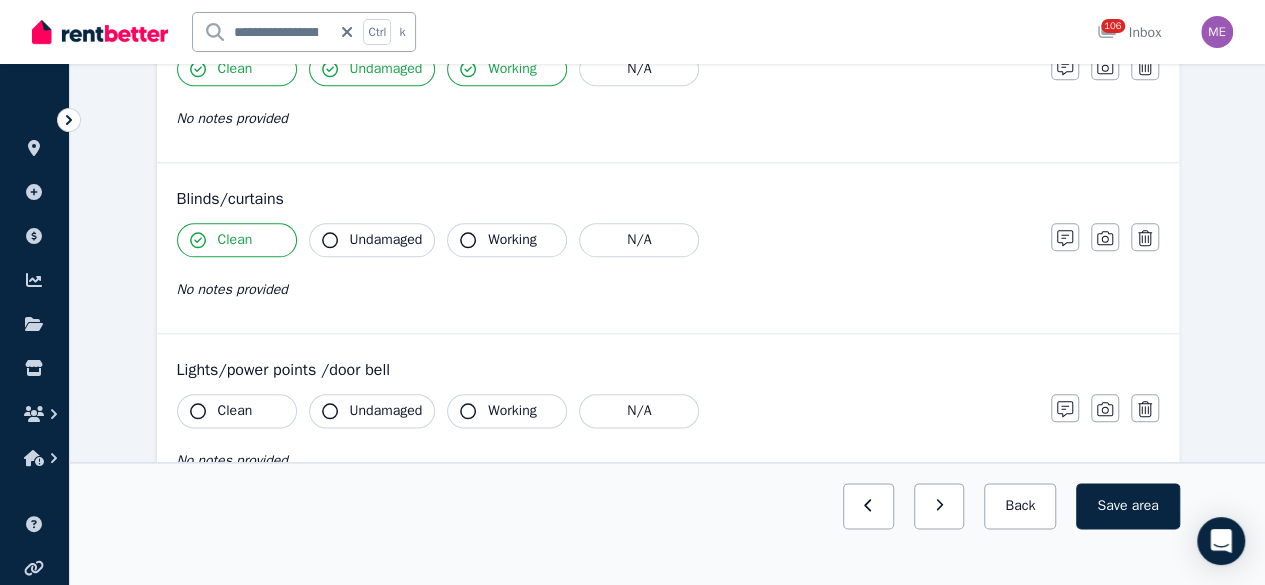 click on "Undamaged" at bounding box center [386, 240] 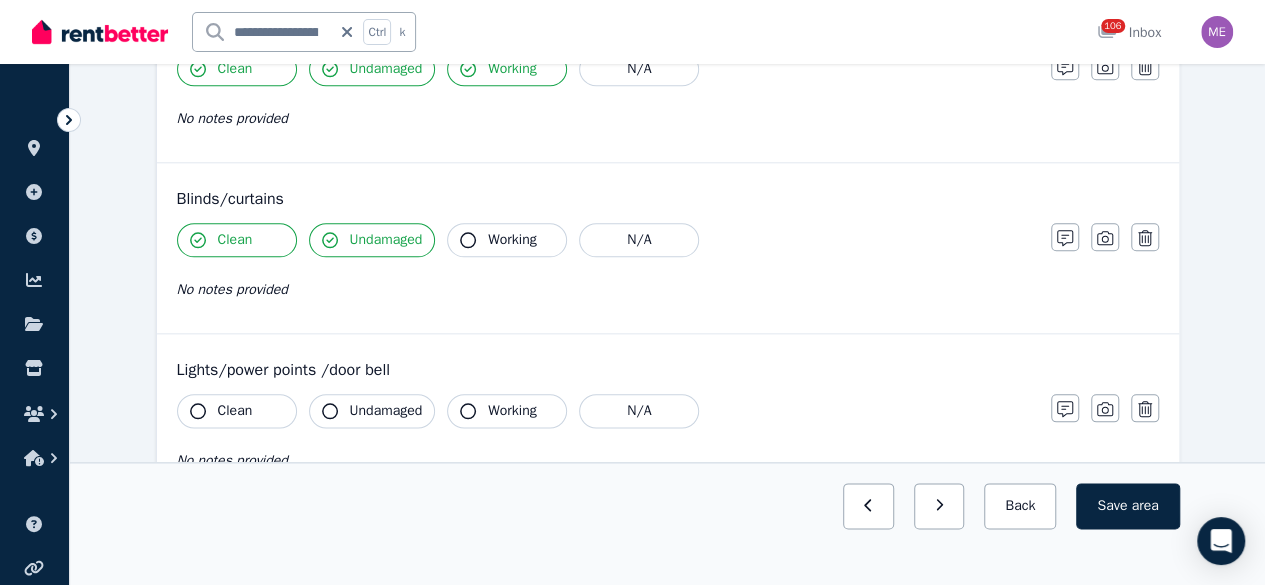 click on "Working" at bounding box center (507, 240) 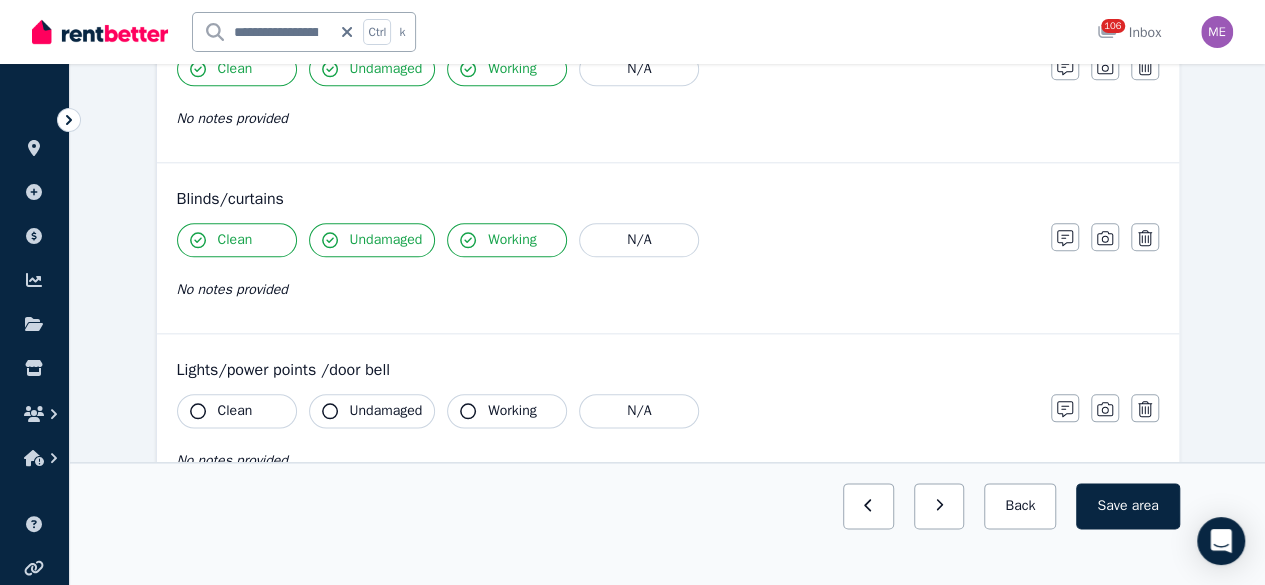 click on "Clean" at bounding box center [235, 411] 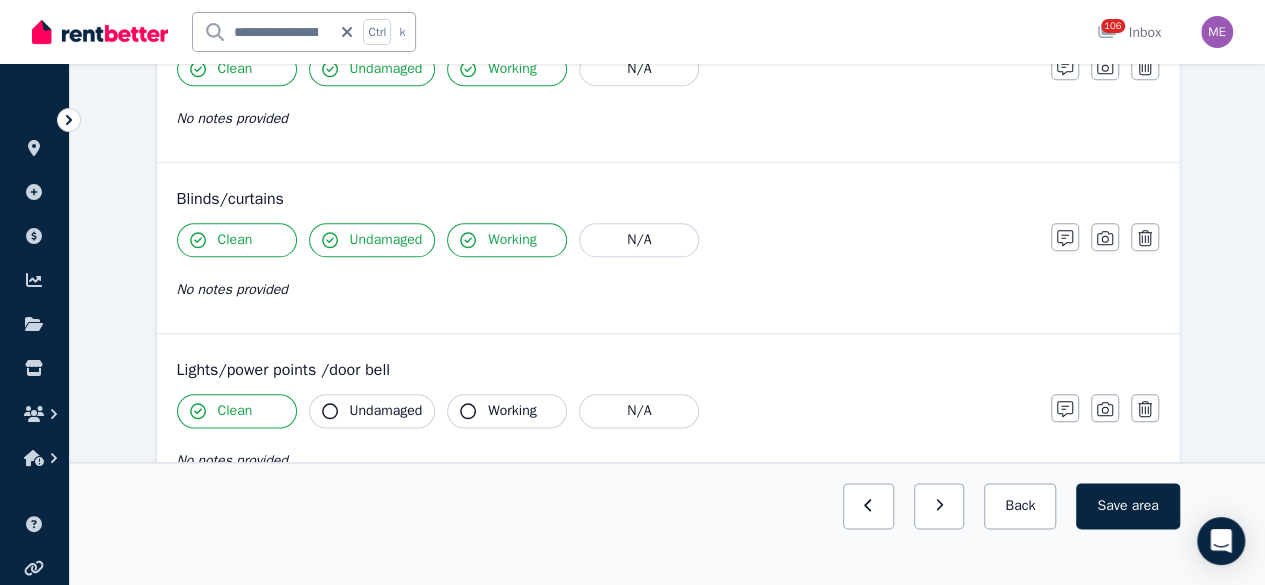 click on "Undamaged" at bounding box center [386, 411] 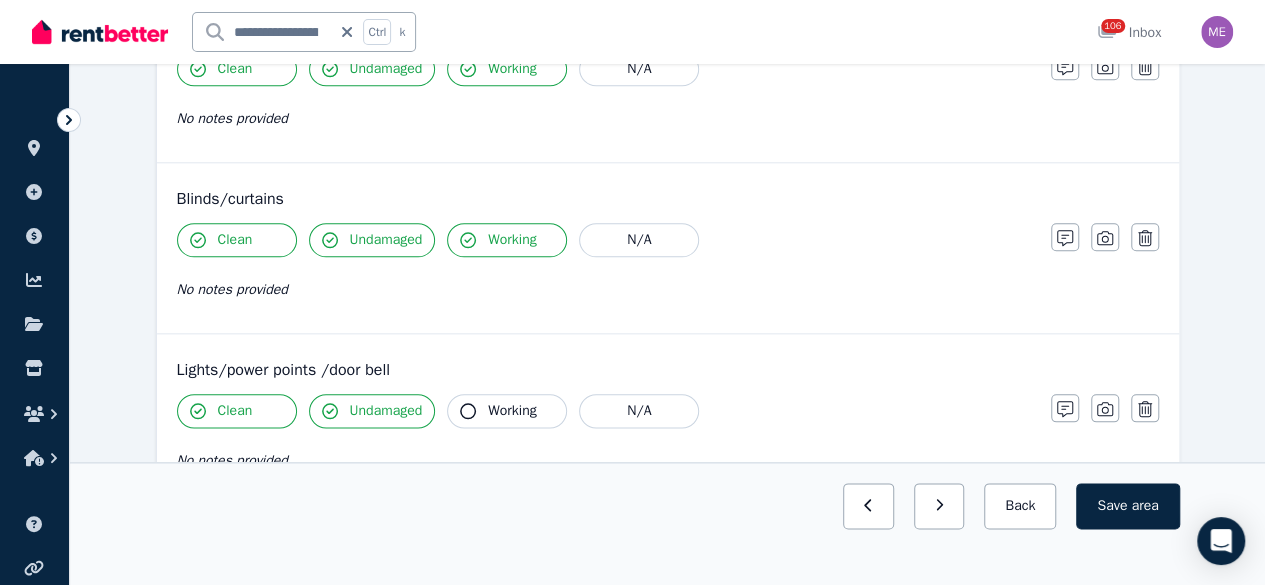 click on "Working" at bounding box center (507, 411) 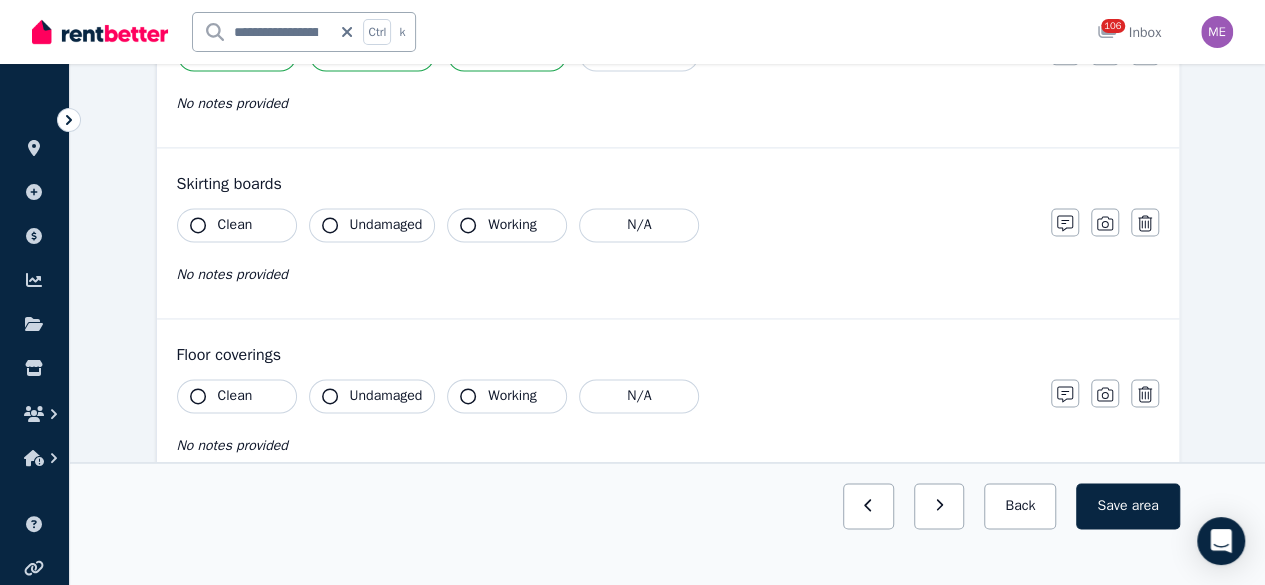 scroll, scrollTop: 1400, scrollLeft: 0, axis: vertical 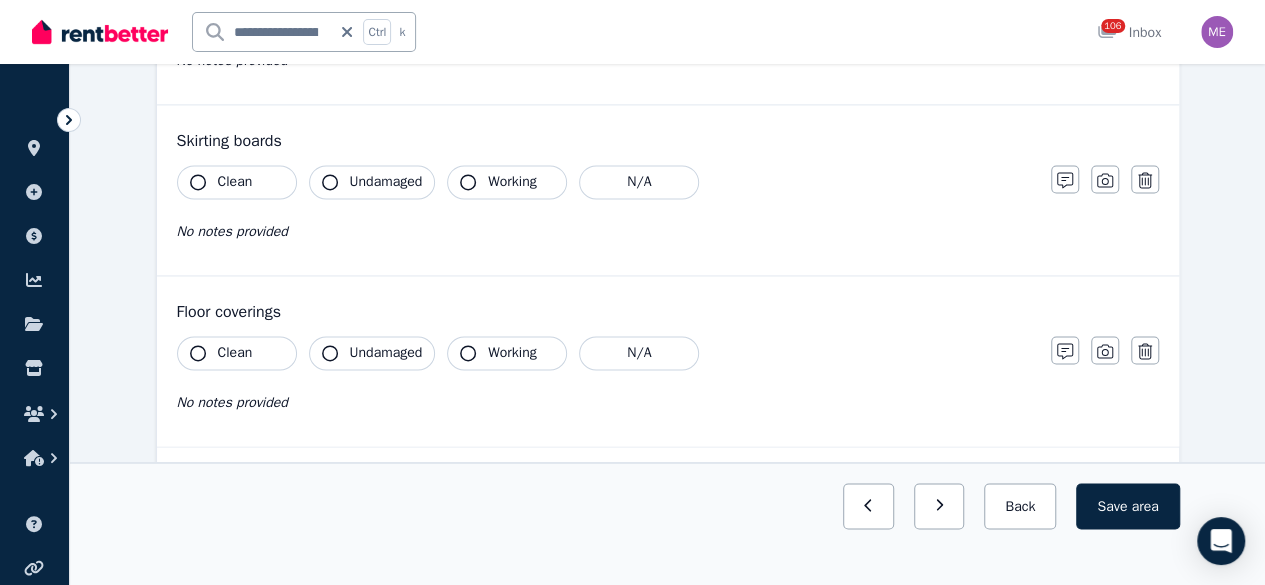 click on "Clean" at bounding box center (235, 182) 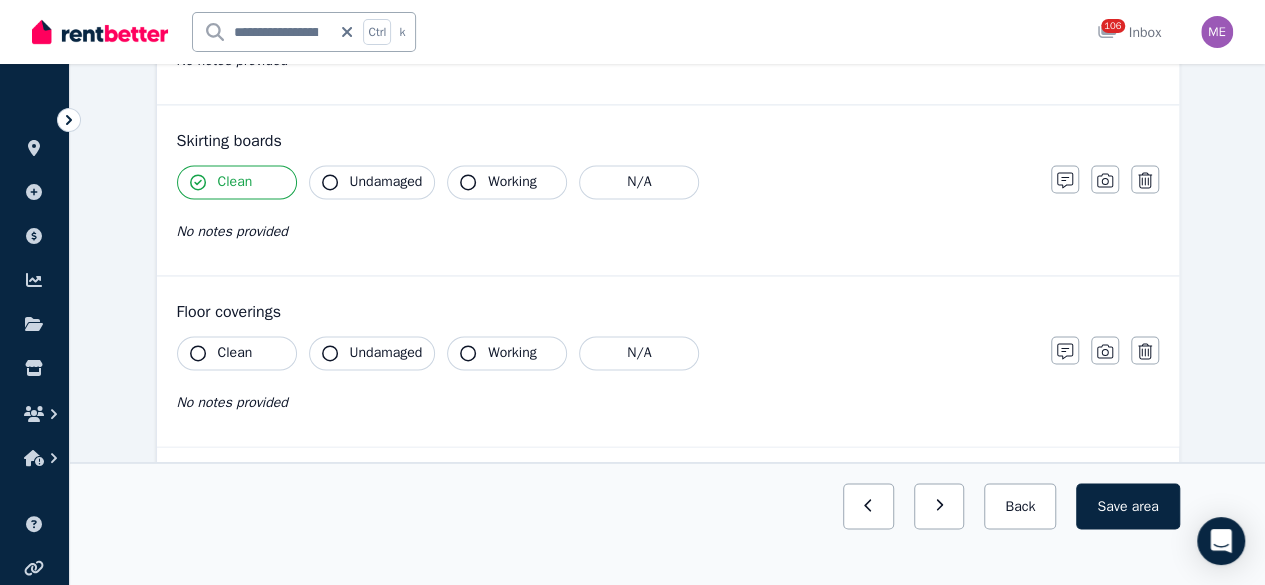 click on "Undamaged" at bounding box center [386, 182] 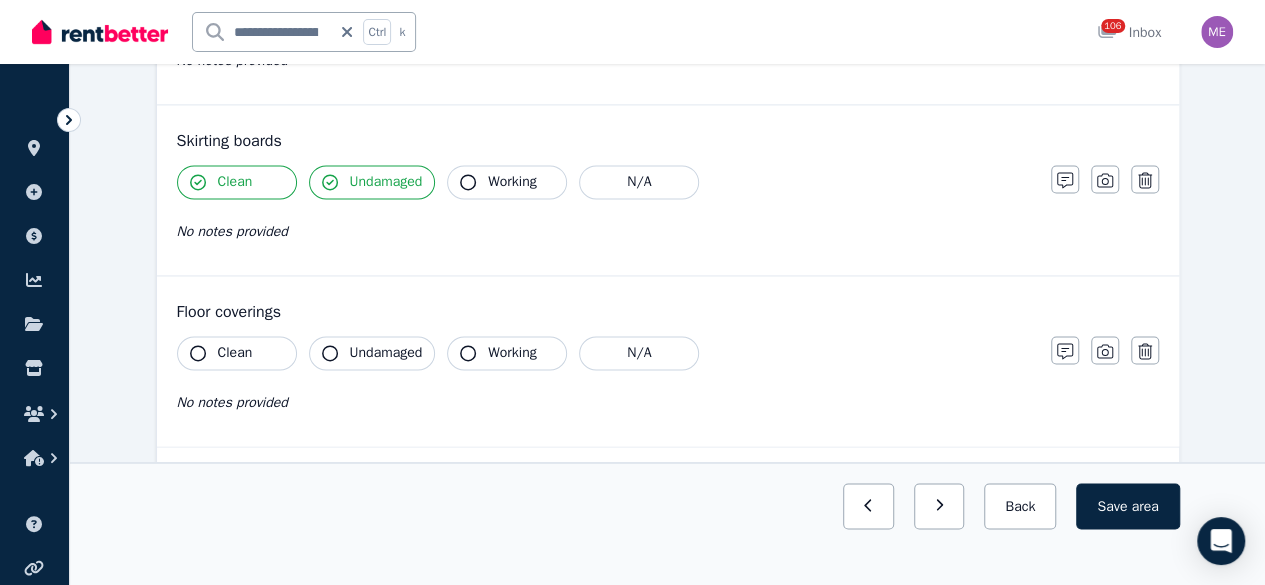 click on "Working" at bounding box center (507, 182) 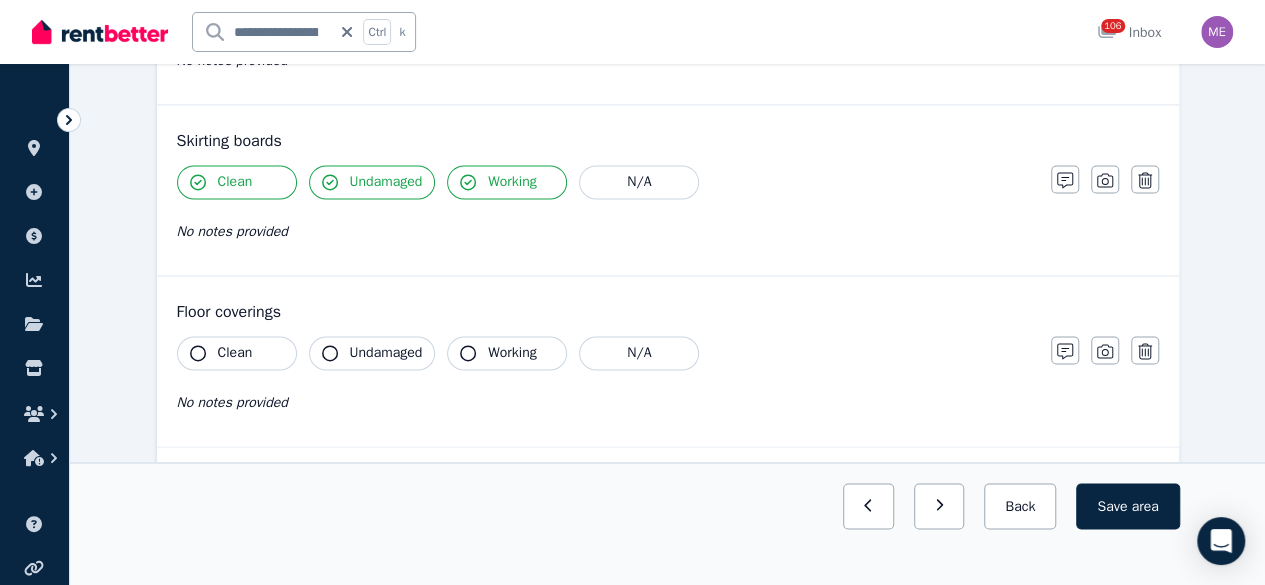 drag, startPoint x: 474, startPoint y: 170, endPoint x: 287, endPoint y: 279, distance: 216.44861 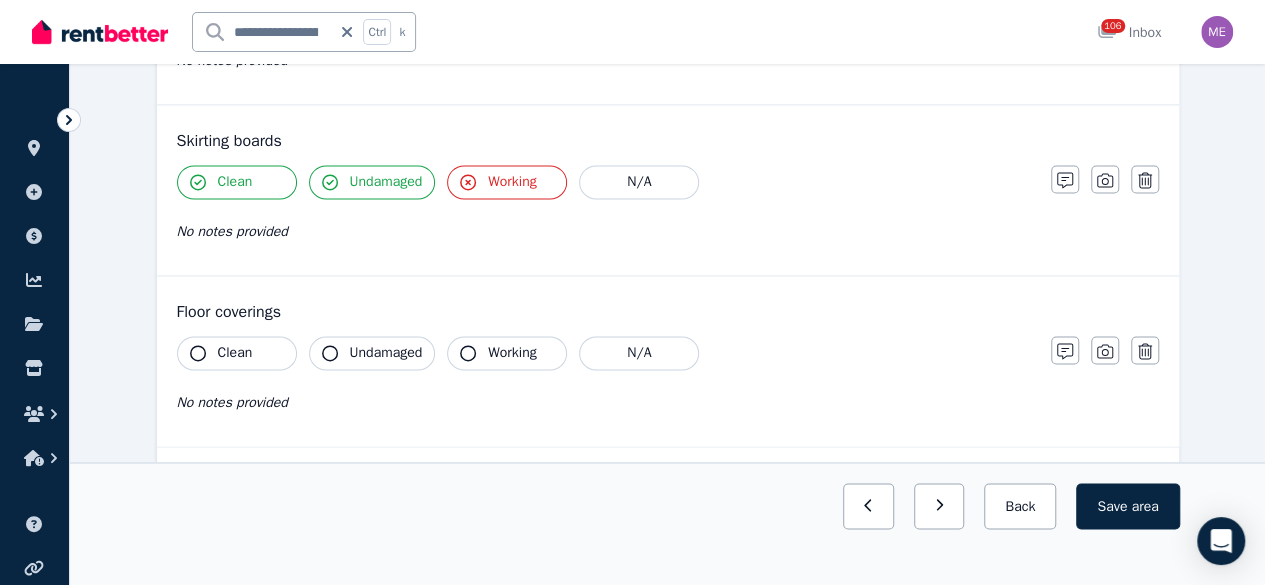 click on "Clean" at bounding box center (237, 353) 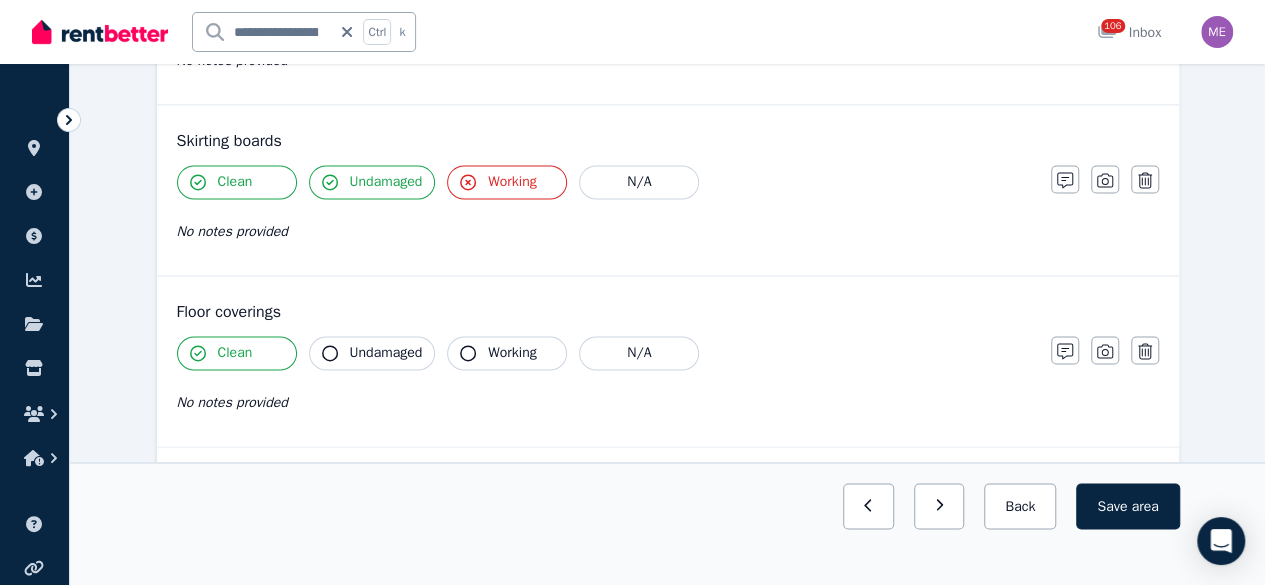 click on "Undamaged" at bounding box center (386, 353) 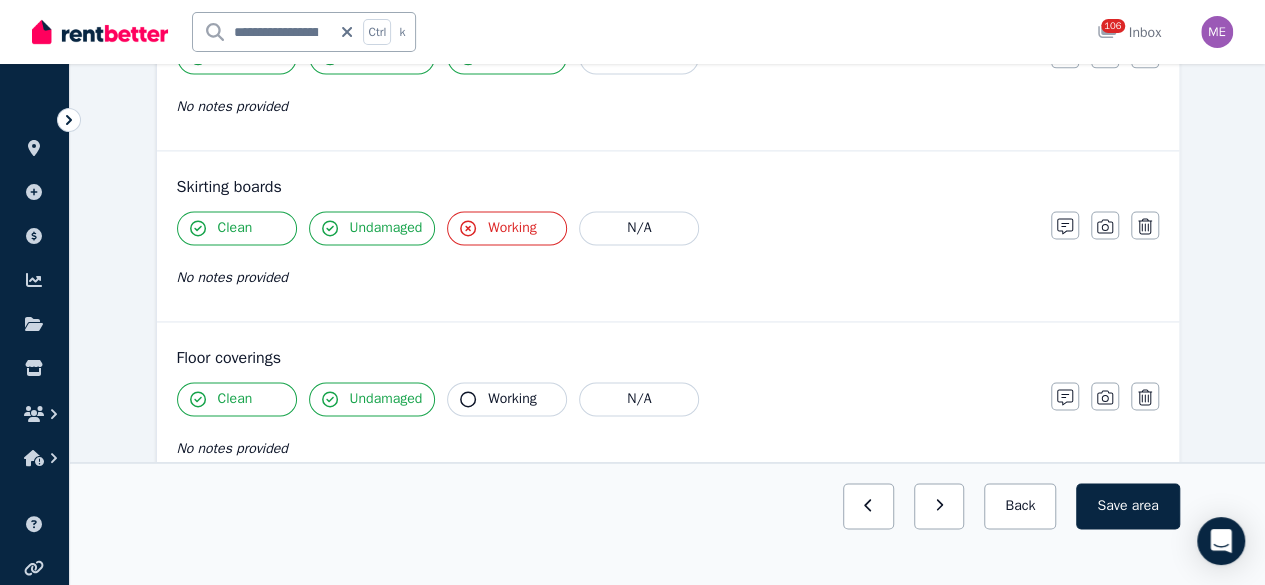 scroll, scrollTop: 1500, scrollLeft: 0, axis: vertical 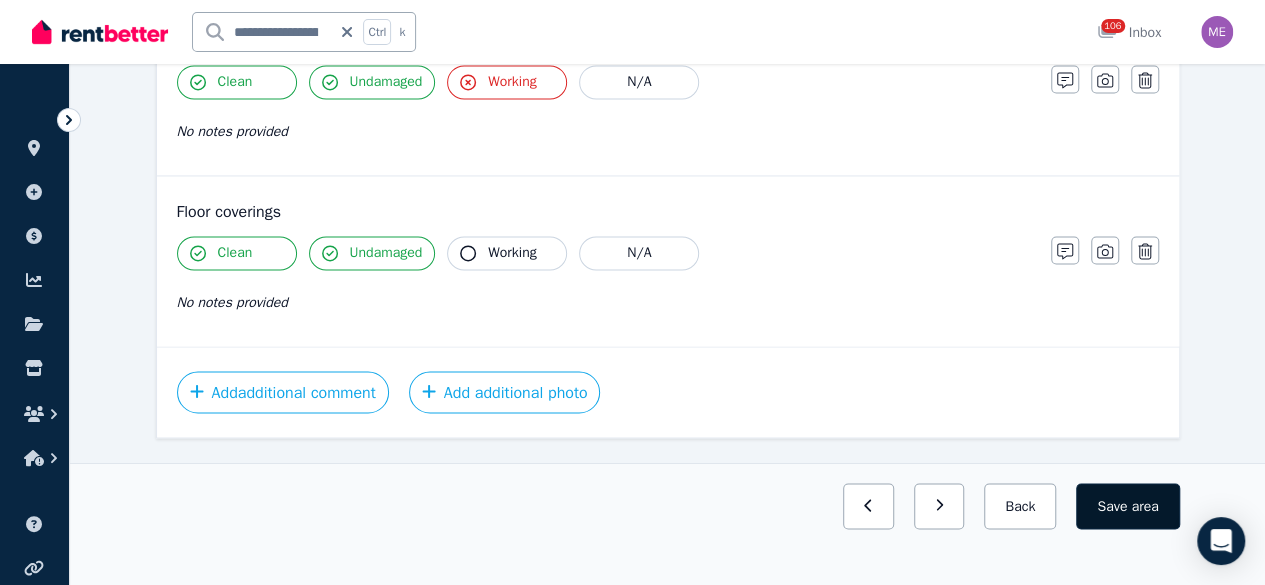 click on "Save   area" at bounding box center [1127, 506] 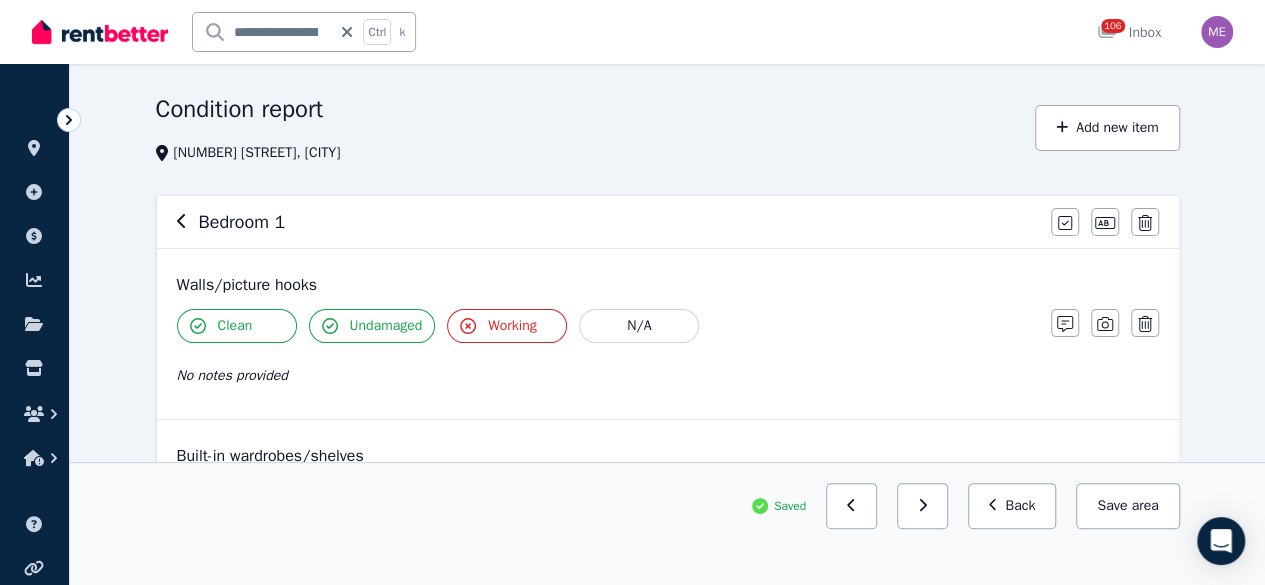 scroll, scrollTop: 0, scrollLeft: 0, axis: both 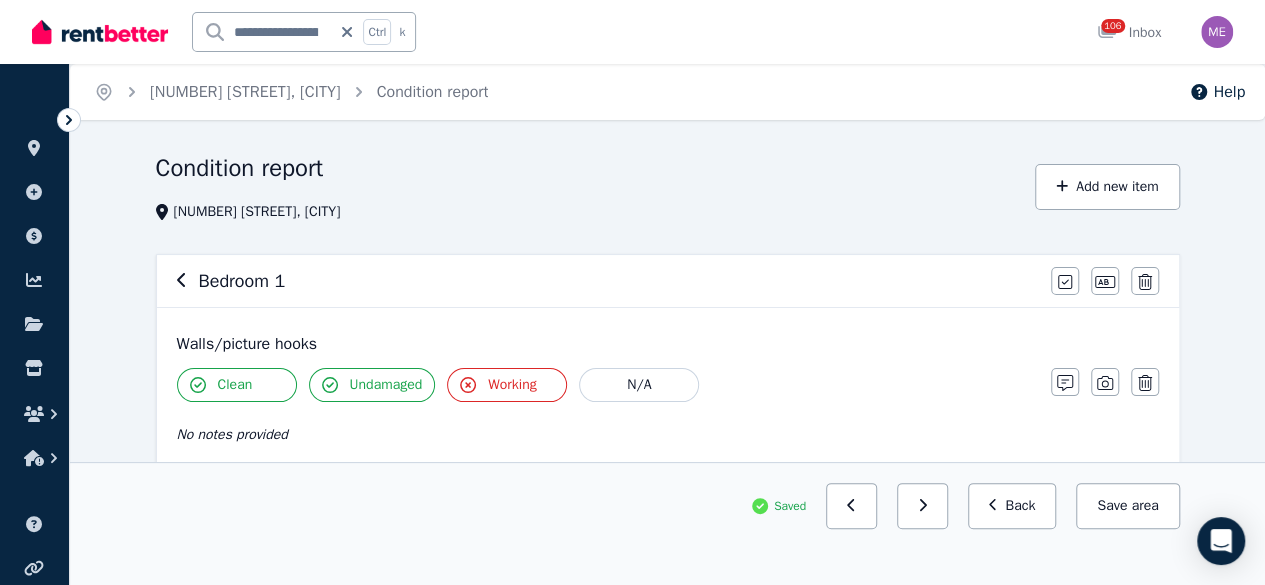 click 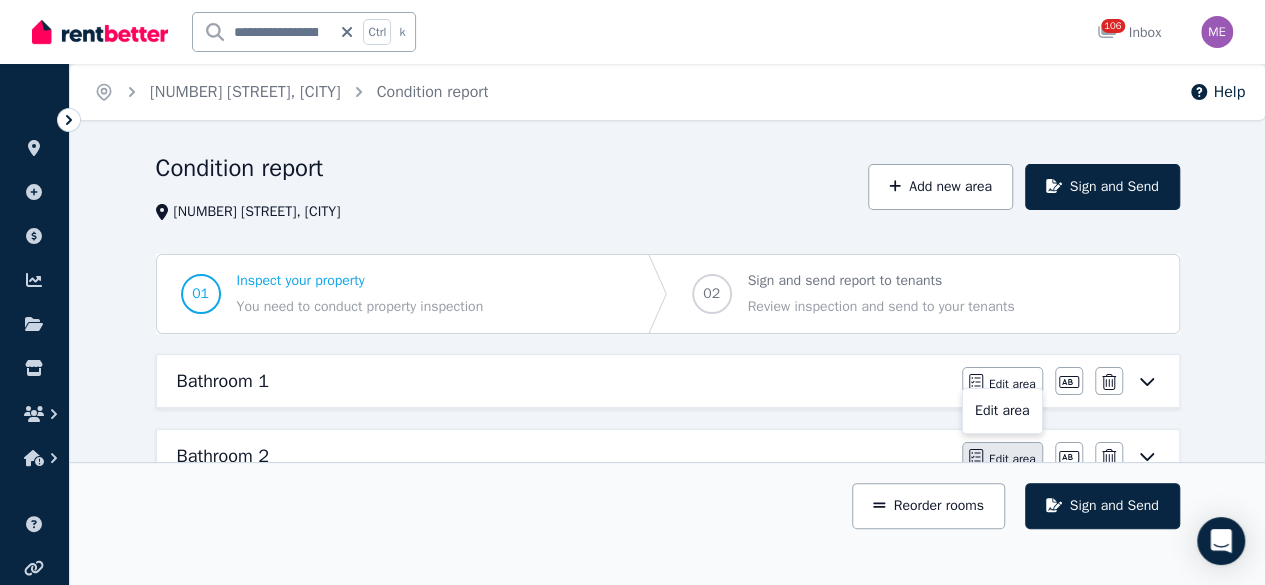 click on "Edit area" at bounding box center [1012, 459] 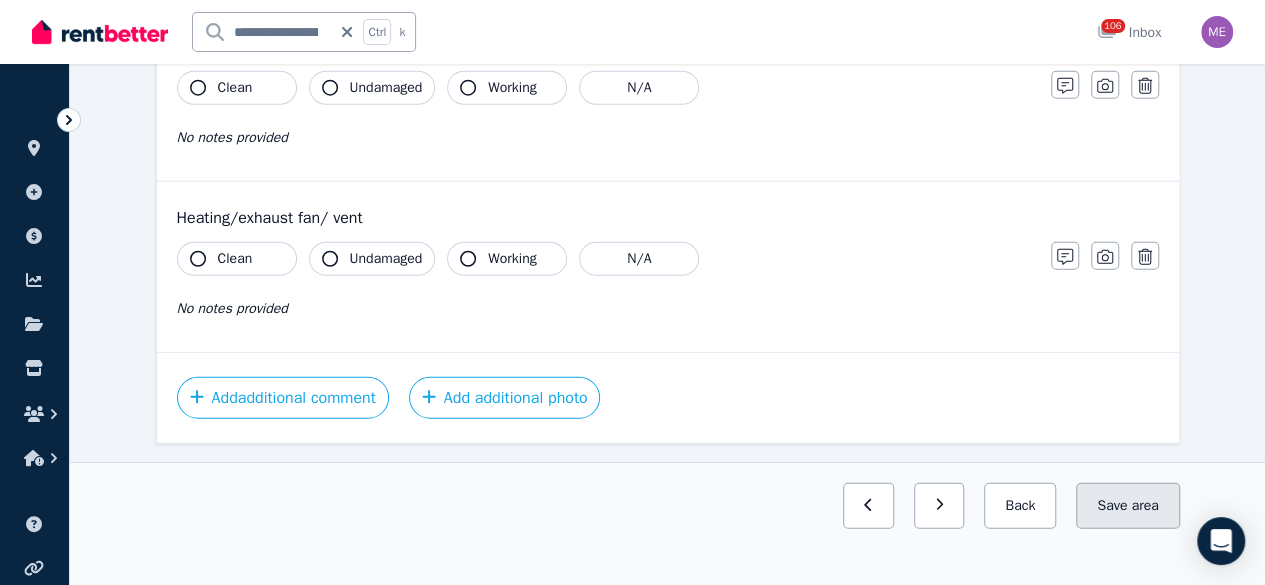 click on "Save   area" at bounding box center (1127, 506) 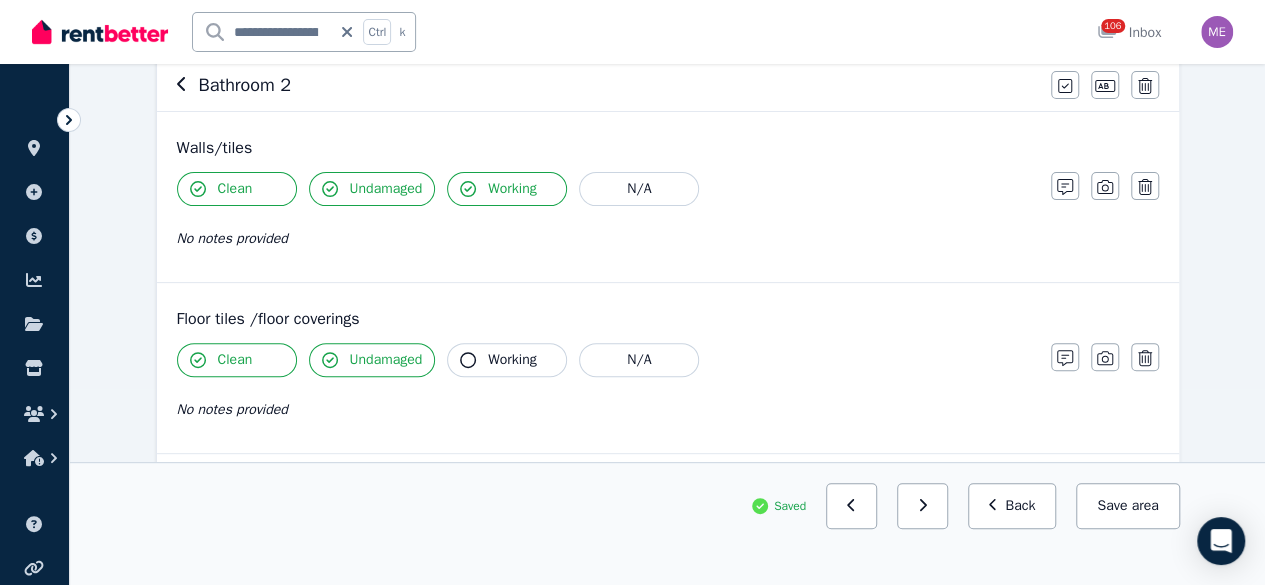 scroll, scrollTop: 0, scrollLeft: 0, axis: both 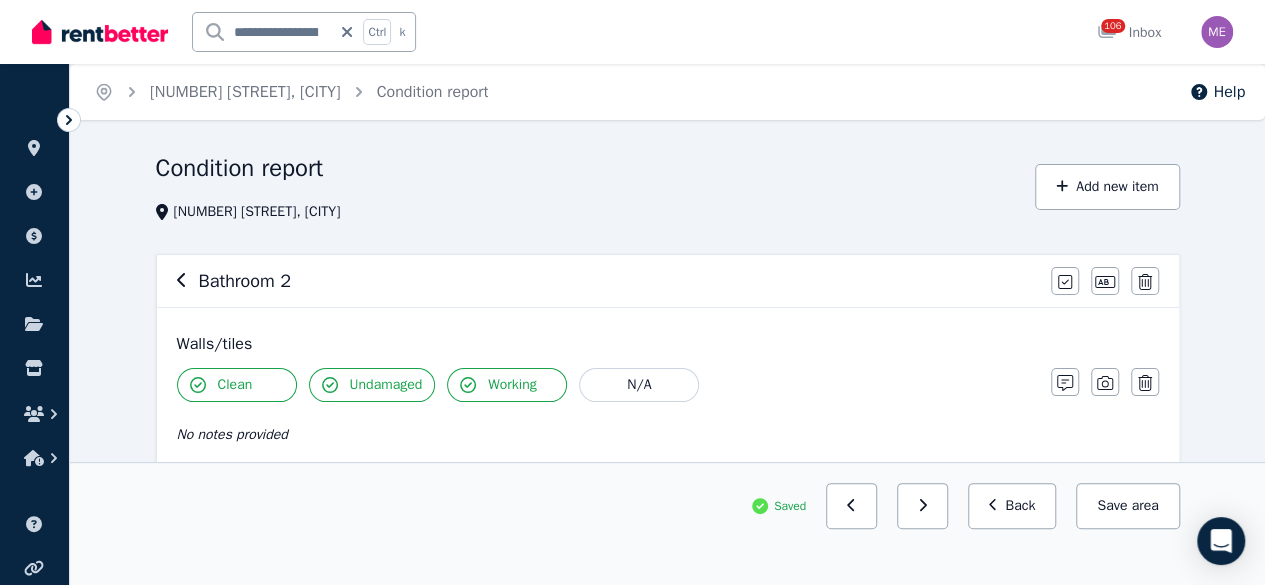 click 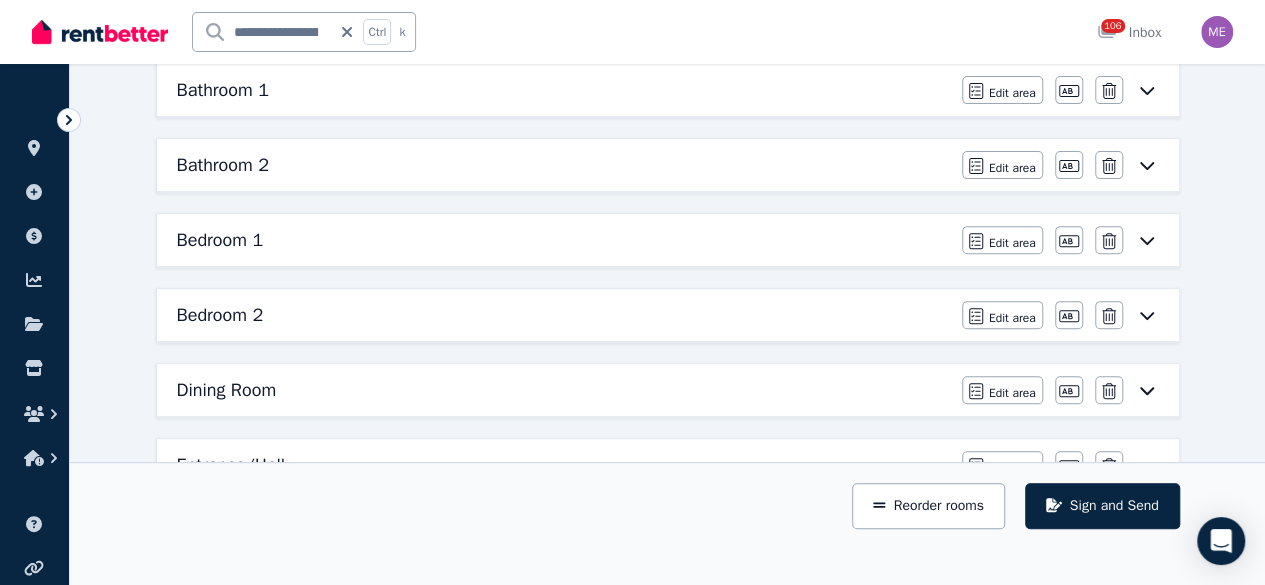 scroll, scrollTop: 300, scrollLeft: 0, axis: vertical 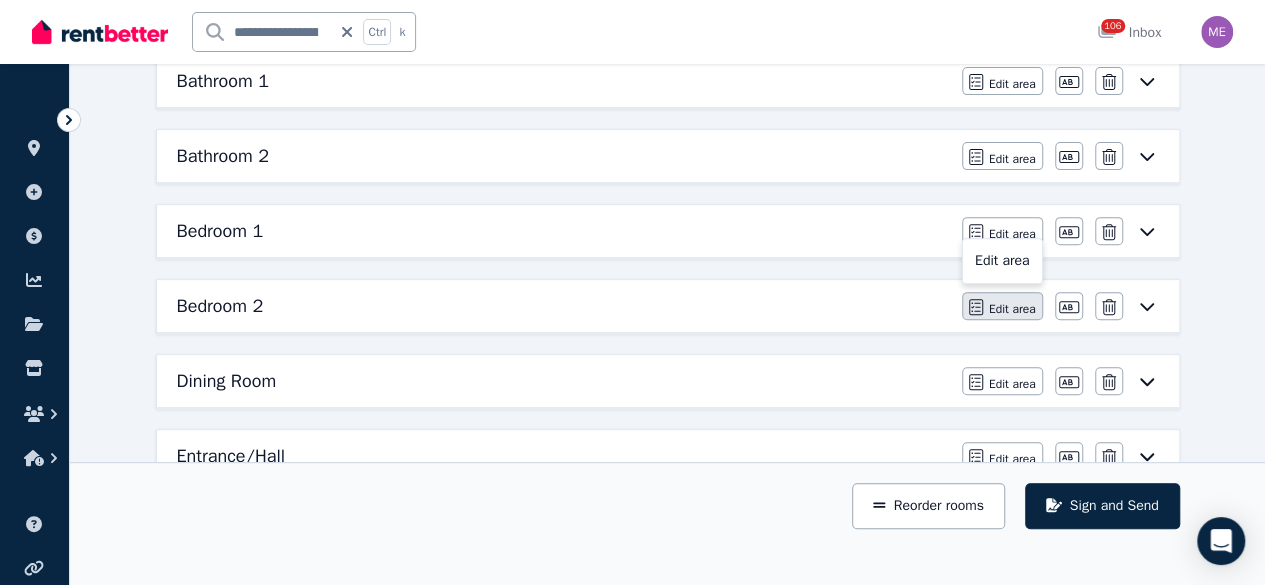click on "Edit area" at bounding box center [1012, 309] 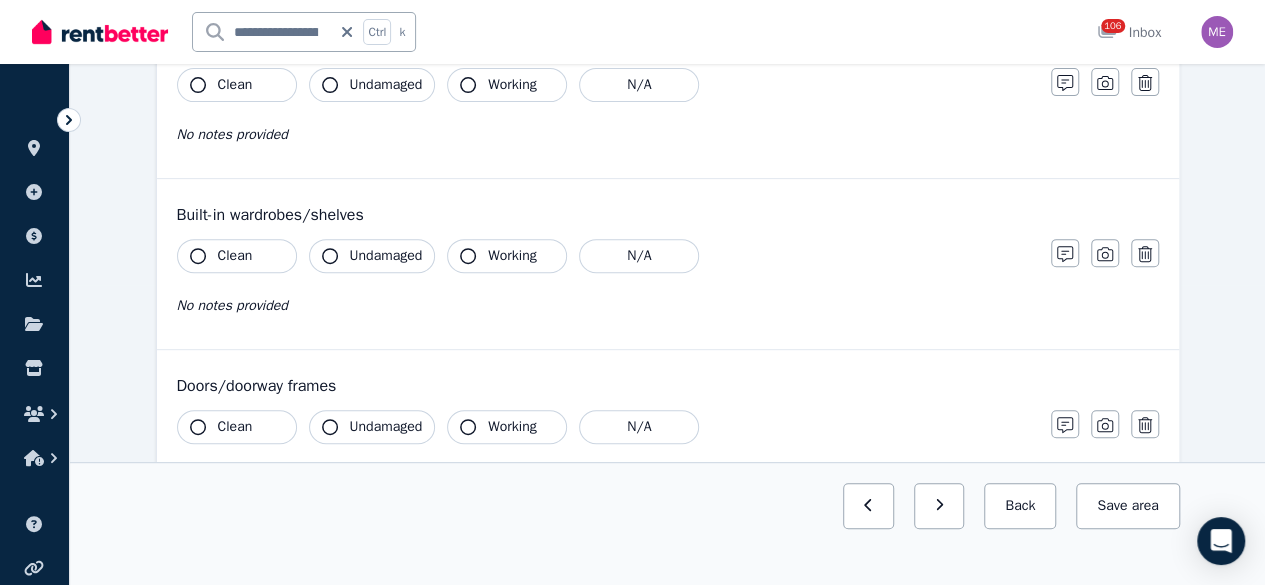 scroll, scrollTop: 0, scrollLeft: 0, axis: both 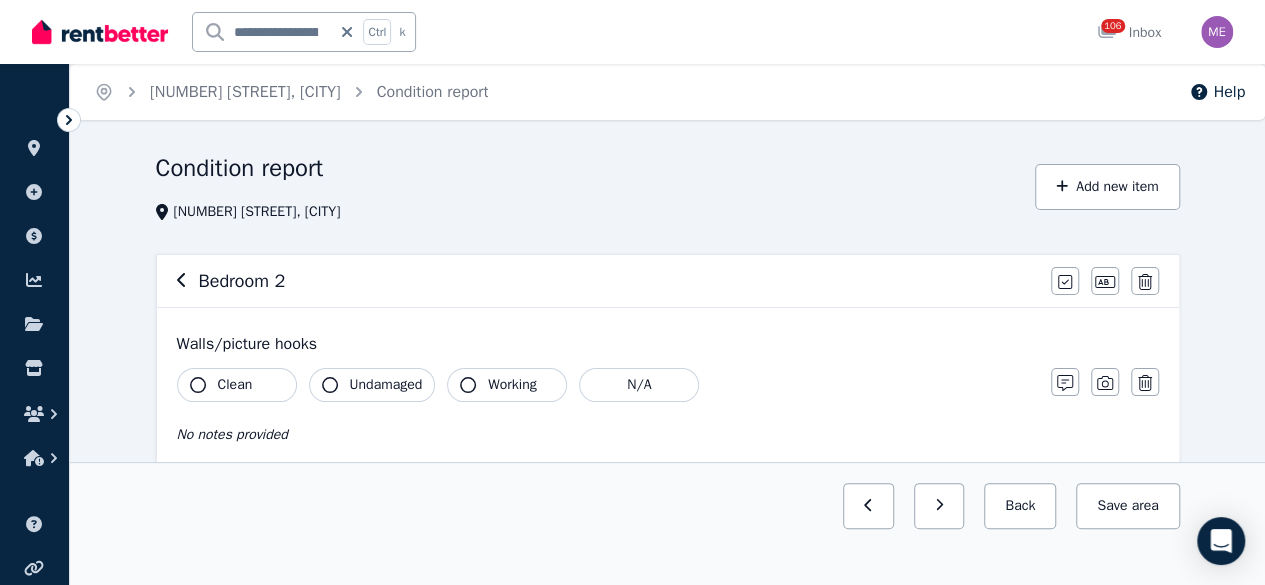 click on "Clean" at bounding box center (237, 385) 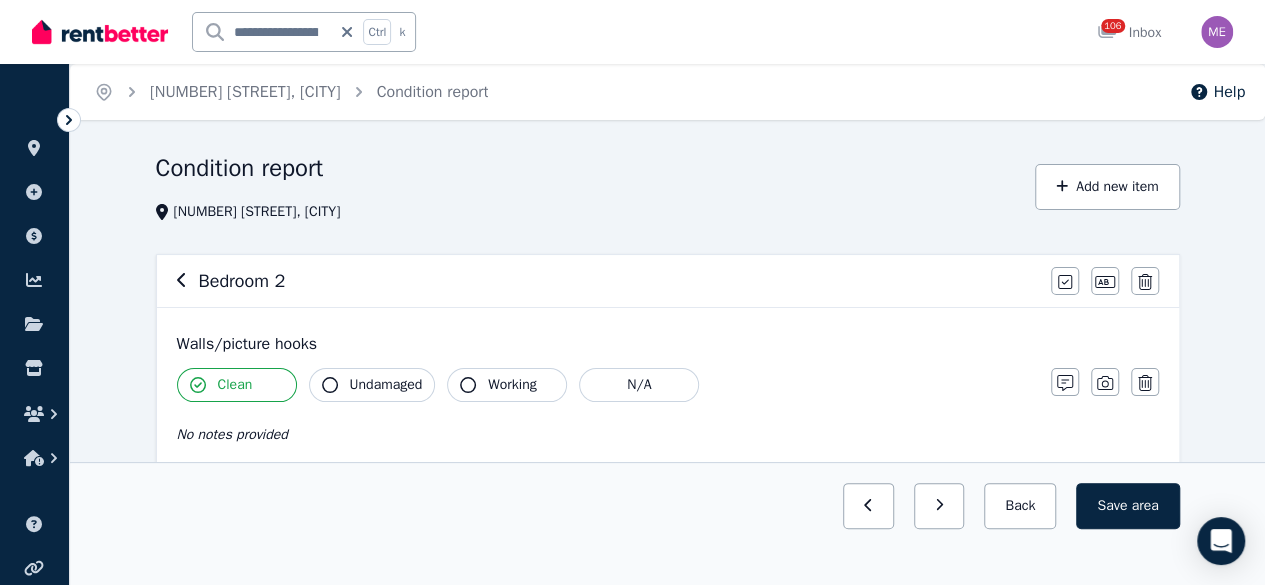 click on "Undamaged" at bounding box center (386, 385) 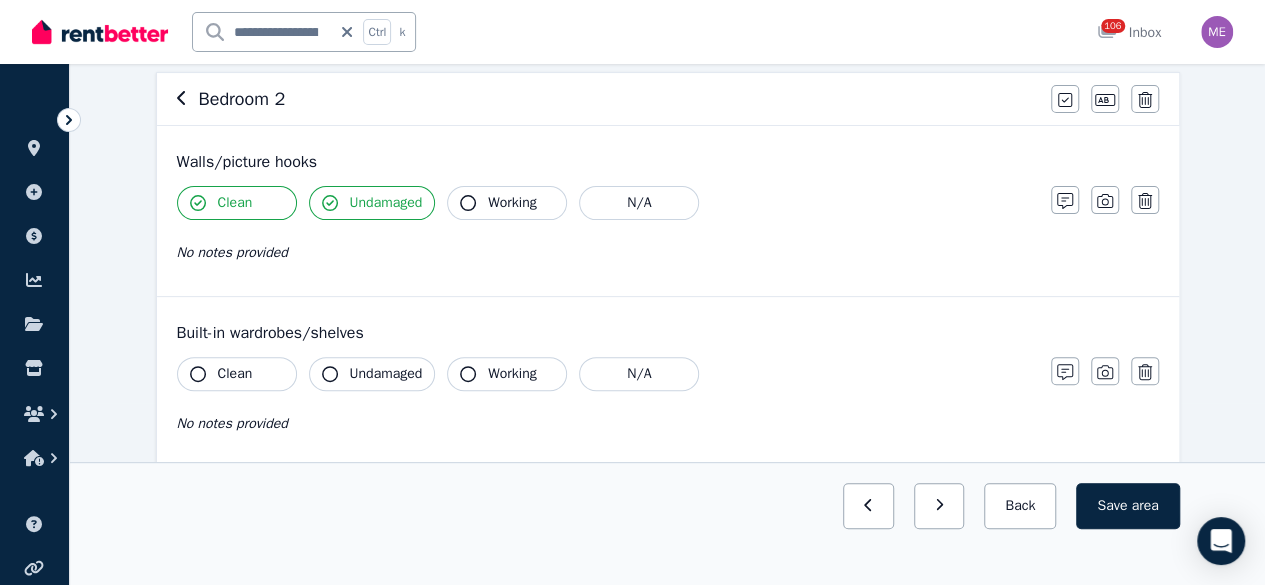 scroll, scrollTop: 200, scrollLeft: 0, axis: vertical 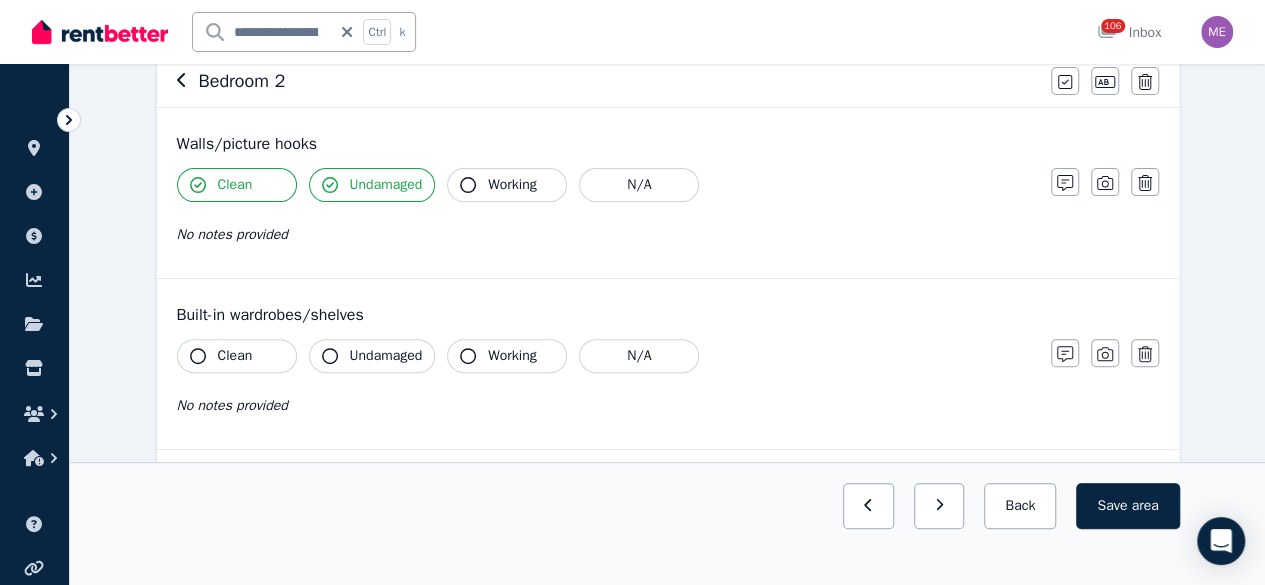 click on "Clean" at bounding box center (237, 356) 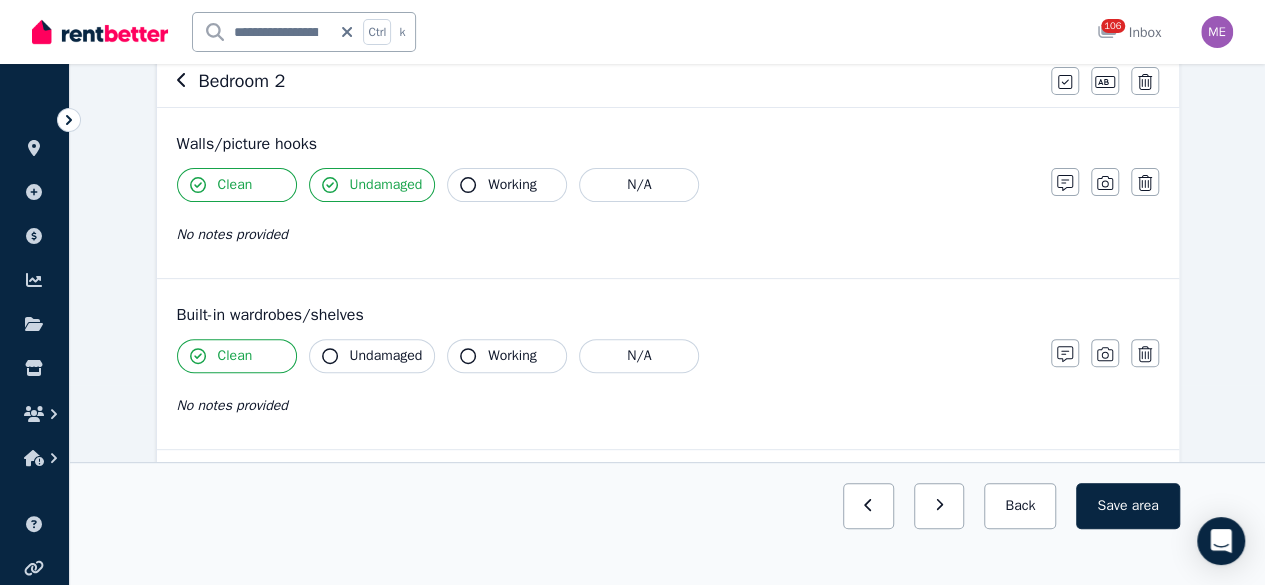 click on "Undamaged" at bounding box center [386, 356] 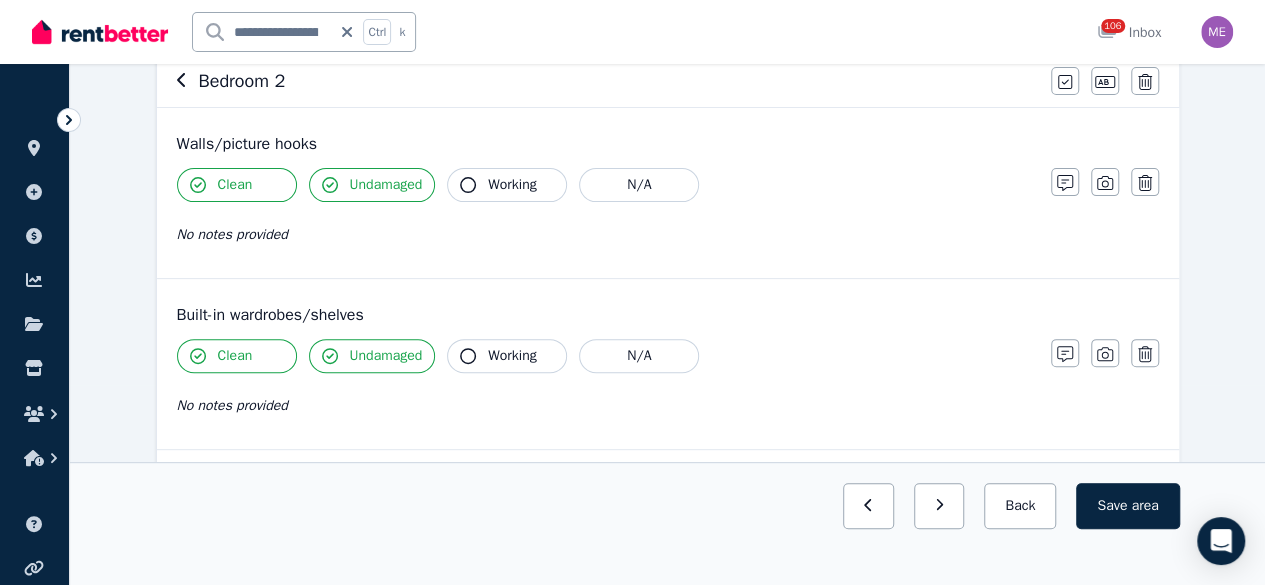 click on "Working" at bounding box center [512, 356] 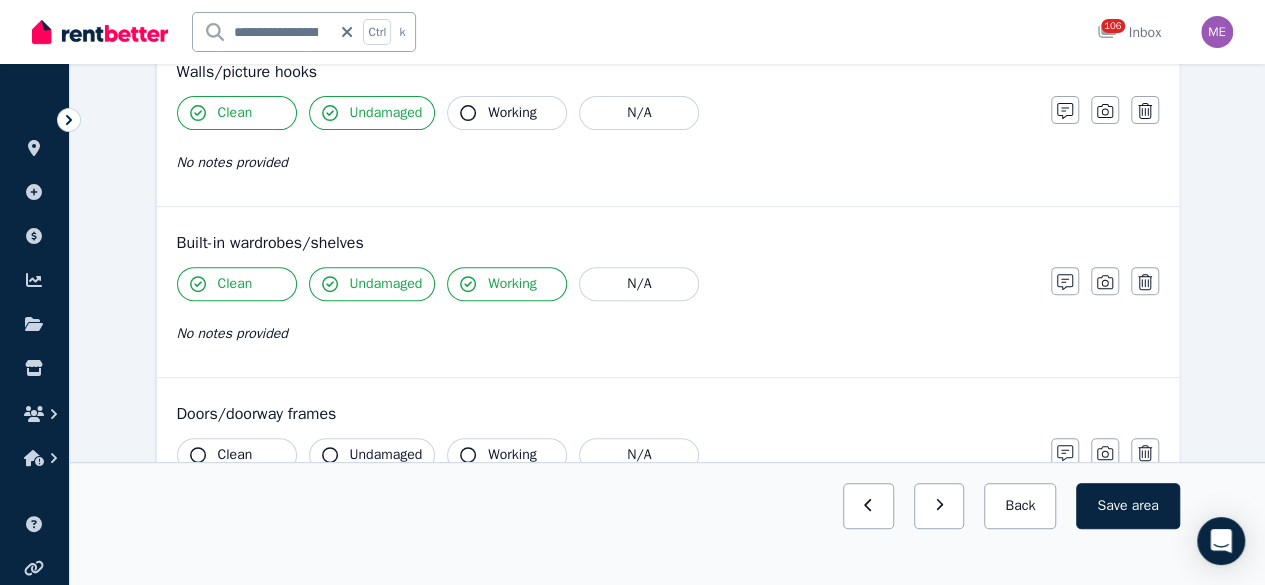 scroll, scrollTop: 300, scrollLeft: 0, axis: vertical 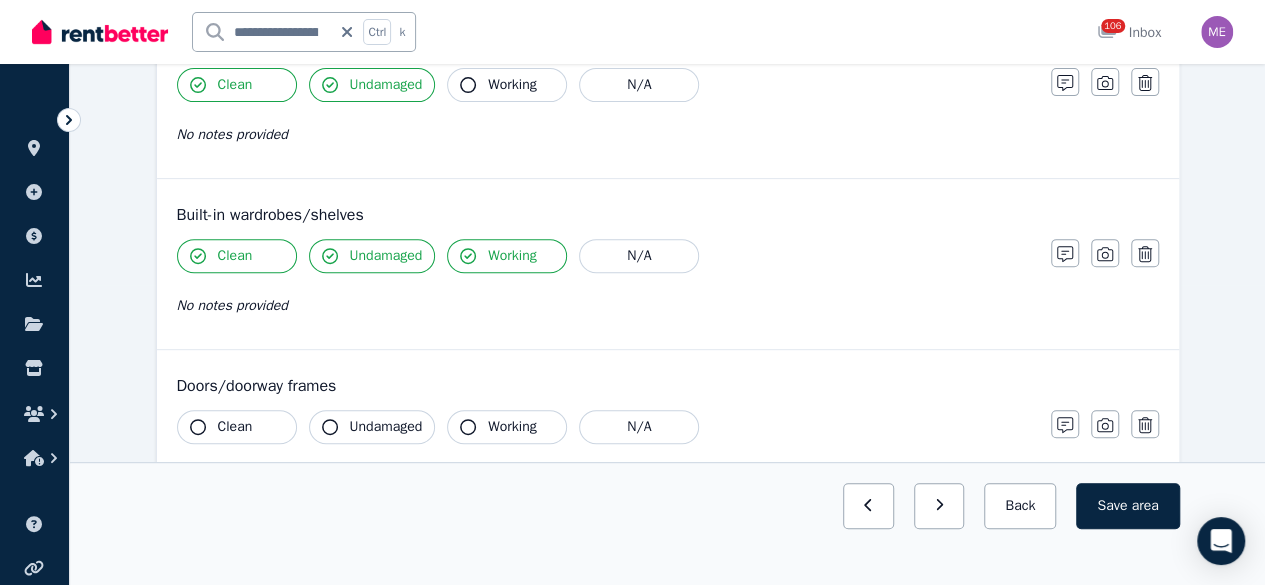 drag, startPoint x: 218, startPoint y: 427, endPoint x: 292, endPoint y: 418, distance: 74.54529 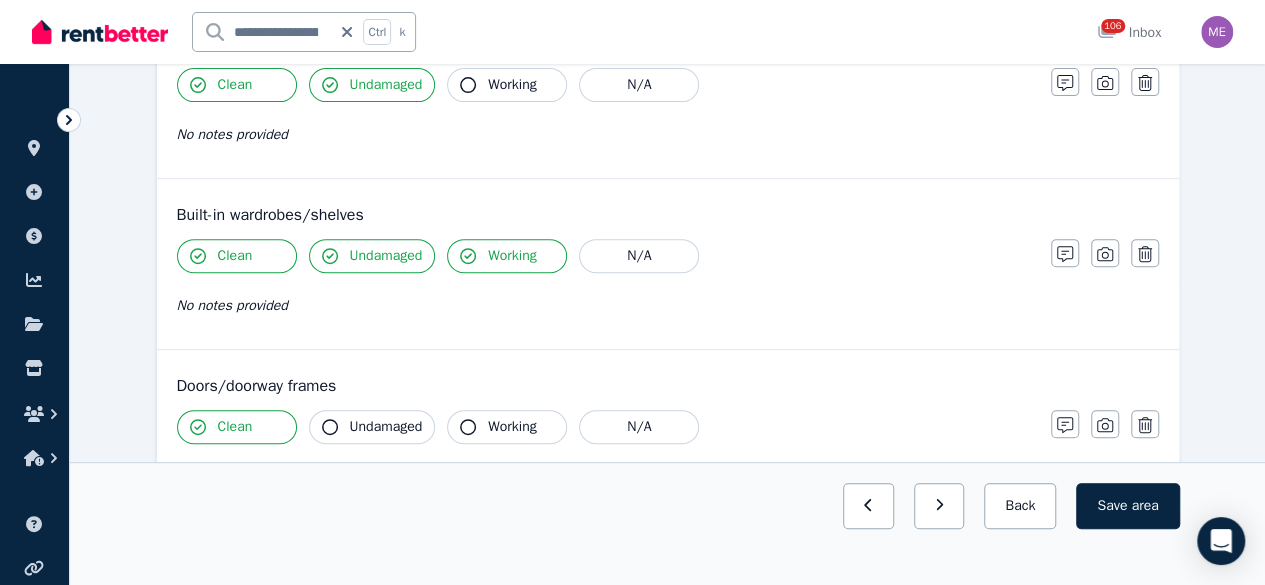 drag, startPoint x: 330, startPoint y: 421, endPoint x: 538, endPoint y: 425, distance: 208.03845 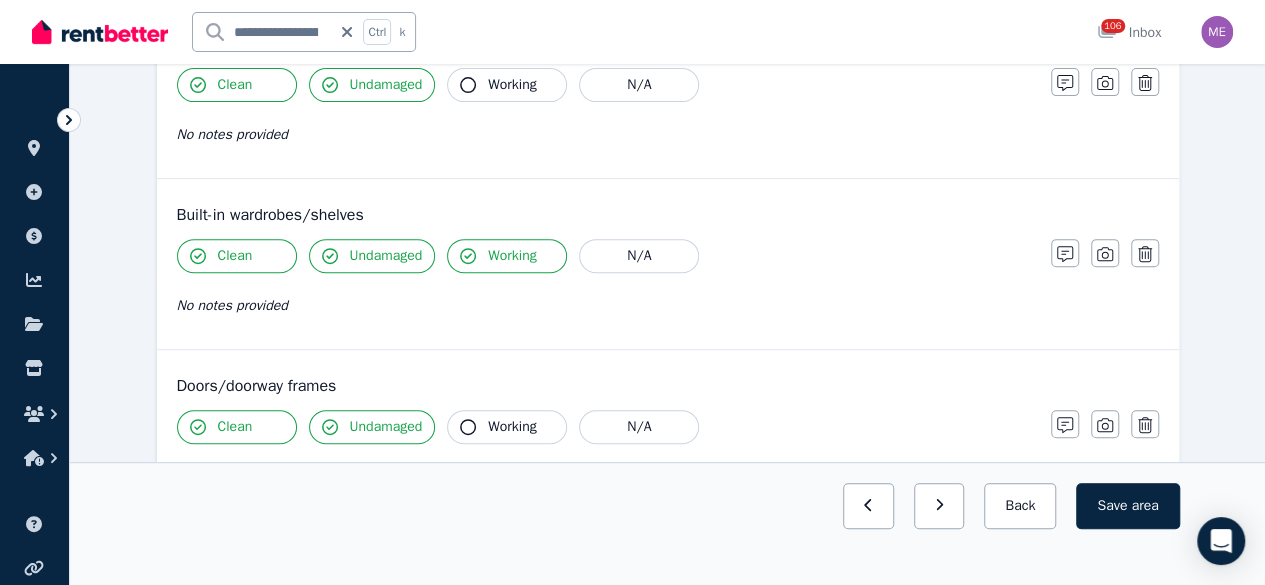 click on "Working" at bounding box center [512, 427] 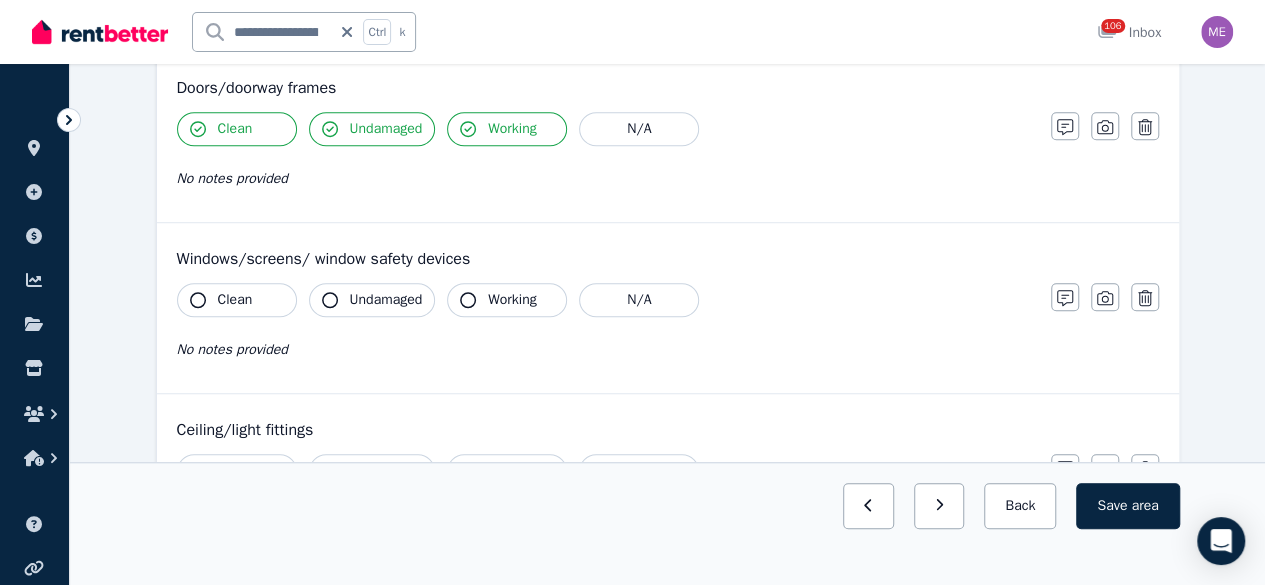 scroll, scrollTop: 600, scrollLeft: 0, axis: vertical 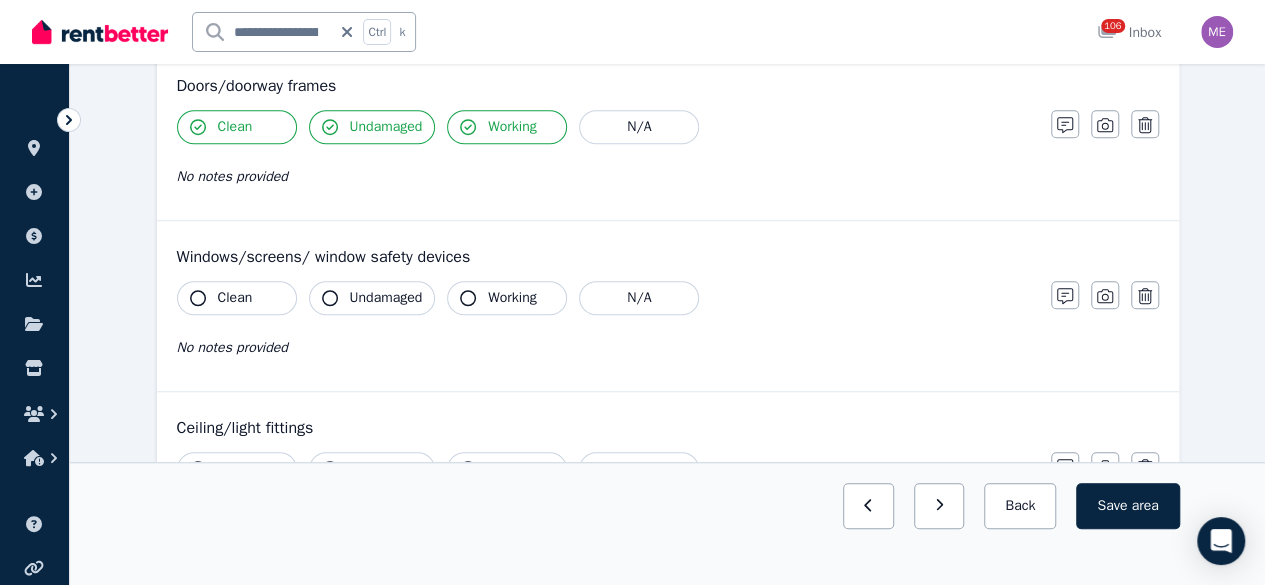 drag, startPoint x: 238, startPoint y: 299, endPoint x: 370, endPoint y: 291, distance: 132.2422 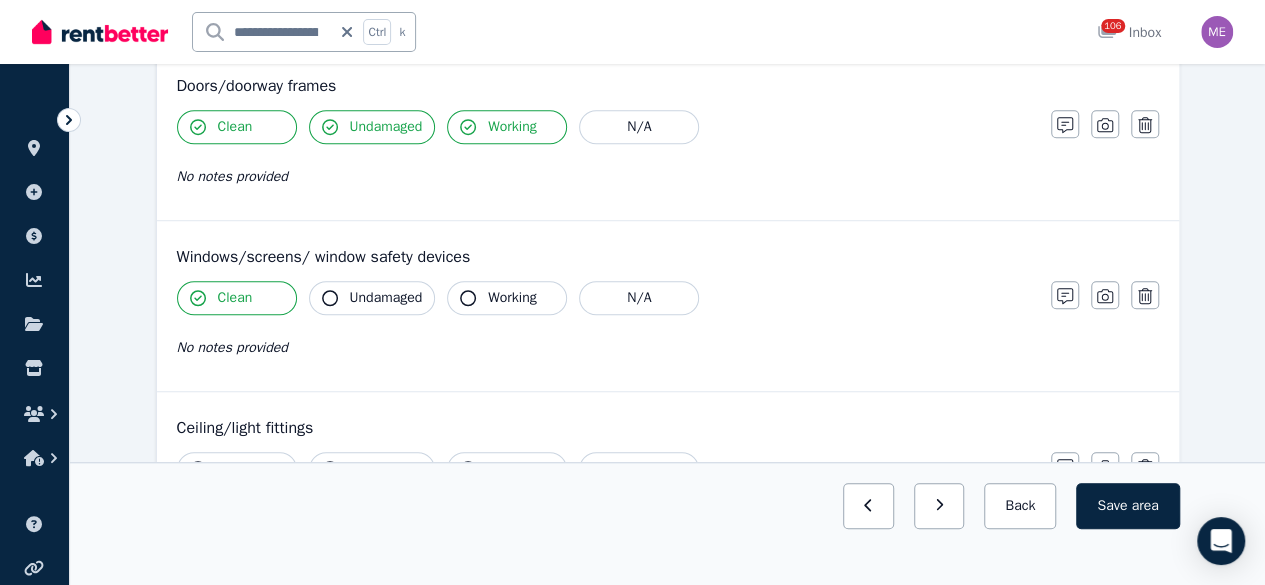 drag, startPoint x: 370, startPoint y: 291, endPoint x: 445, endPoint y: 291, distance: 75 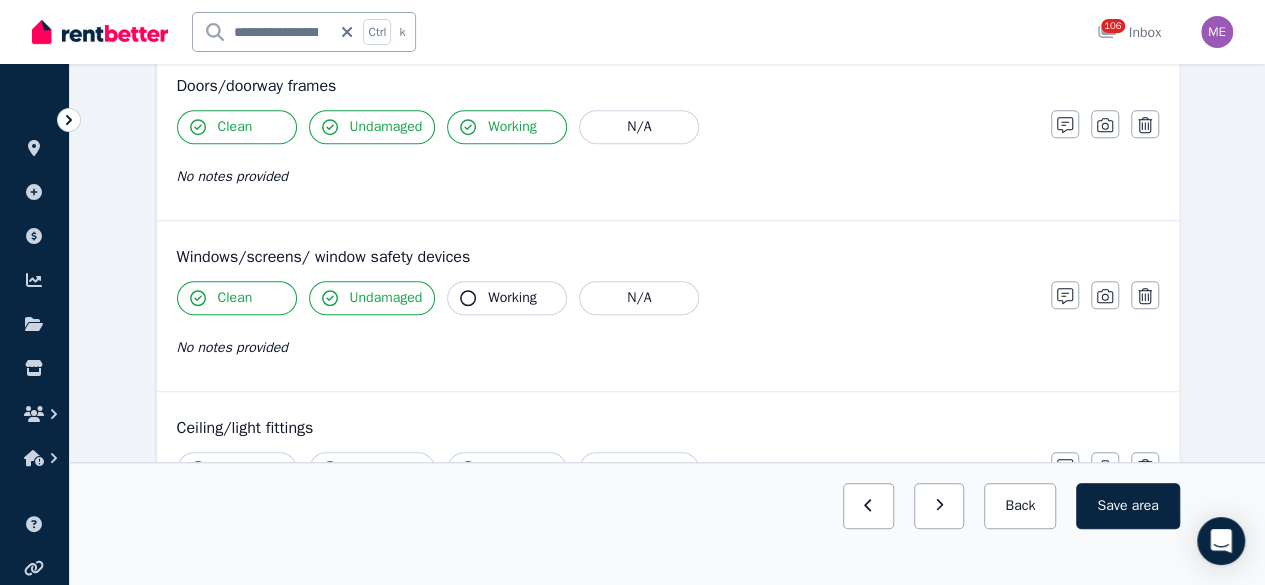 click 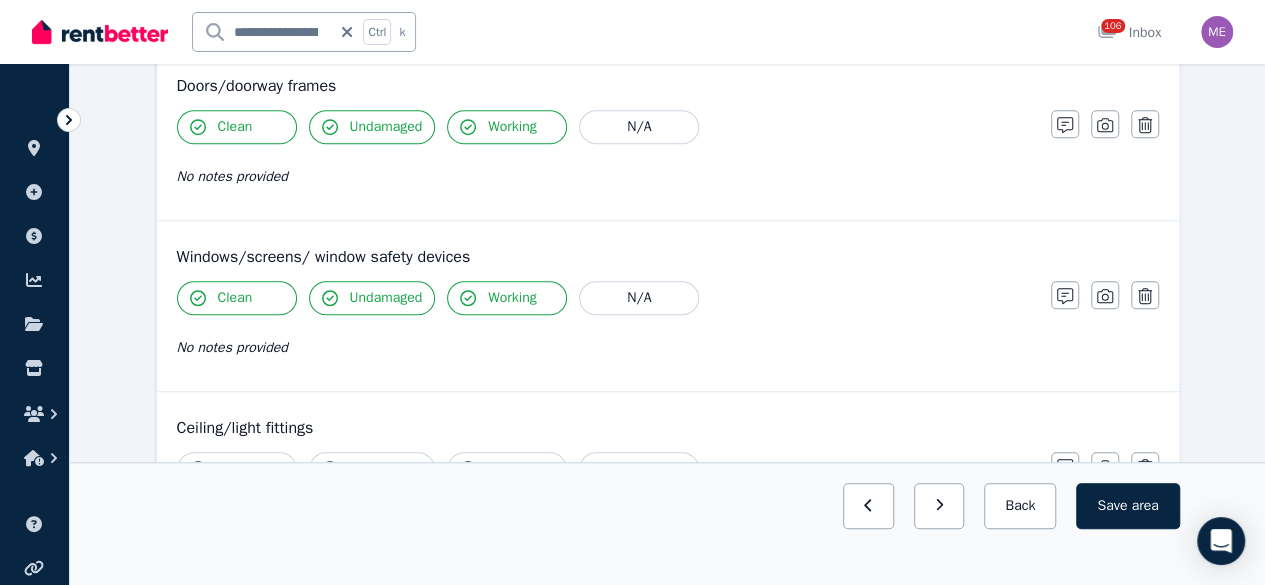 click on "Clean" at bounding box center (235, 469) 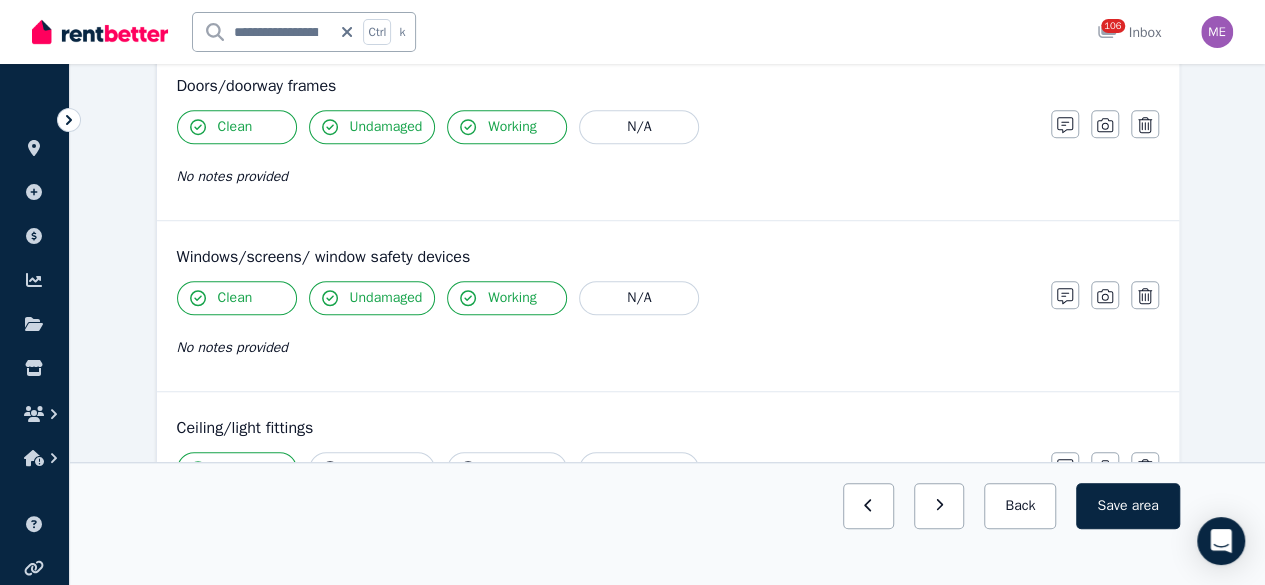 click 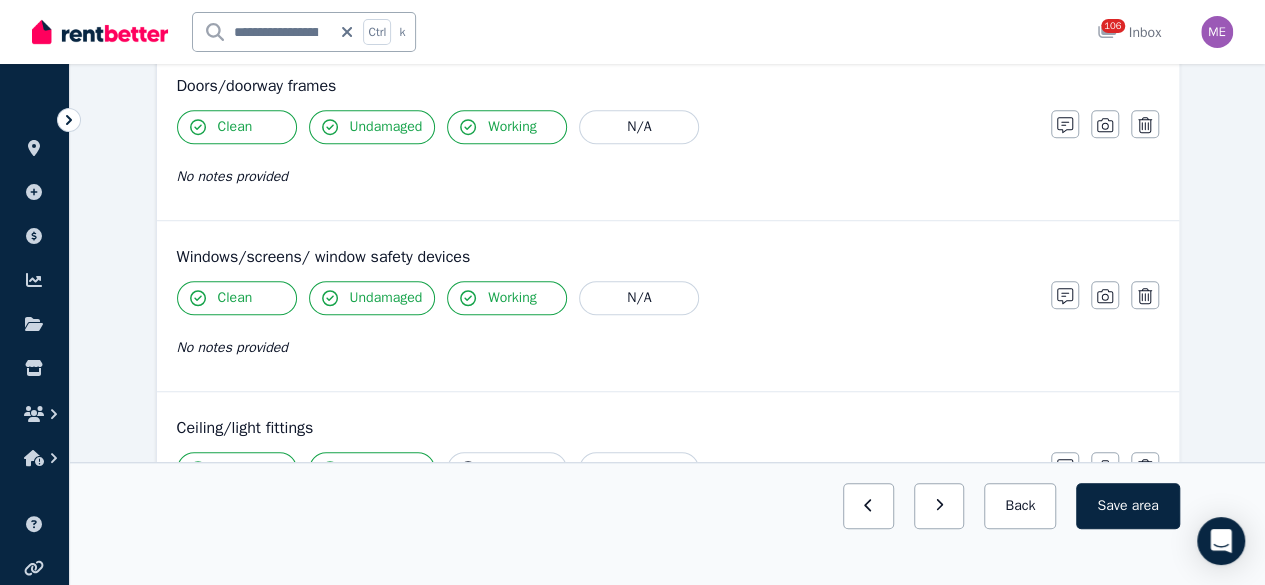 click on "Working" at bounding box center [512, 469] 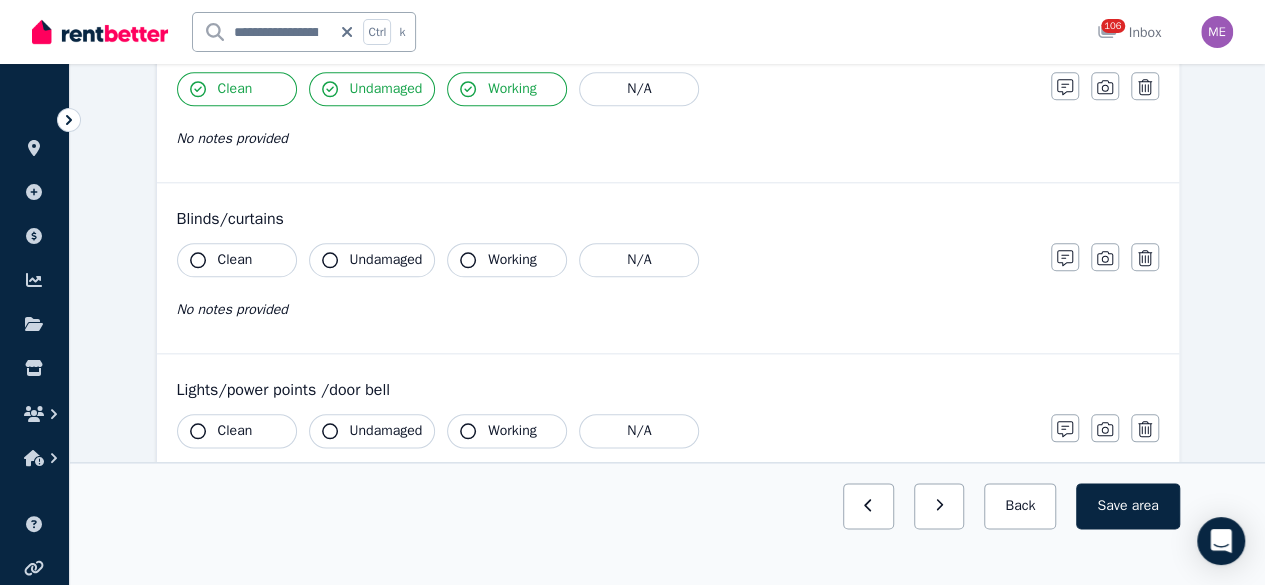 scroll, scrollTop: 1000, scrollLeft: 0, axis: vertical 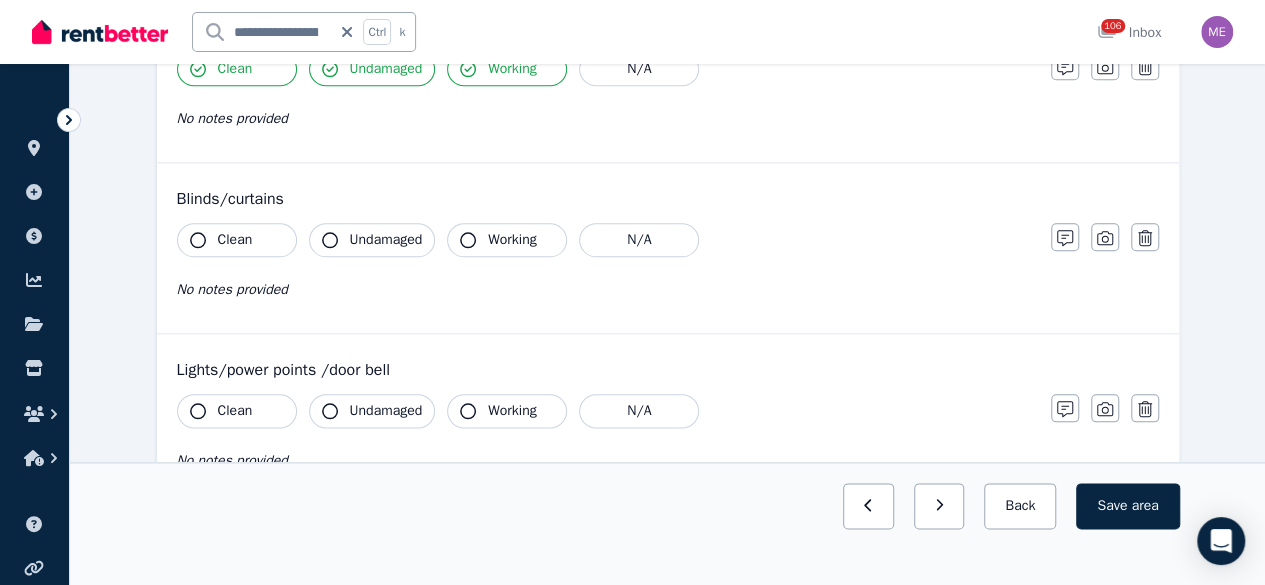 click on "Clean" at bounding box center [237, 240] 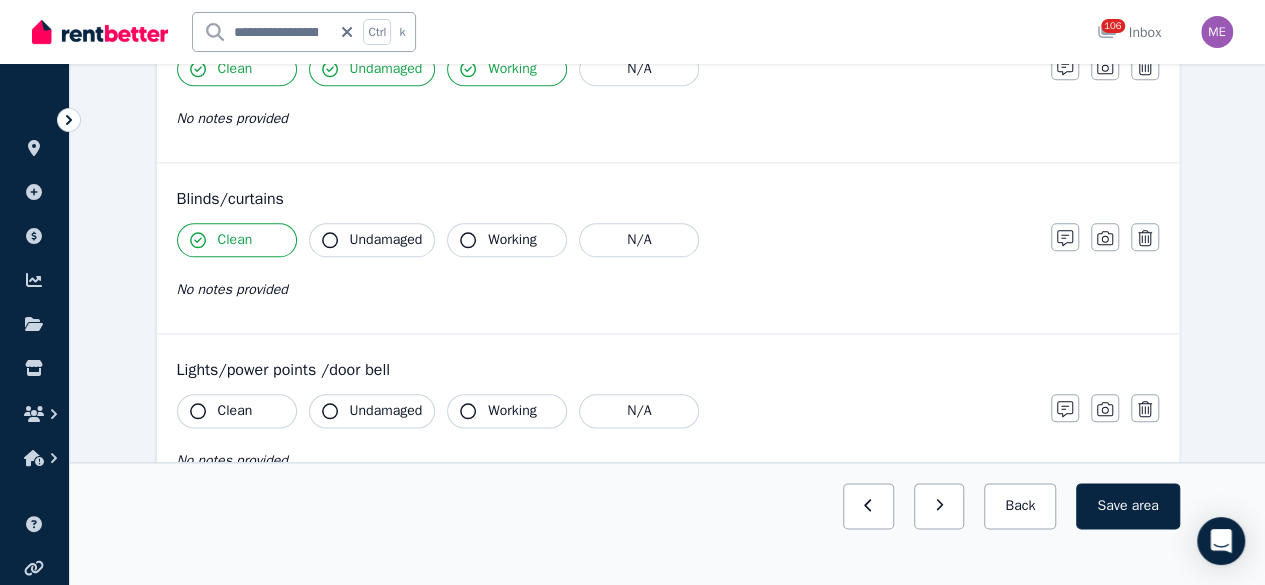 drag, startPoint x: 366, startPoint y: 232, endPoint x: 460, endPoint y: 235, distance: 94.04786 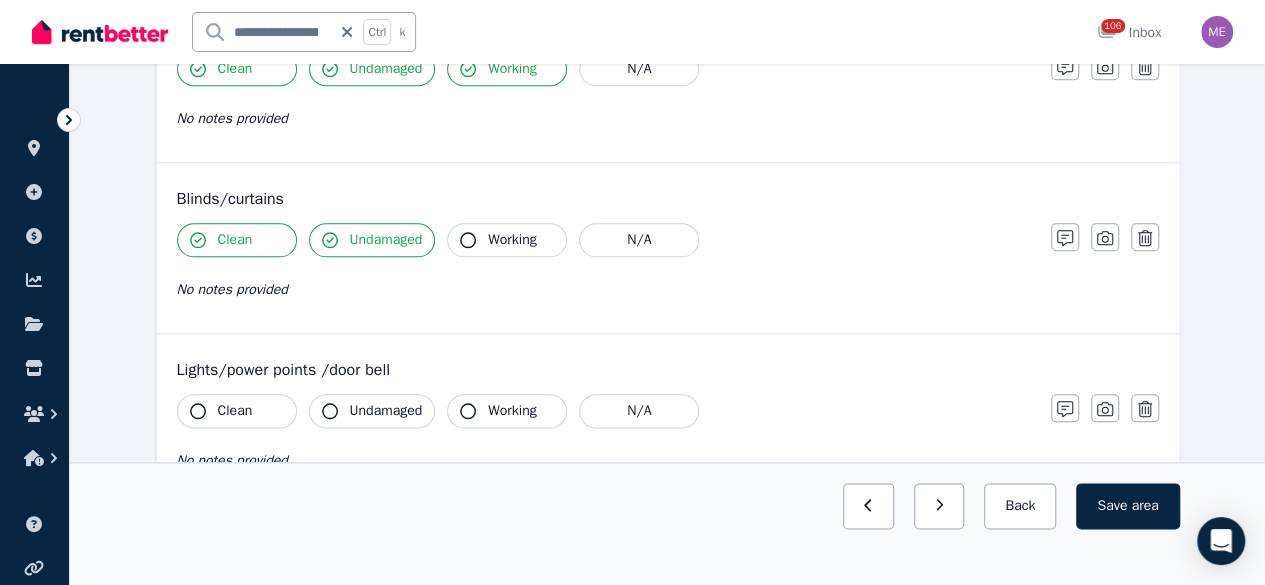 click on "Working" at bounding box center [512, 240] 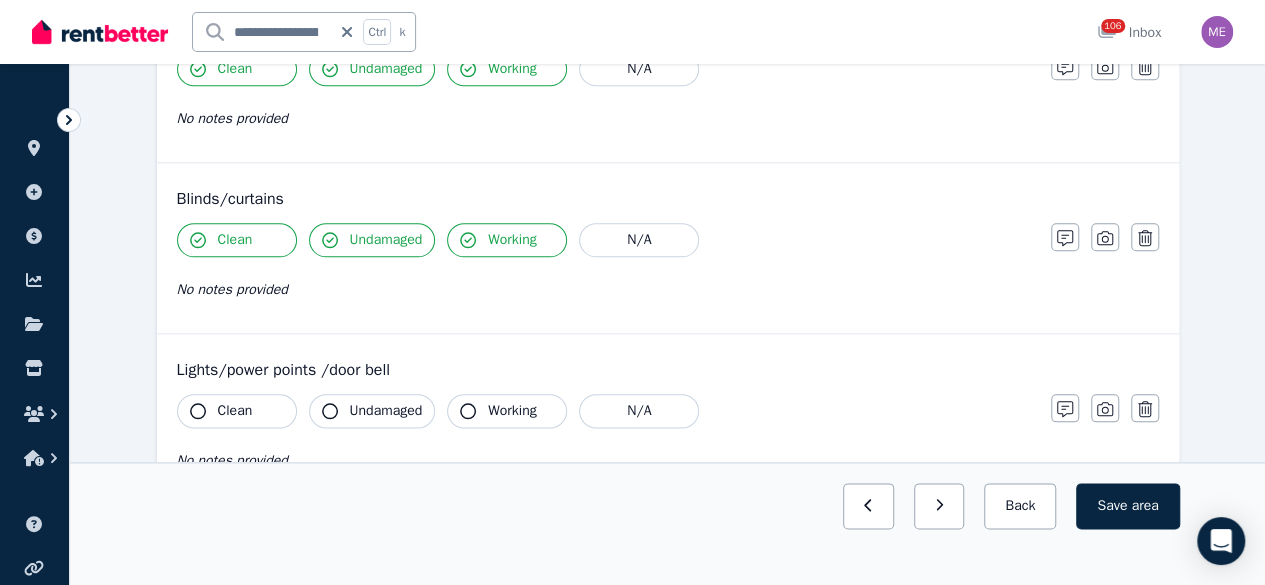 click on "Clean" at bounding box center (237, 411) 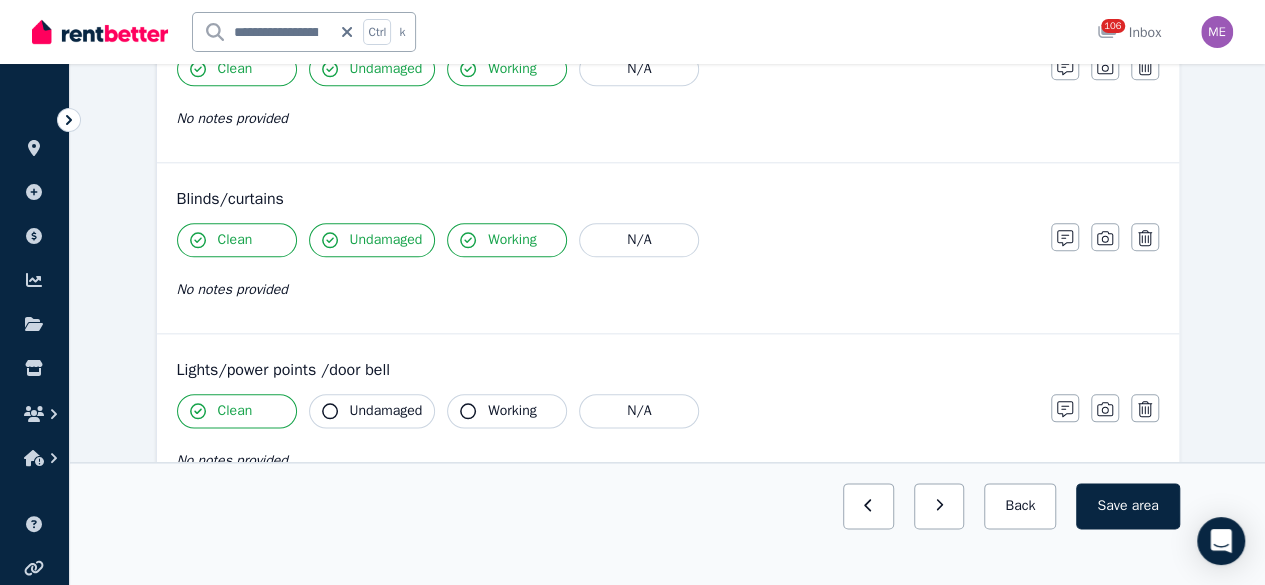 click on "Undamaged" at bounding box center (386, 411) 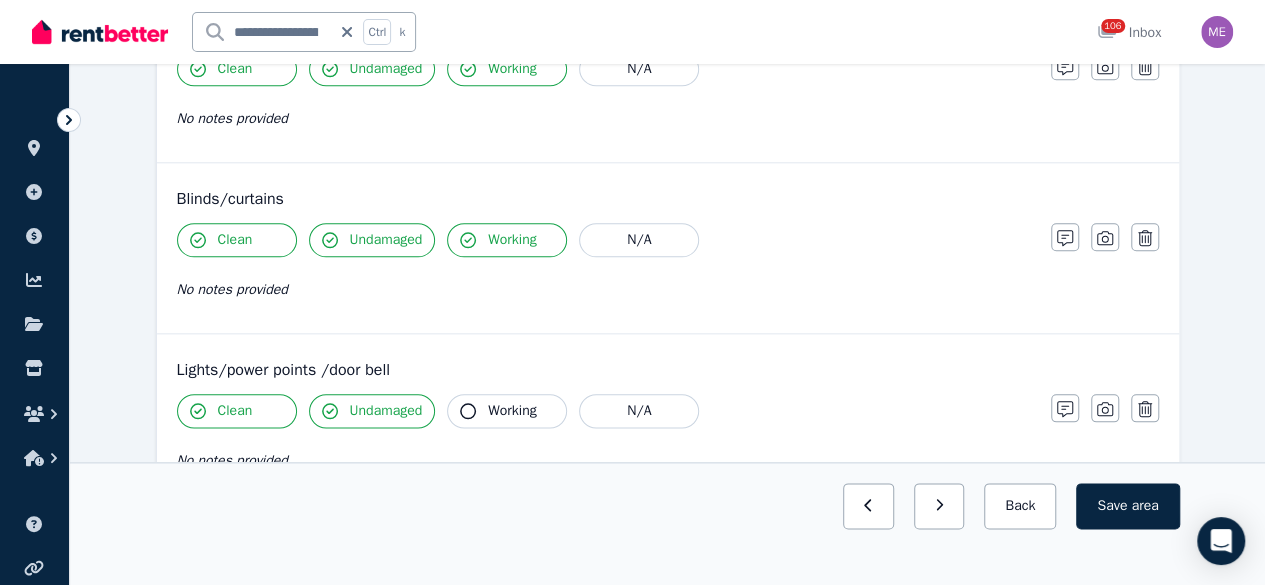 click 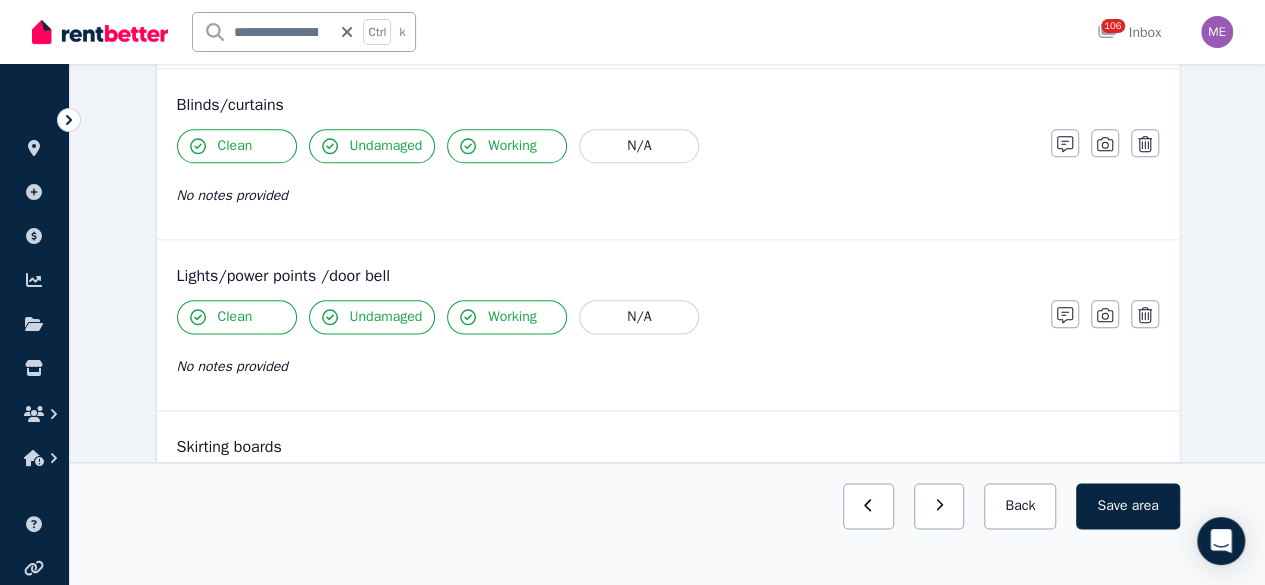 scroll, scrollTop: 1200, scrollLeft: 0, axis: vertical 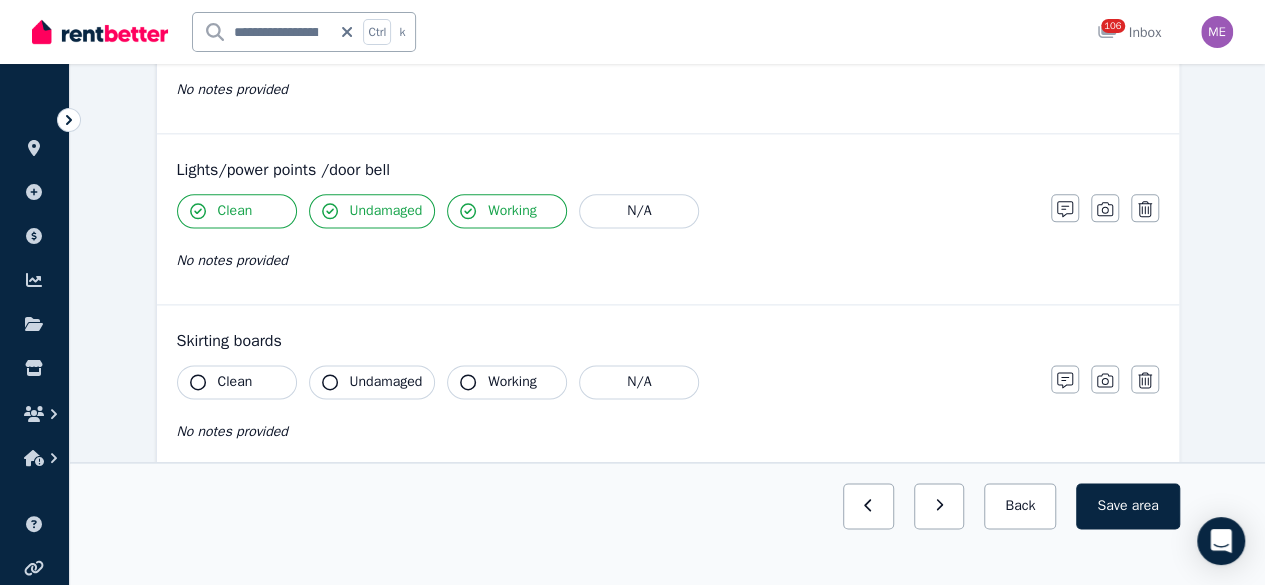 drag, startPoint x: 256, startPoint y: 373, endPoint x: 336, endPoint y: 369, distance: 80.09994 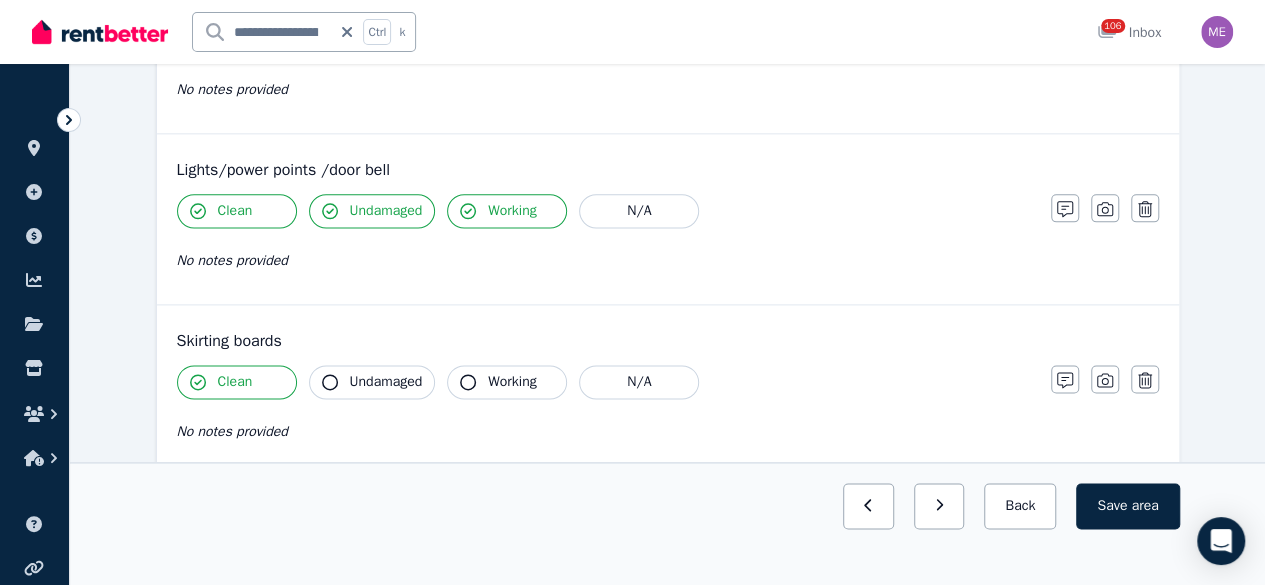 click on "Undamaged" at bounding box center [386, 382] 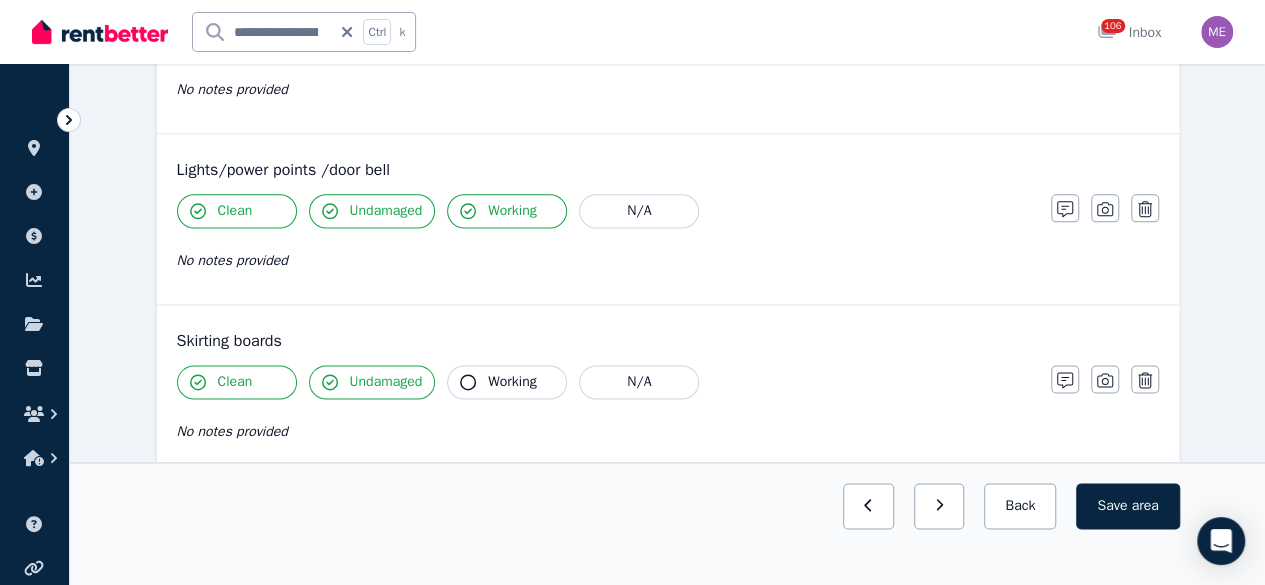 click on "Working" at bounding box center (507, 382) 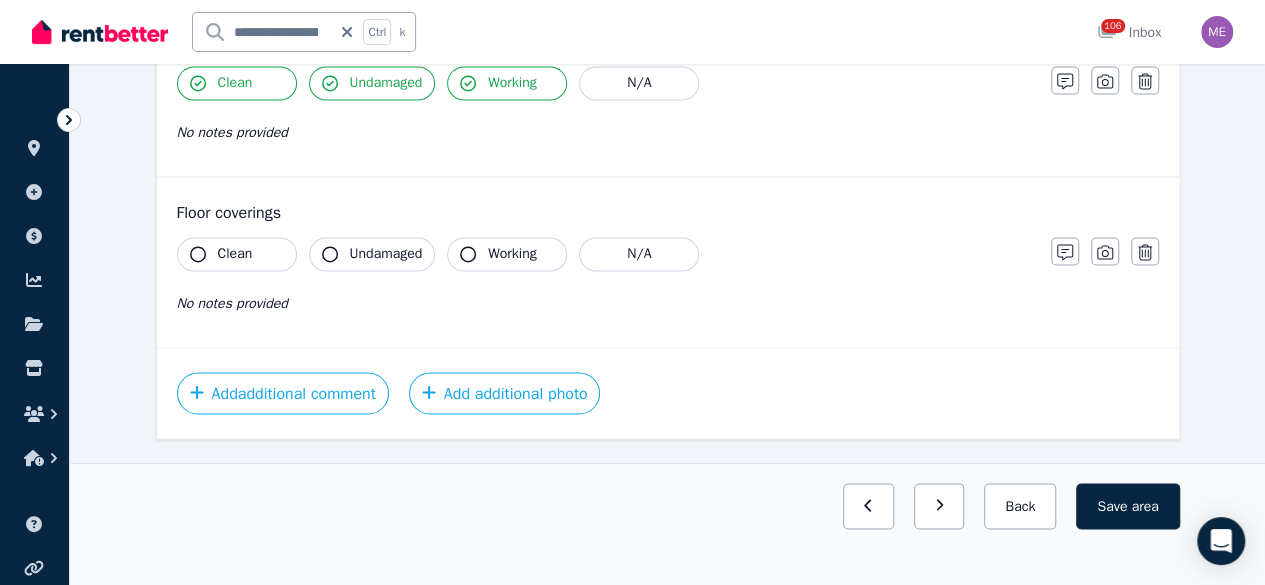 scroll, scrollTop: 1500, scrollLeft: 0, axis: vertical 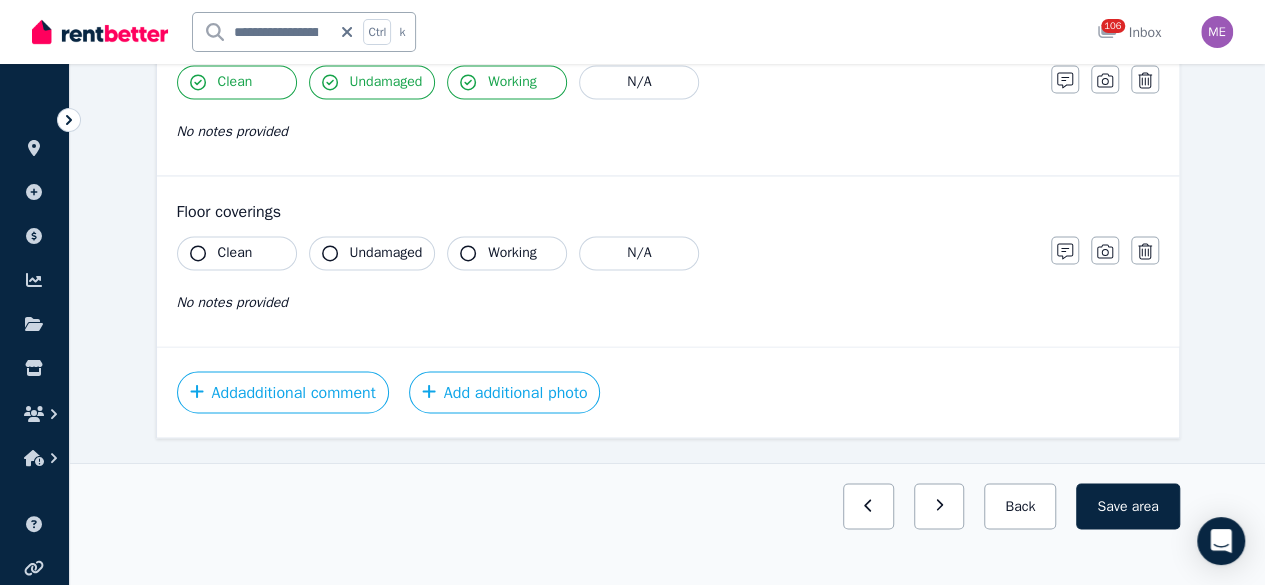 click on "Clean" at bounding box center (237, 253) 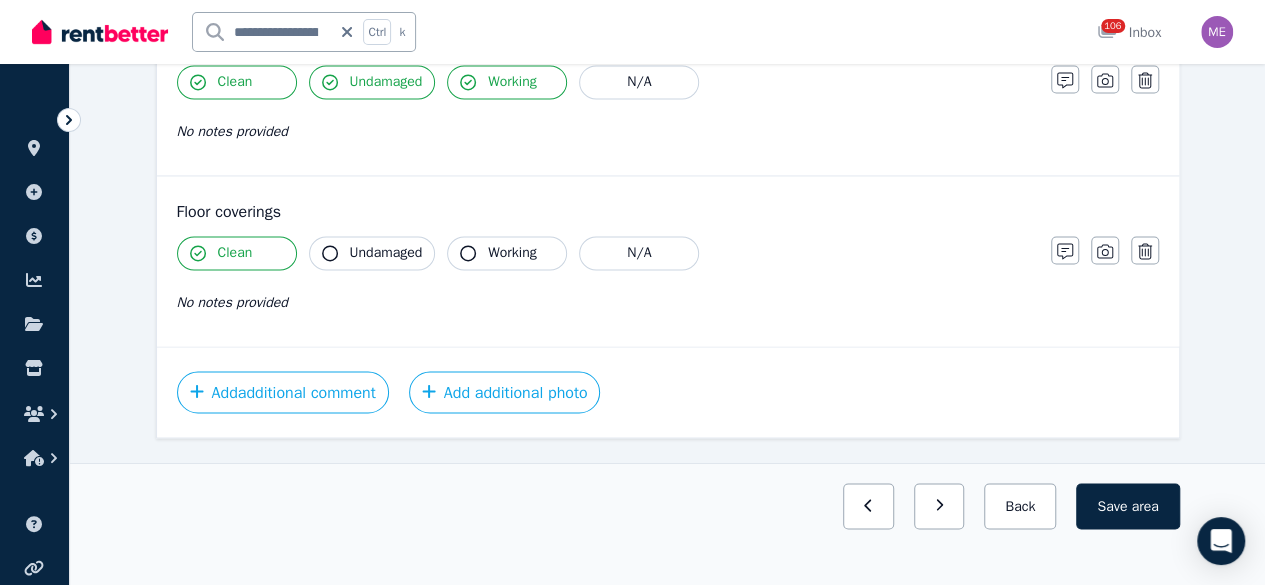 click on "Undamaged" at bounding box center (386, 253) 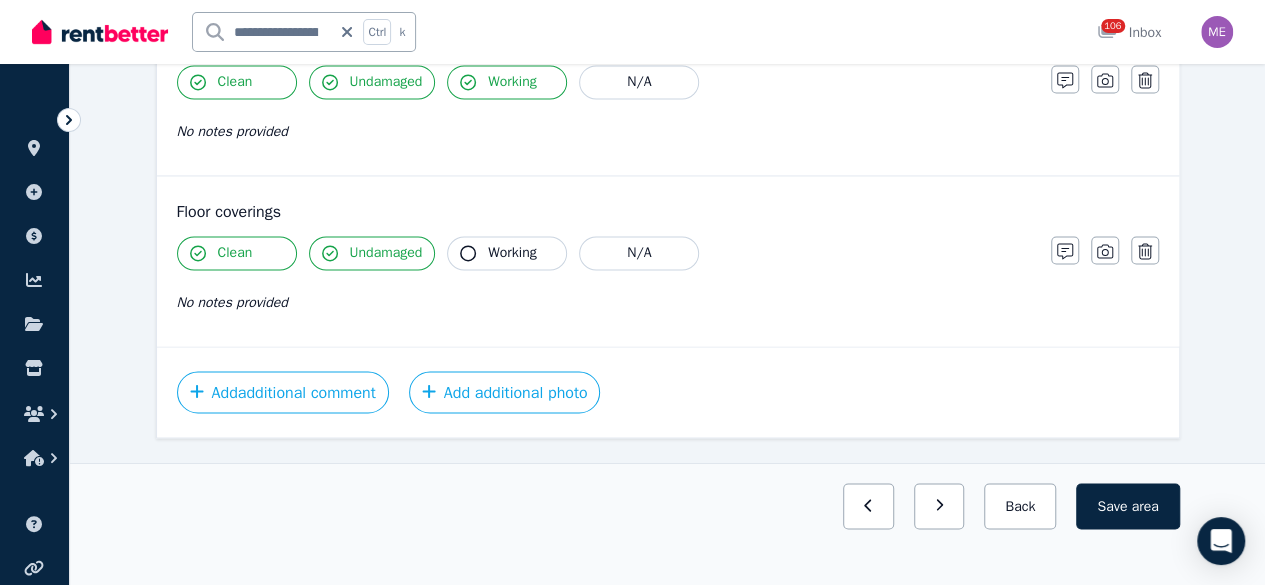click on "Working" at bounding box center [512, 253] 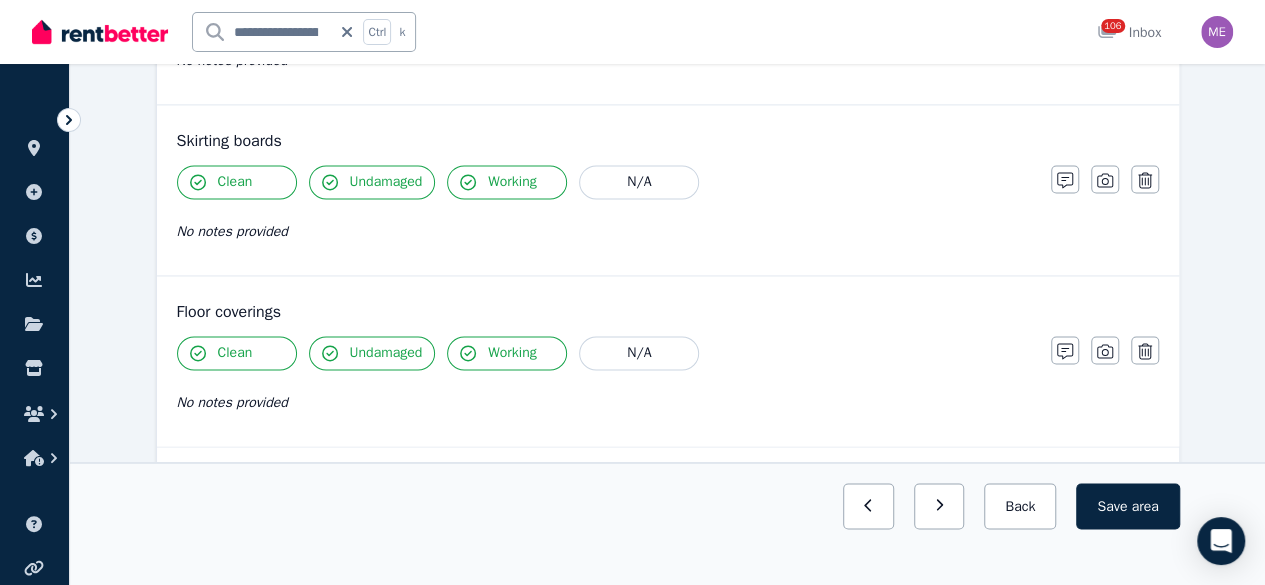 scroll, scrollTop: 1500, scrollLeft: 0, axis: vertical 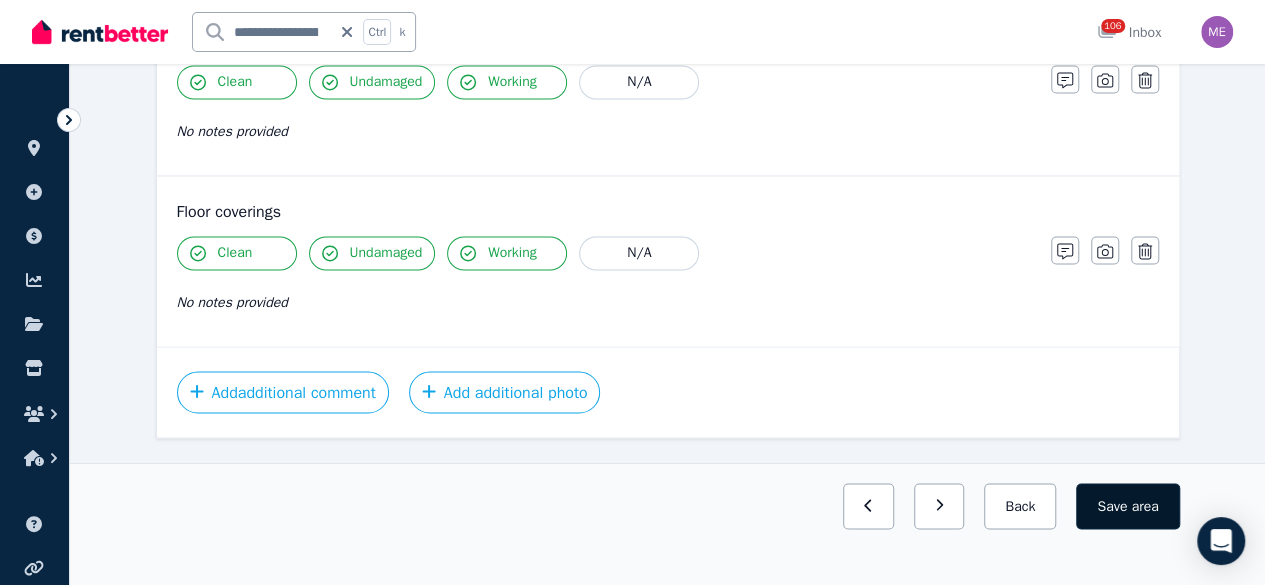 click on "Save   area" at bounding box center (1127, 506) 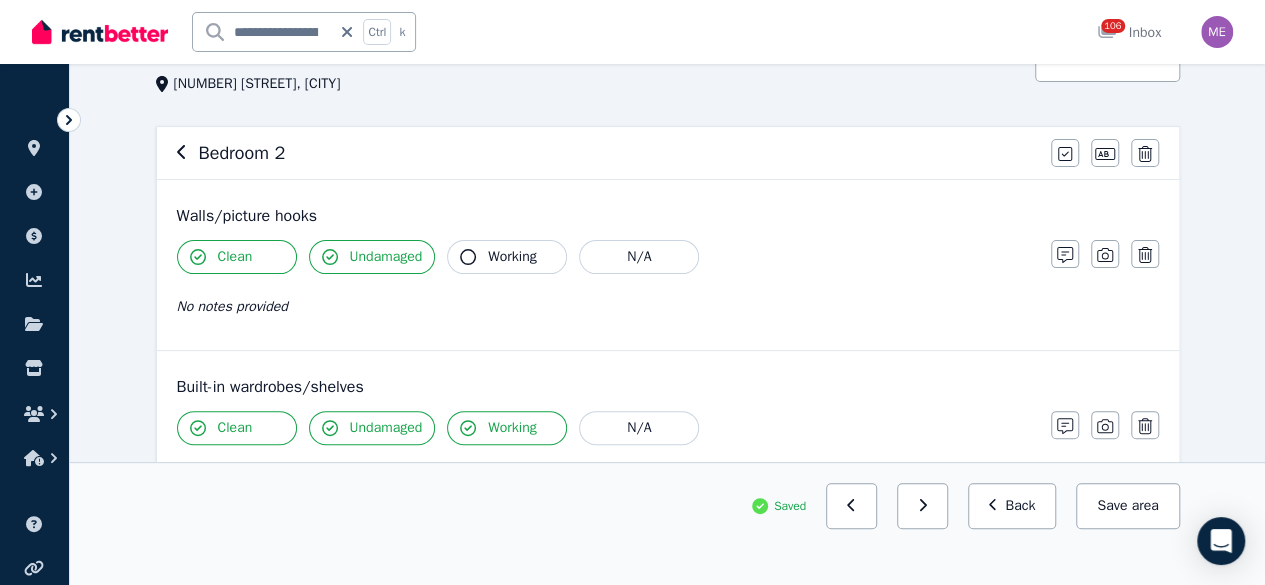 scroll, scrollTop: 0, scrollLeft: 0, axis: both 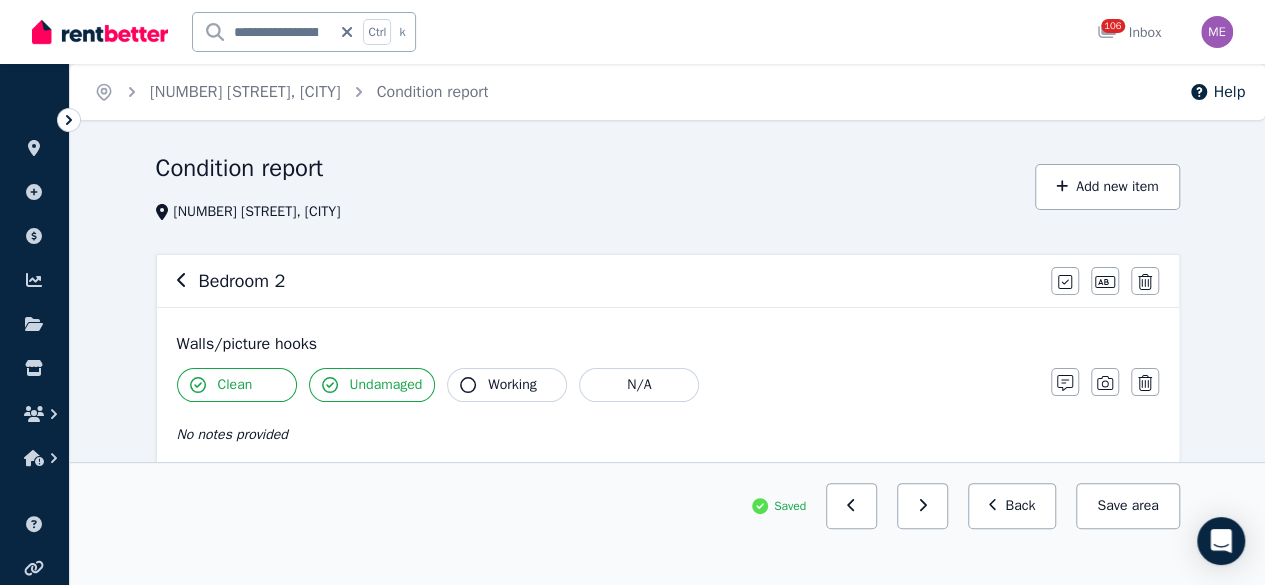 click on "Bedroom 2 Mark all items as good Edit name Delete" at bounding box center [668, 281] 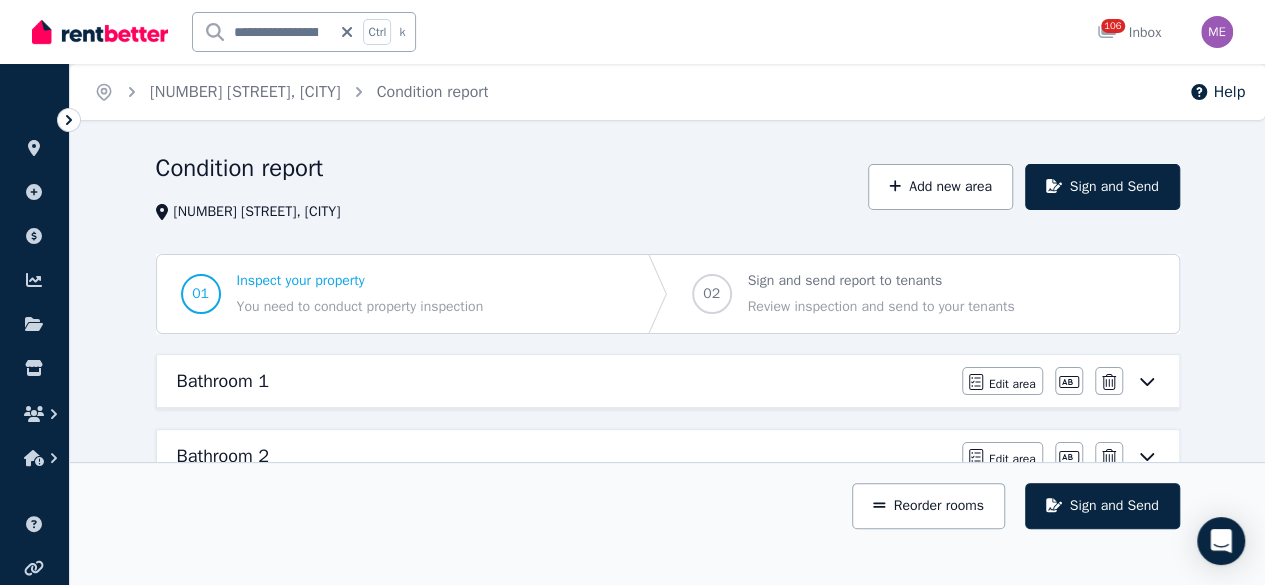 scroll, scrollTop: 400, scrollLeft: 0, axis: vertical 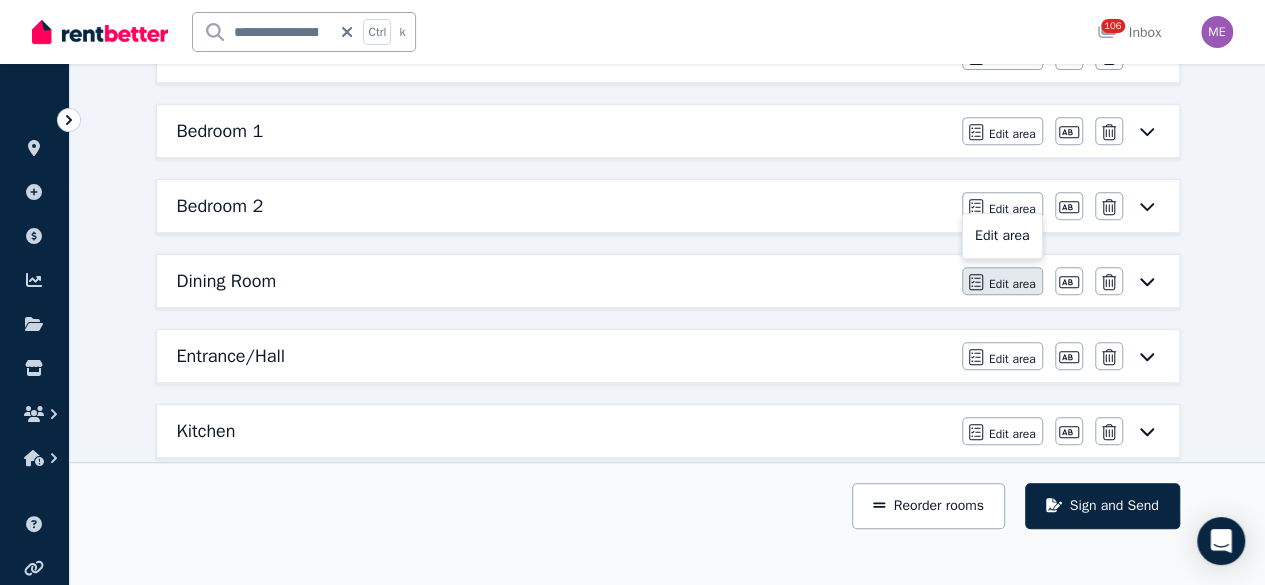 click on "Edit area" at bounding box center (1012, 284) 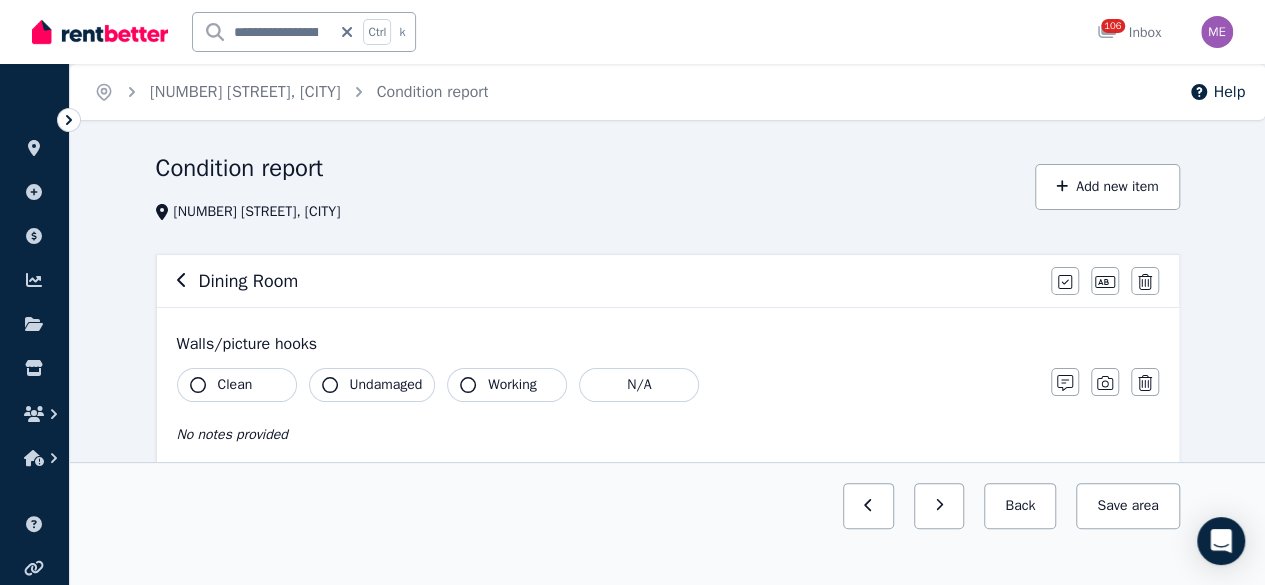 click on "Clean" at bounding box center (237, 385) 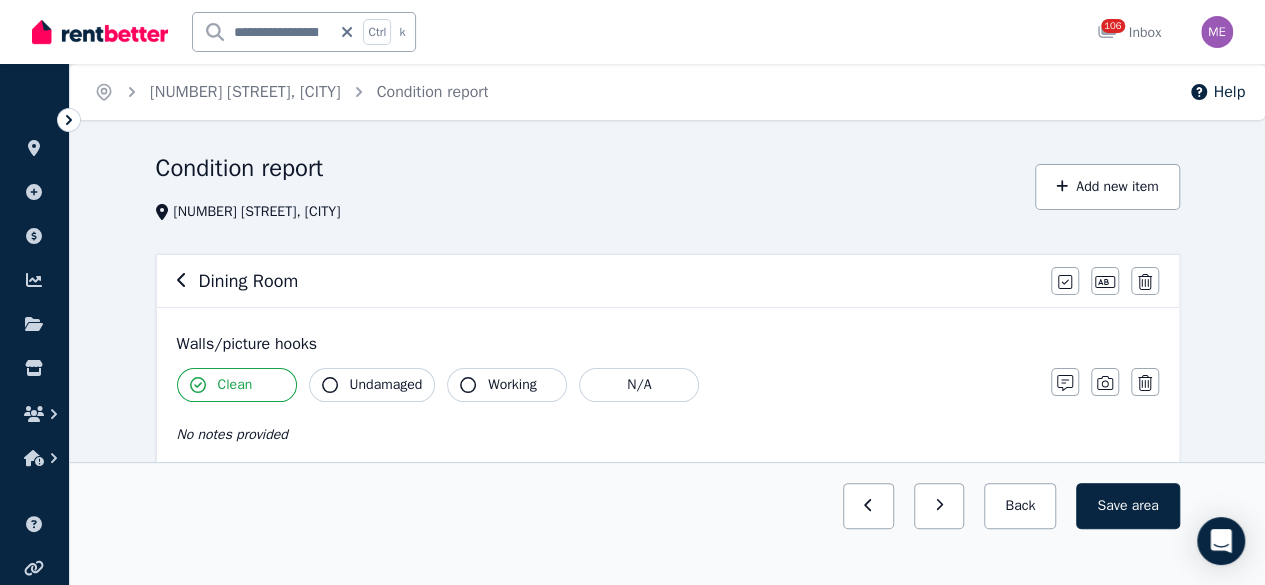 click on "Undamaged" at bounding box center (386, 385) 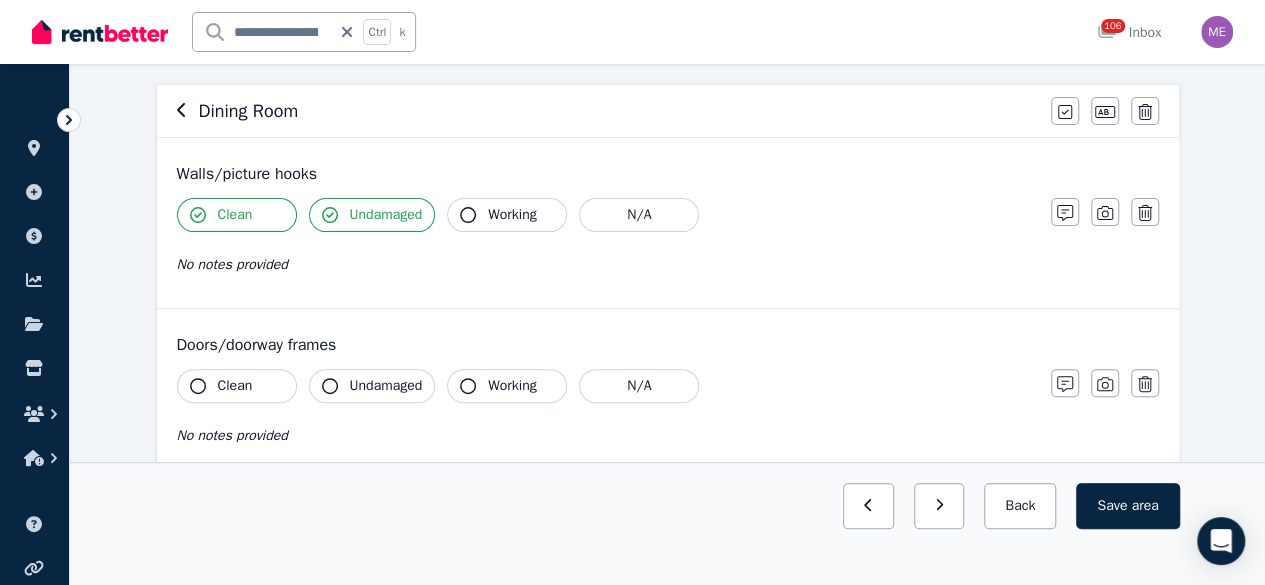 scroll, scrollTop: 200, scrollLeft: 0, axis: vertical 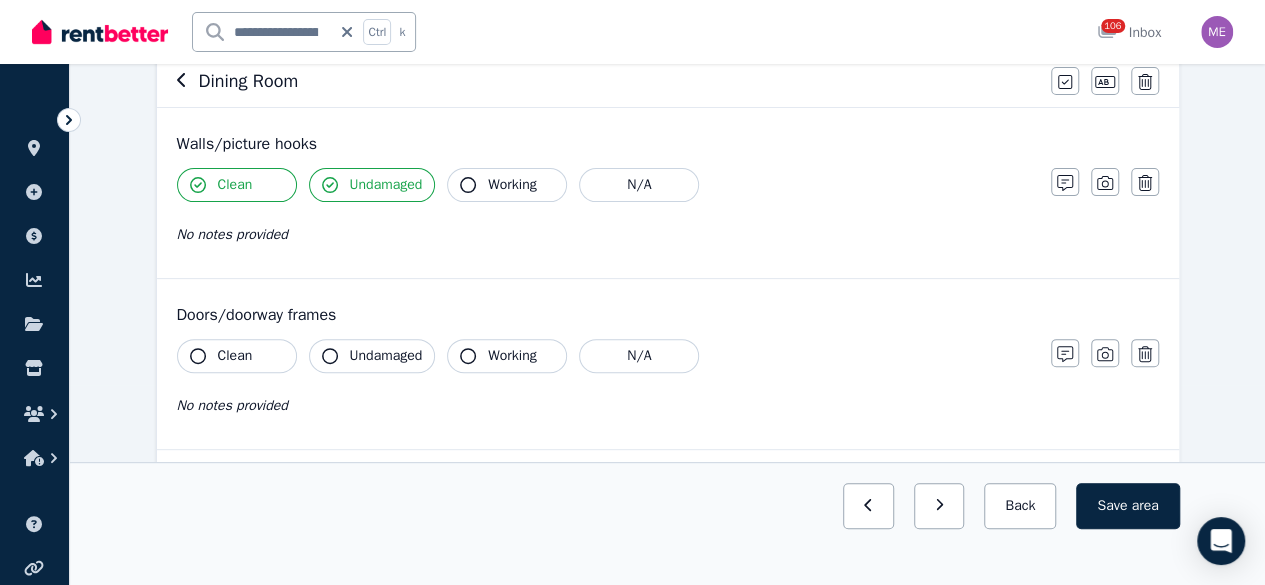 click on "Clean" at bounding box center [237, 356] 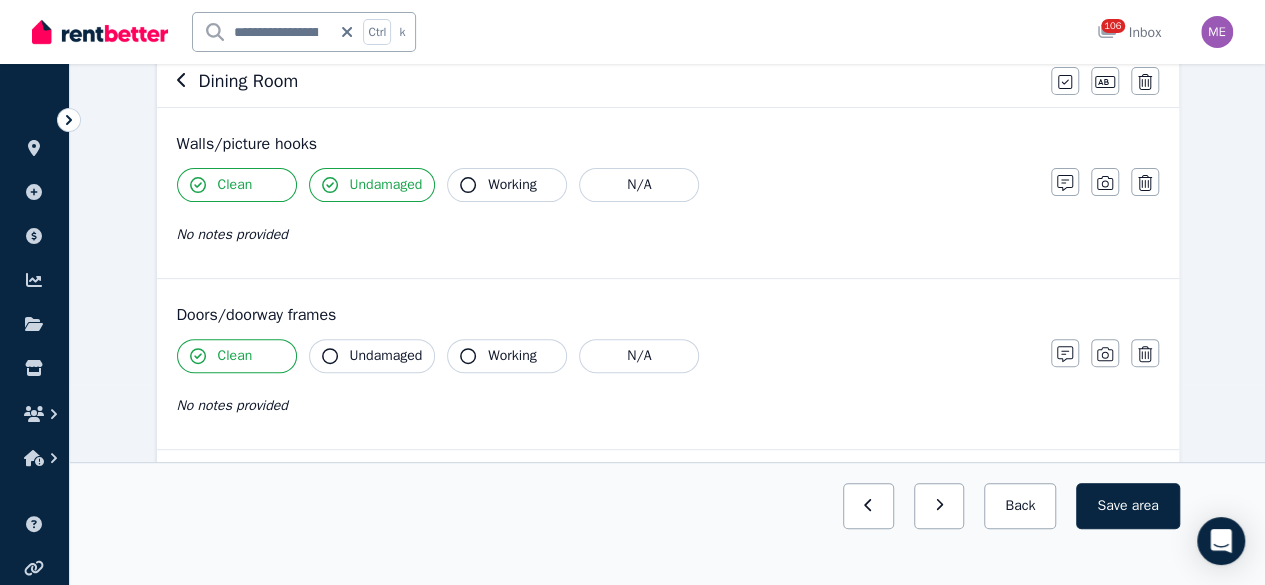 click on "Undamaged" at bounding box center [386, 356] 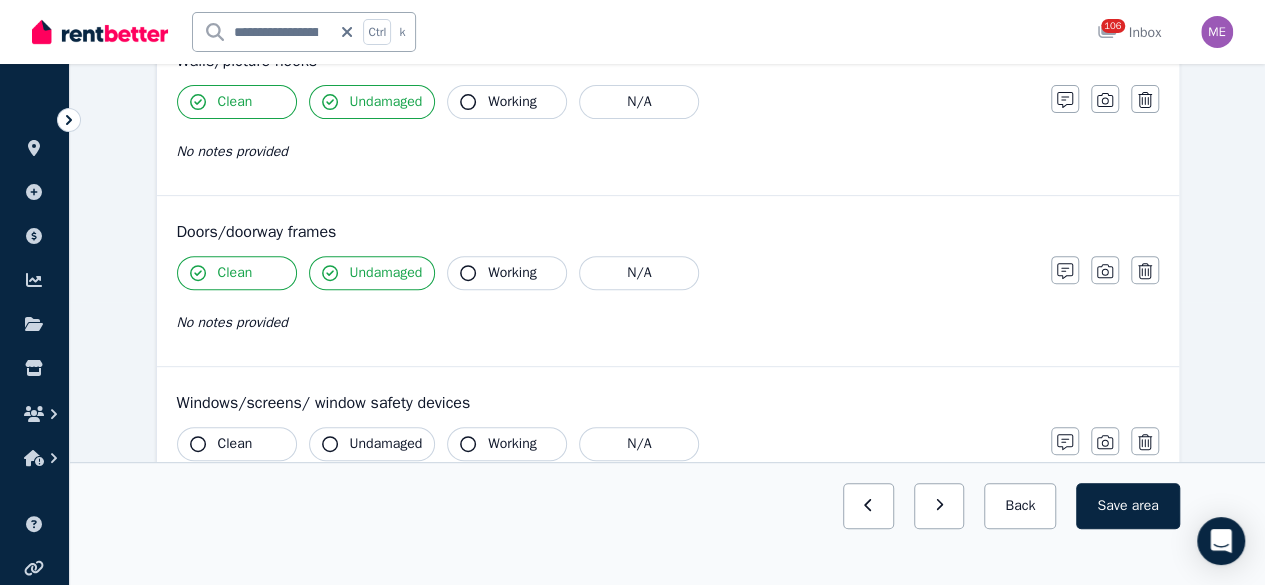 scroll, scrollTop: 400, scrollLeft: 0, axis: vertical 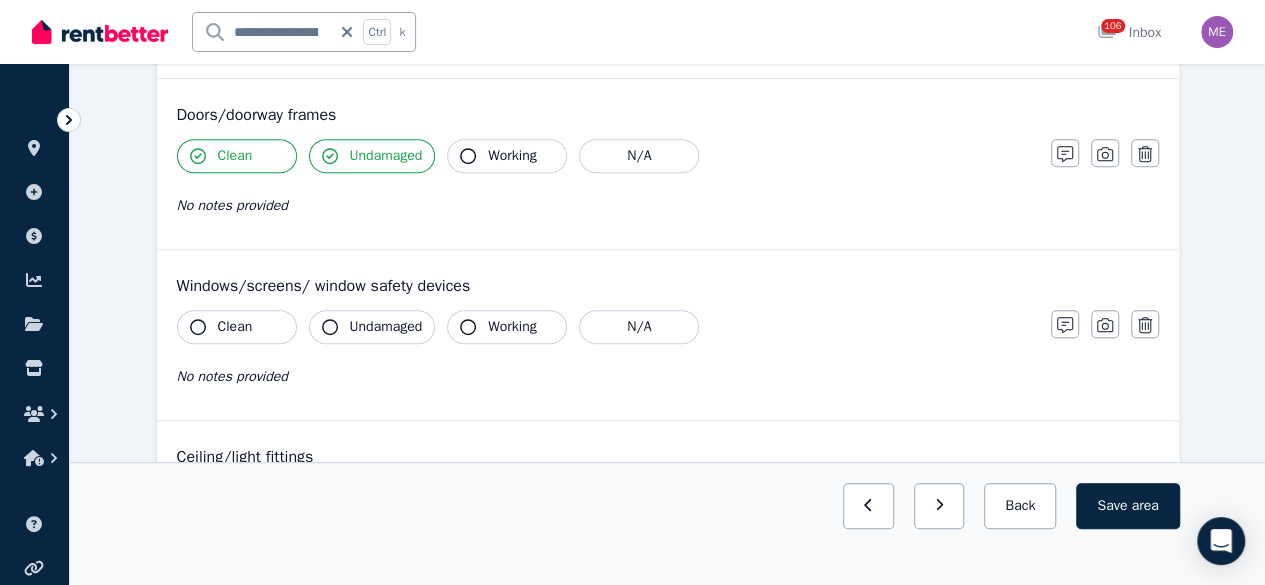 click on "Clean" at bounding box center (235, 327) 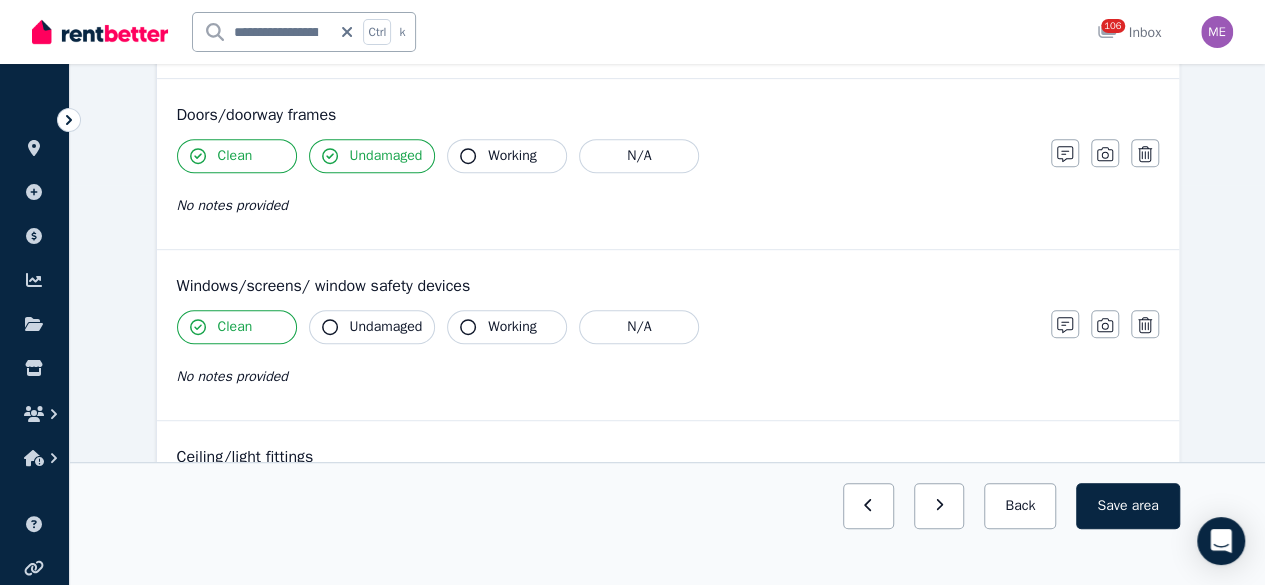 click on "Undamaged" at bounding box center (386, 327) 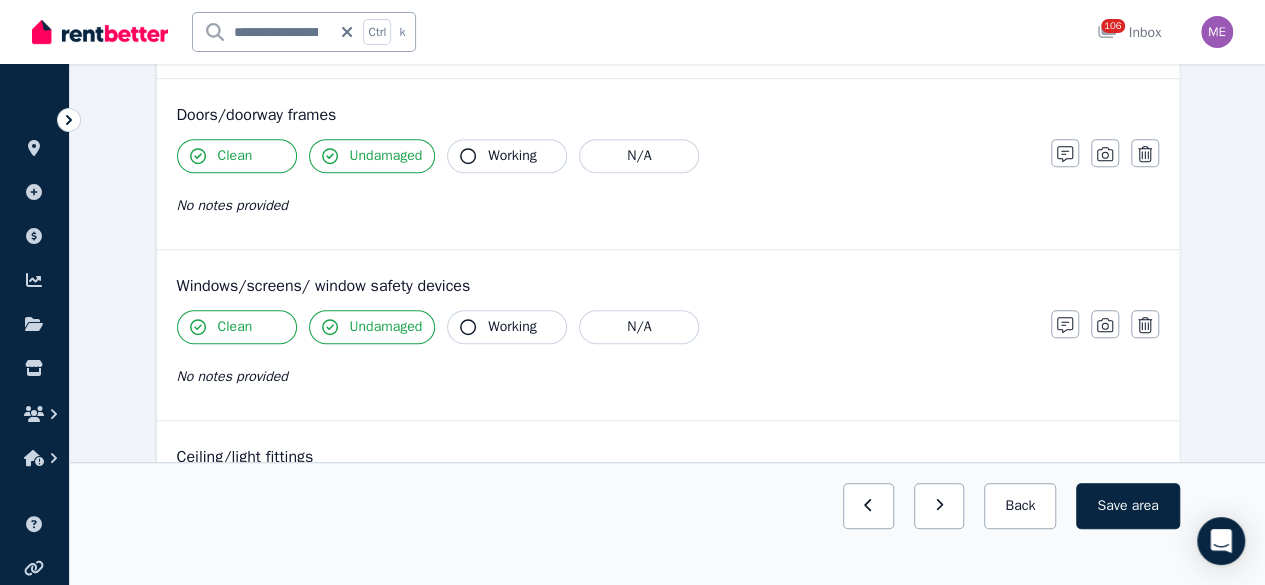 click 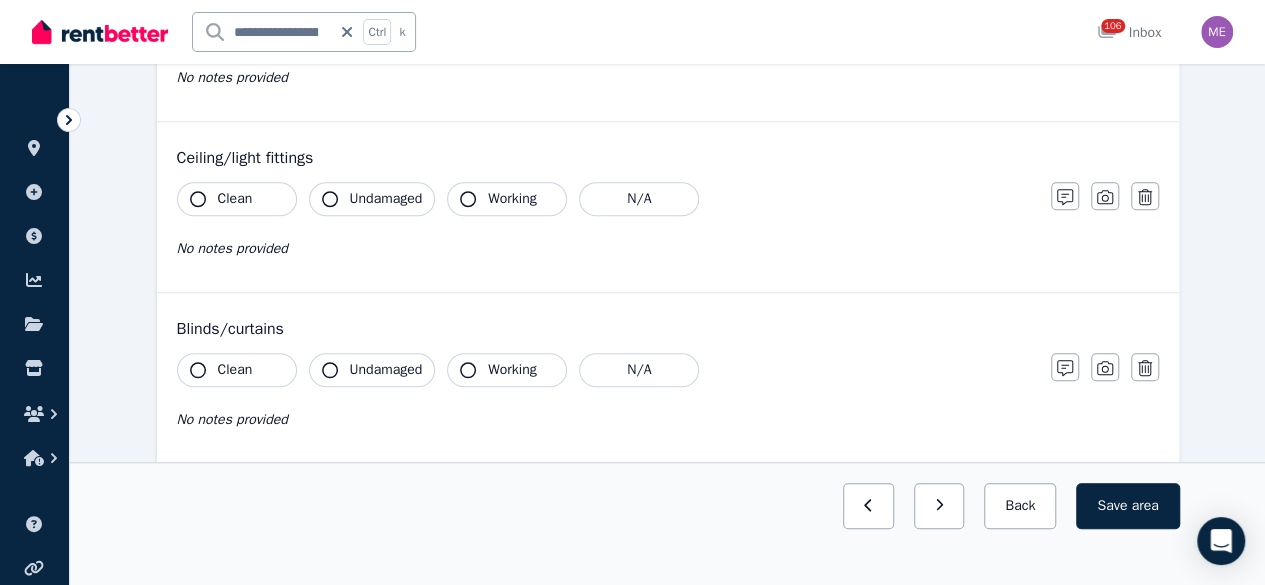 scroll, scrollTop: 700, scrollLeft: 0, axis: vertical 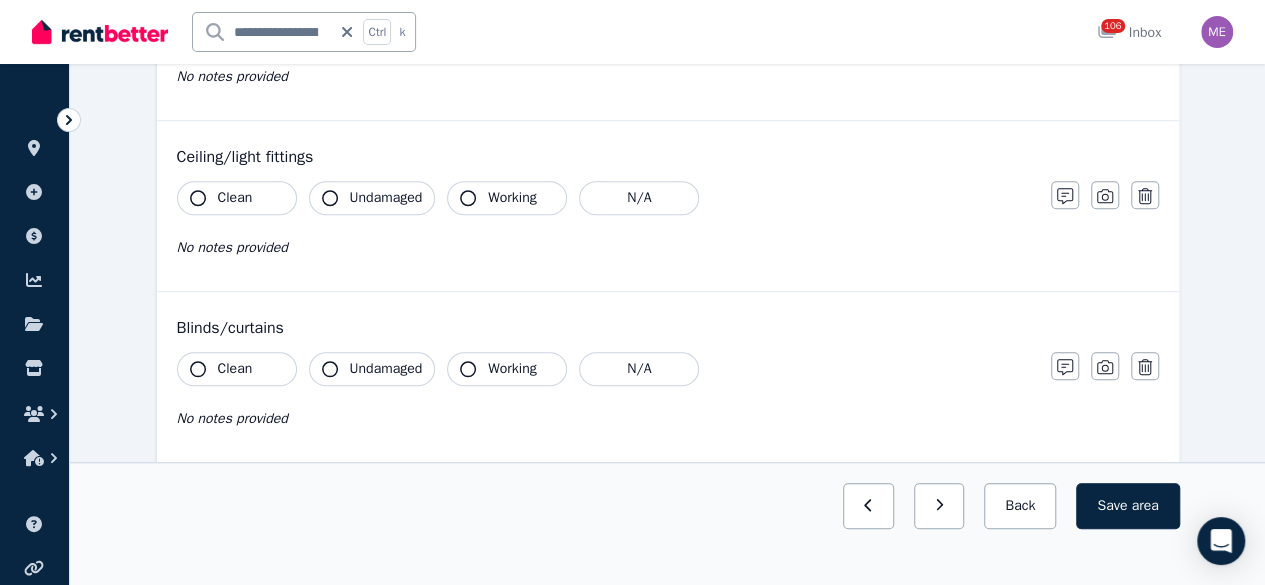 click on "Clean" at bounding box center (237, 198) 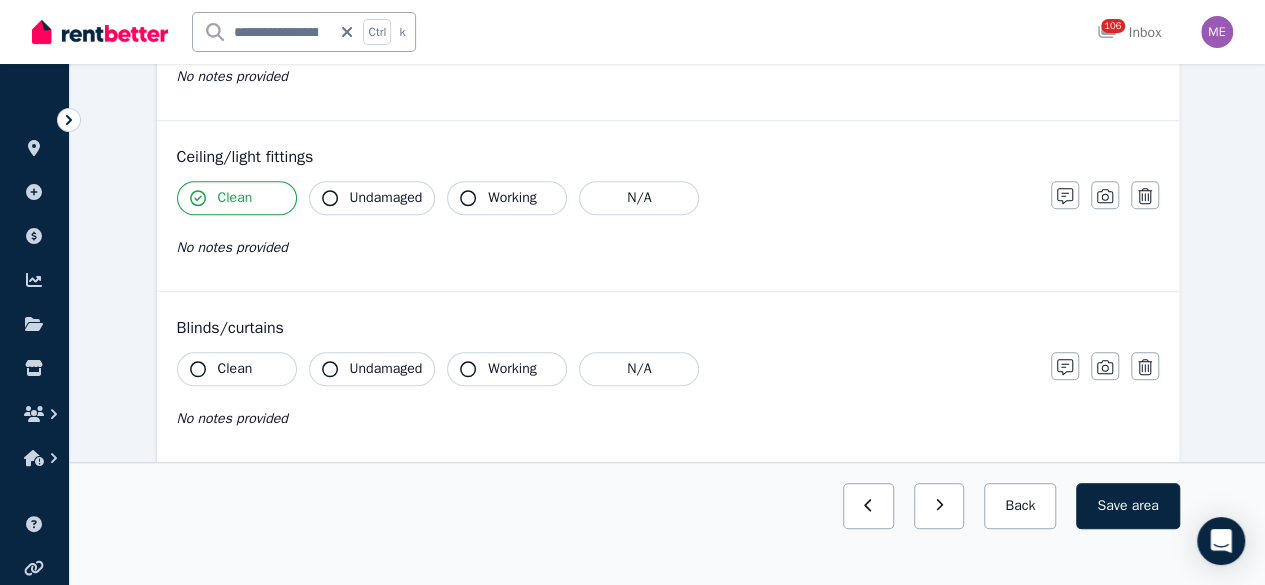 click on "Undamaged" at bounding box center [386, 198] 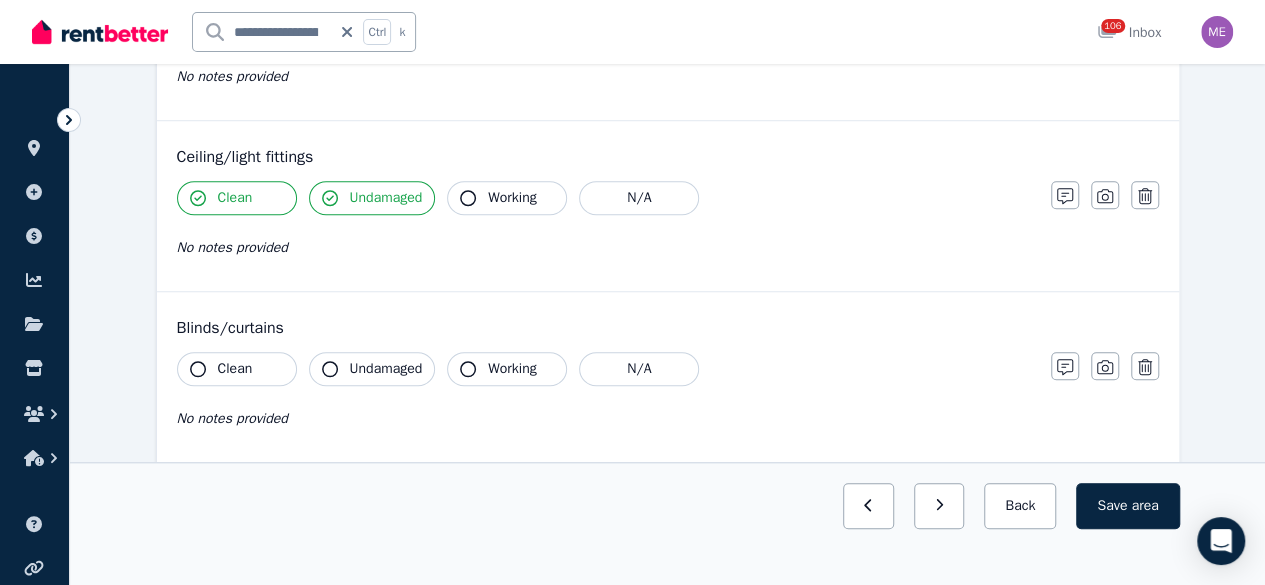click on "Working" at bounding box center (507, 198) 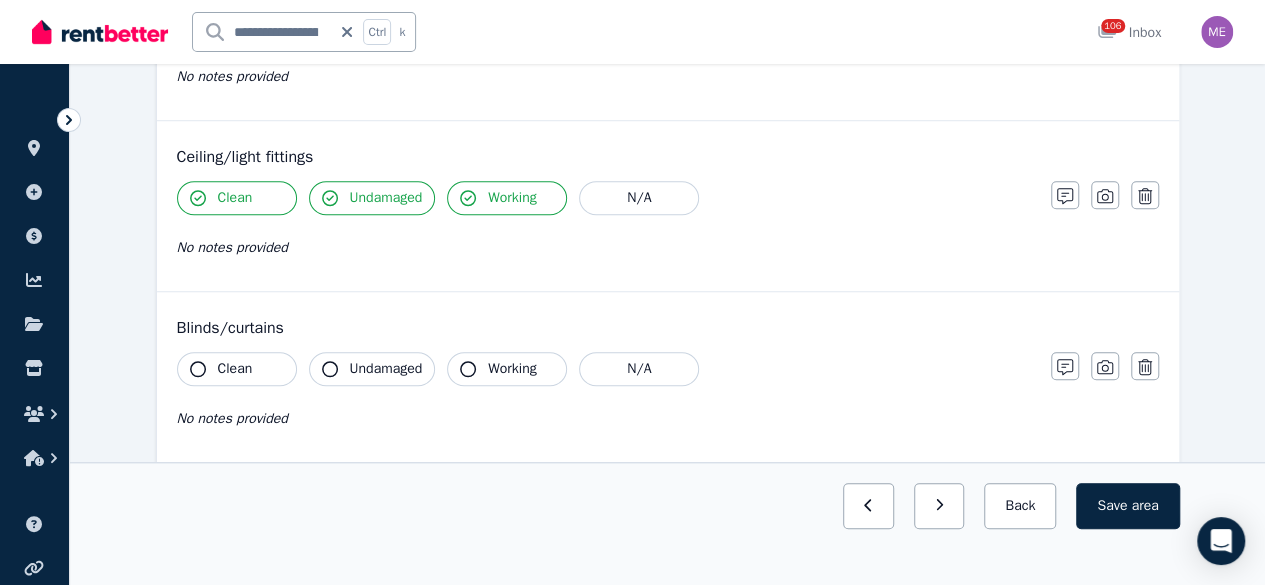 drag, startPoint x: 256, startPoint y: 355, endPoint x: 288, endPoint y: 366, distance: 33.83785 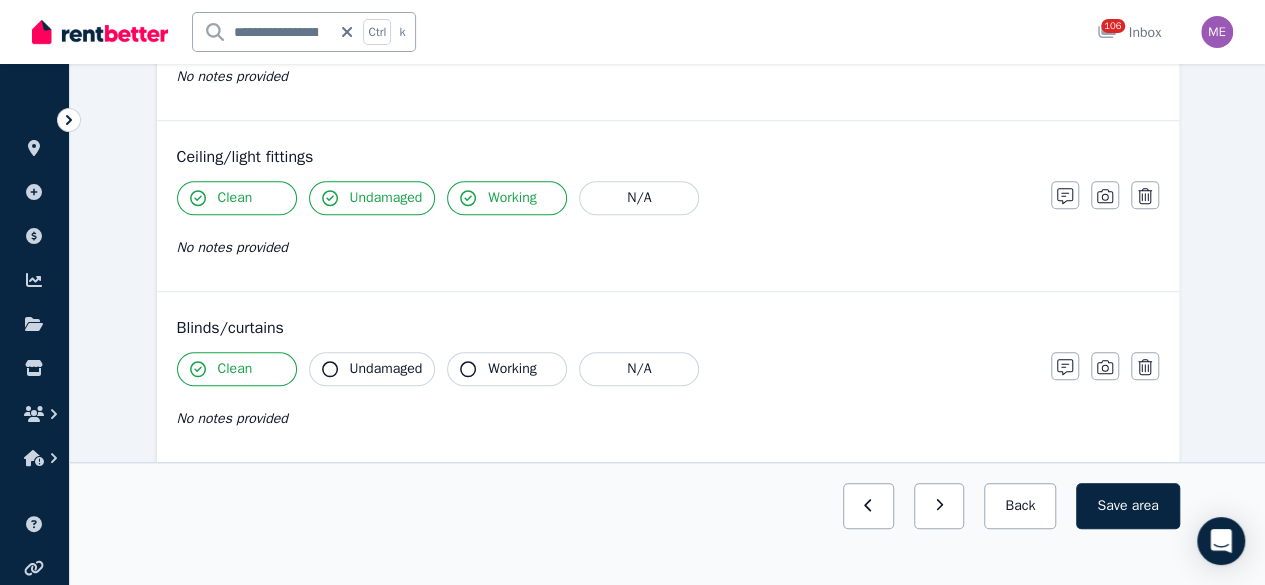 click on "Undamaged" at bounding box center [386, 369] 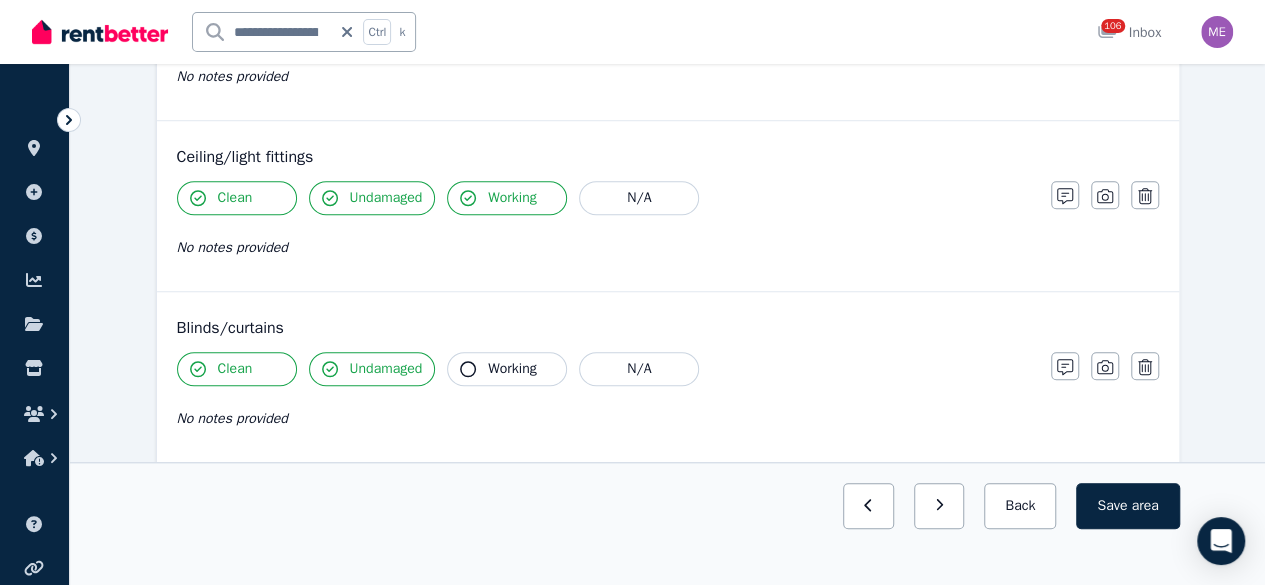 click on "Working" at bounding box center (507, 369) 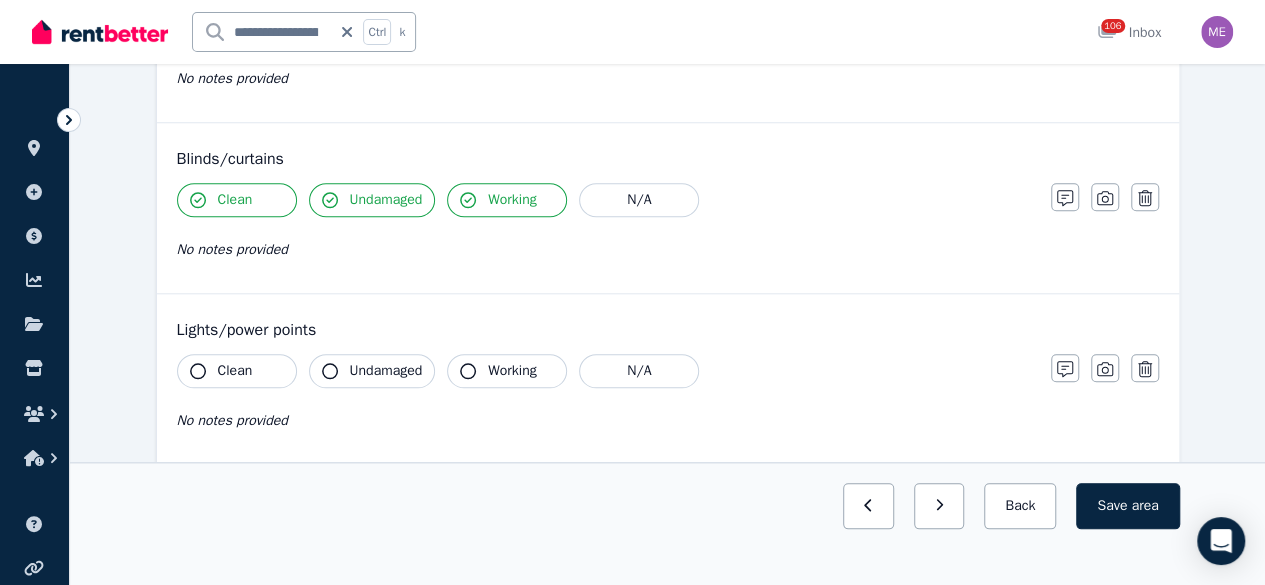 scroll, scrollTop: 1000, scrollLeft: 0, axis: vertical 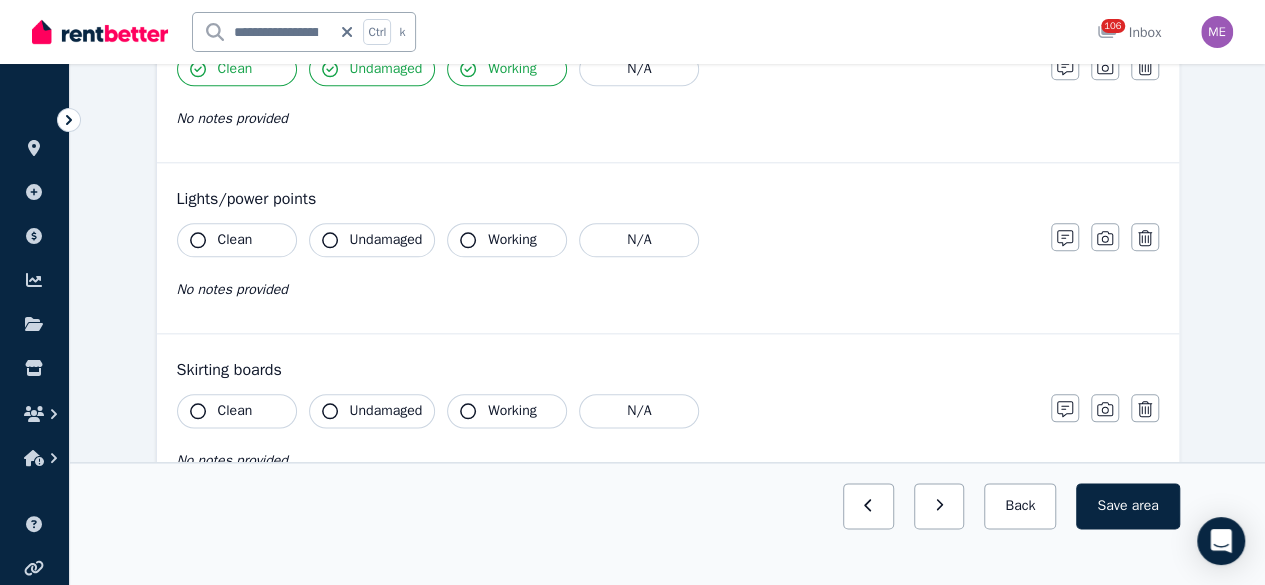 click on "Clean" at bounding box center [235, 240] 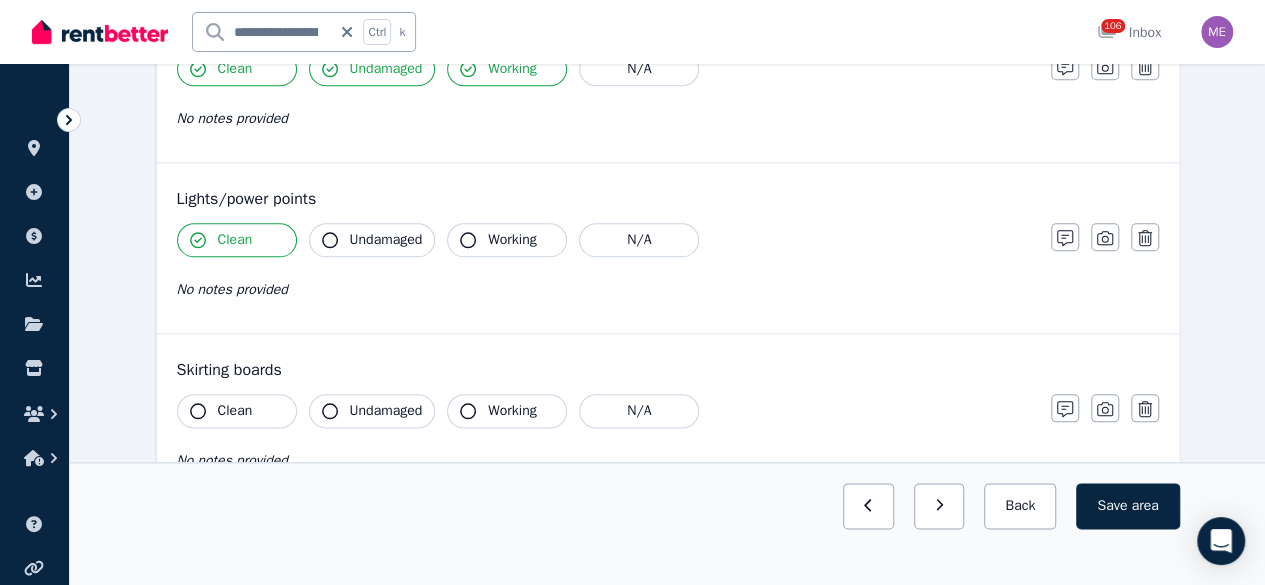 click on "Undamaged" at bounding box center [386, 240] 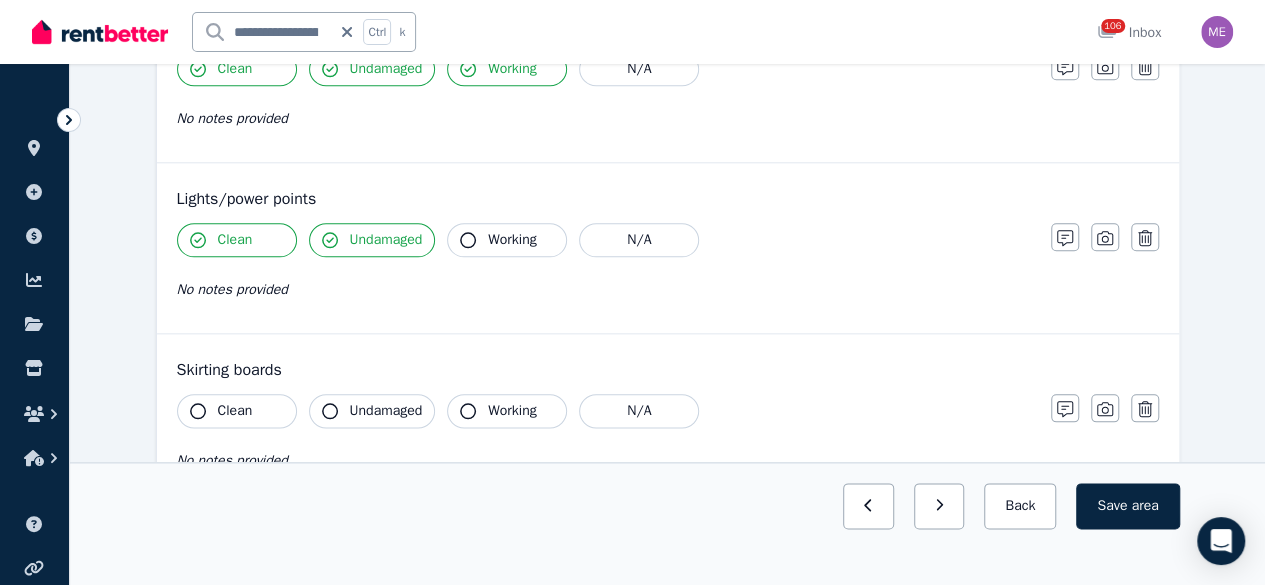 click on "Working" at bounding box center [512, 240] 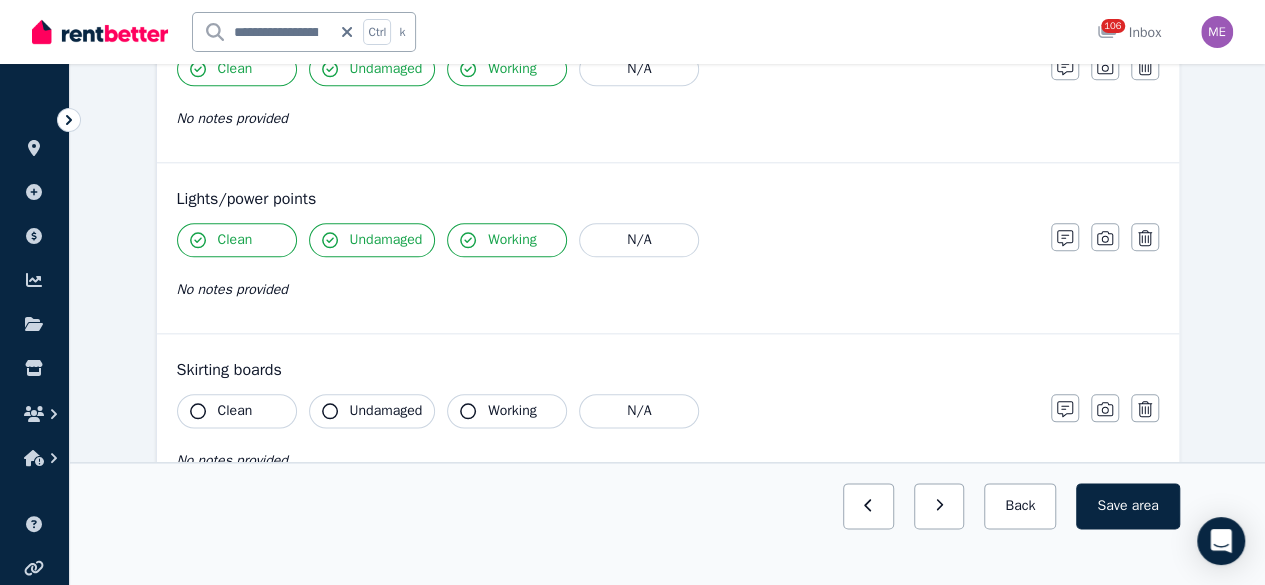 click on "Clean" at bounding box center (235, 411) 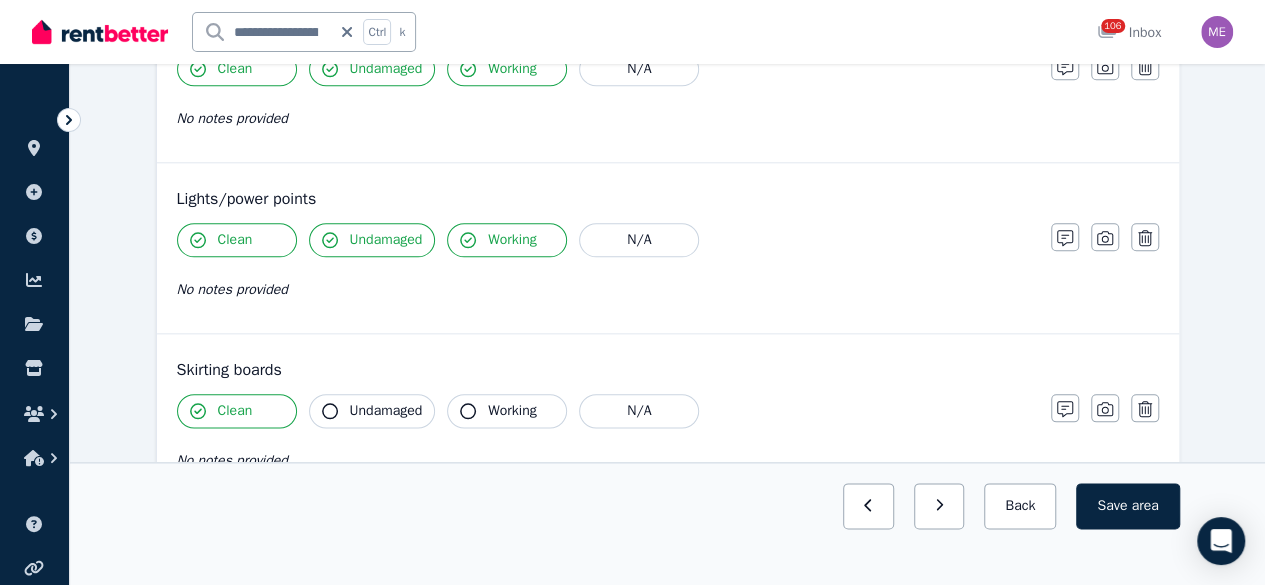 click on "Undamaged" at bounding box center (386, 411) 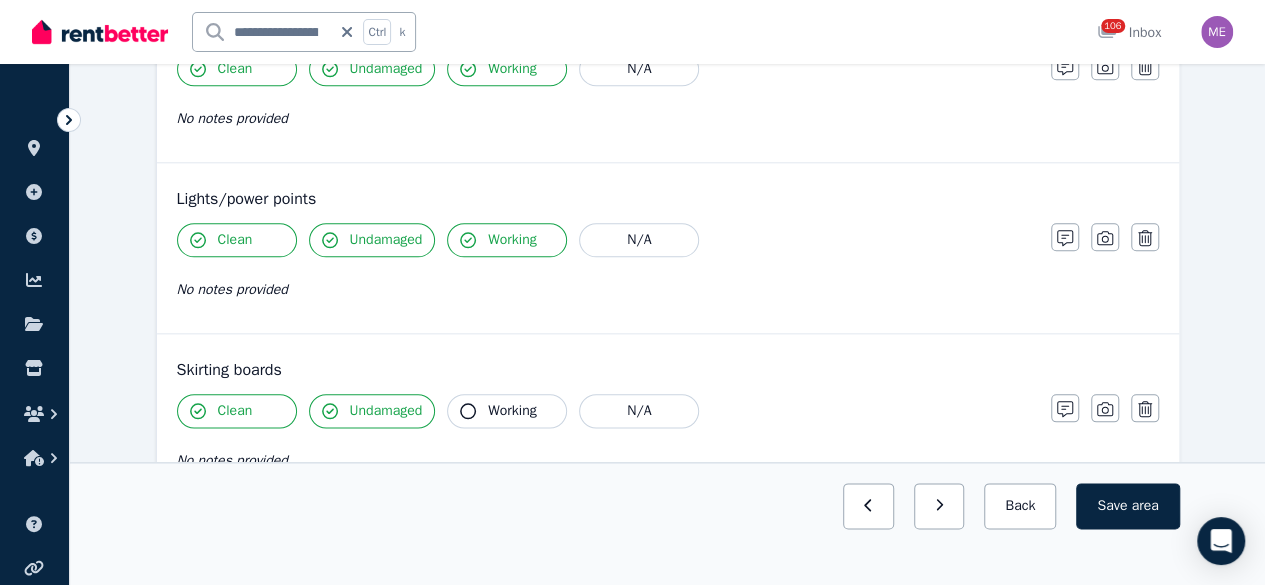 click on "Working" at bounding box center (512, 411) 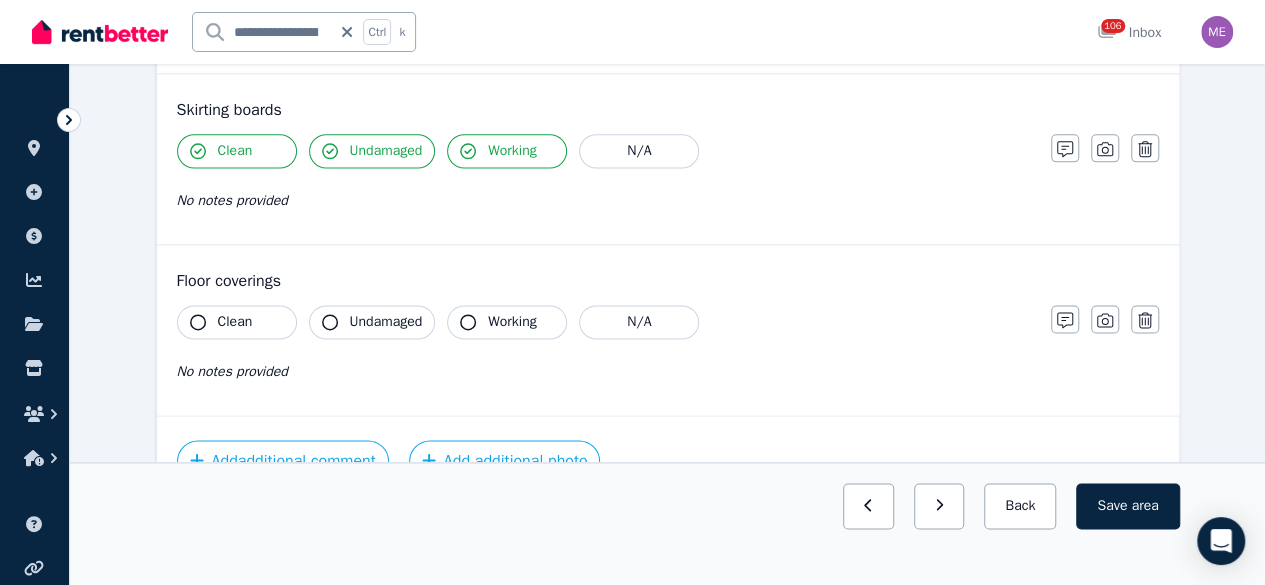 scroll, scrollTop: 1330, scrollLeft: 0, axis: vertical 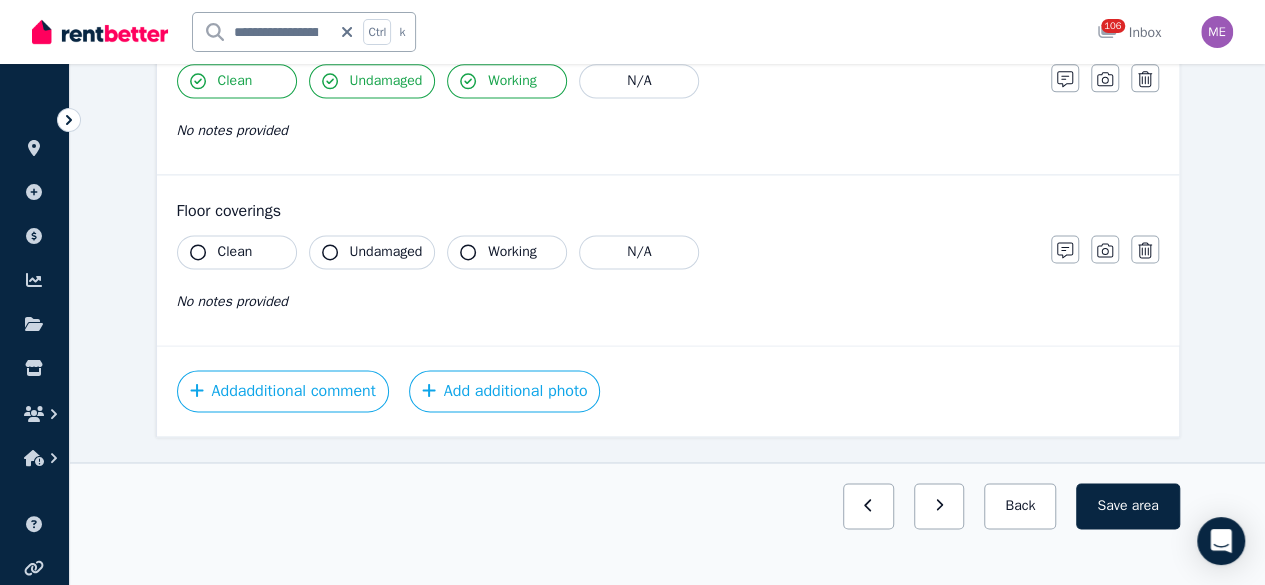click on "Clean" at bounding box center (235, 252) 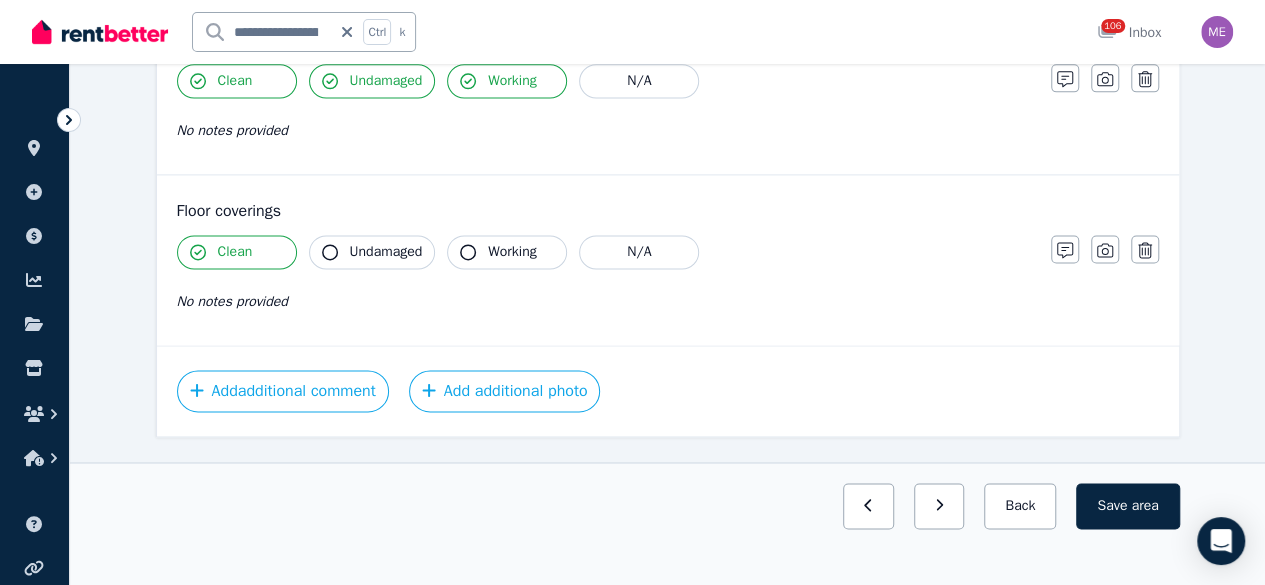 click on "Undamaged" at bounding box center [386, 252] 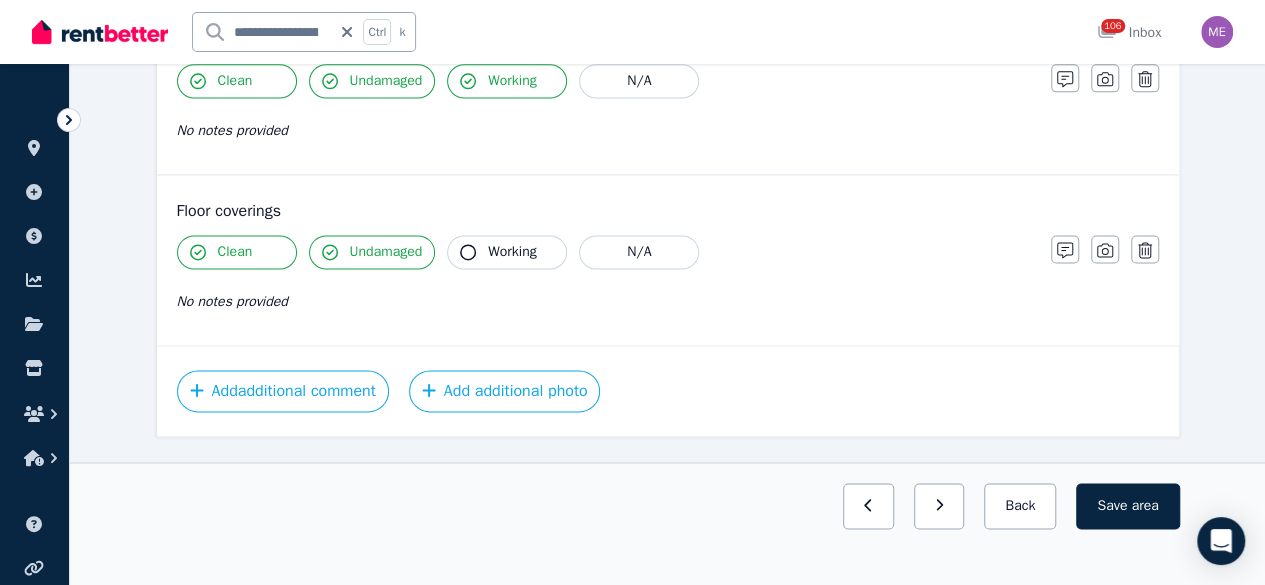 click on "Working" at bounding box center [507, 252] 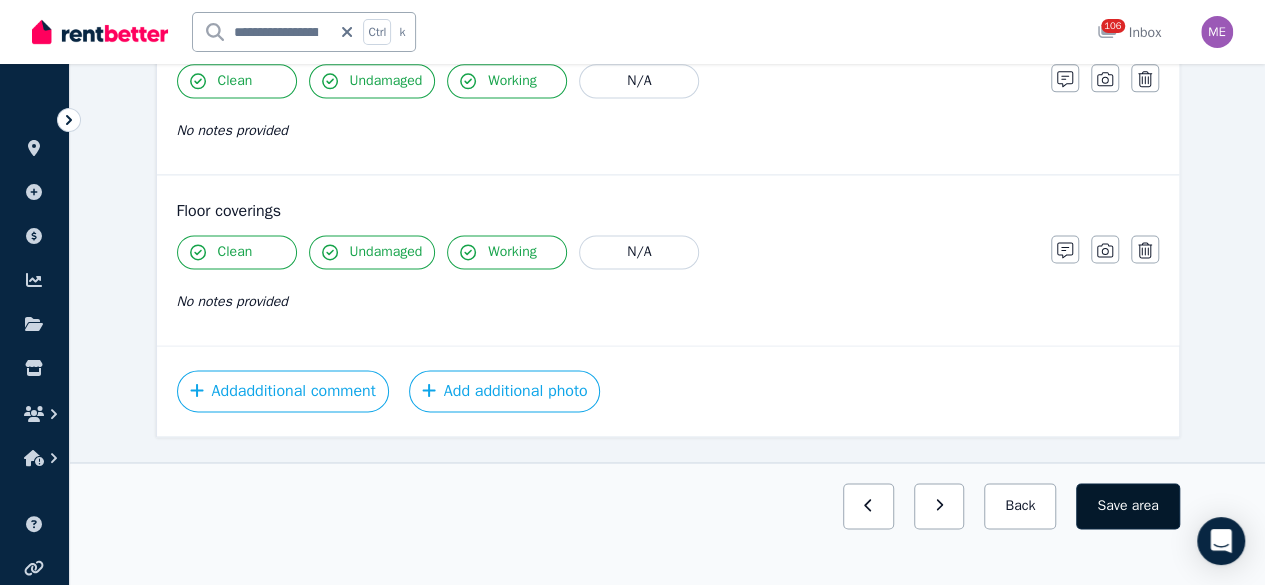 click on "area" at bounding box center [1144, 506] 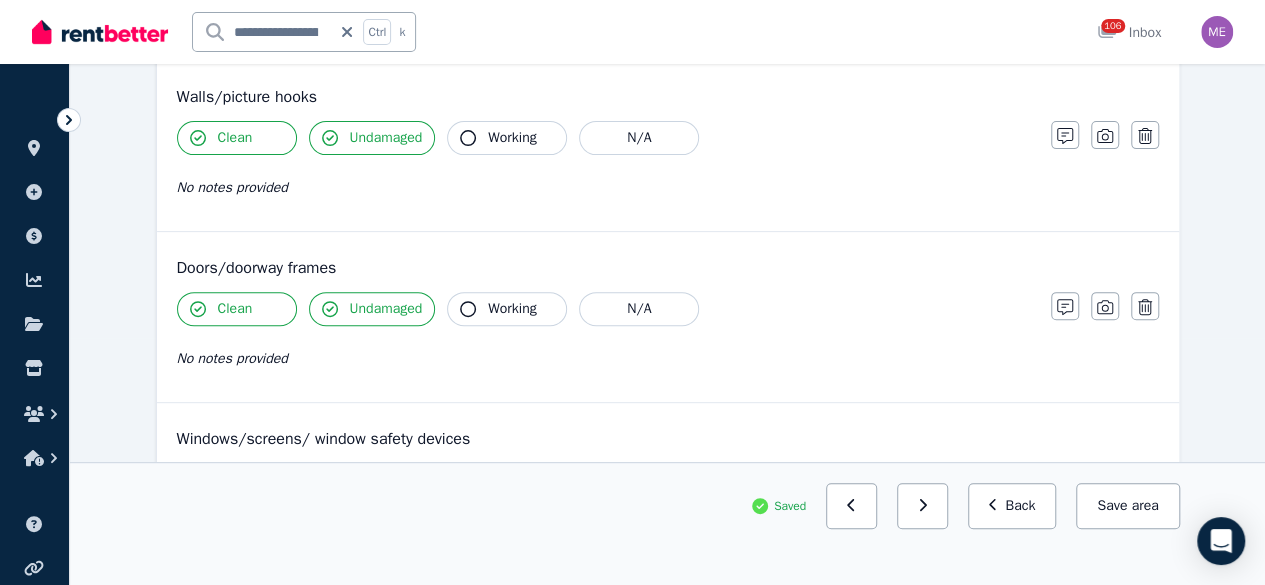 scroll, scrollTop: 0, scrollLeft: 0, axis: both 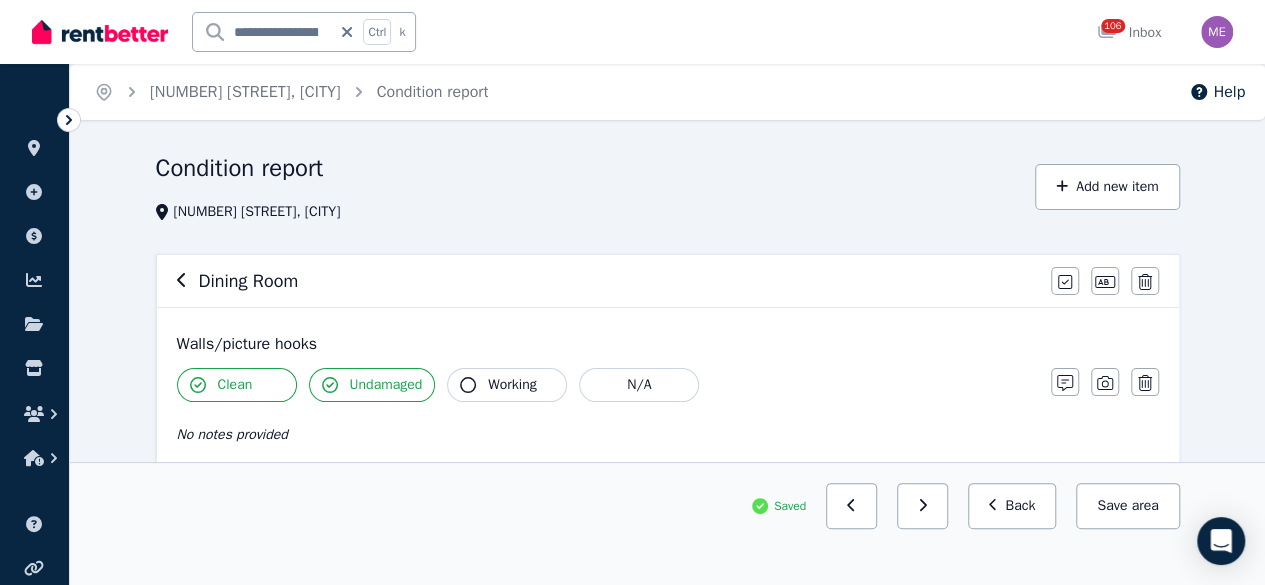 click 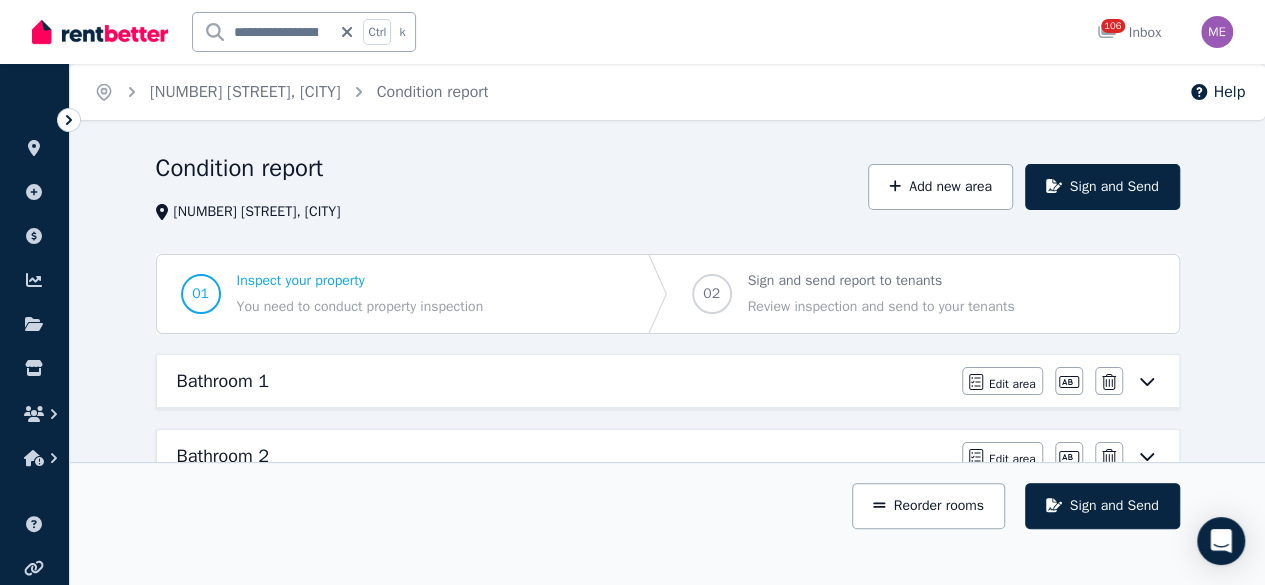 scroll, scrollTop: 400, scrollLeft: 0, axis: vertical 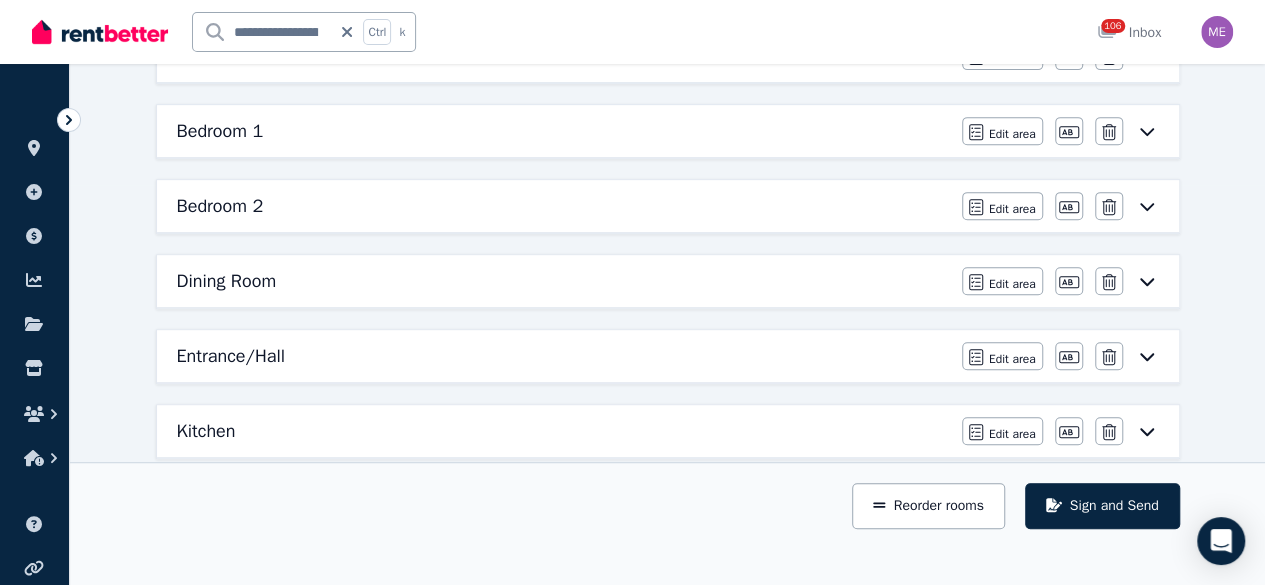 click on "Entrance/Hall" at bounding box center [231, 356] 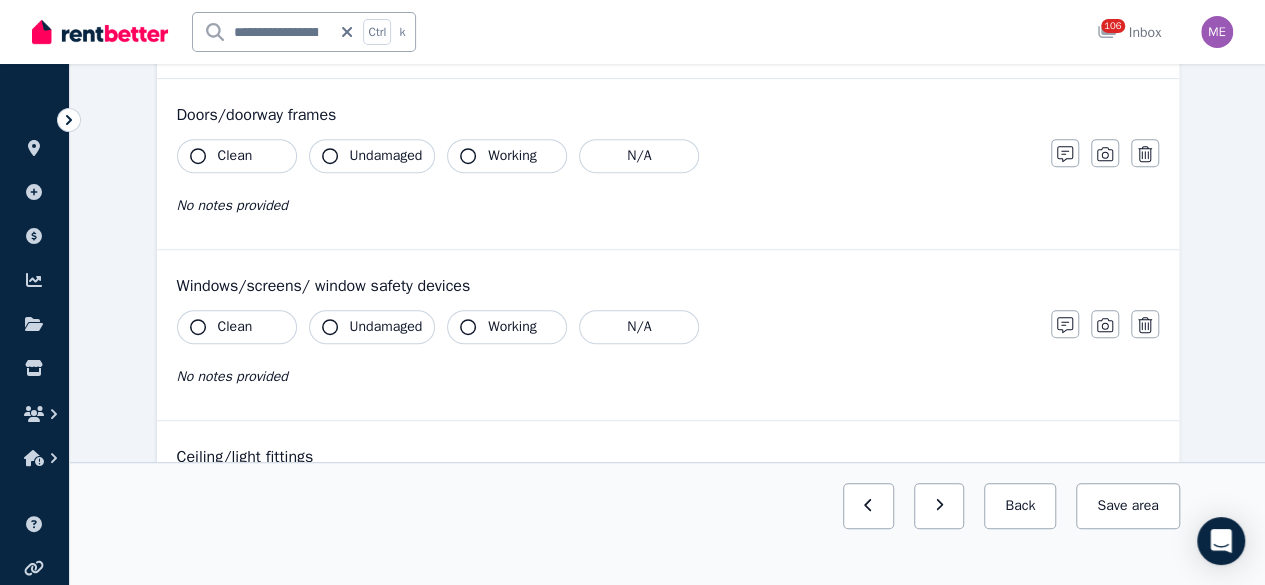 scroll, scrollTop: 0, scrollLeft: 0, axis: both 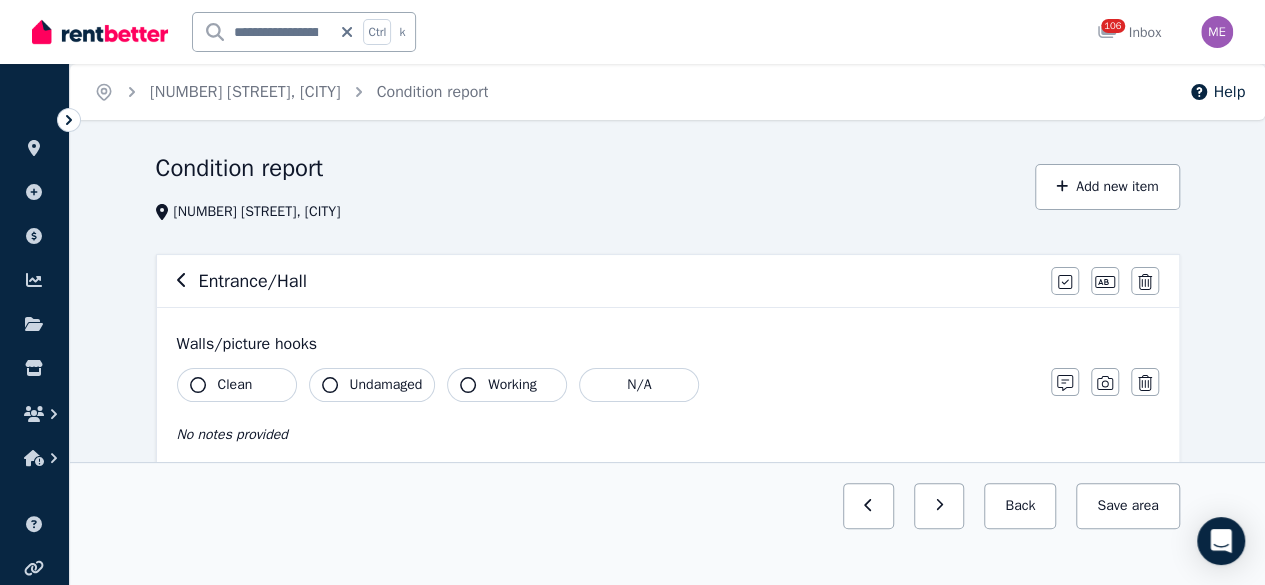 click on "Clean" at bounding box center (237, 385) 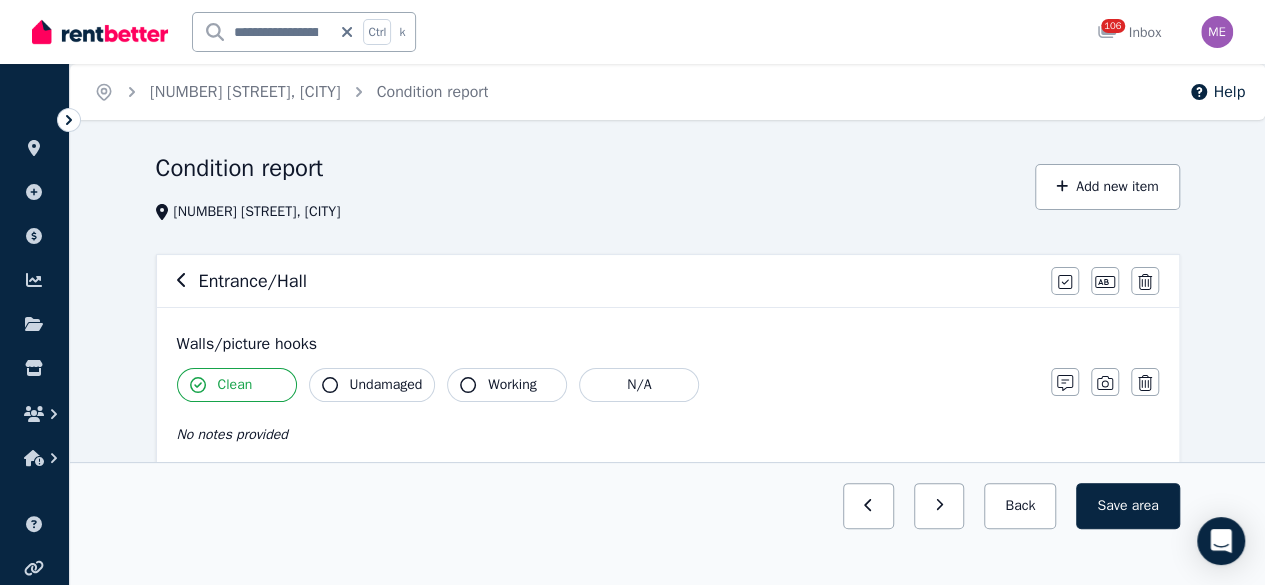 click on "Undamaged" at bounding box center [386, 385] 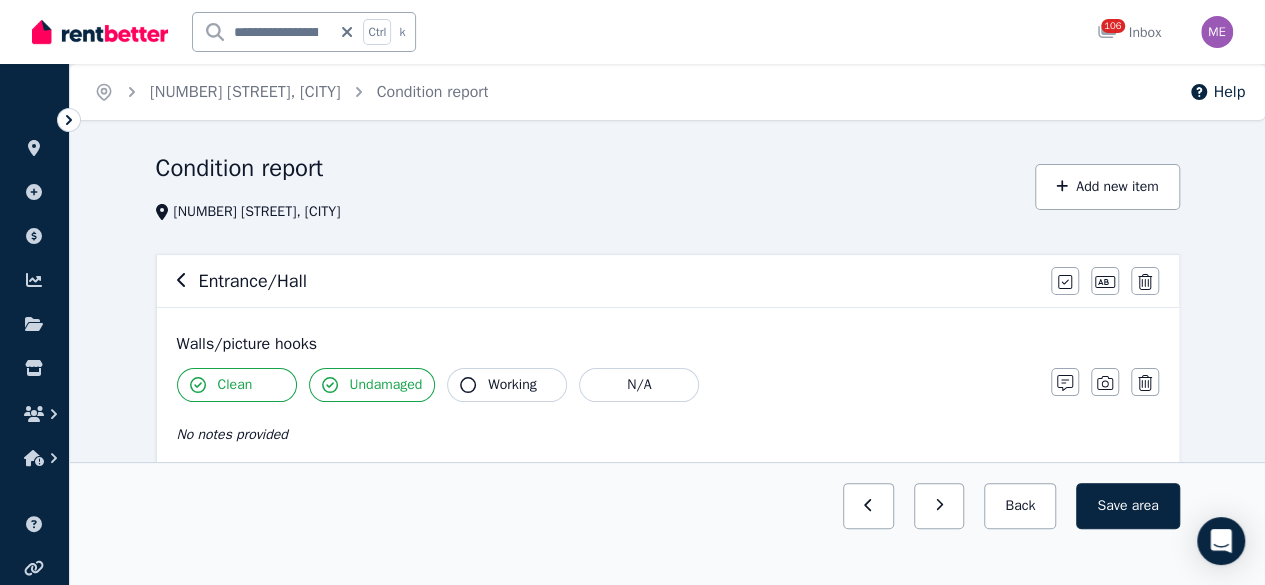 click on "Working" at bounding box center (512, 385) 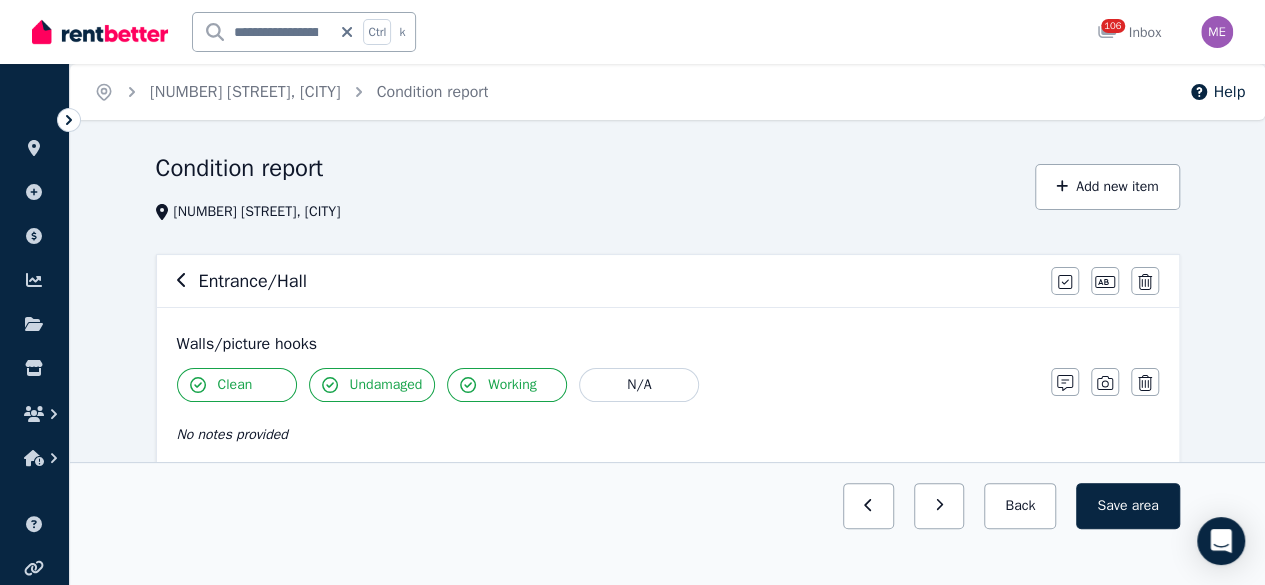 scroll, scrollTop: 100, scrollLeft: 0, axis: vertical 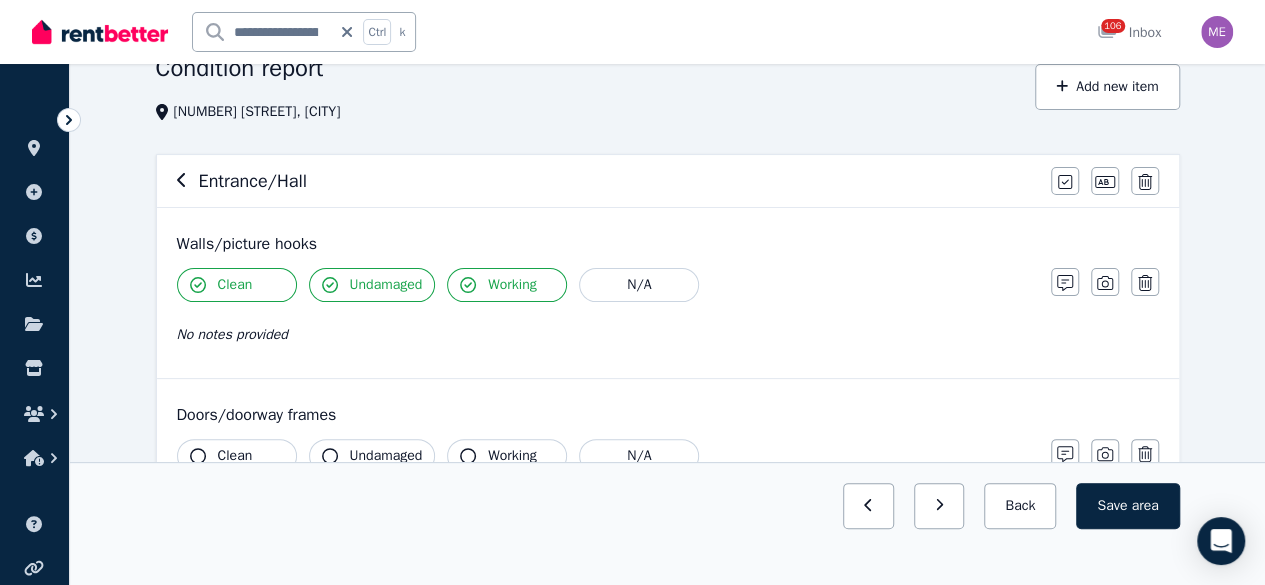 click on "Clean" at bounding box center [237, 456] 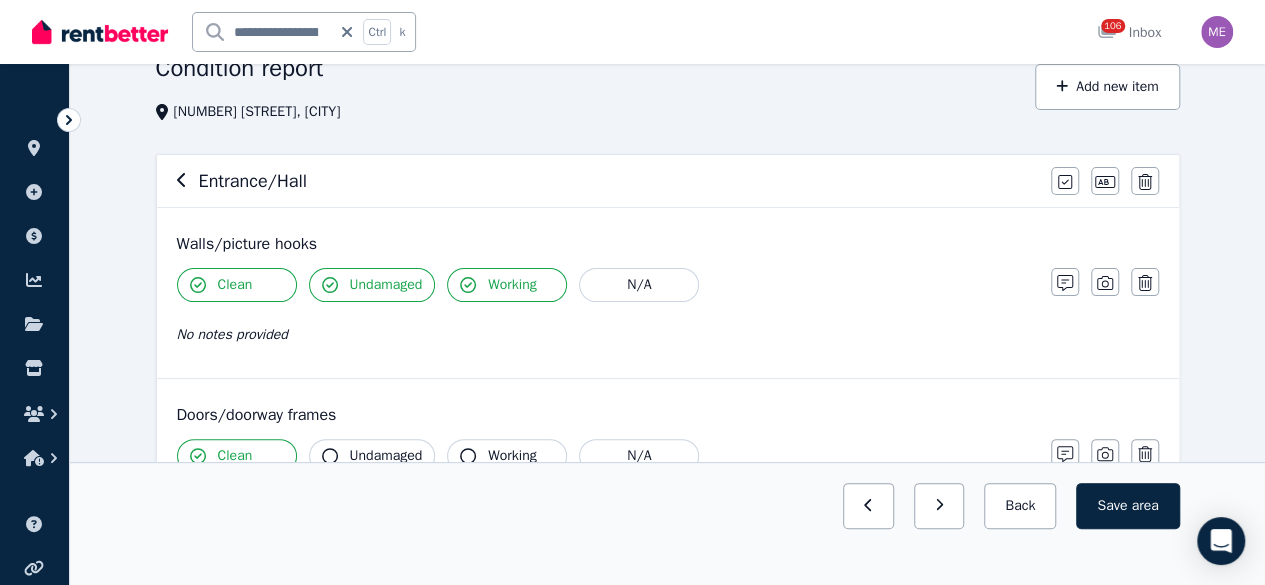 drag, startPoint x: 382, startPoint y: 455, endPoint x: 482, endPoint y: 455, distance: 100 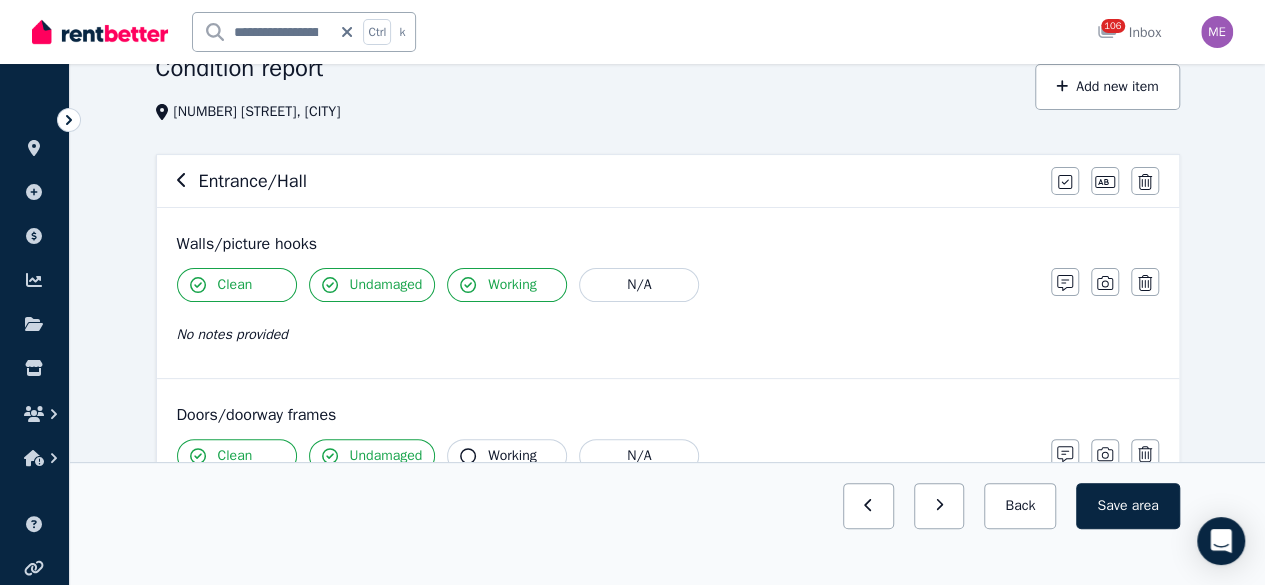 click on "Working" at bounding box center [512, 456] 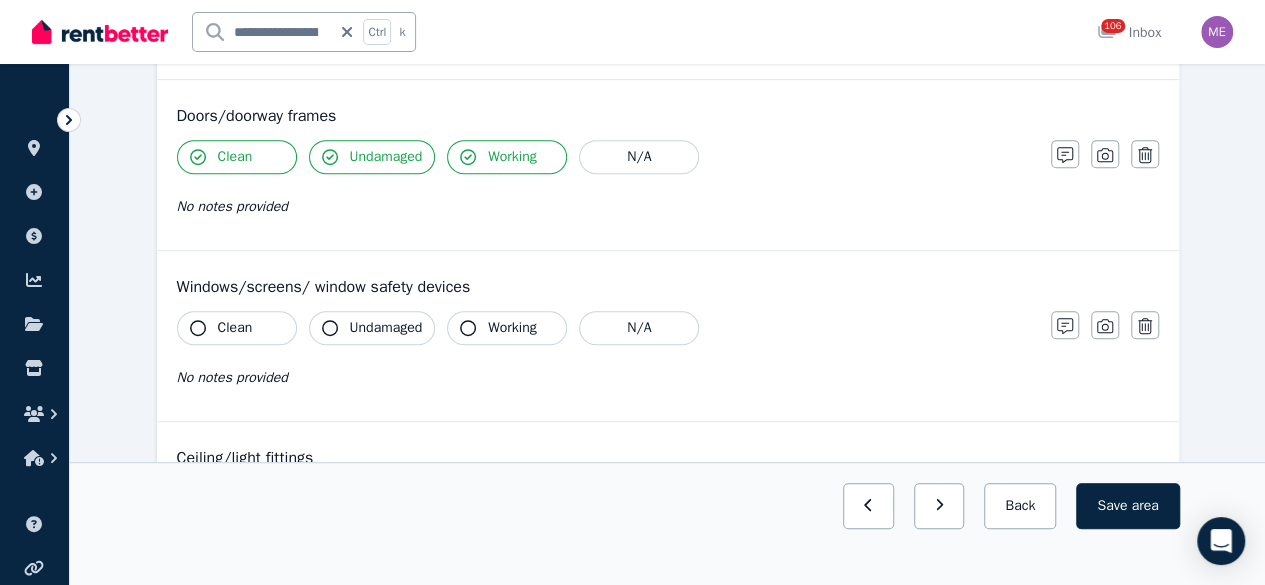 scroll, scrollTop: 400, scrollLeft: 0, axis: vertical 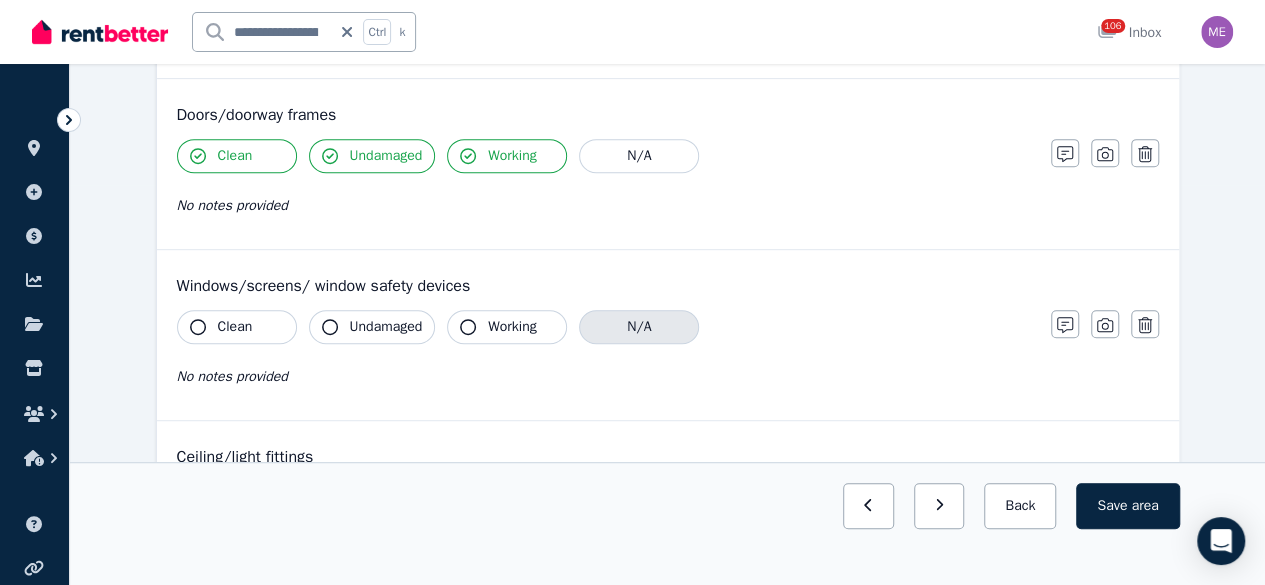 click on "N/A" at bounding box center [639, 327] 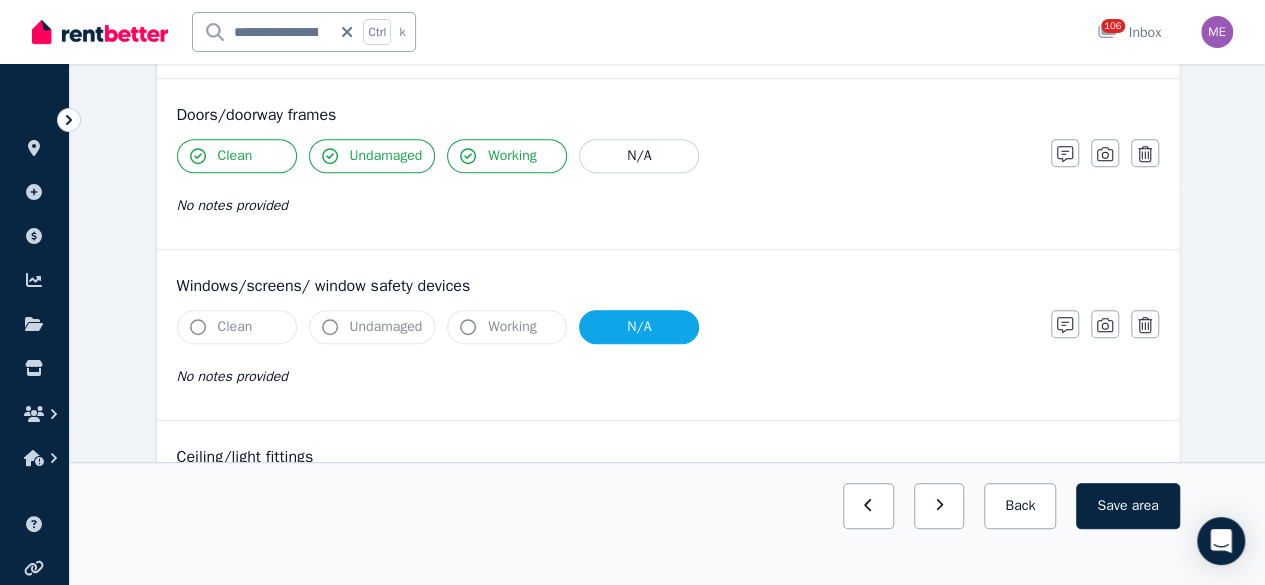 click on "Undamaged" at bounding box center (372, 498) 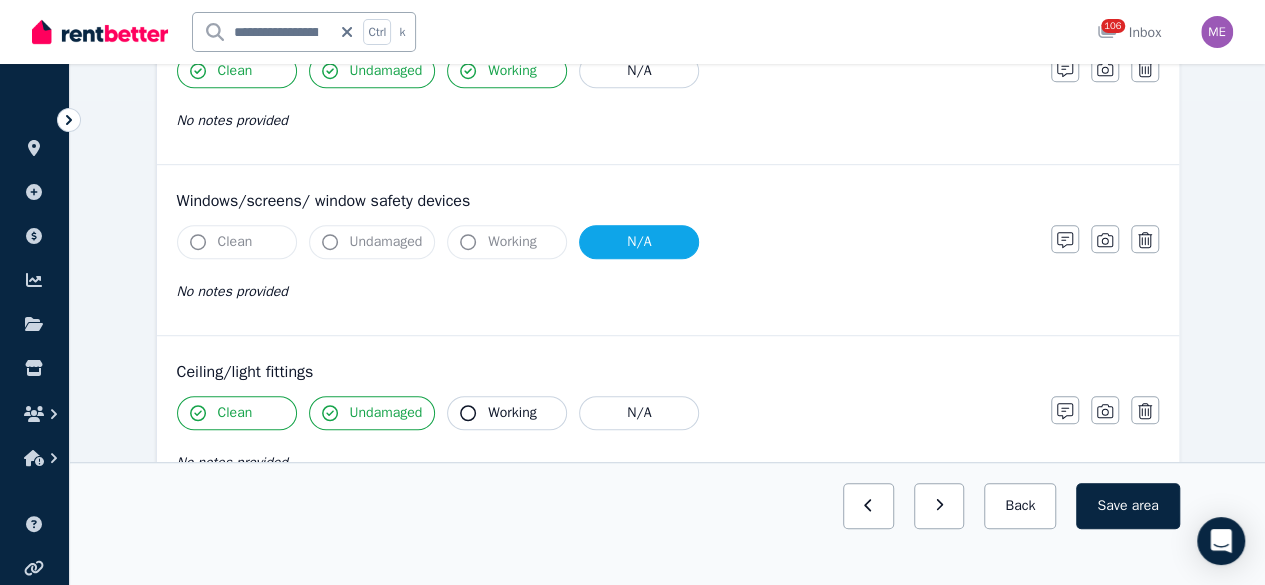 scroll, scrollTop: 600, scrollLeft: 0, axis: vertical 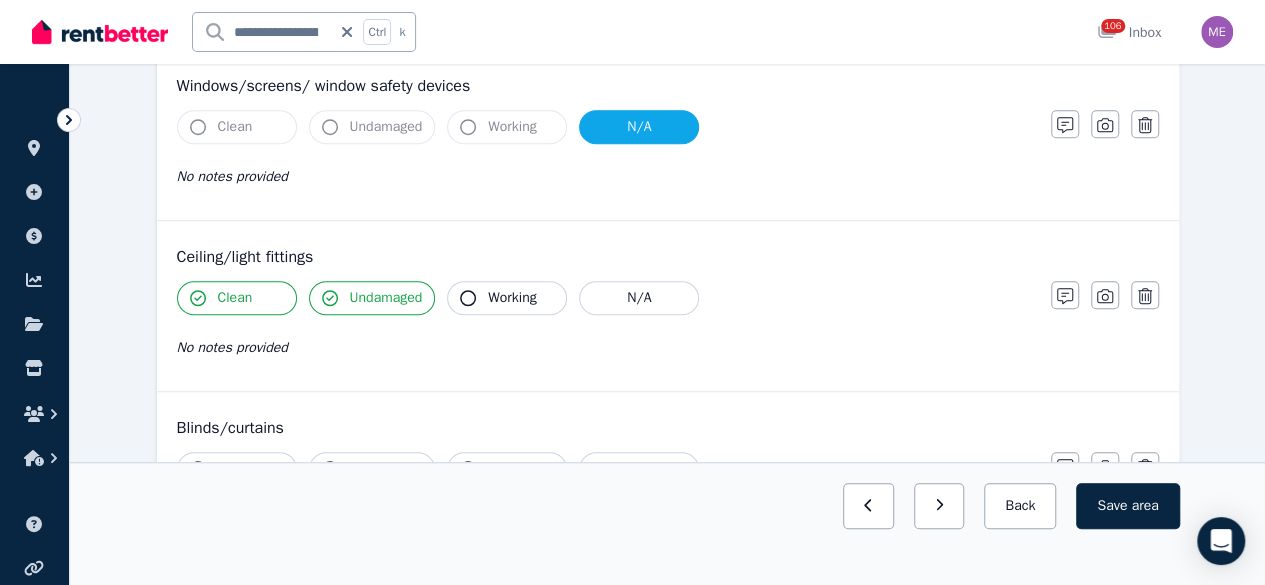 click on "Working" at bounding box center [512, 298] 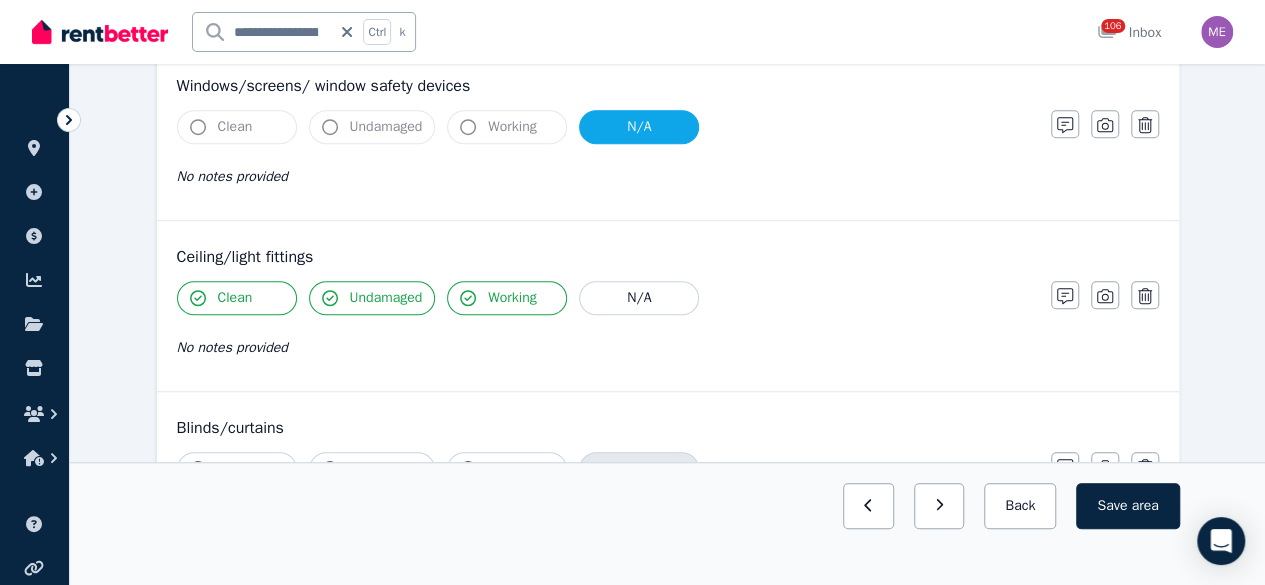 click on "N/A" at bounding box center [639, 469] 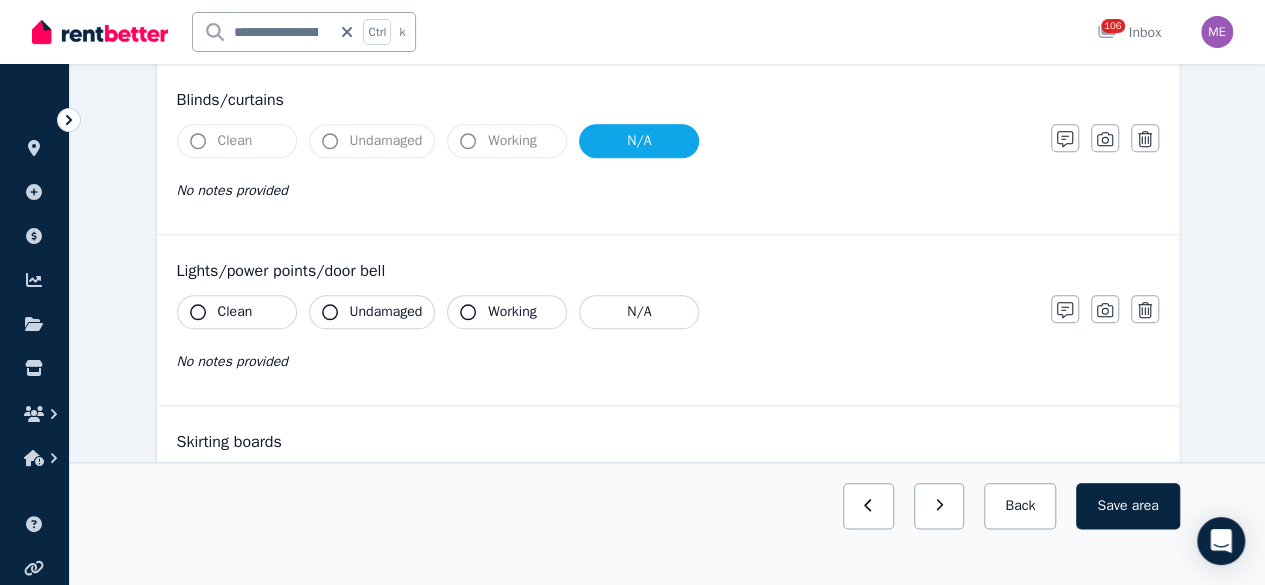 scroll, scrollTop: 1000, scrollLeft: 0, axis: vertical 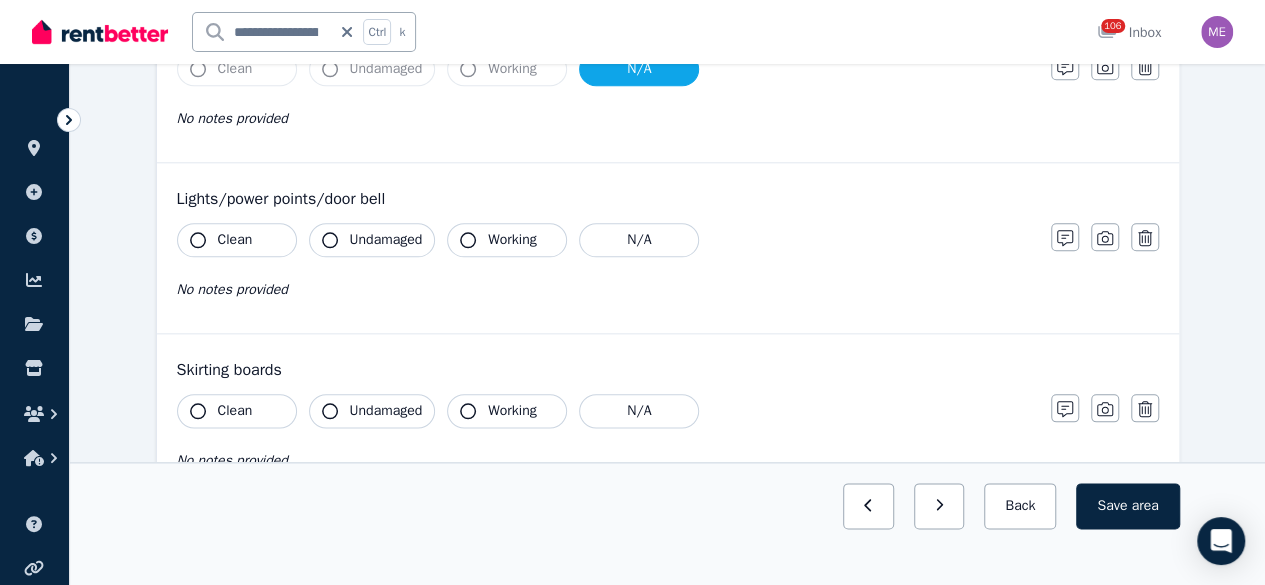 click on "Clean" at bounding box center [235, 240] 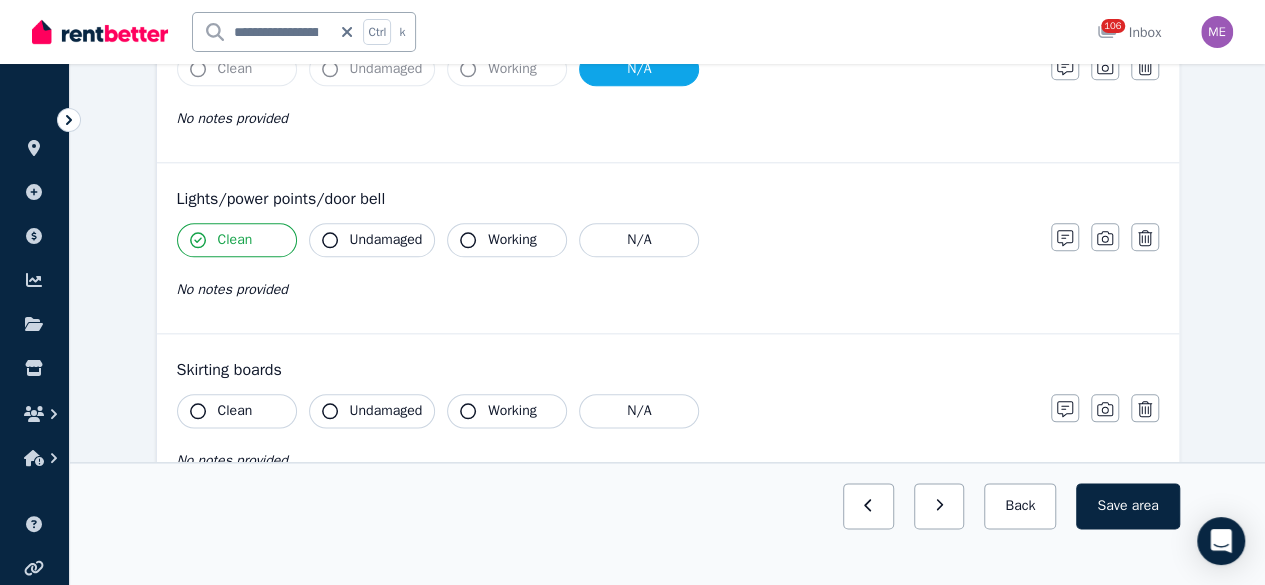 click on "Clean" at bounding box center [235, 411] 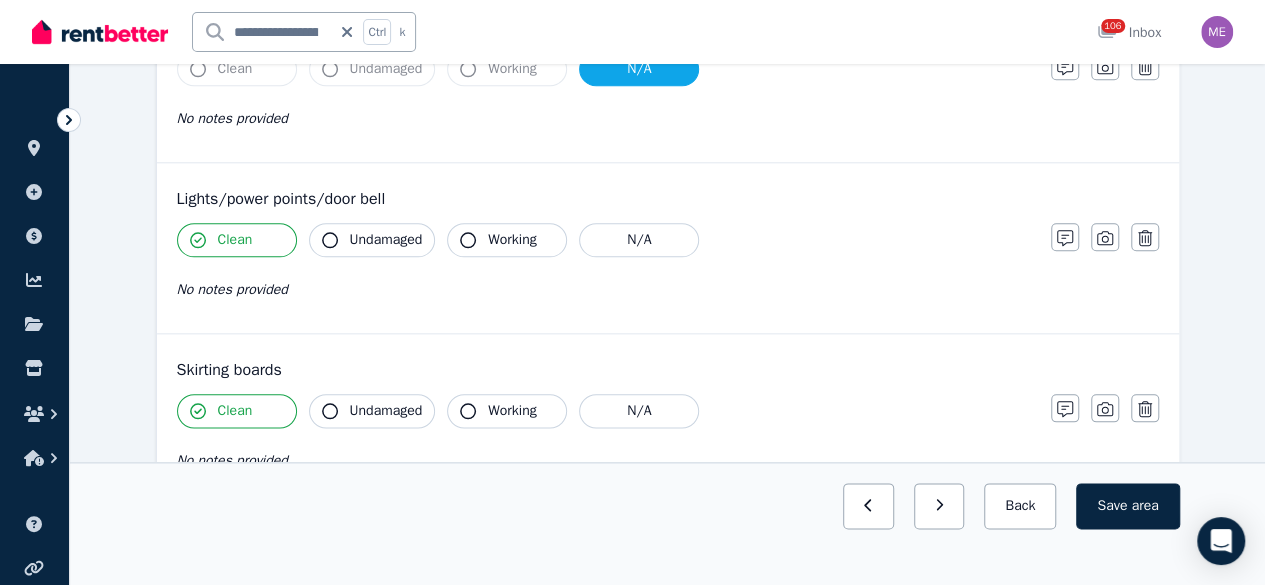 click on "Undamaged" at bounding box center [386, 411] 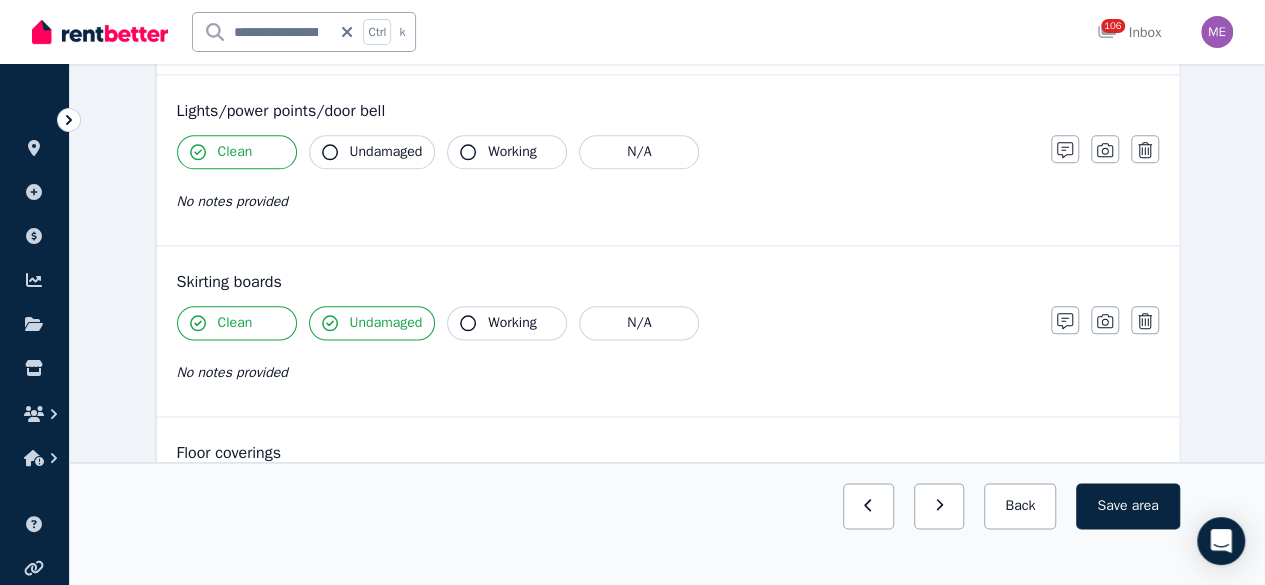 scroll, scrollTop: 1200, scrollLeft: 0, axis: vertical 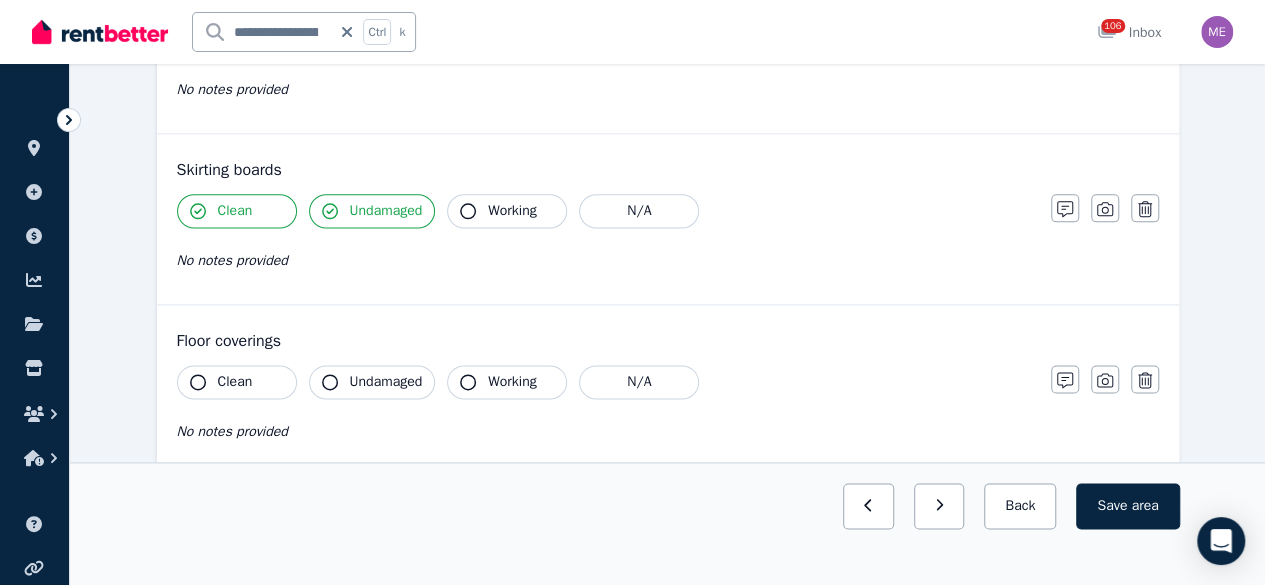 click on "Clean" at bounding box center [235, 382] 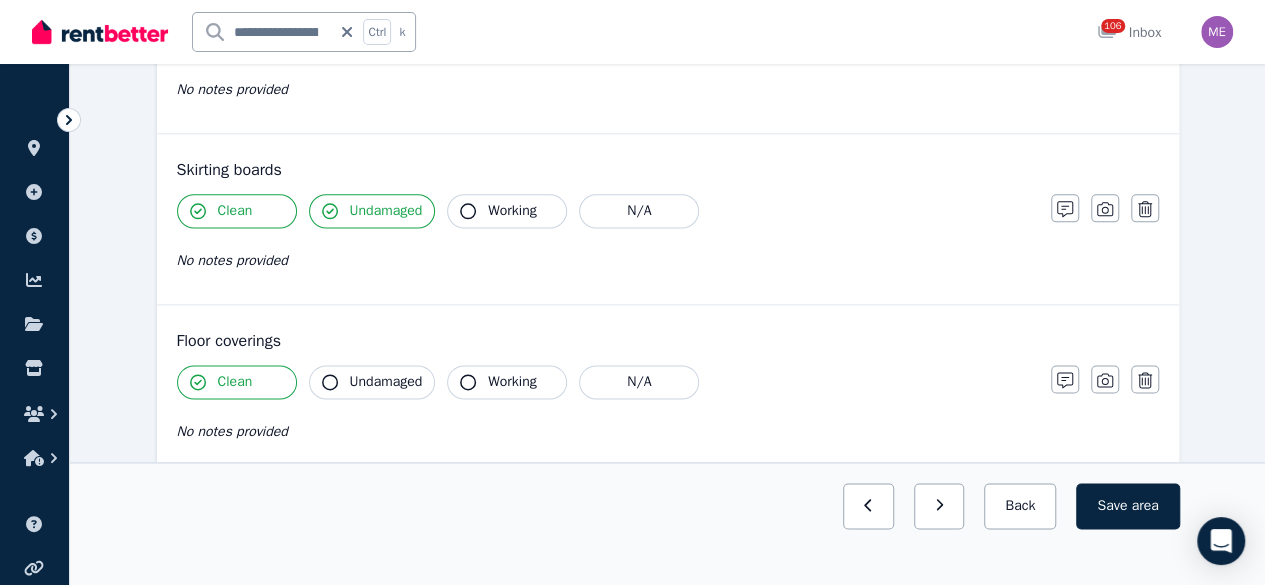 click on "Undamaged" at bounding box center [386, 382] 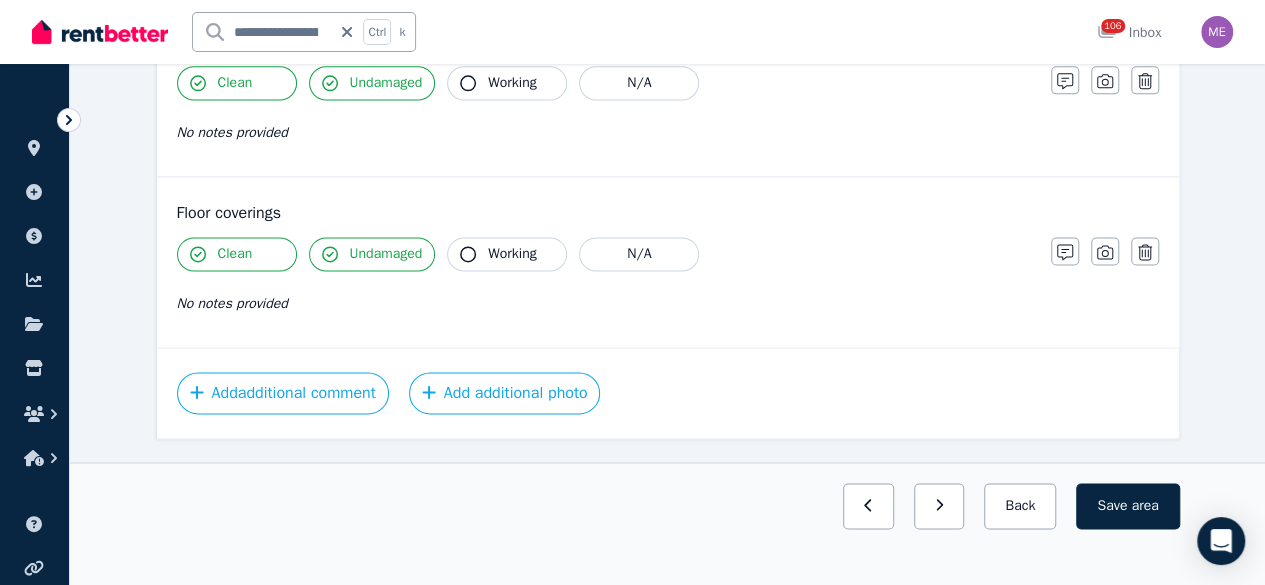 scroll, scrollTop: 1330, scrollLeft: 0, axis: vertical 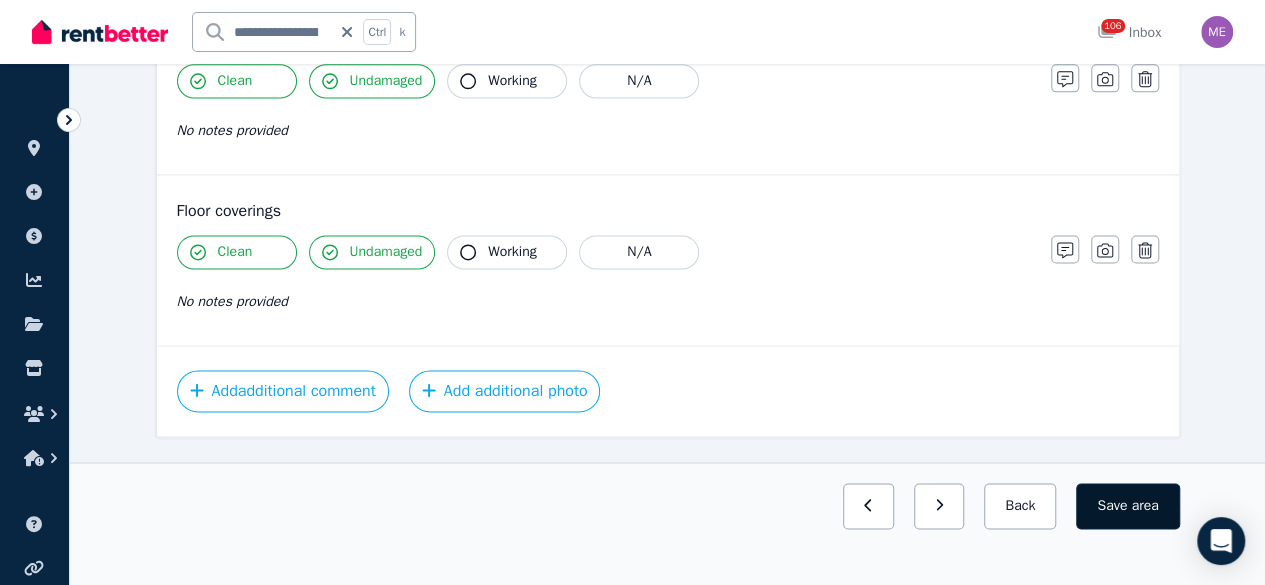 click on "Save   area" at bounding box center (1127, 506) 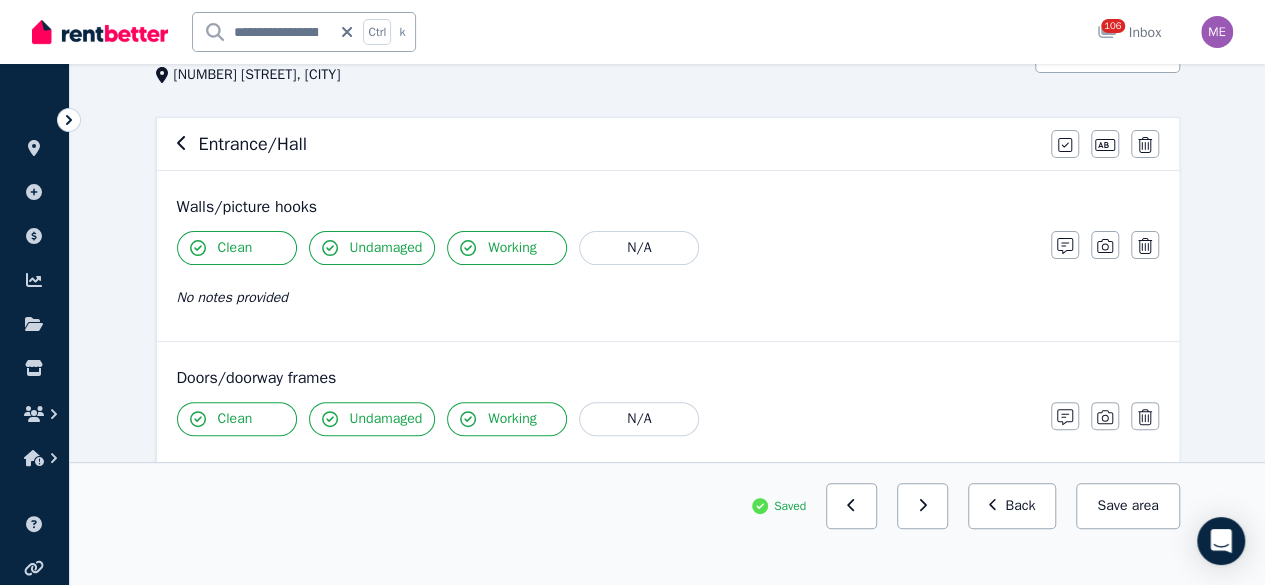 scroll, scrollTop: 0, scrollLeft: 0, axis: both 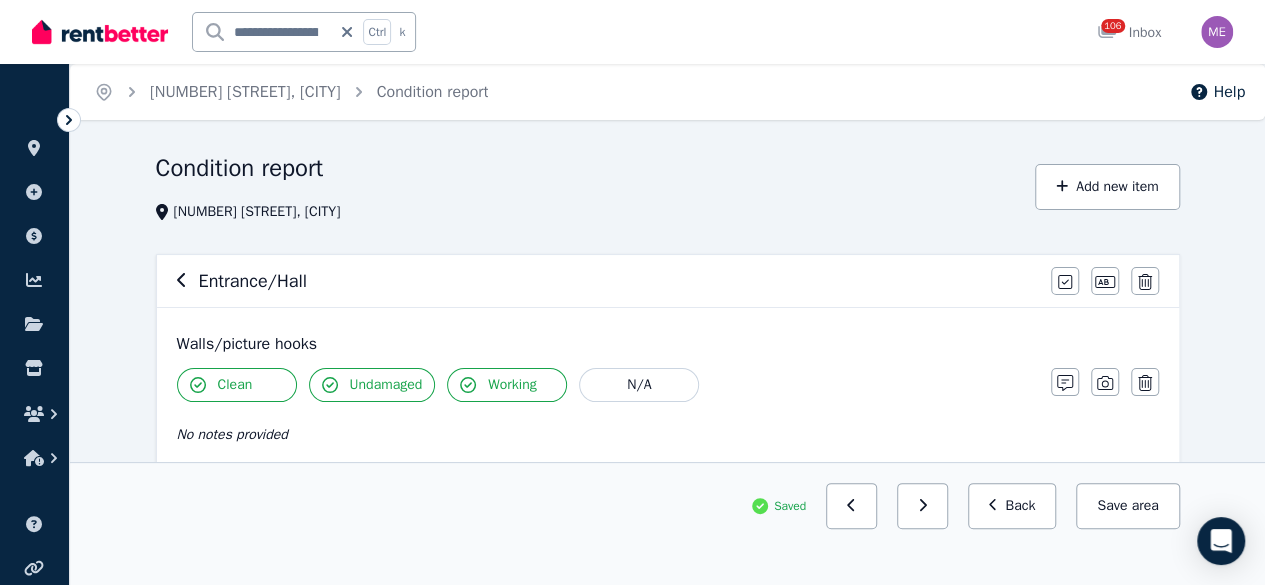 click 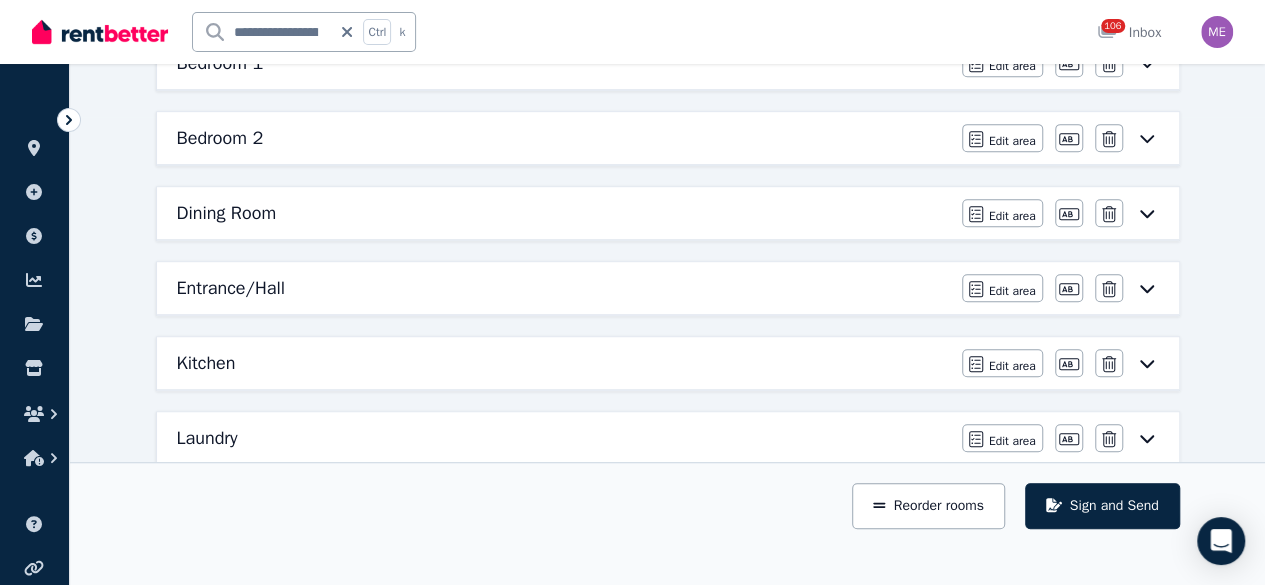 scroll, scrollTop: 500, scrollLeft: 0, axis: vertical 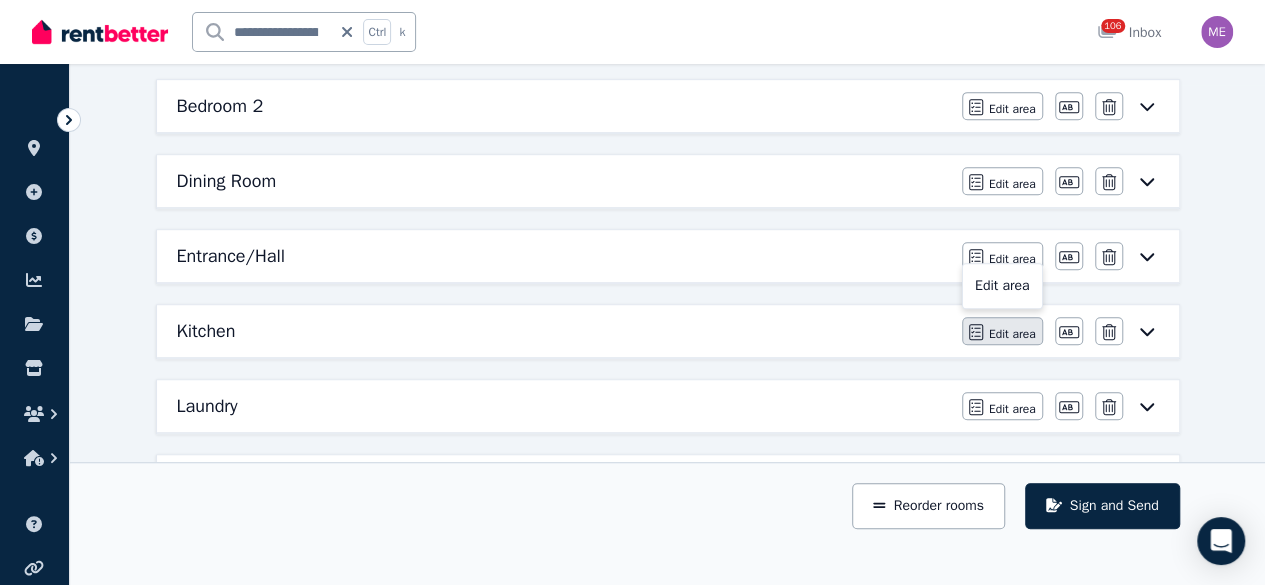 click on "Edit area" at bounding box center [1012, 334] 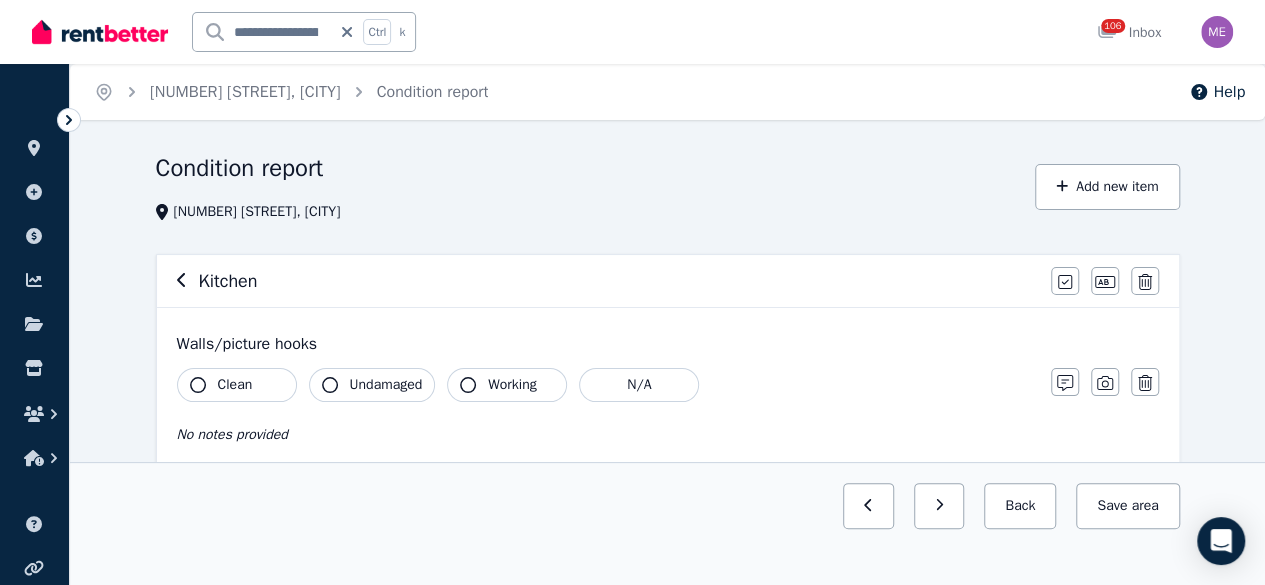 click on "Clean" at bounding box center [235, 385] 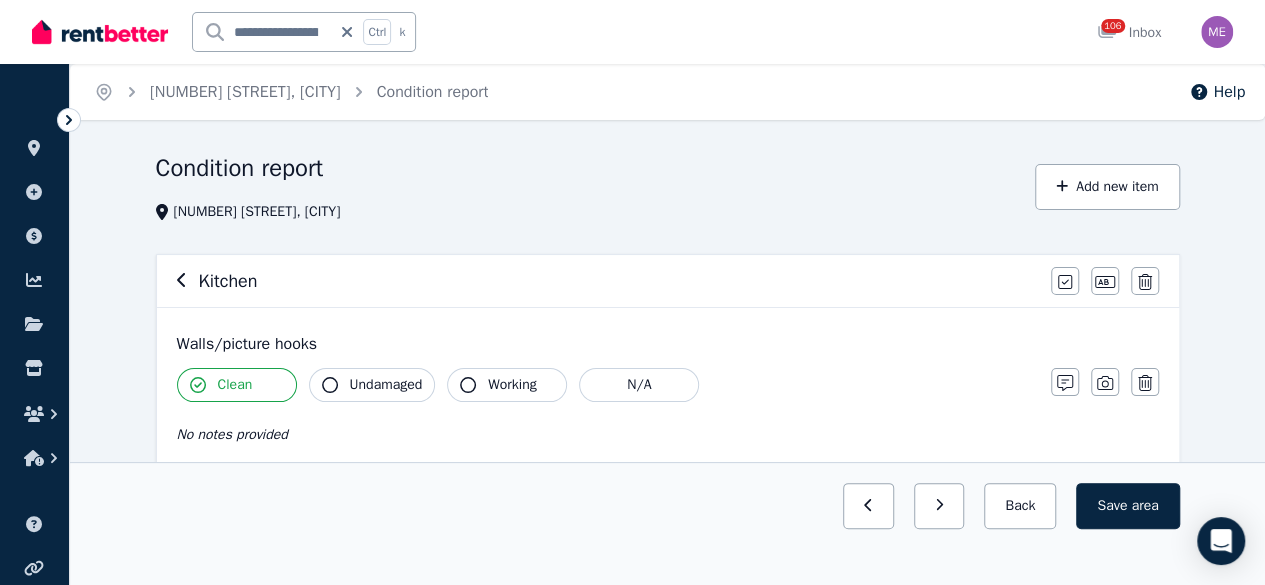 click on "Undamaged" at bounding box center [386, 385] 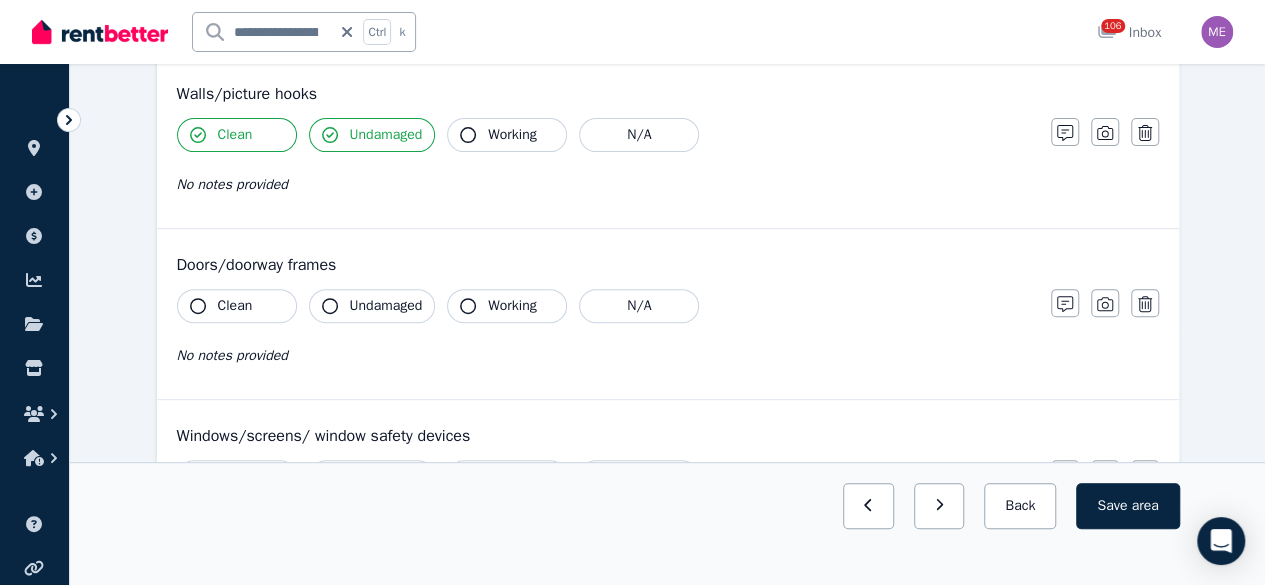 scroll, scrollTop: 300, scrollLeft: 0, axis: vertical 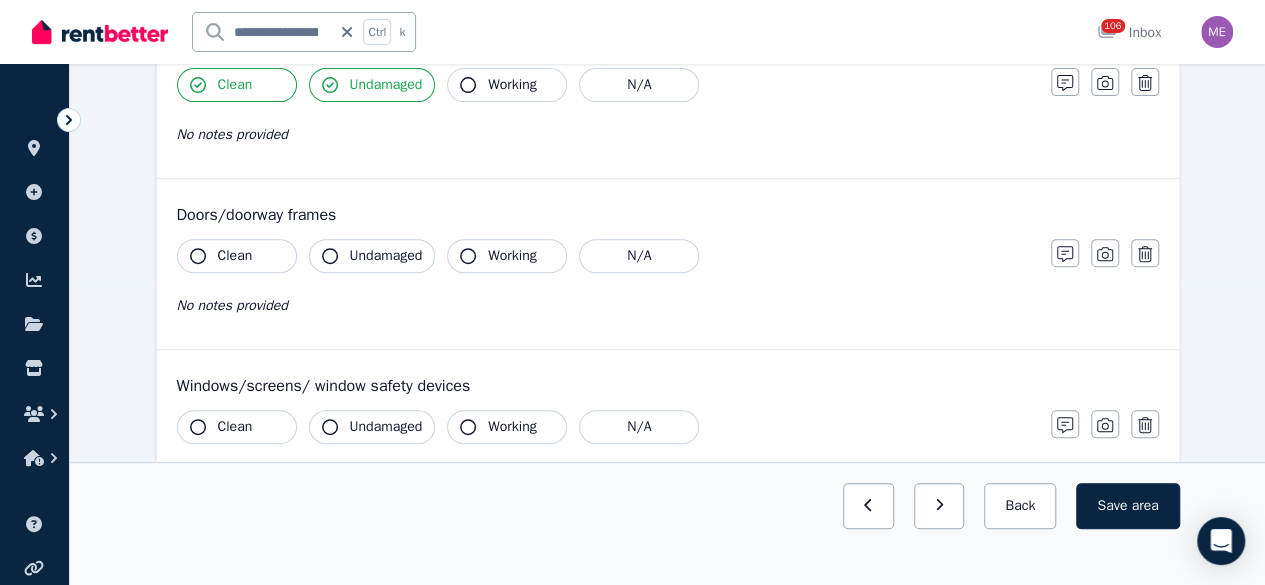 click on "Clean" at bounding box center (237, 256) 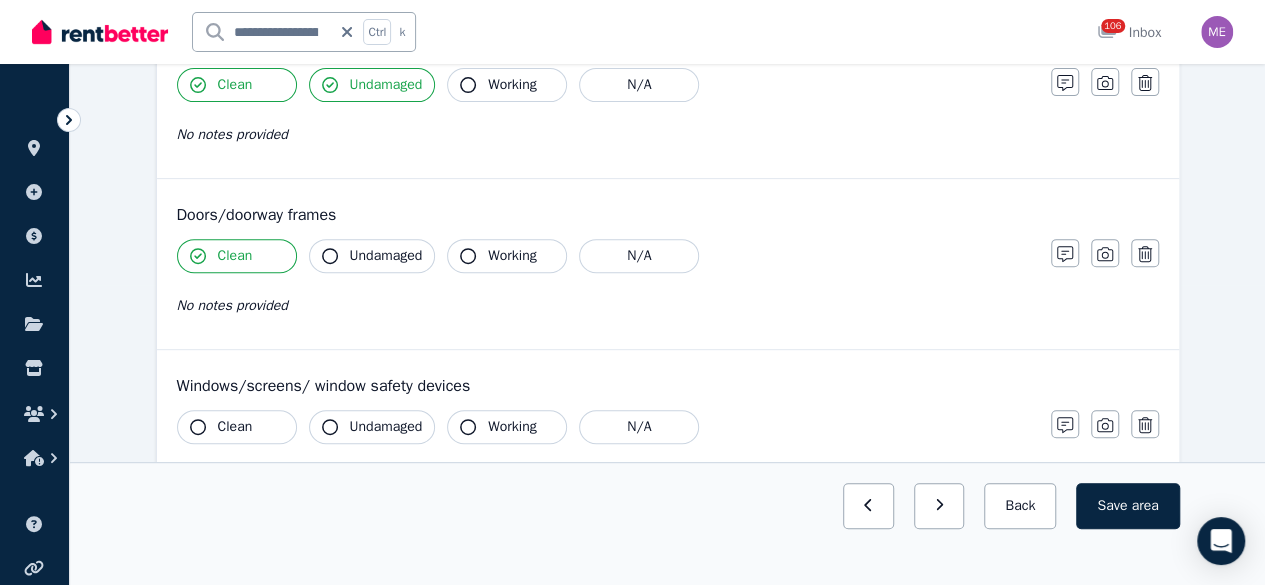 click on "Undamaged" at bounding box center (386, 256) 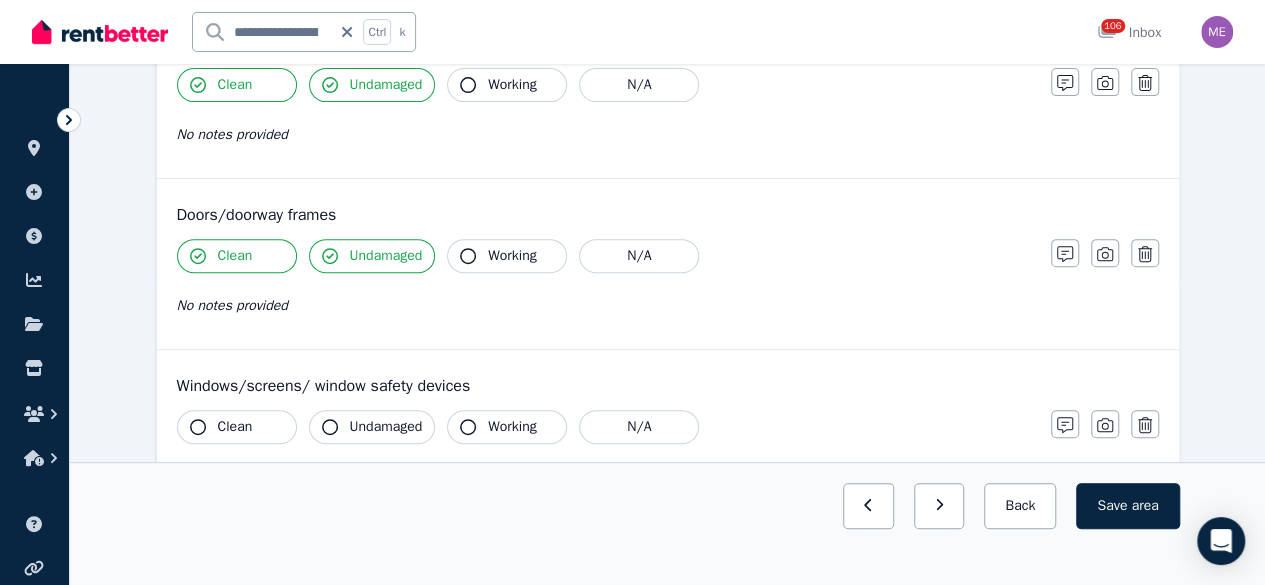 click on "Clean" at bounding box center (235, 427) 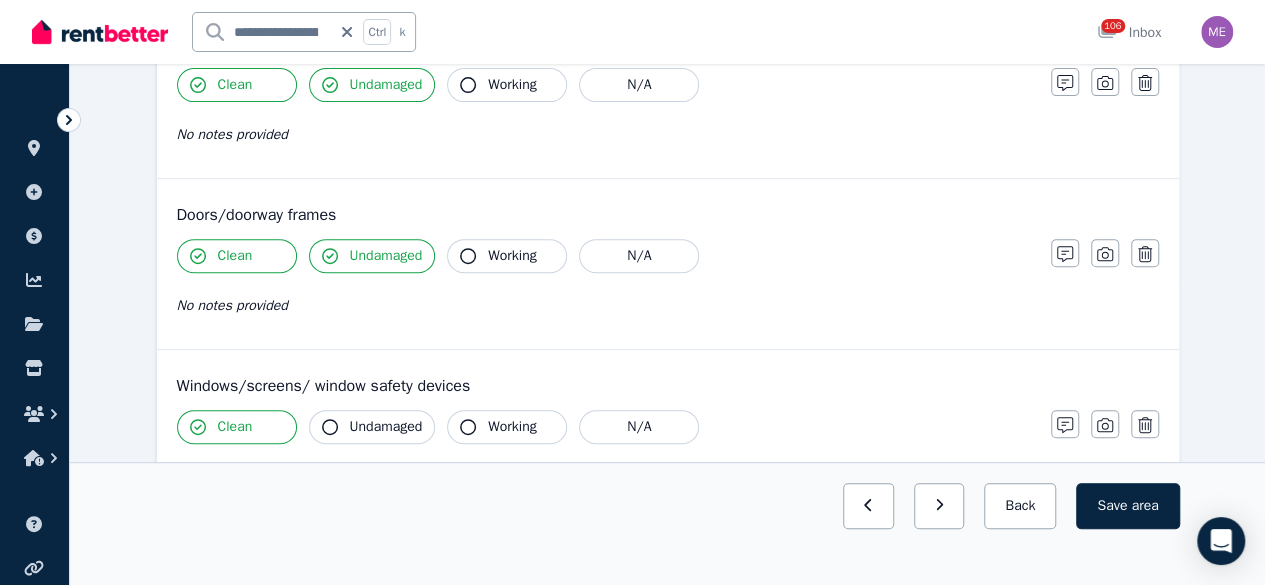 click on "Undamaged" at bounding box center (386, 427) 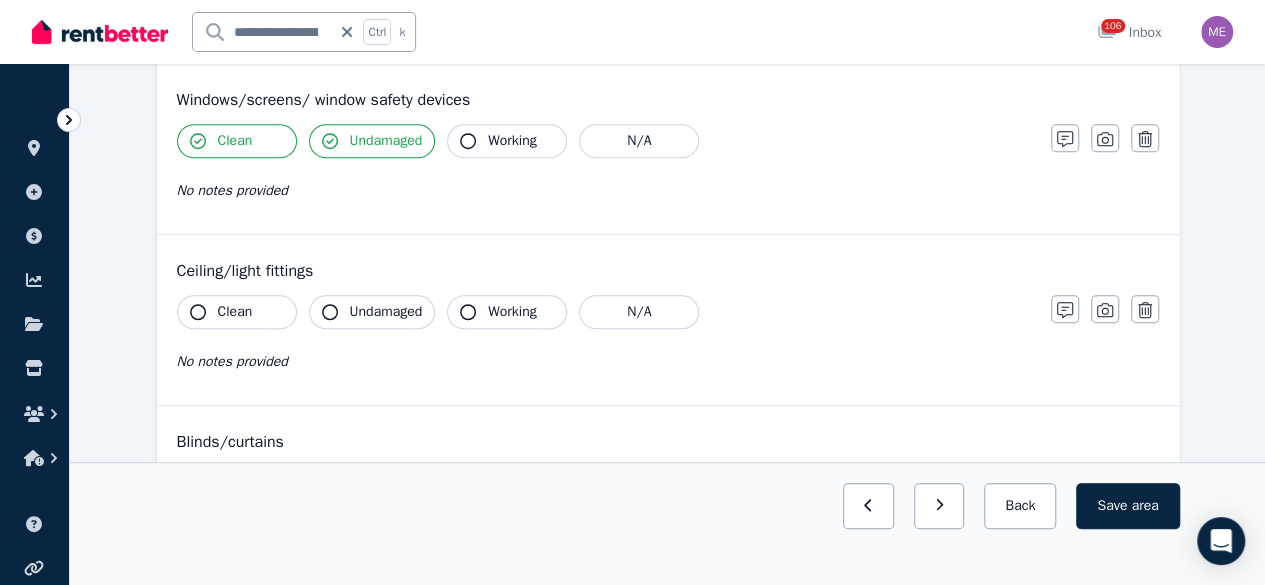 scroll, scrollTop: 600, scrollLeft: 0, axis: vertical 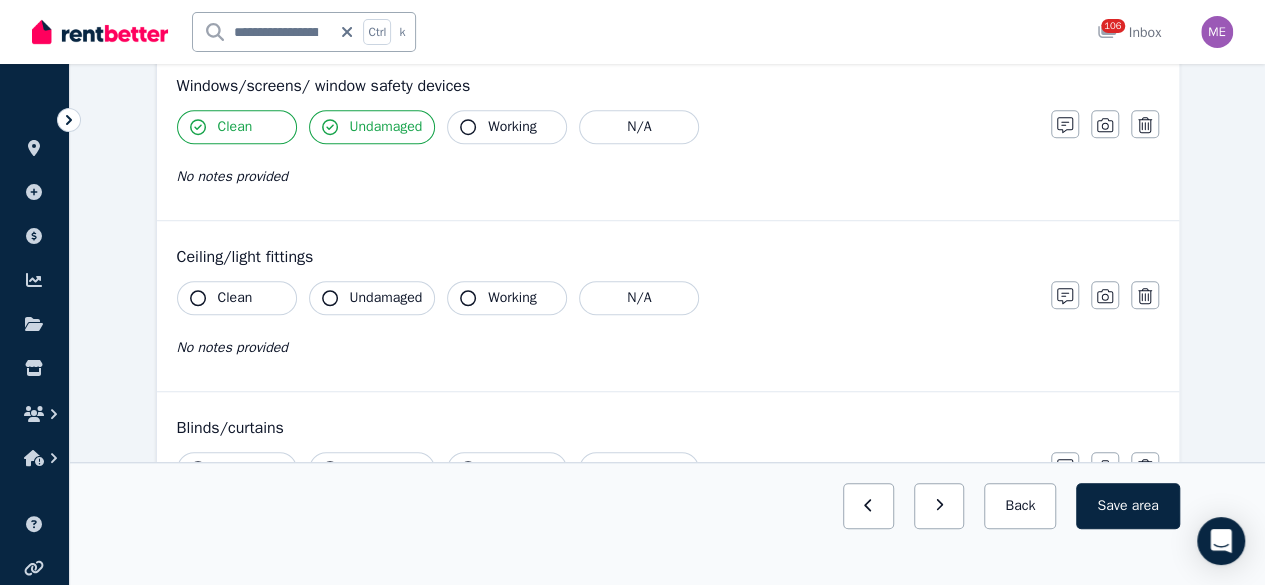click on "Clean" at bounding box center (235, 298) 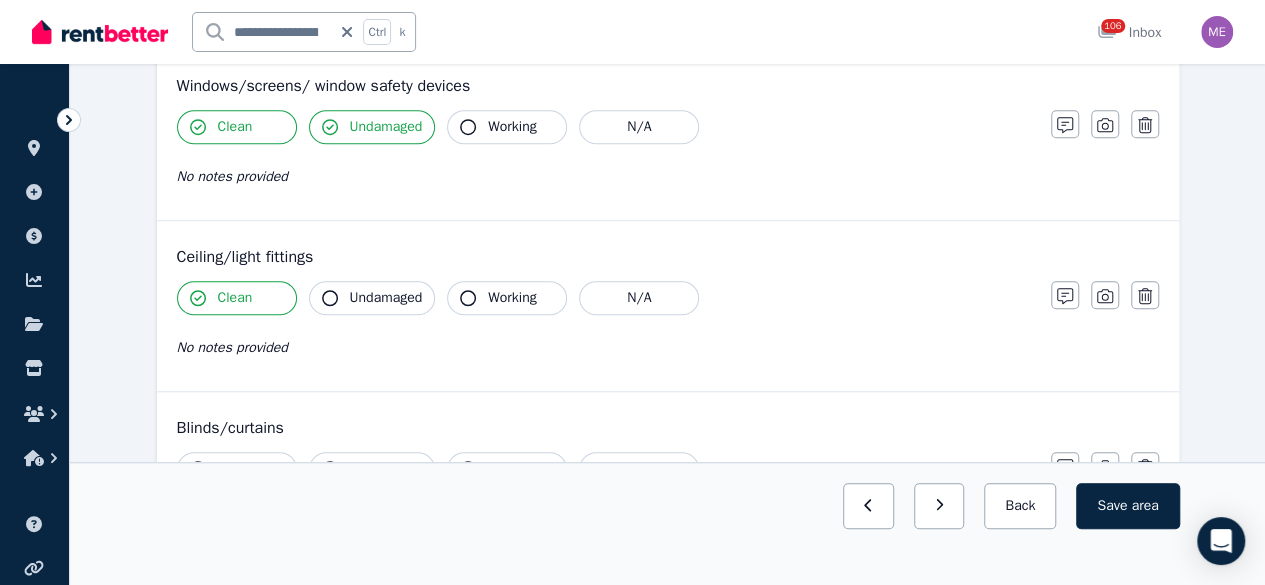 click on "Undamaged" at bounding box center (386, 298) 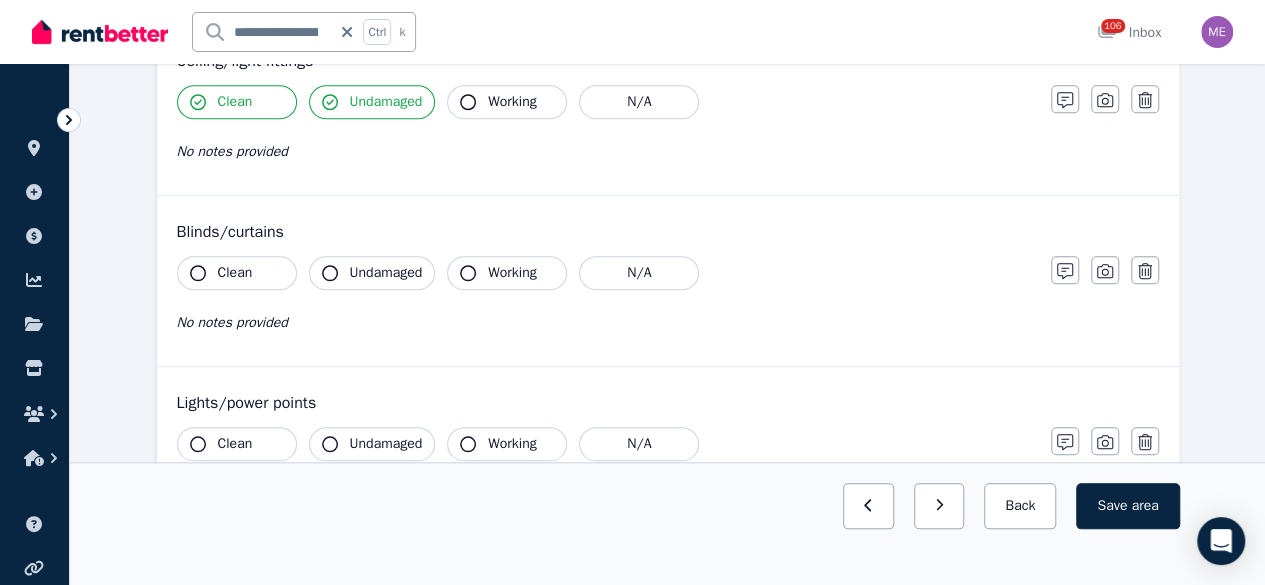 scroll, scrollTop: 800, scrollLeft: 0, axis: vertical 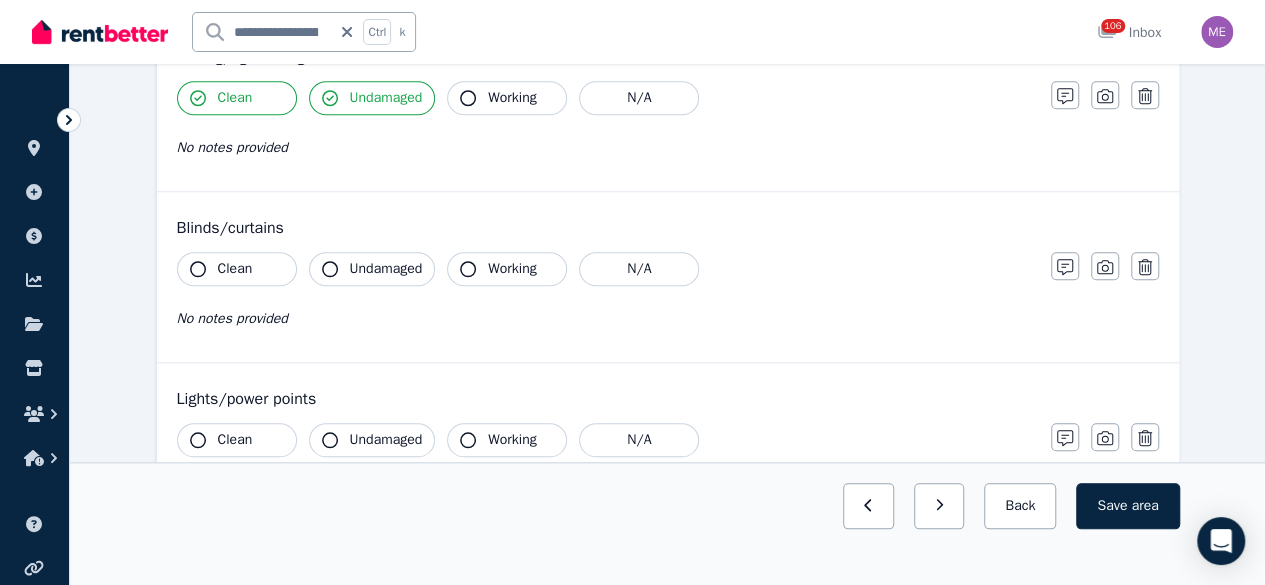 click on "Working" at bounding box center (512, 98) 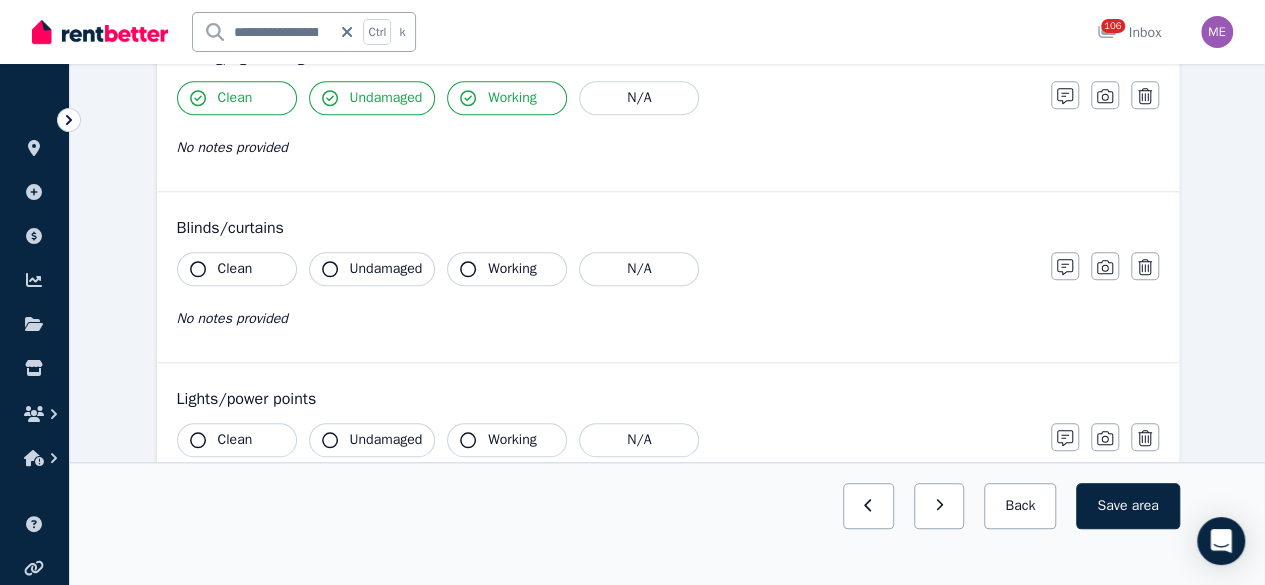 click on "Clean" at bounding box center [235, 269] 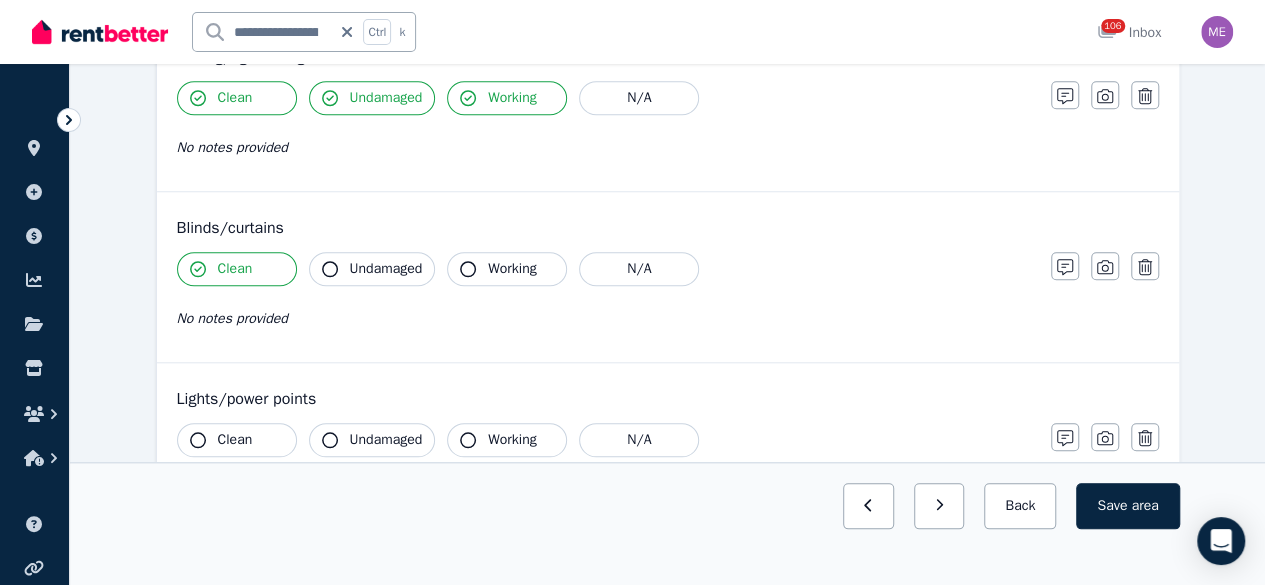 drag, startPoint x: 356, startPoint y: 267, endPoint x: 406, endPoint y: 271, distance: 50.159744 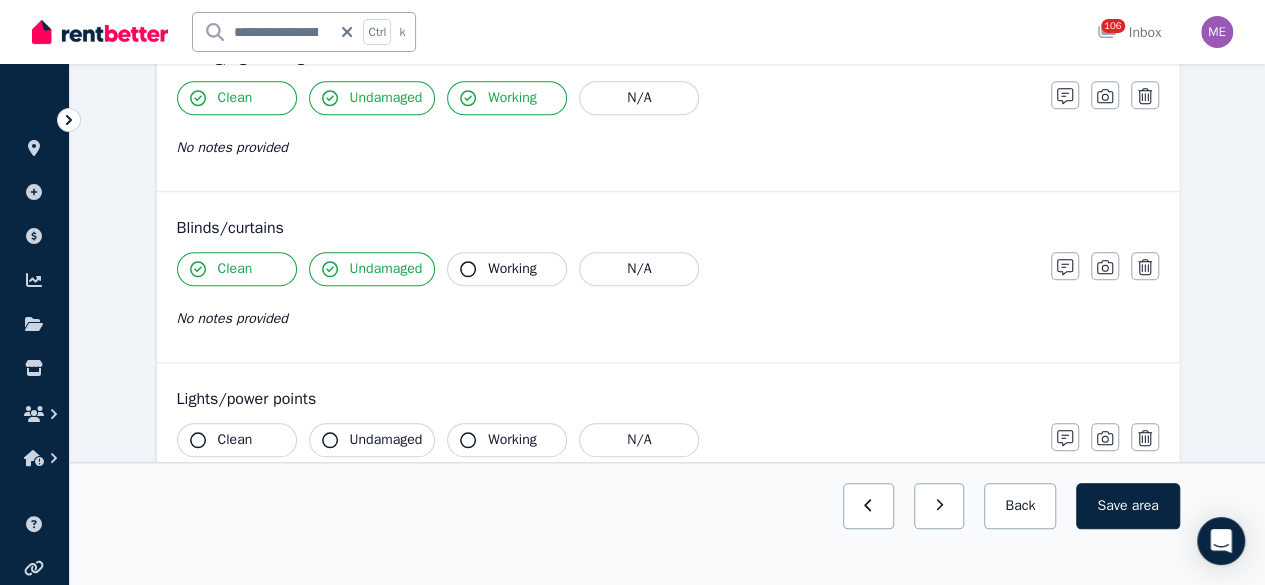 click on "Working" at bounding box center [512, 269] 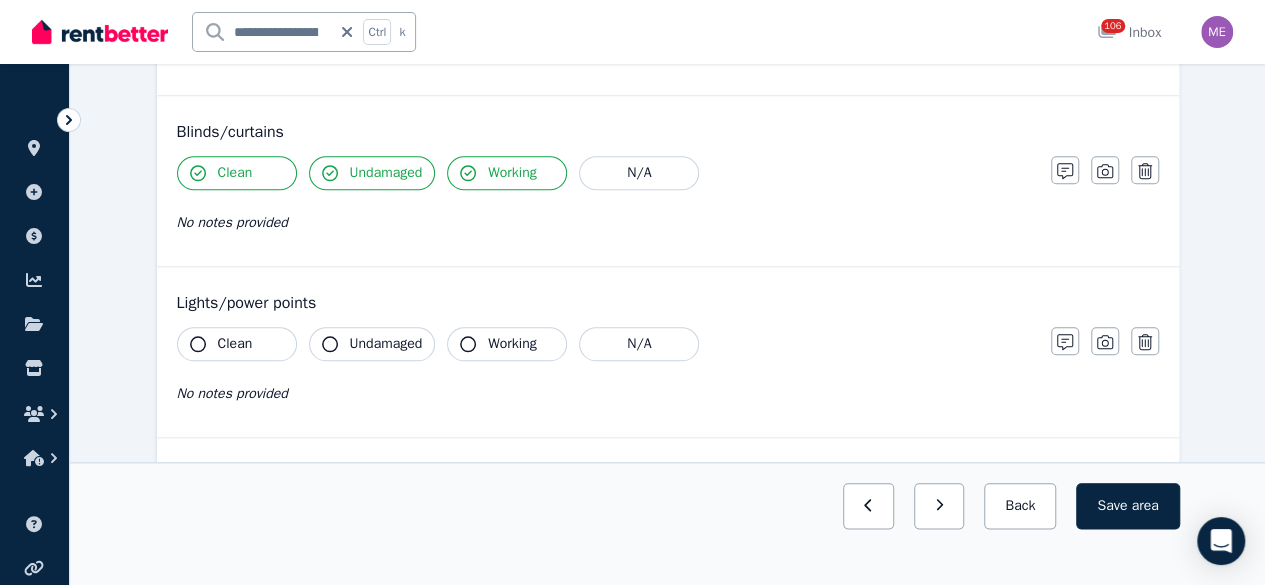 scroll, scrollTop: 1100, scrollLeft: 0, axis: vertical 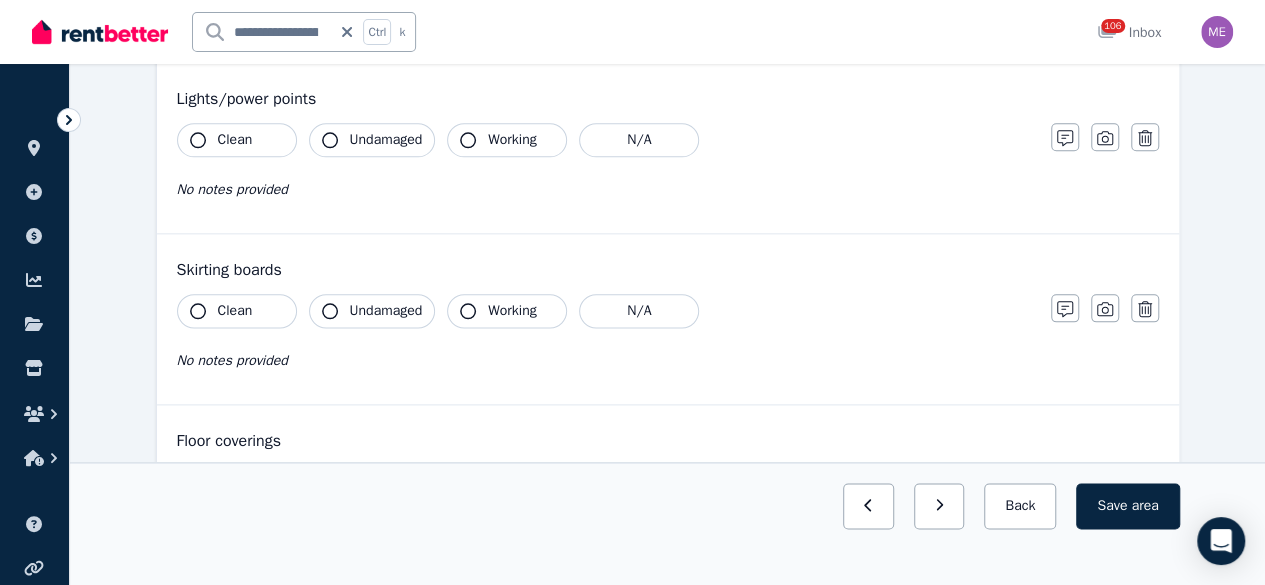click on "Clean" at bounding box center [237, 140] 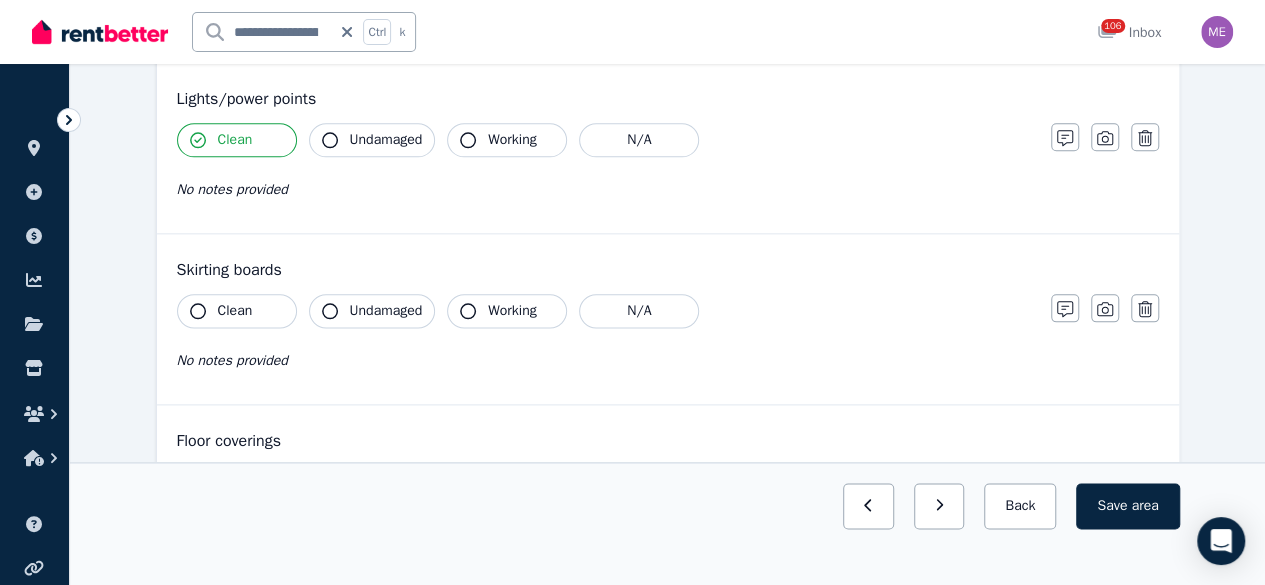 click on "Undamaged" at bounding box center [386, 140] 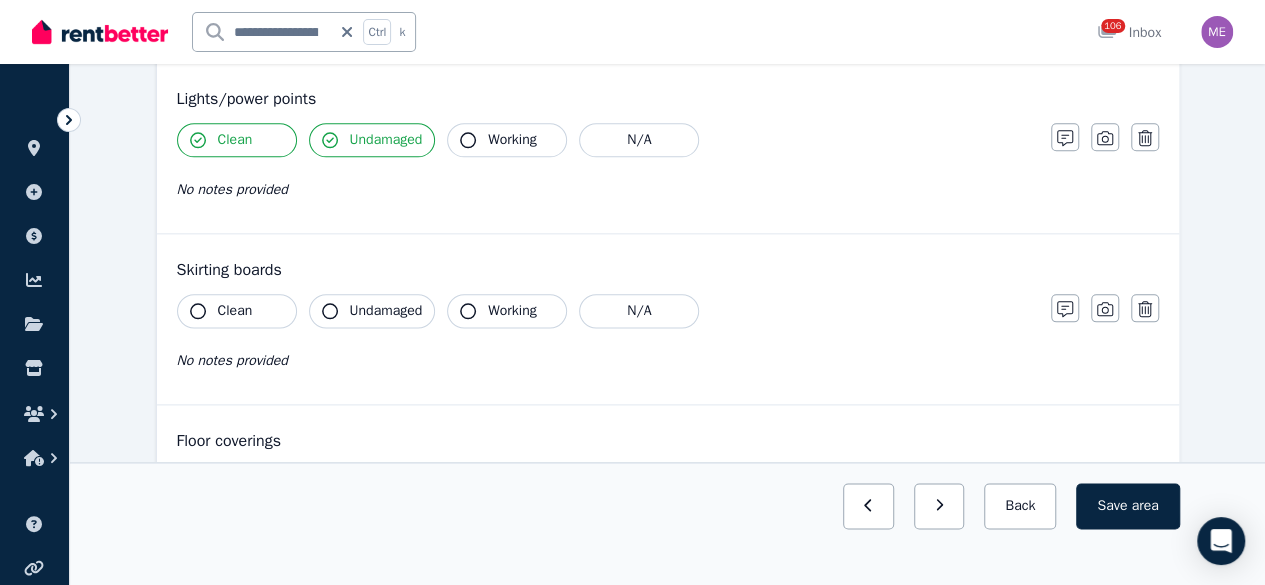 click on "Working" at bounding box center [507, 140] 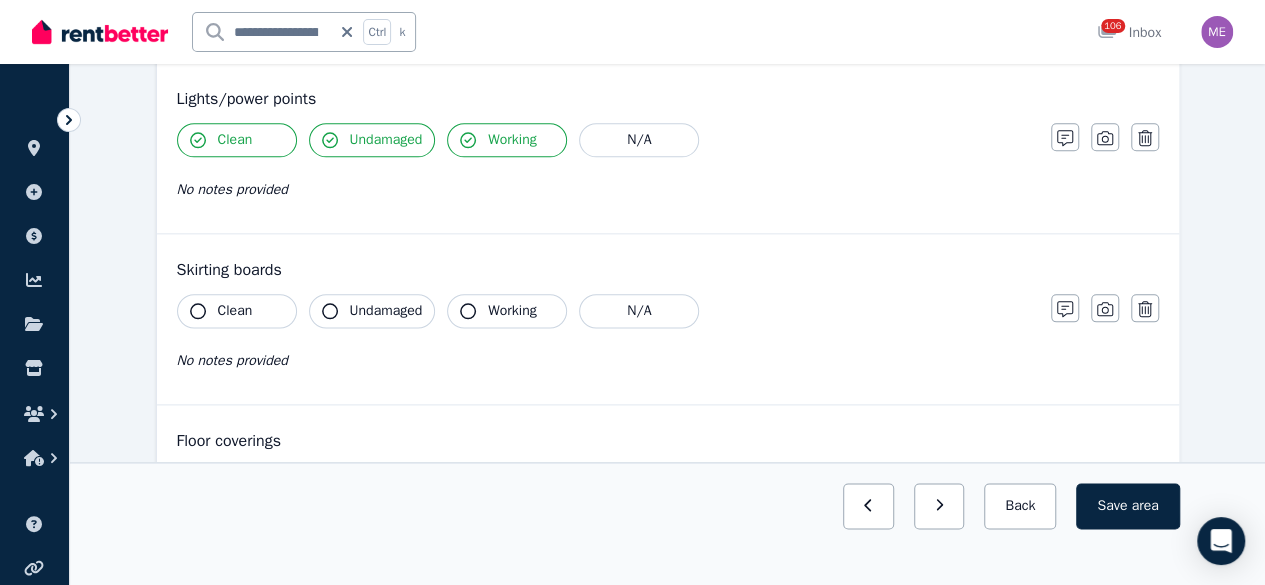 click on "Clean" at bounding box center (235, 311) 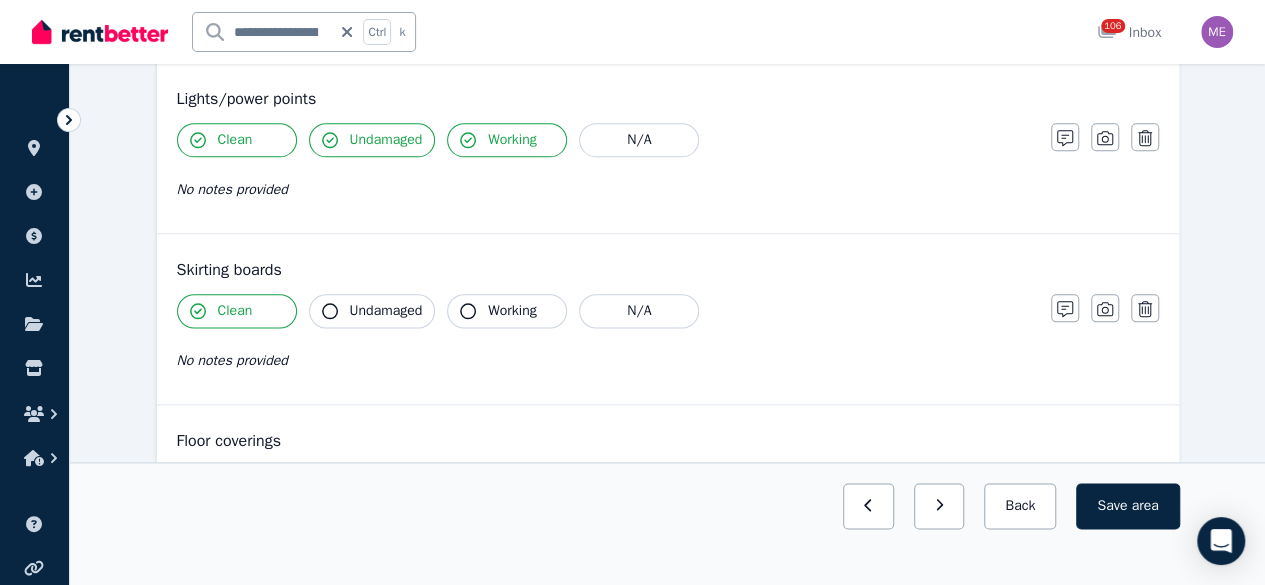 click 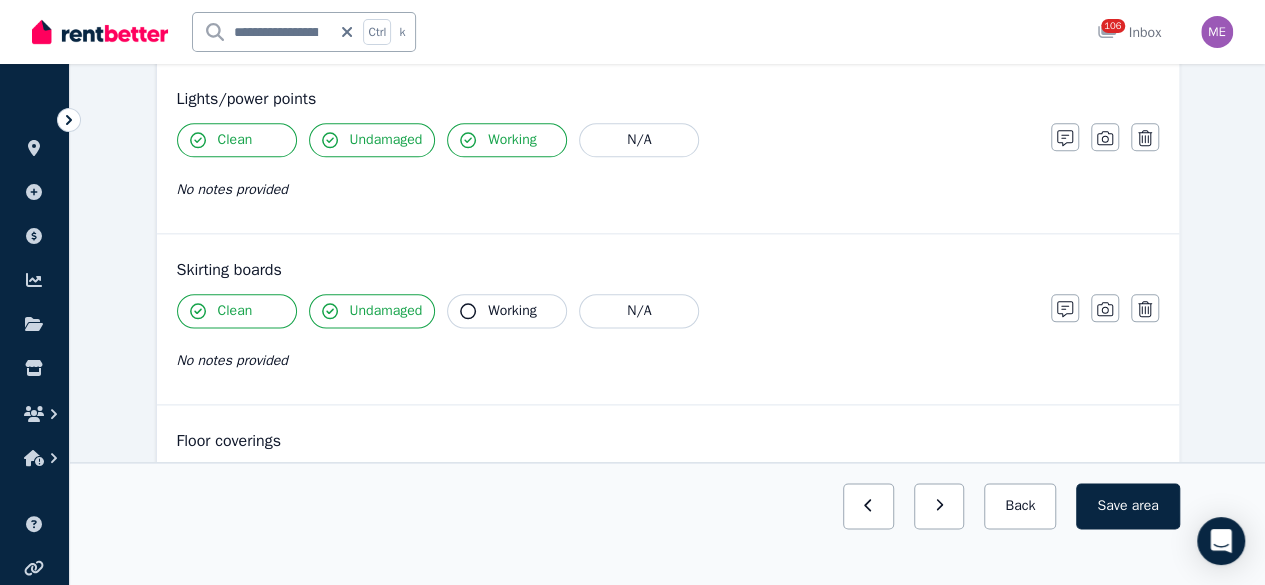 click on "Working" at bounding box center [512, 311] 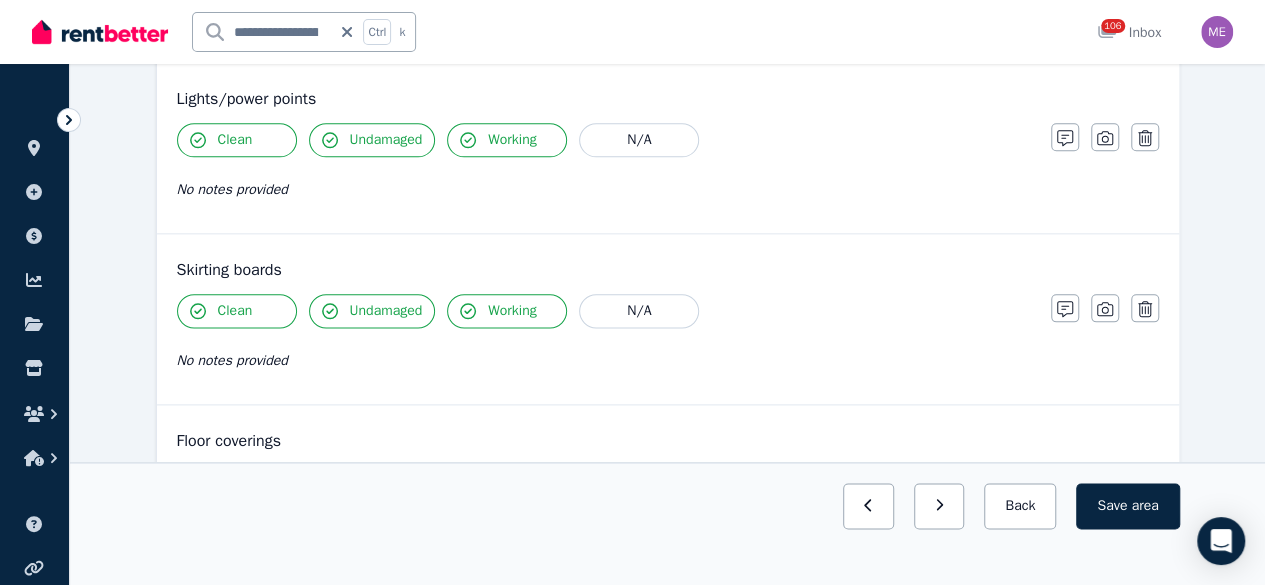 click on "Clean" at bounding box center [235, 482] 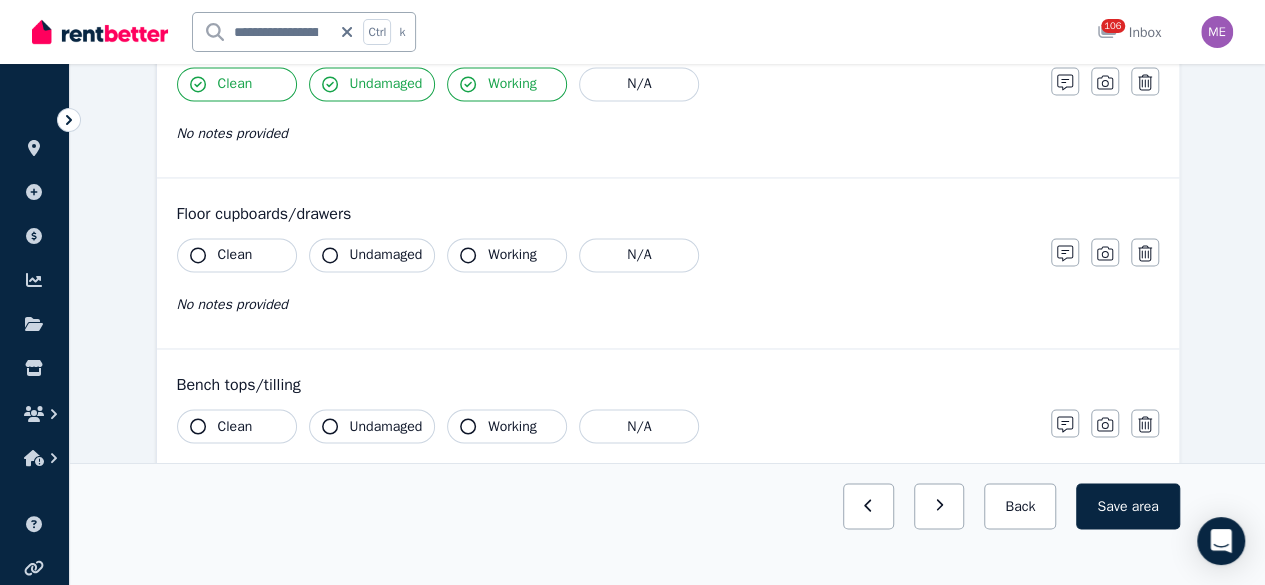 scroll, scrollTop: 1500, scrollLeft: 0, axis: vertical 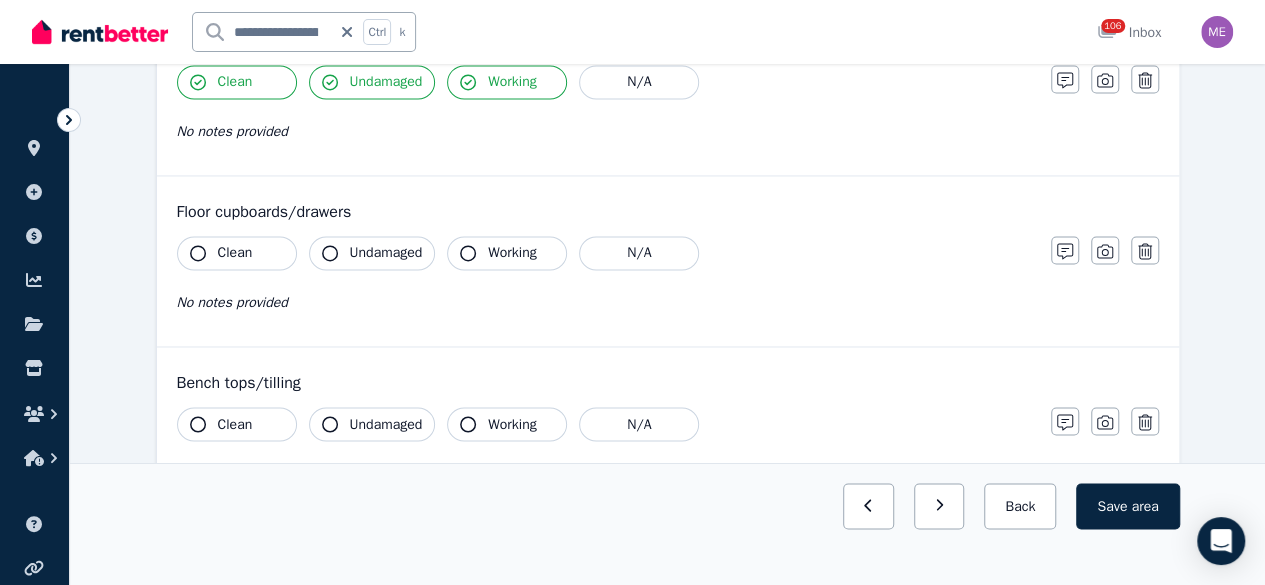 click on "Clean" at bounding box center [235, 253] 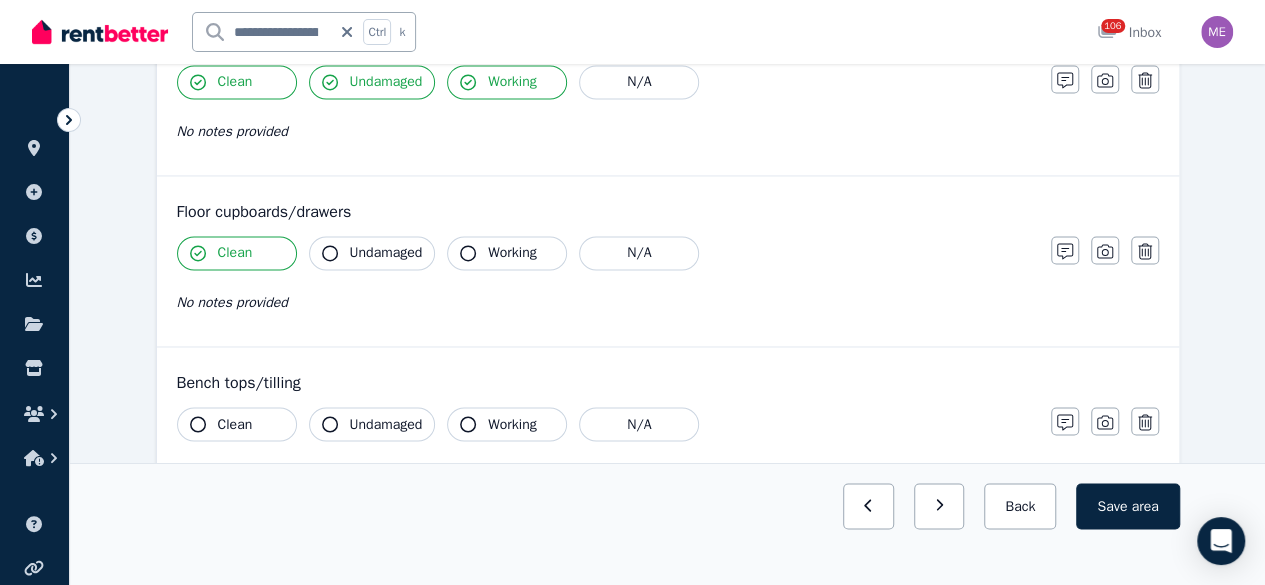 click on "Undamaged" at bounding box center [386, 253] 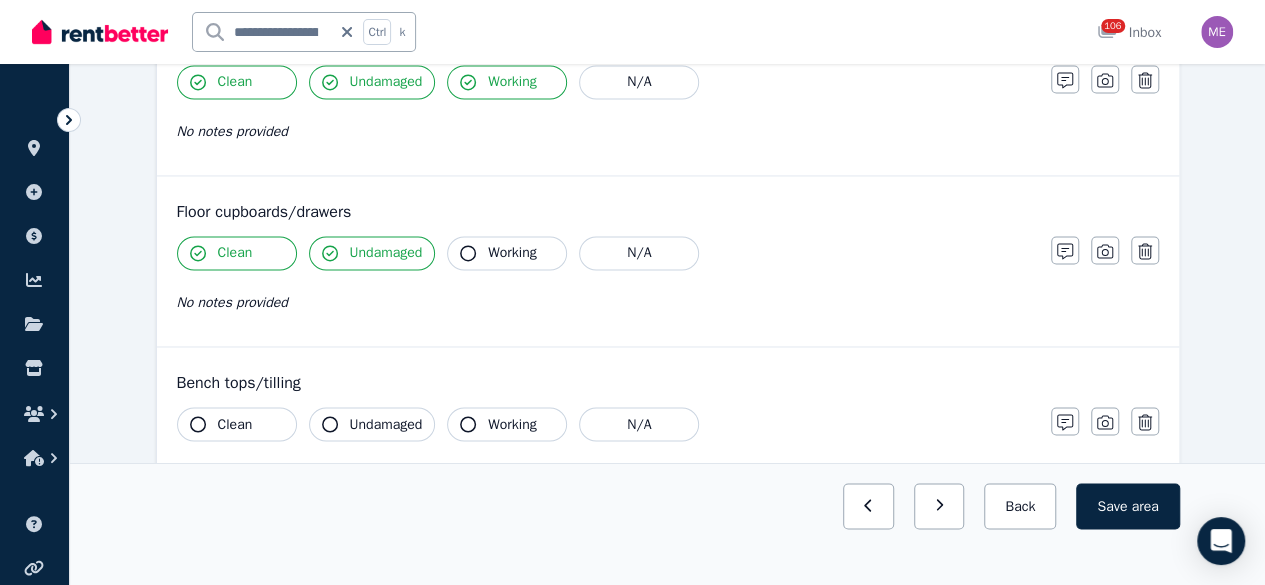 click on "Working" at bounding box center [512, 253] 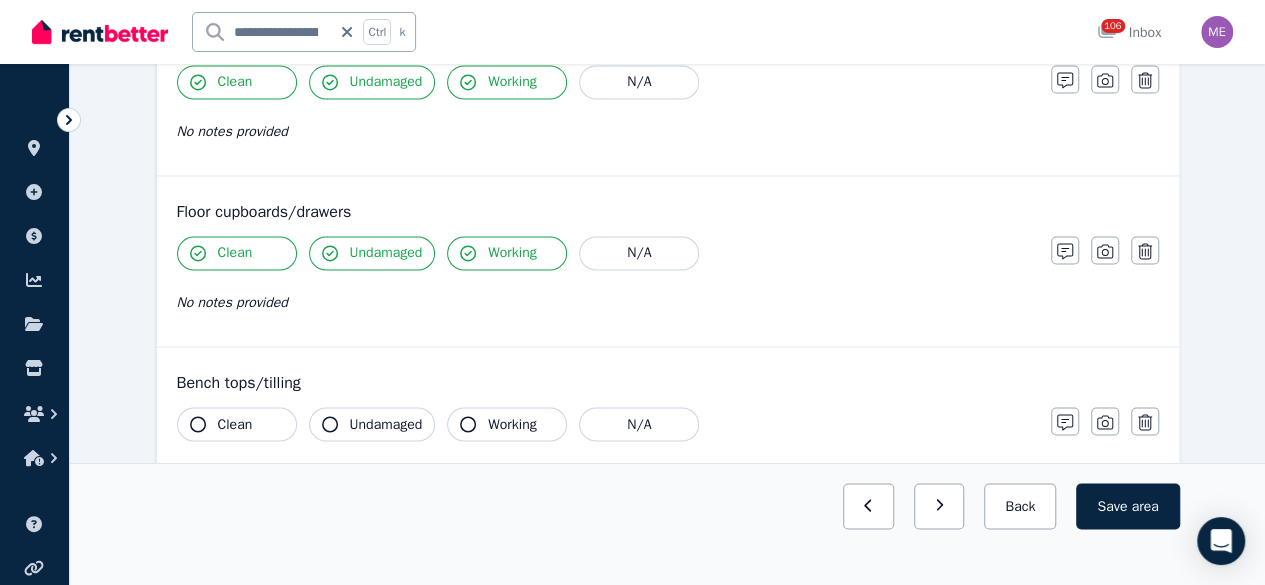 click on "Clean" at bounding box center (235, 424) 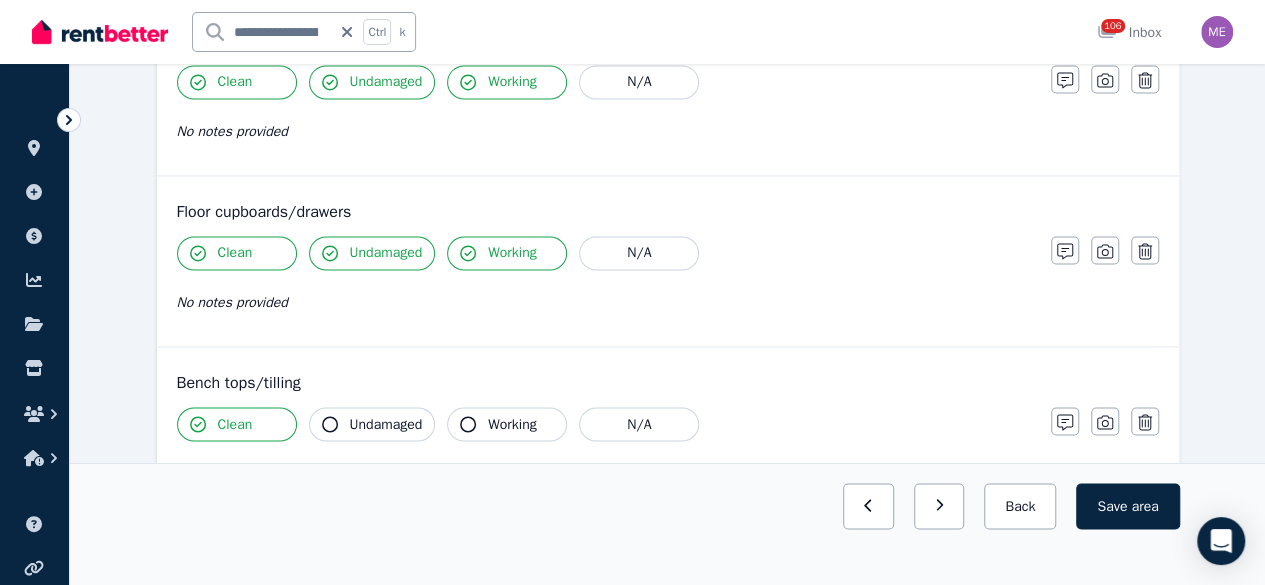 click on "Undamaged" at bounding box center (372, 424) 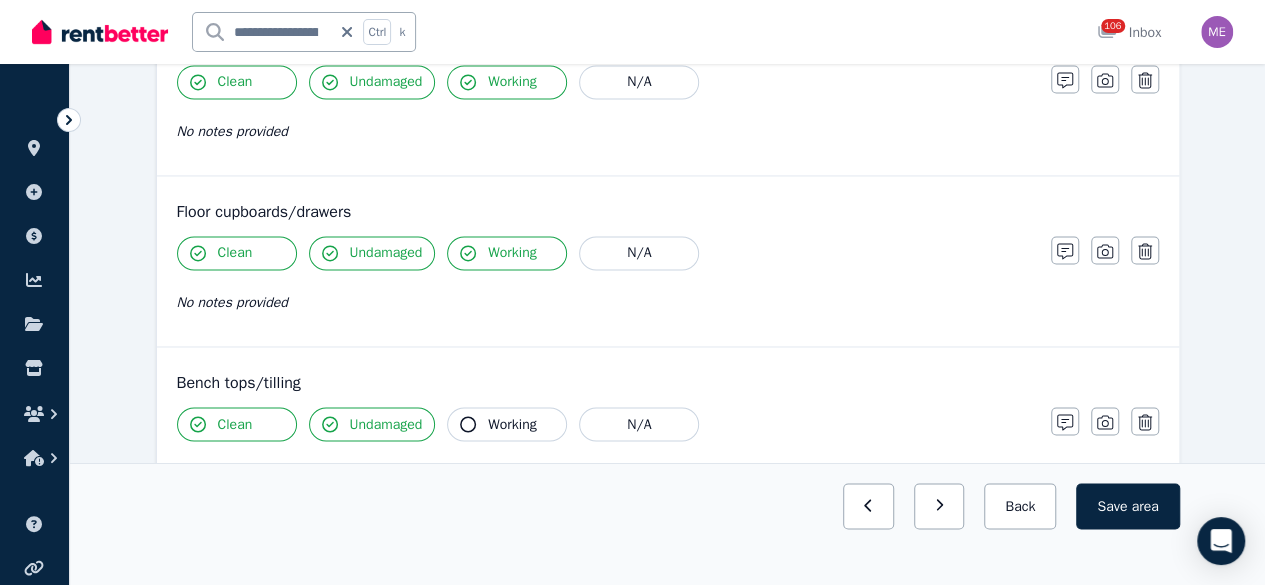 click on "Working" at bounding box center (512, 424) 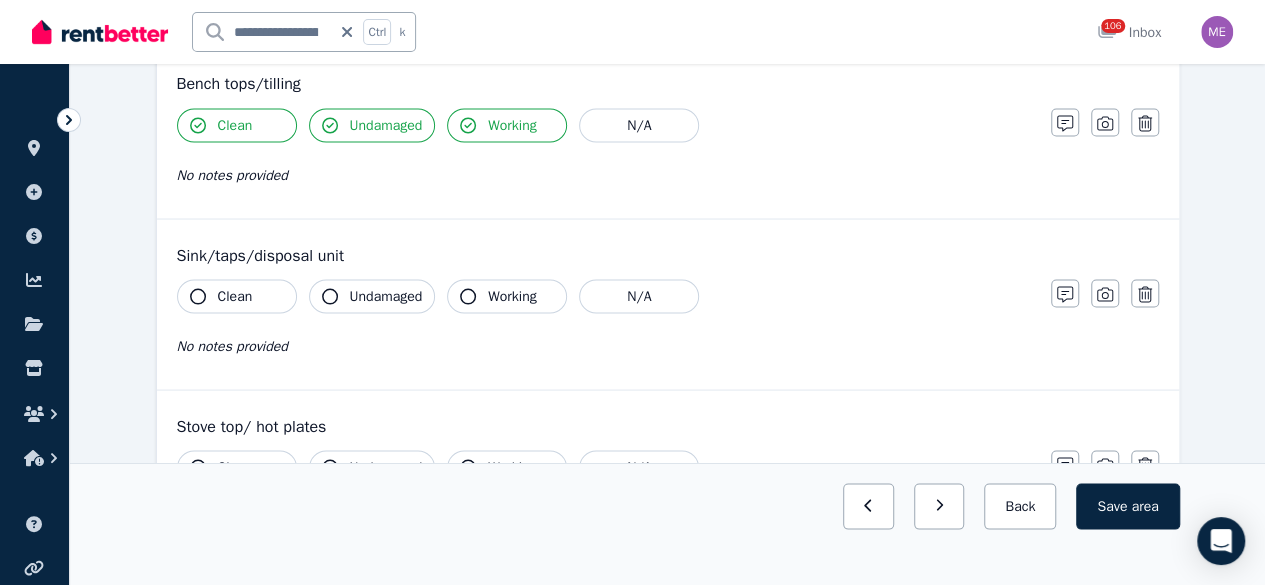 scroll, scrollTop: 1800, scrollLeft: 0, axis: vertical 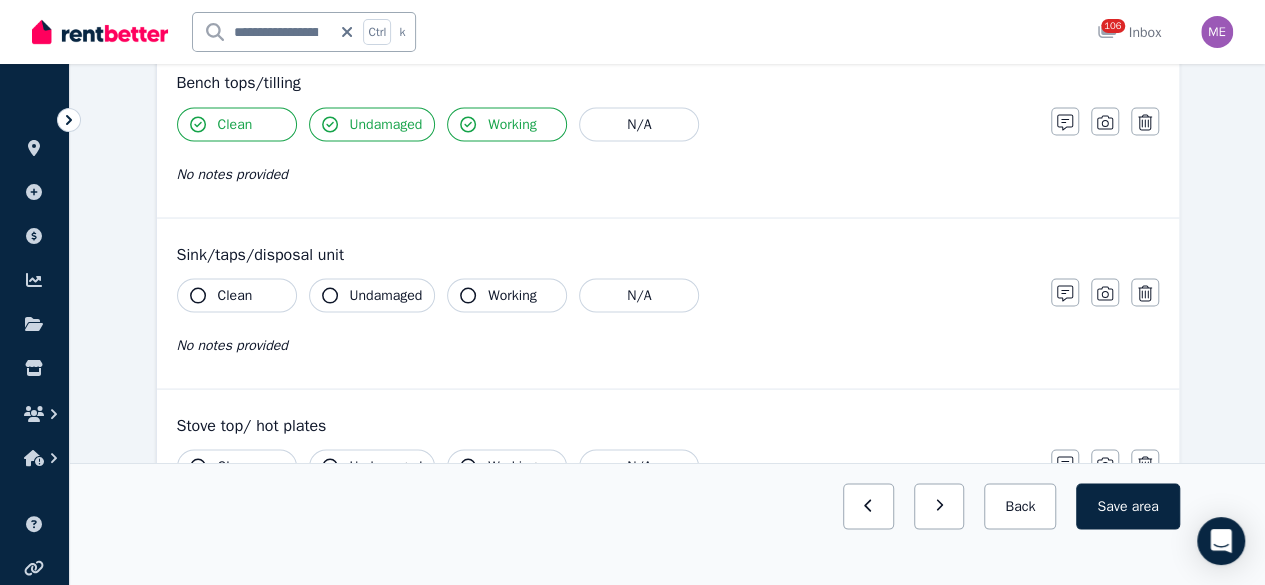 click on "Clean" at bounding box center [237, 295] 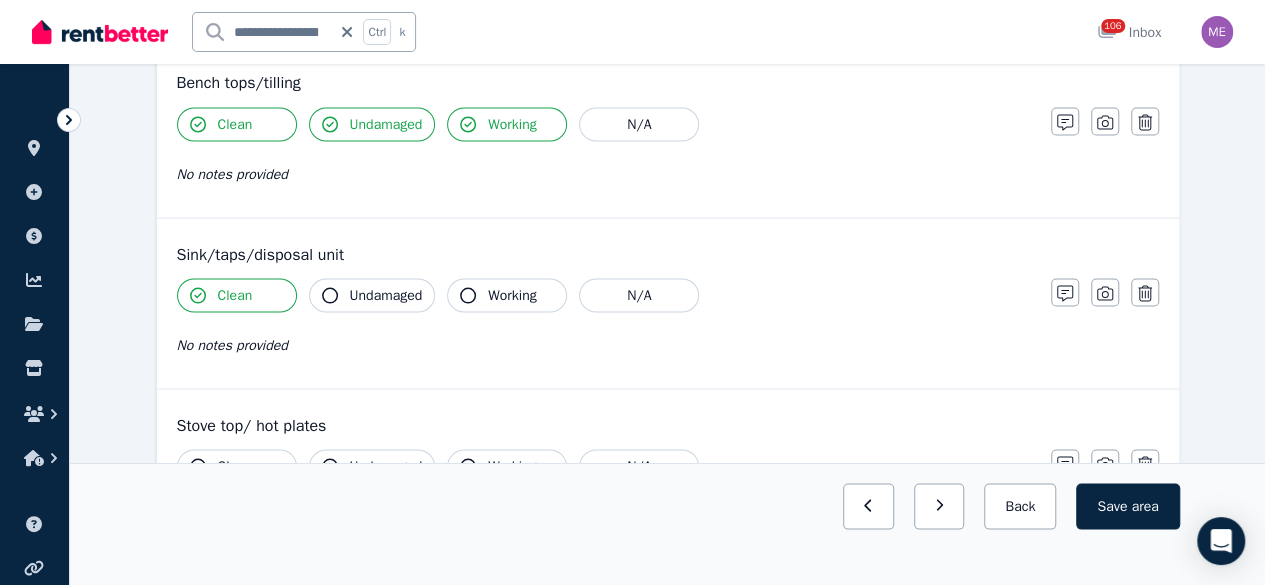 click on "Undamaged" at bounding box center (372, 295) 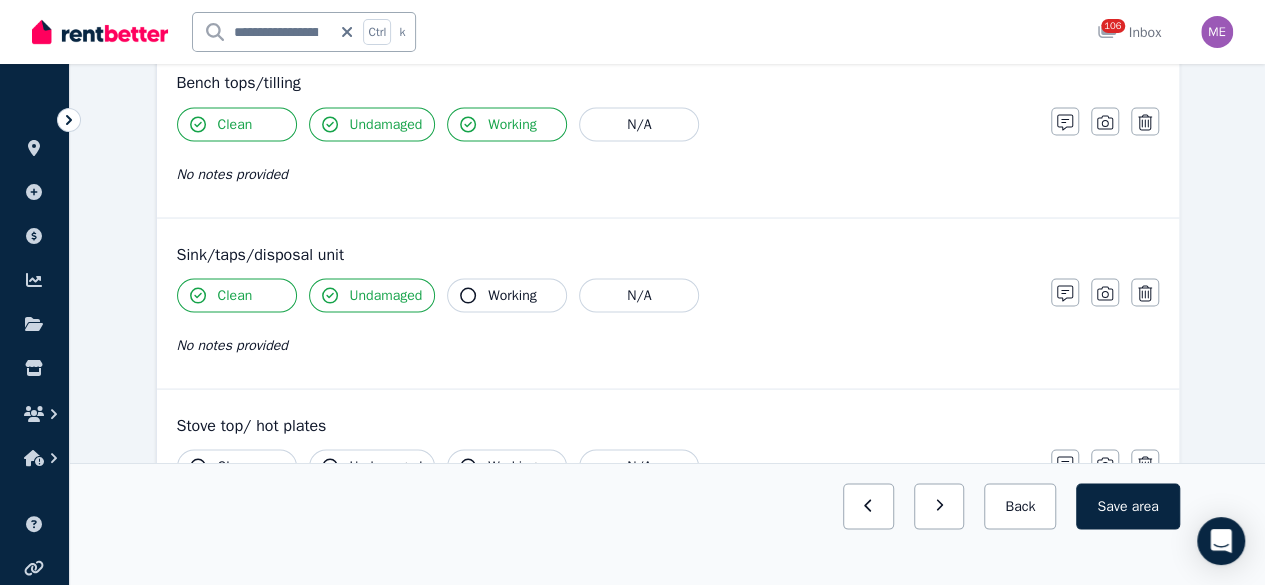 click on "Working" at bounding box center [507, 295] 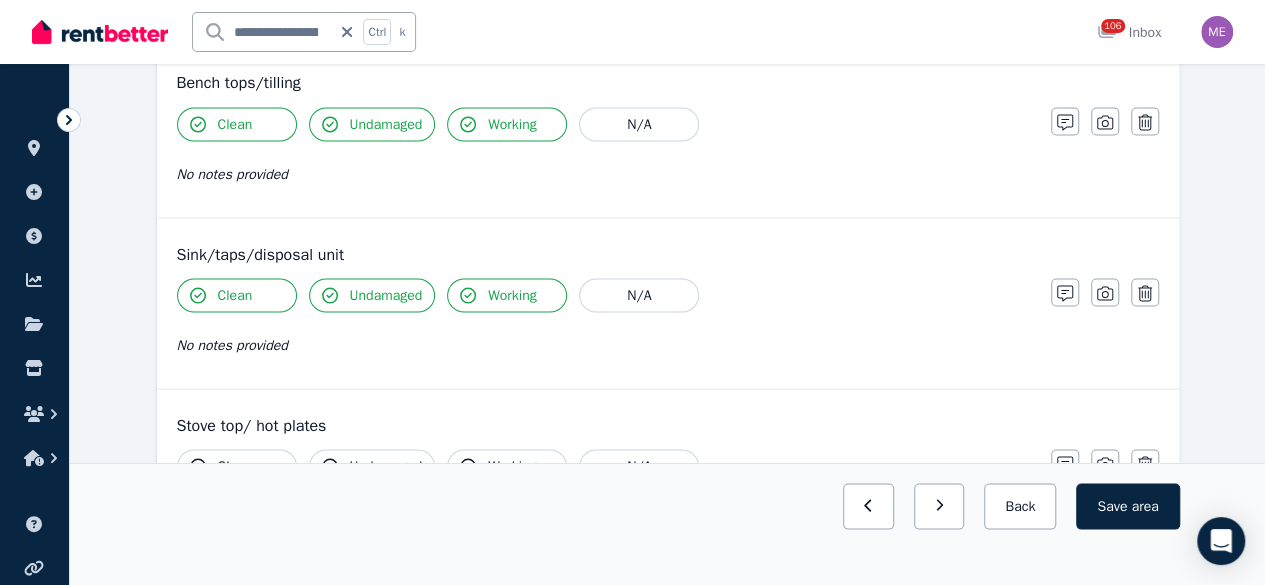 click on "Clean" at bounding box center (237, 466) 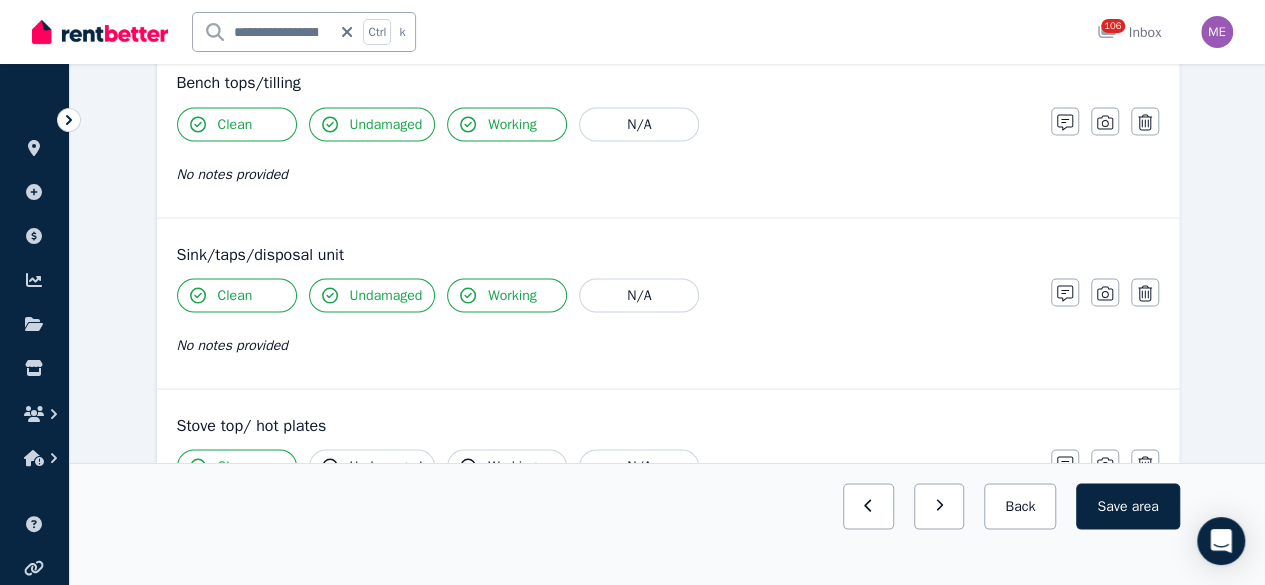 click on "Undamaged" at bounding box center [386, 466] 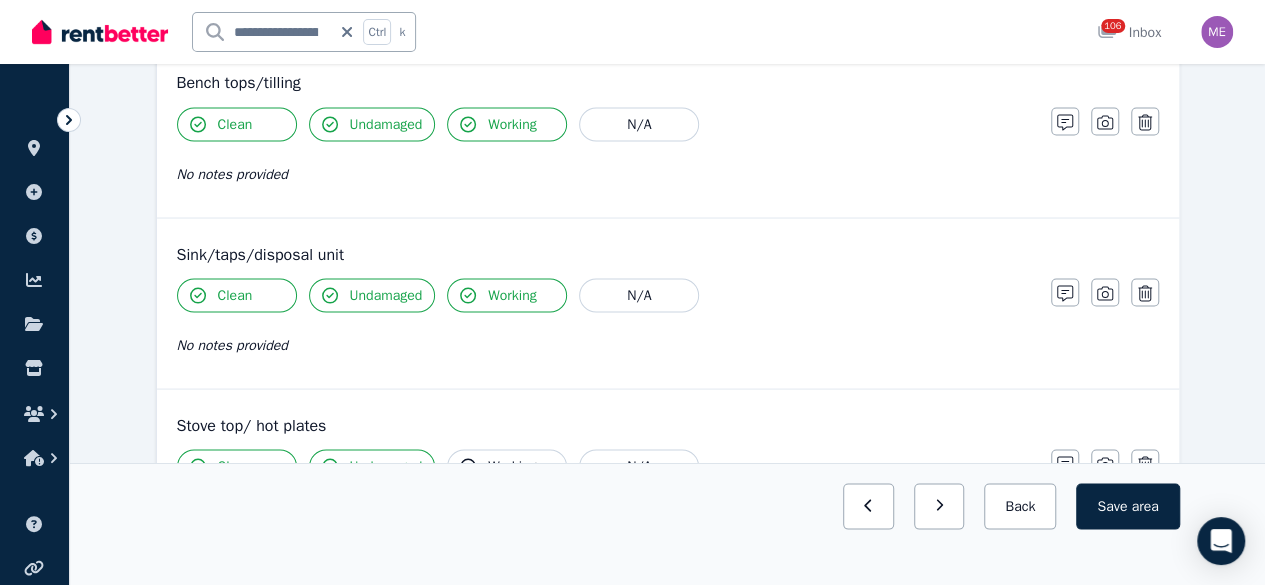 click on "Working" at bounding box center (507, 466) 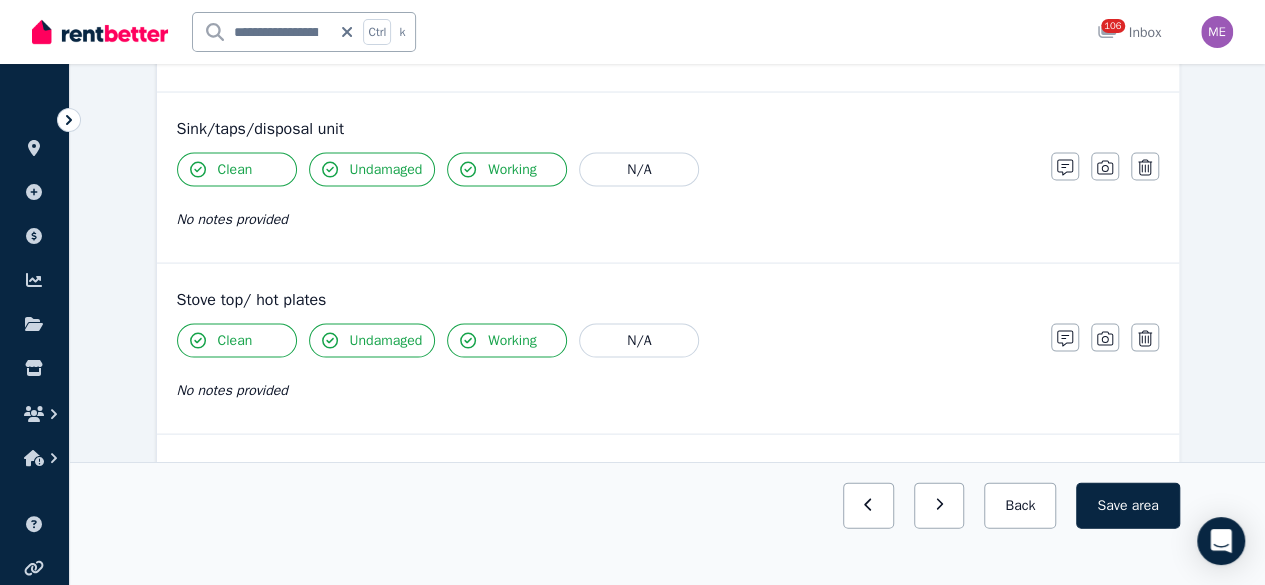 scroll, scrollTop: 2100, scrollLeft: 0, axis: vertical 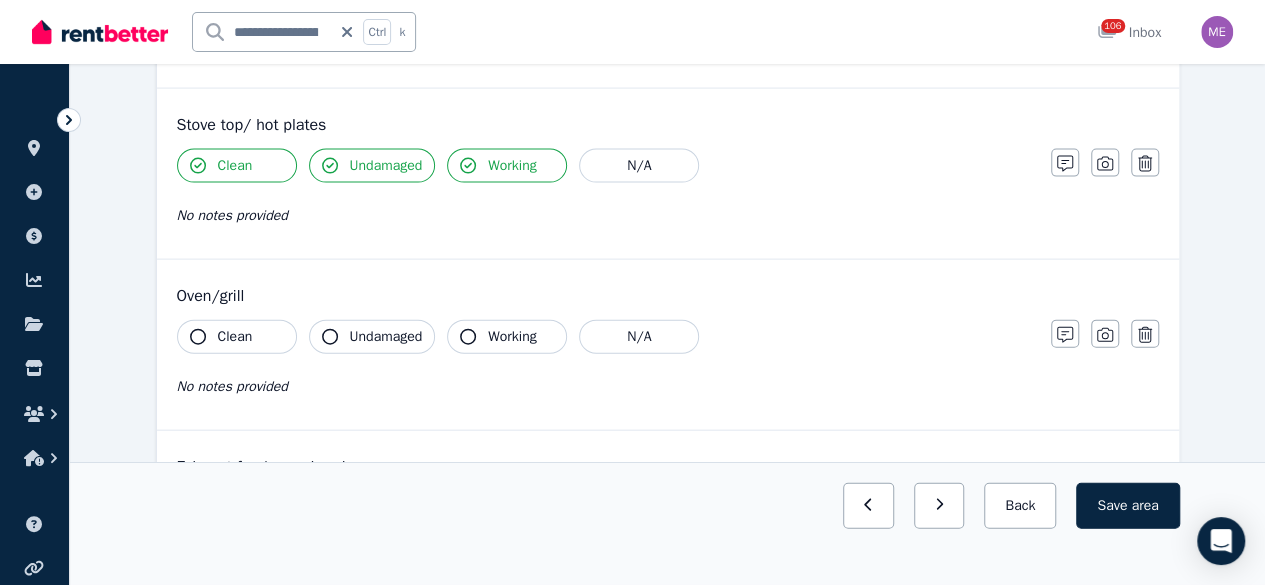 click on "Clean" at bounding box center [235, 337] 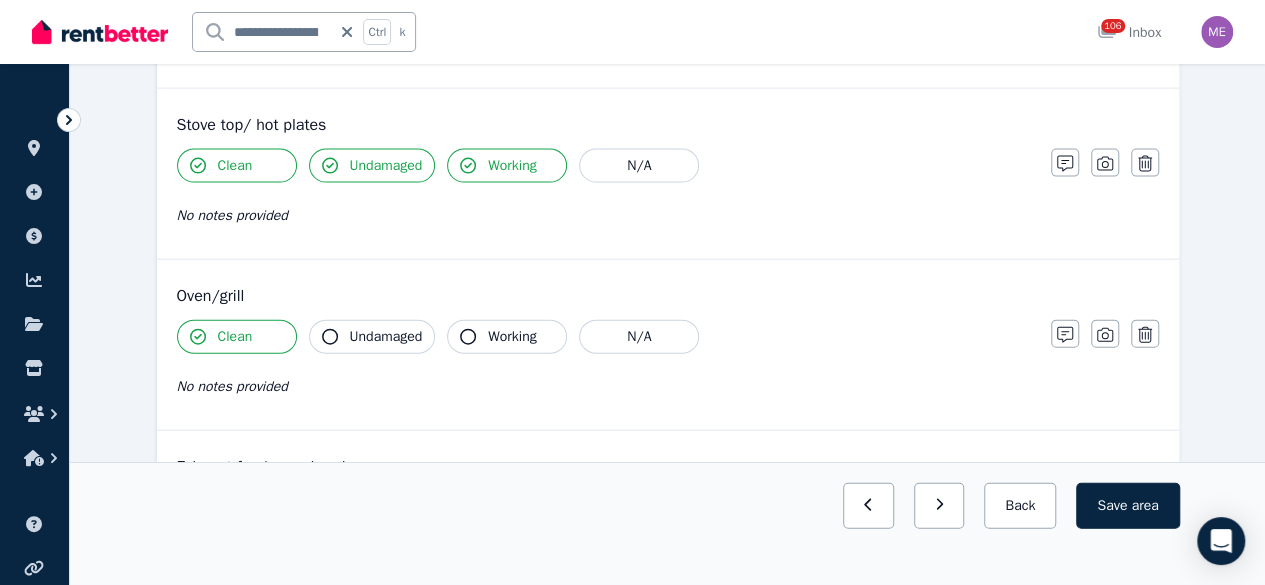 click on "Undamaged" at bounding box center (386, 337) 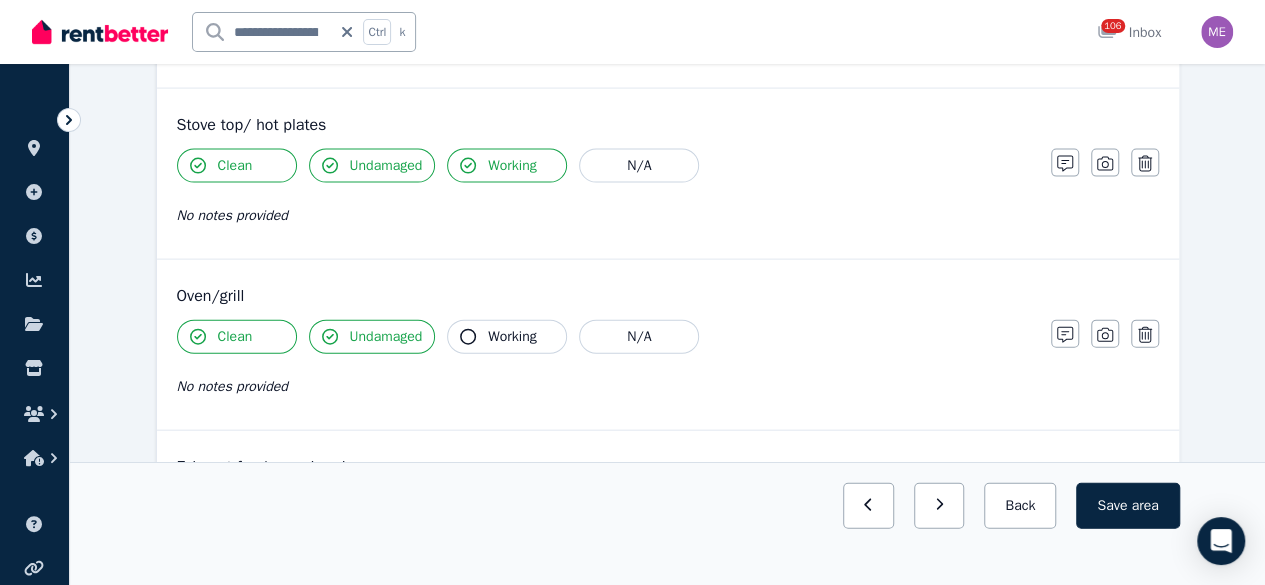 click 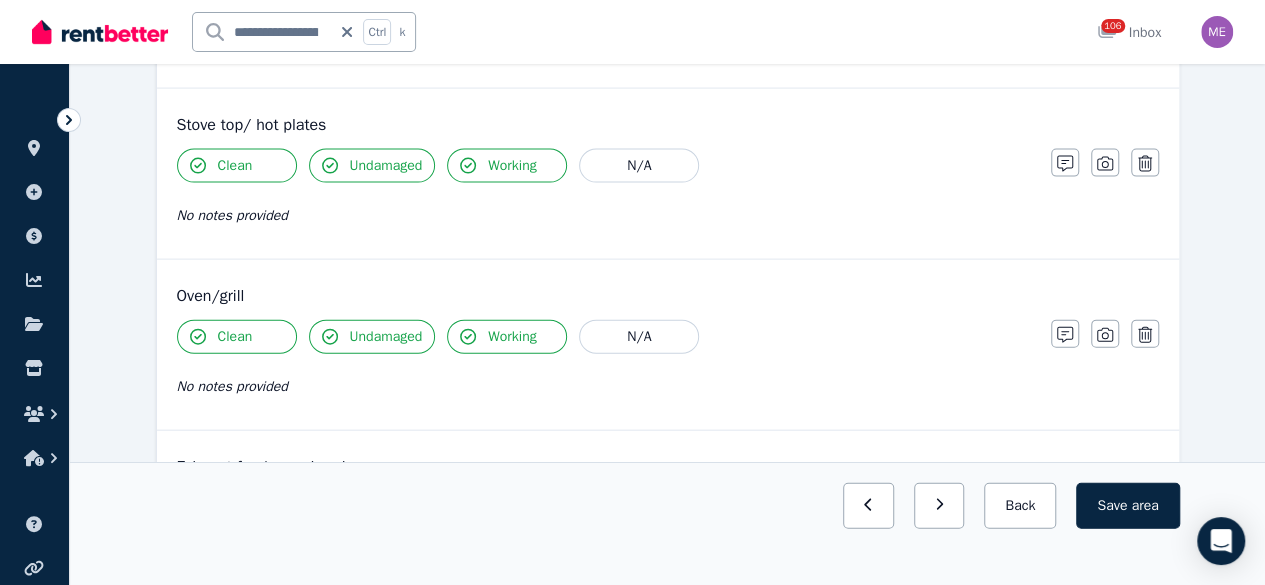 drag, startPoint x: 236, startPoint y: 487, endPoint x: 294, endPoint y: 487, distance: 58 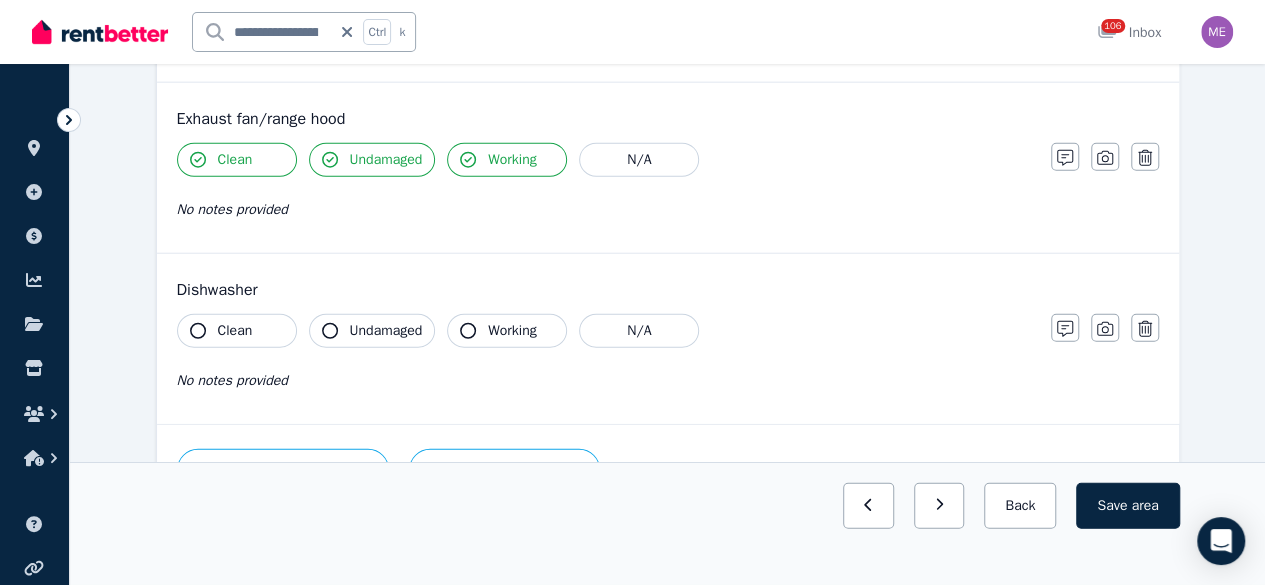 scroll, scrollTop: 2500, scrollLeft: 0, axis: vertical 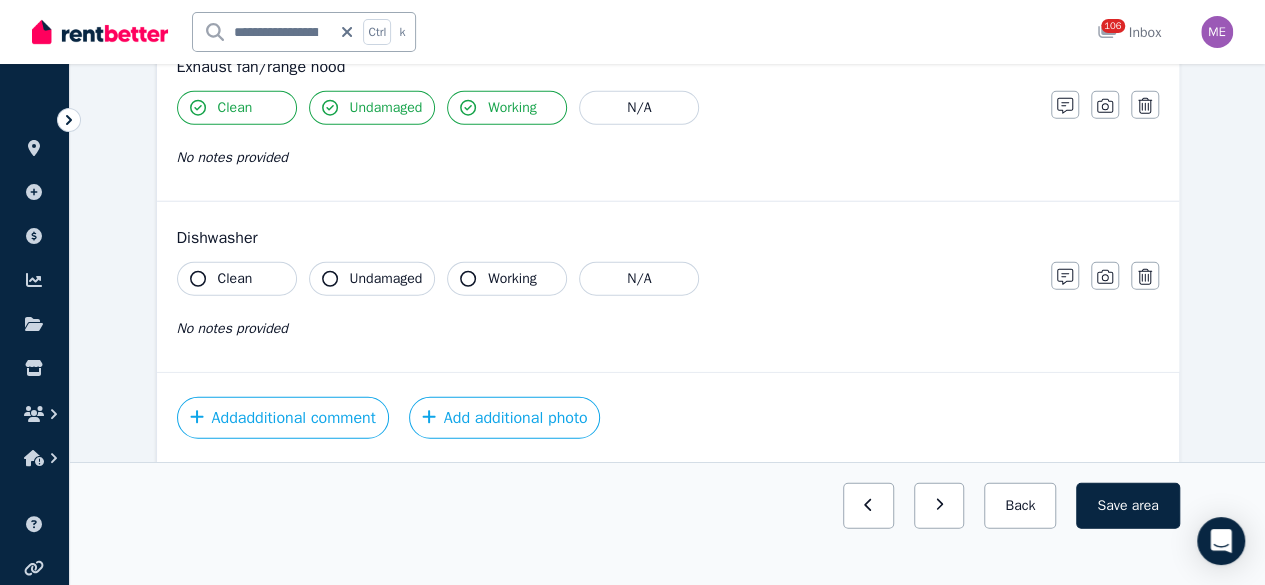 click on "Clean" at bounding box center (235, 279) 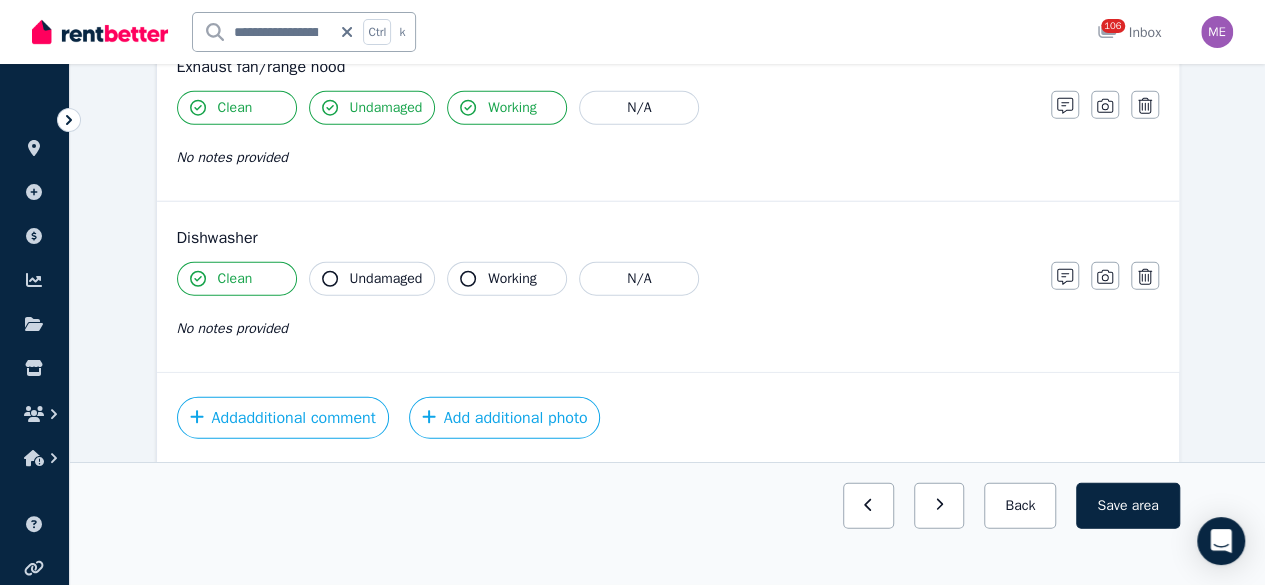 click on "Undamaged" at bounding box center (386, 279) 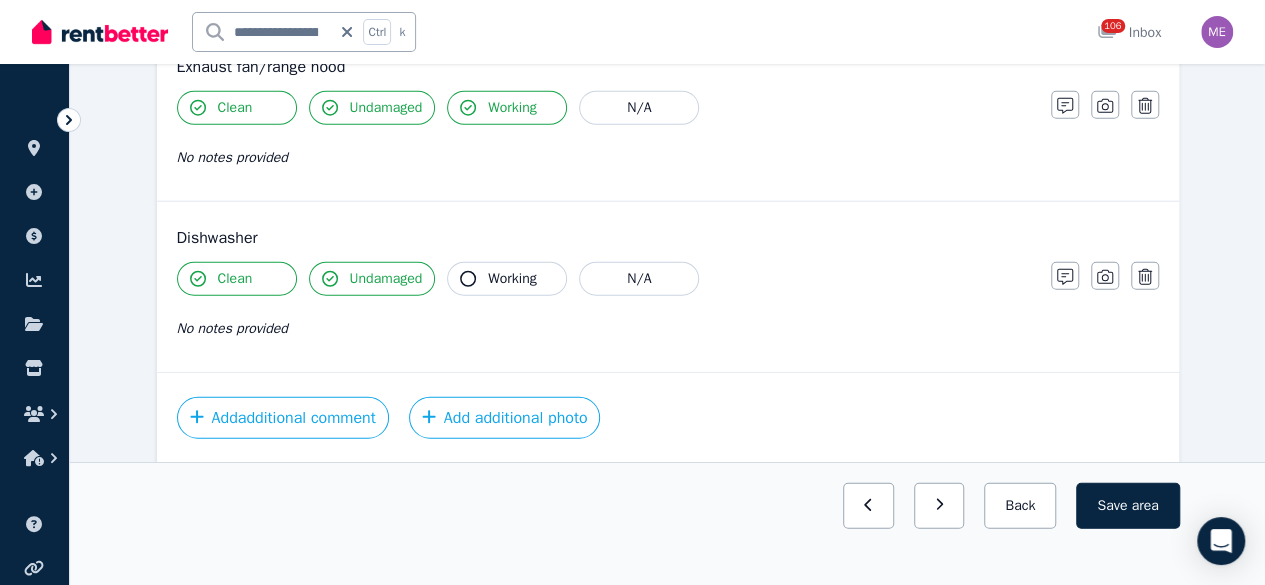 click on "Working" at bounding box center (507, 279) 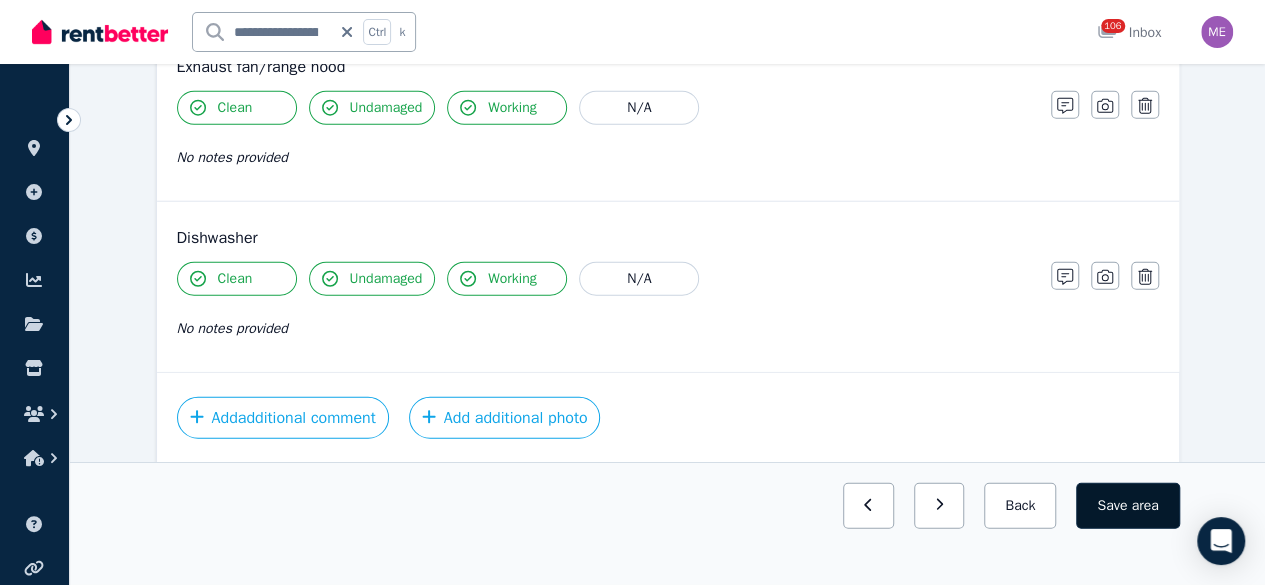 click on "Save   area" at bounding box center (1127, 506) 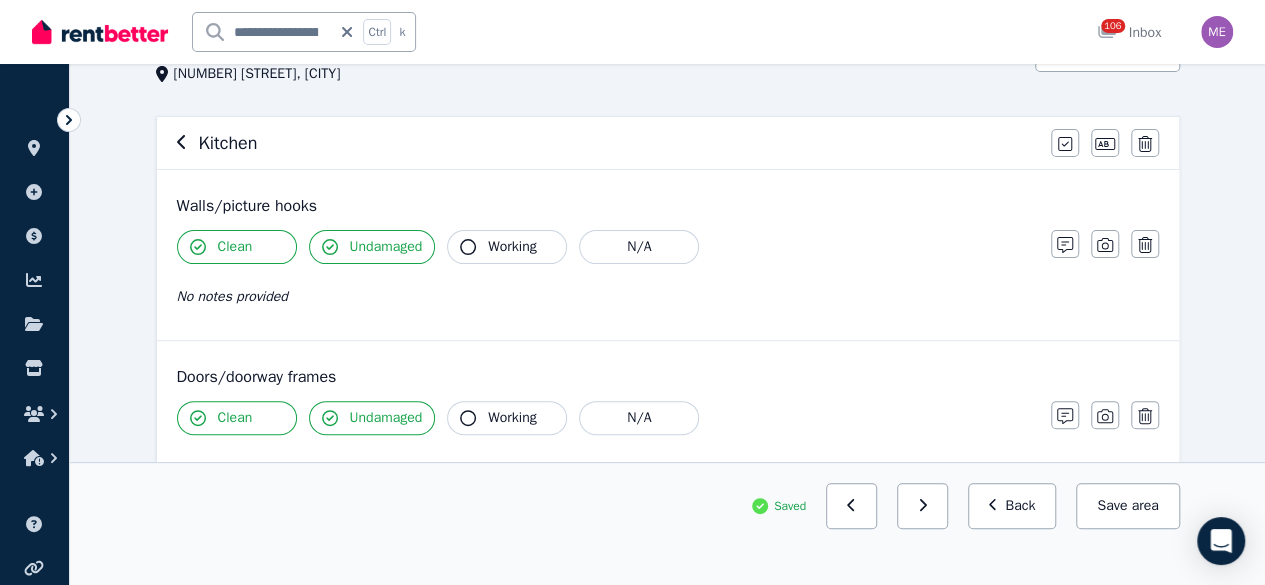 scroll, scrollTop: 0, scrollLeft: 0, axis: both 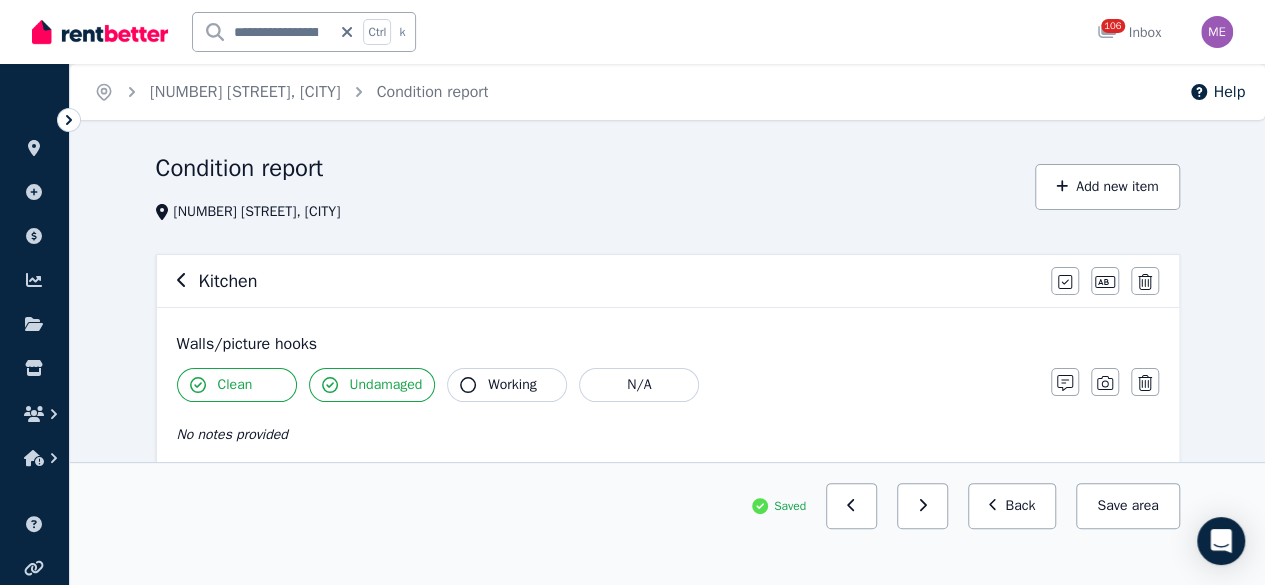click 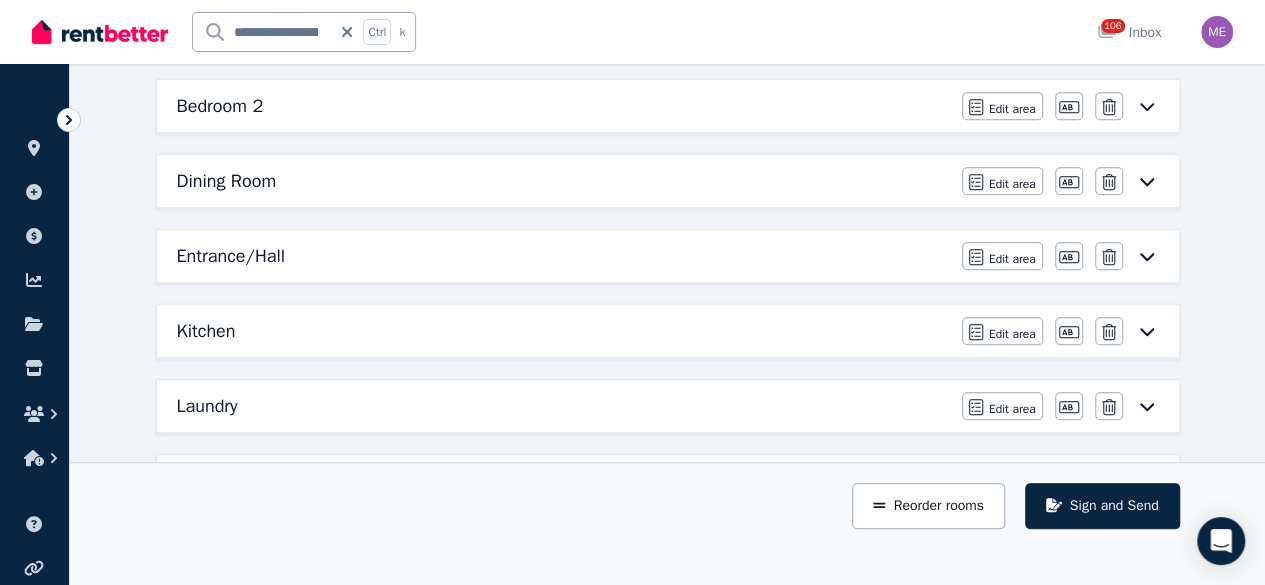 scroll, scrollTop: 600, scrollLeft: 0, axis: vertical 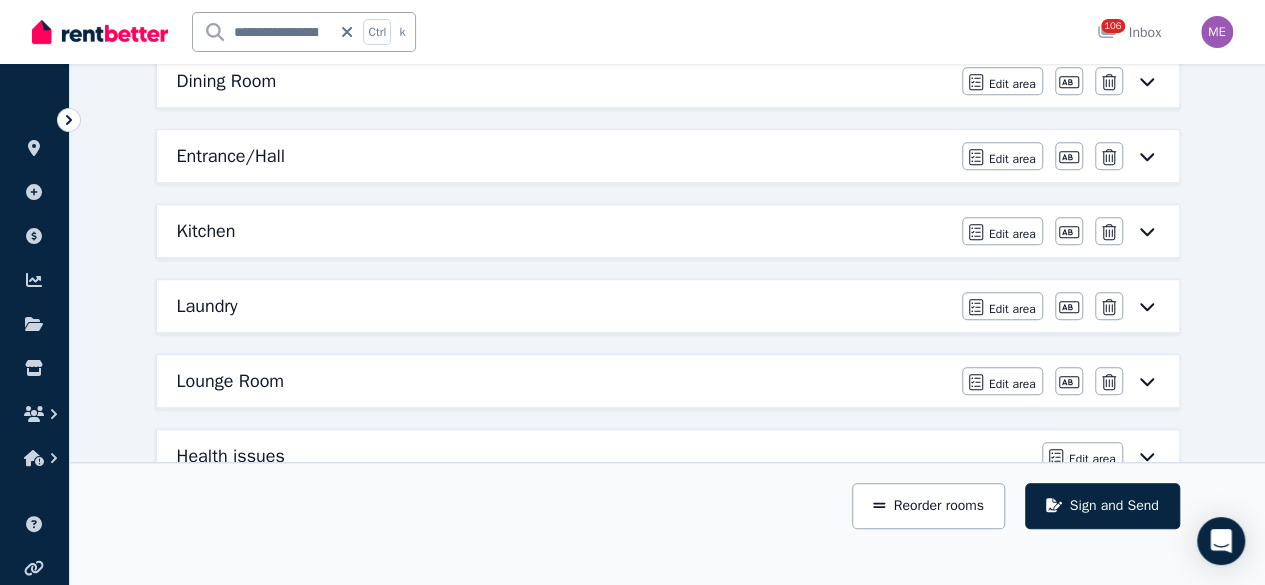 click on "Laundry" at bounding box center (563, 306) 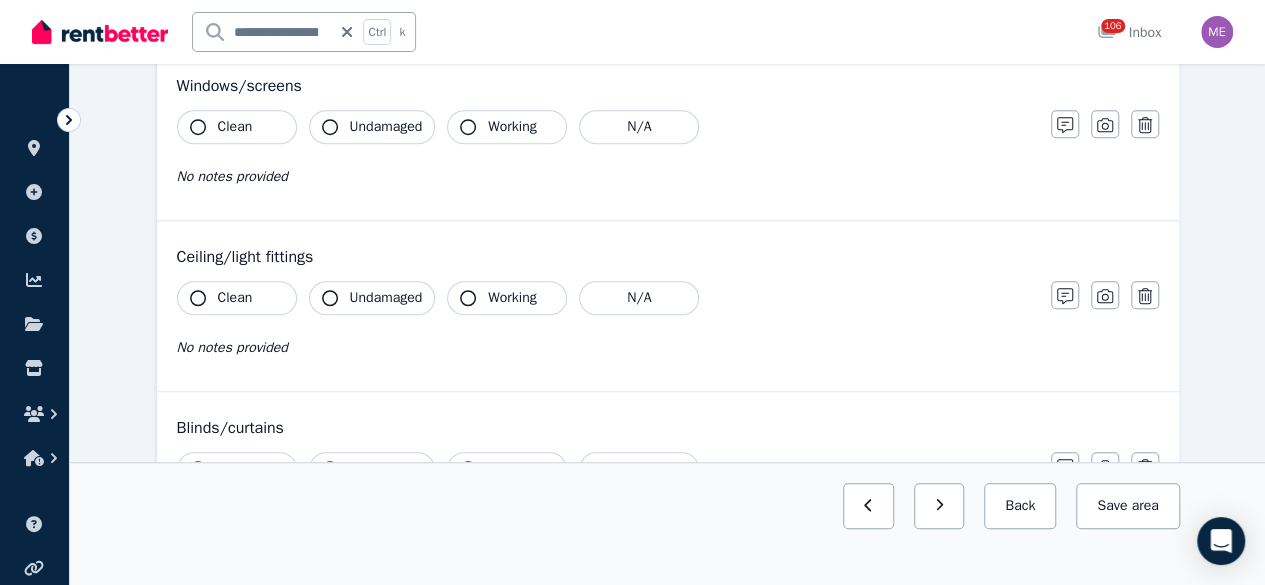 scroll, scrollTop: 0, scrollLeft: 0, axis: both 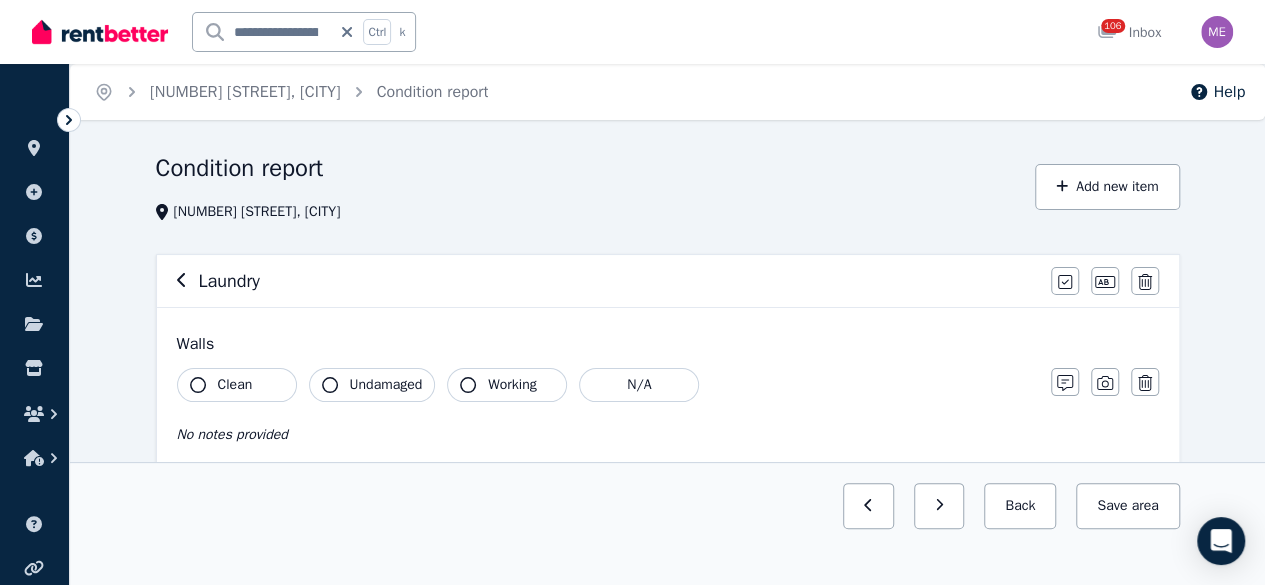 click on "Walls Clean Undamaged Working N/A No notes provided Notes Photo Delete" at bounding box center [668, 393] 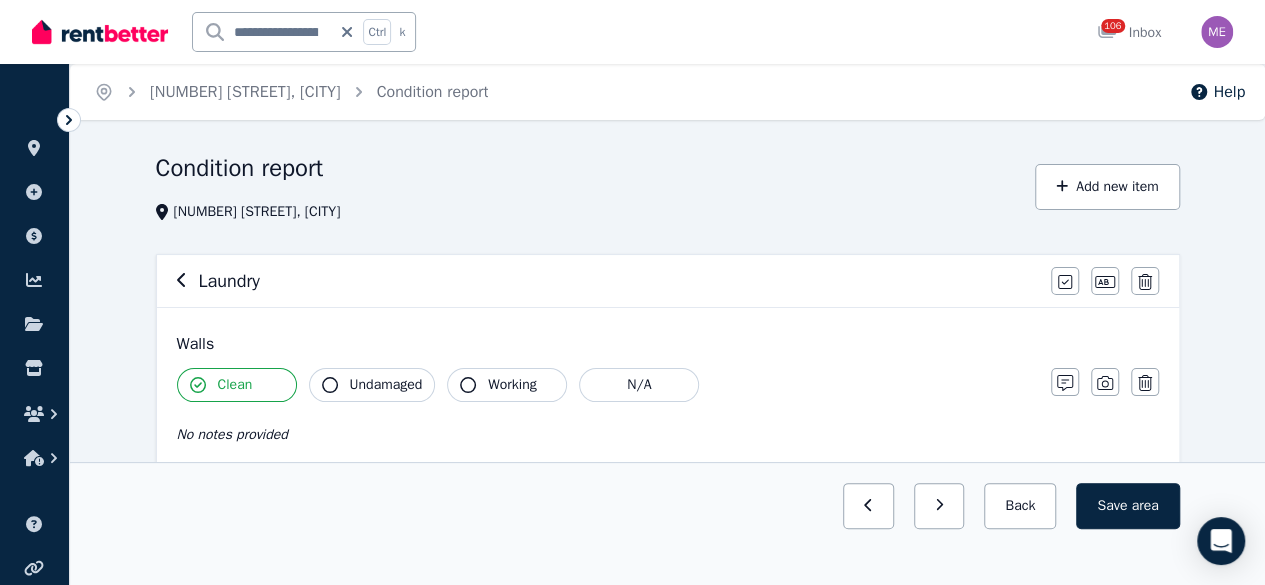 click on "Undamaged" at bounding box center (386, 385) 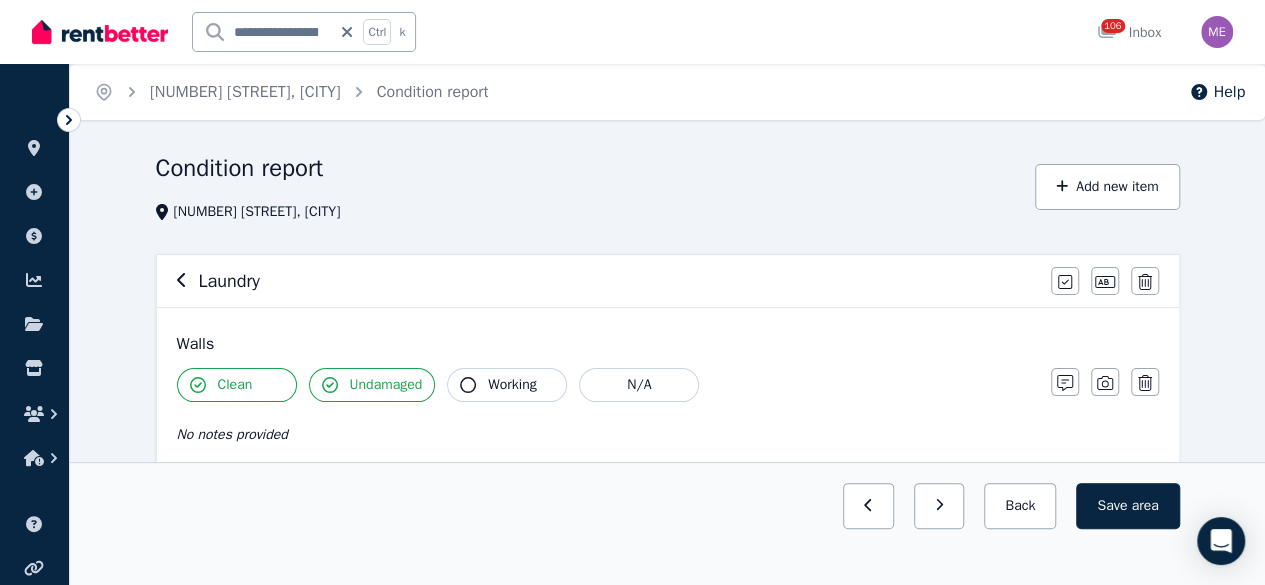 click 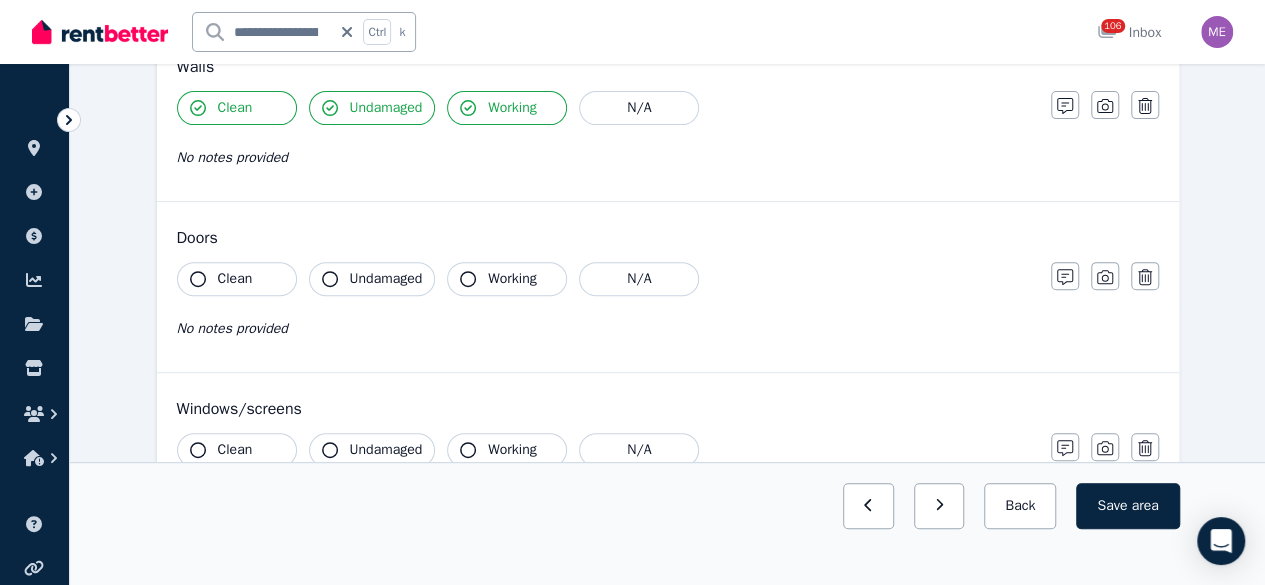 scroll, scrollTop: 300, scrollLeft: 0, axis: vertical 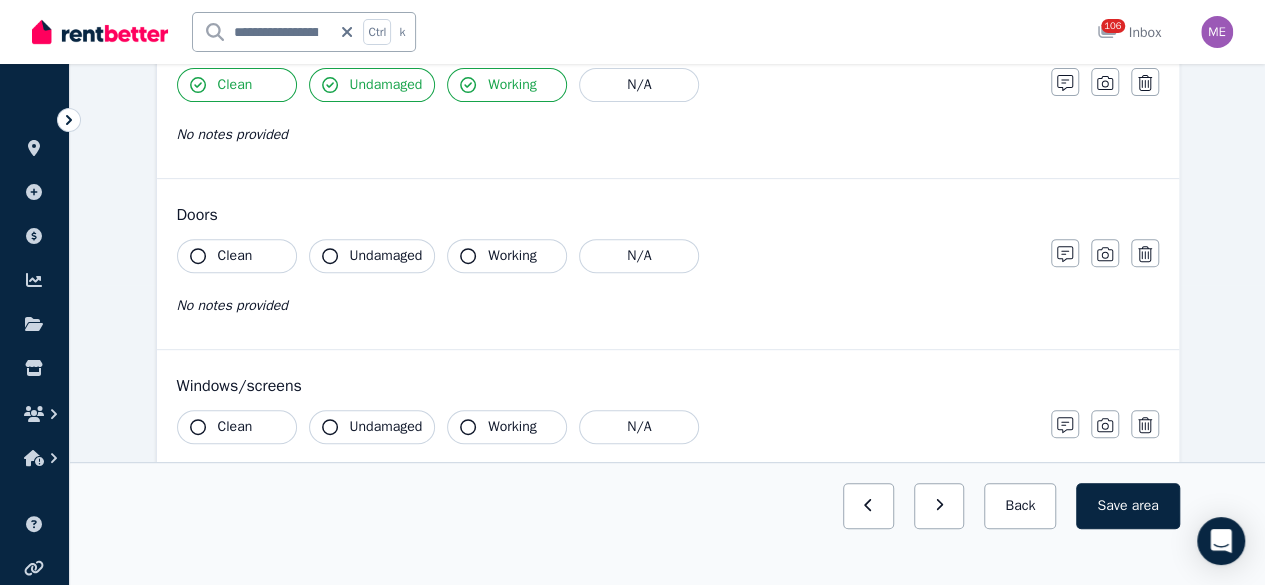 click on "Clean" at bounding box center (237, 256) 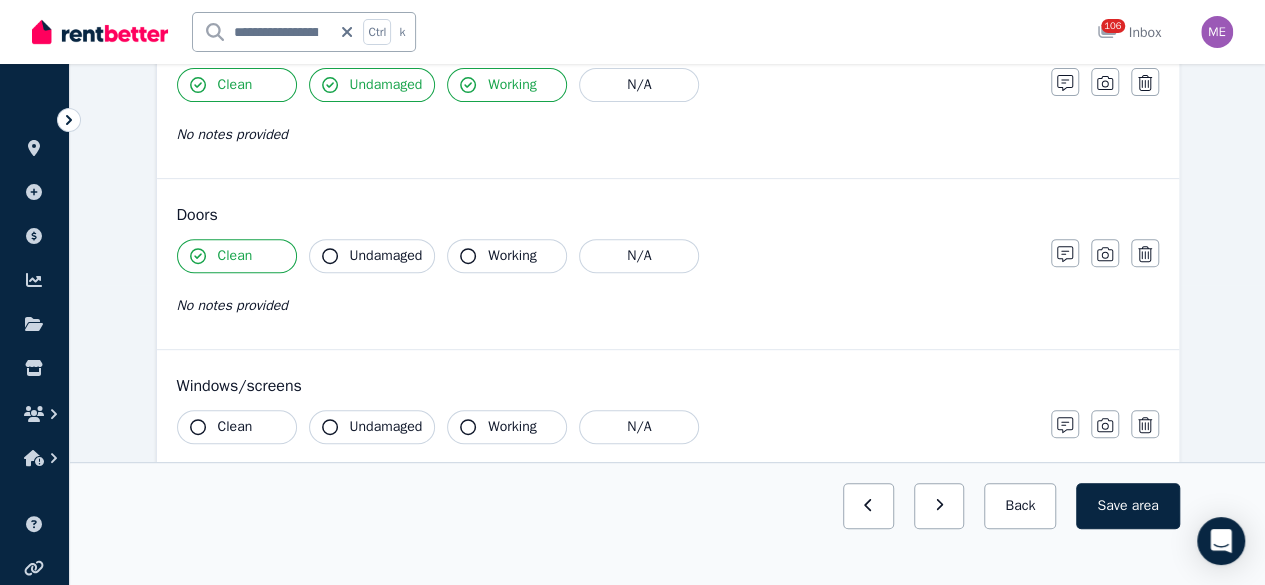 drag, startPoint x: 356, startPoint y: 253, endPoint x: 494, endPoint y: 253, distance: 138 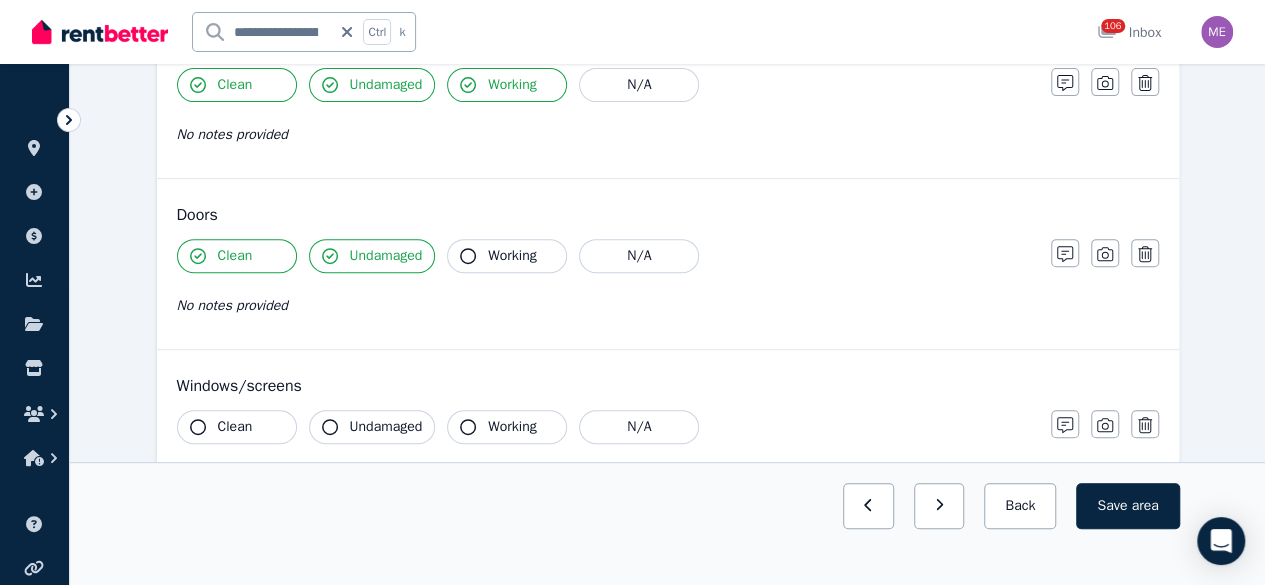 click on "Working" at bounding box center [512, 256] 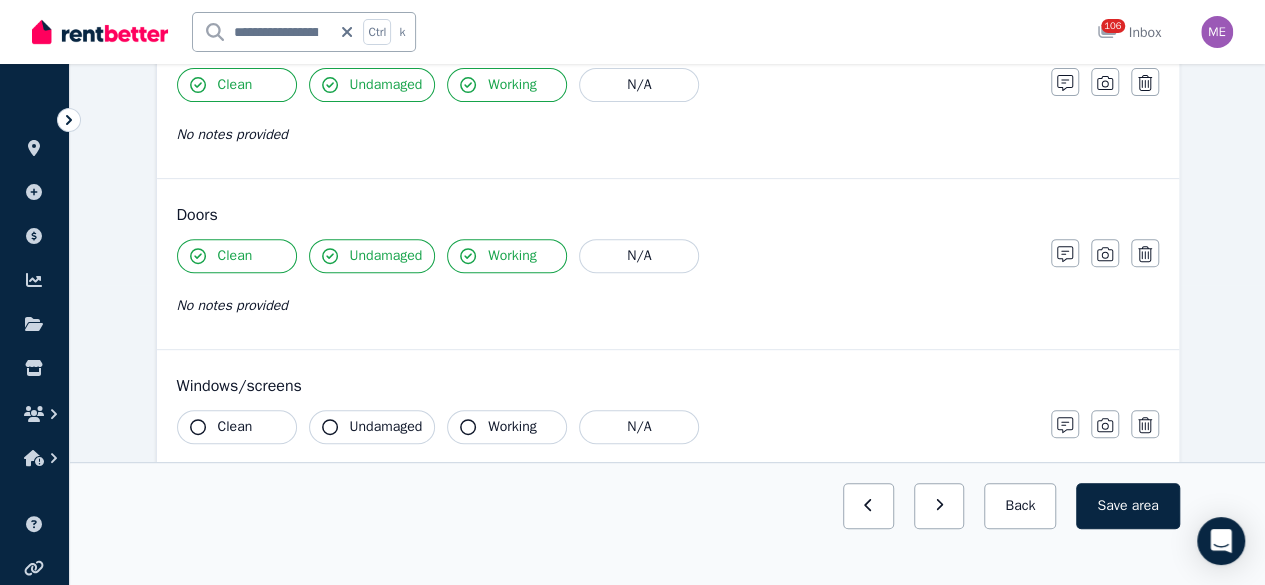click on "Clean" at bounding box center (237, 427) 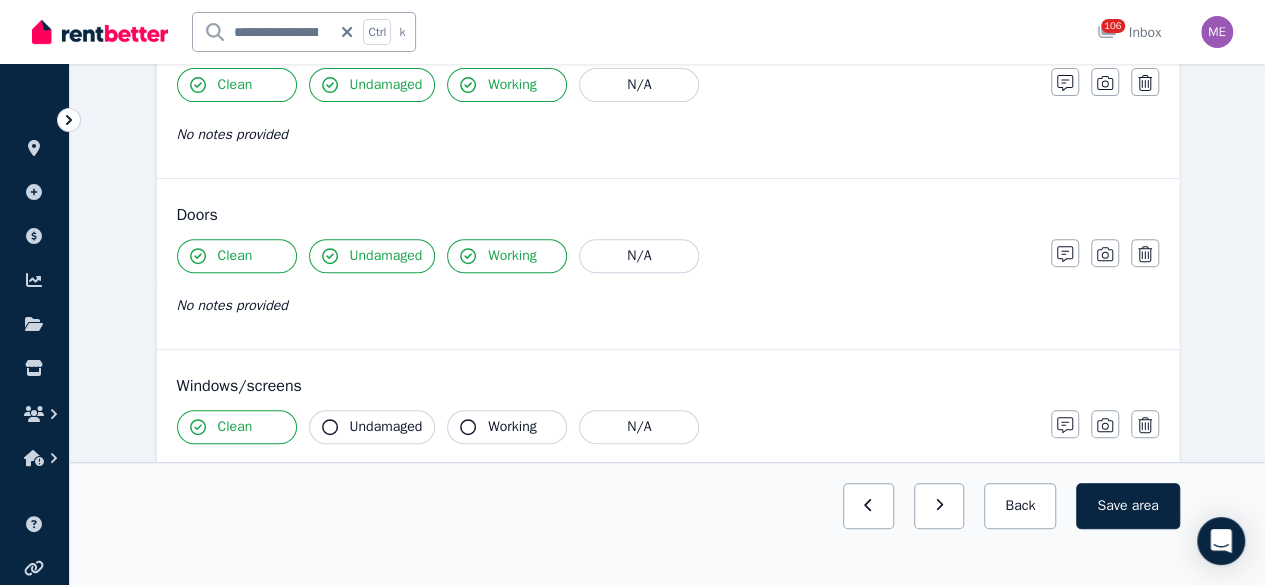 click on "Undamaged" at bounding box center [386, 427] 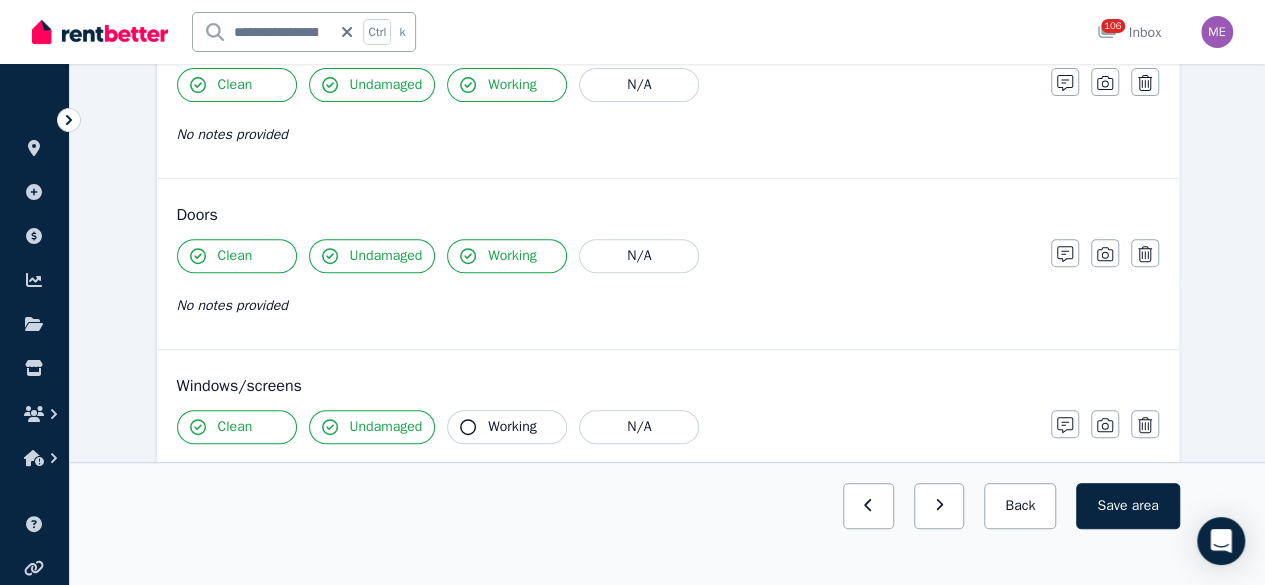 click on "Working" at bounding box center (507, 427) 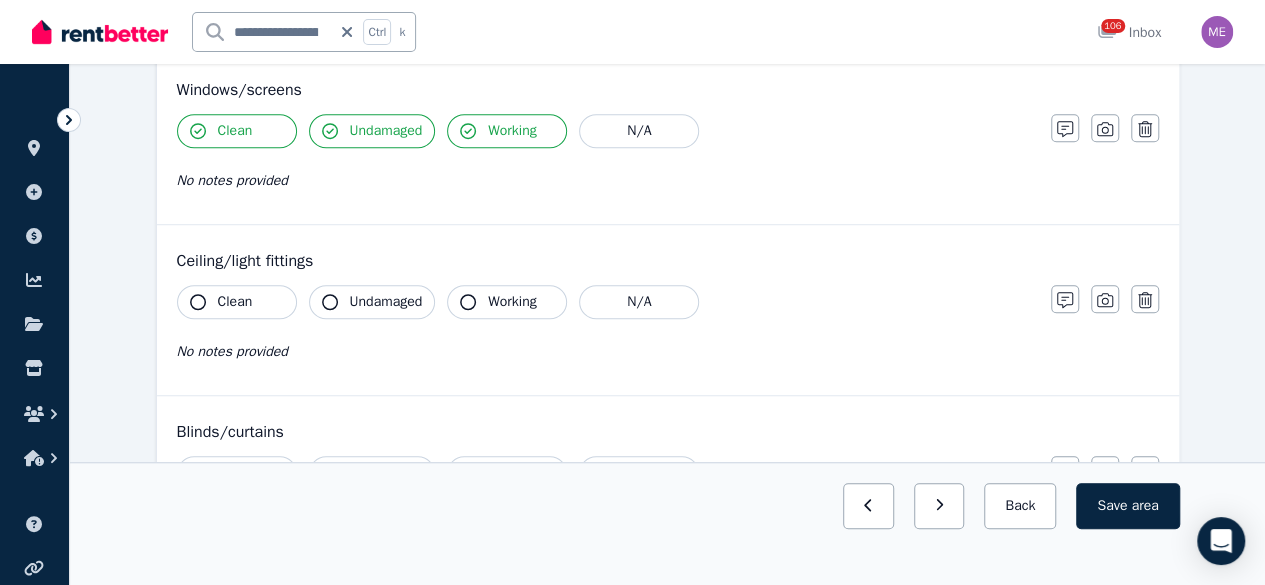 scroll, scrollTop: 600, scrollLeft: 0, axis: vertical 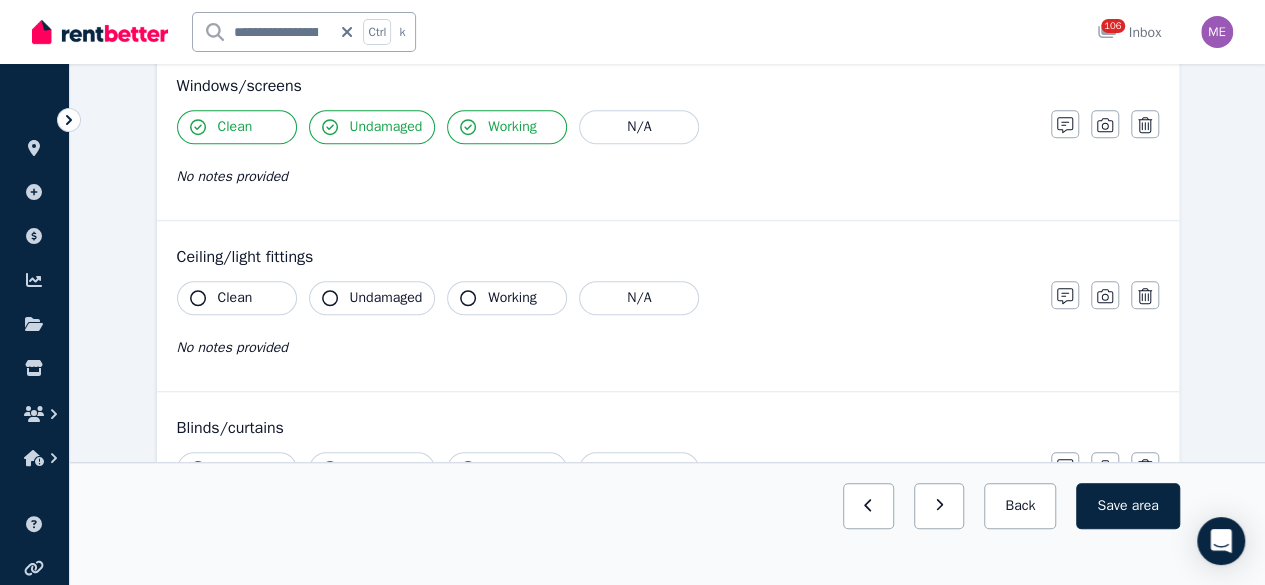click on "Clean" at bounding box center (235, 298) 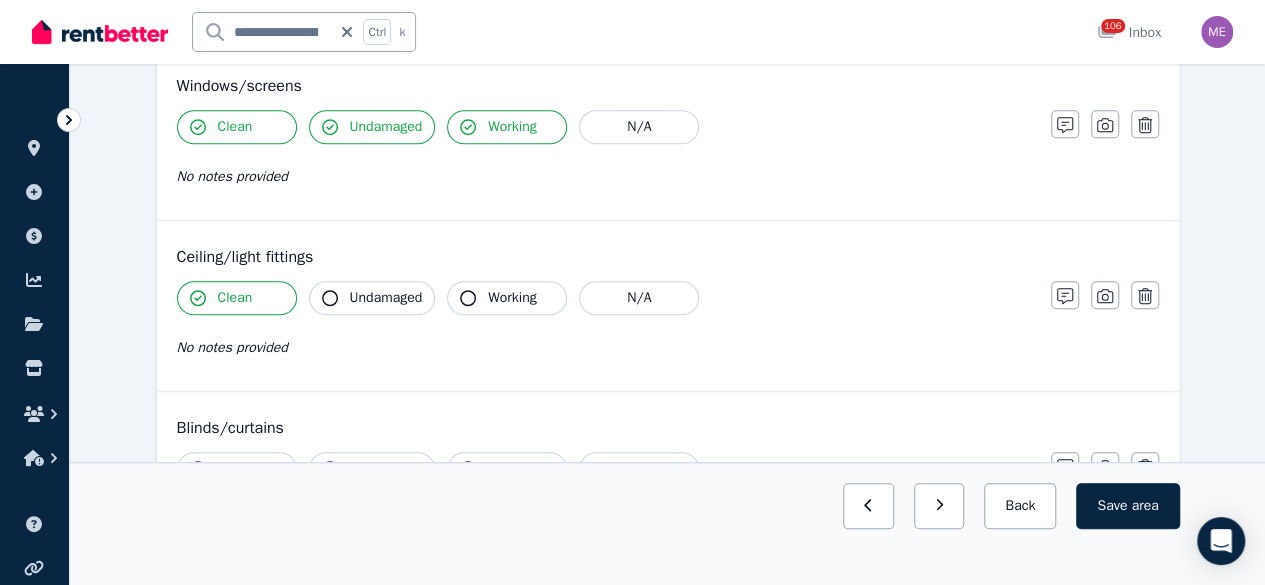 click on "Undamaged" at bounding box center [386, 298] 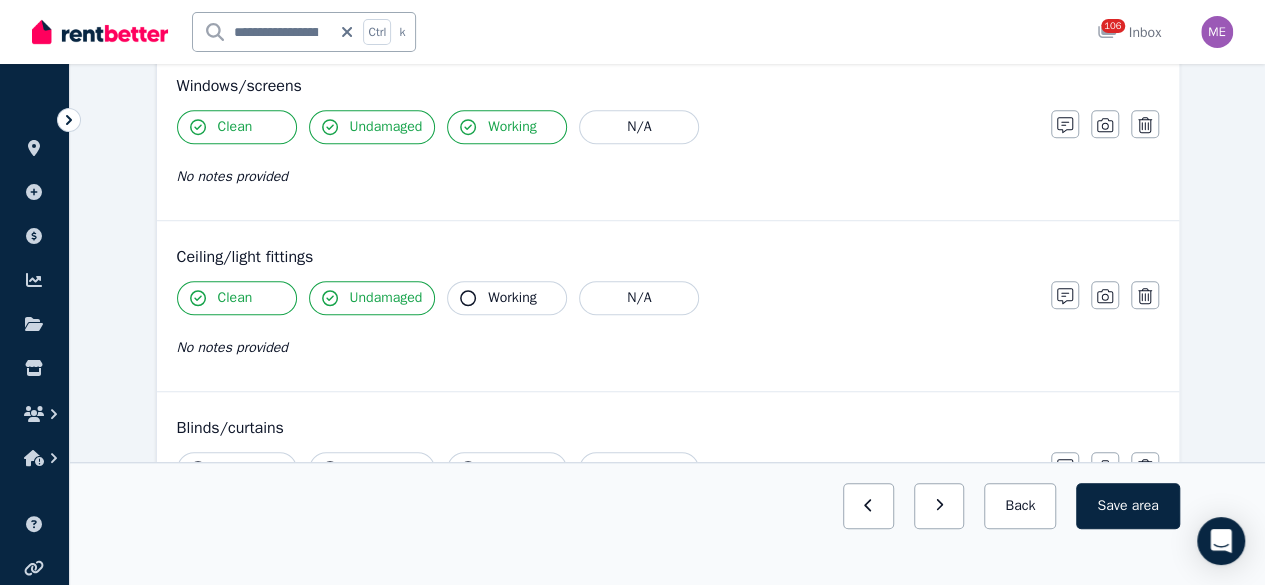 click on "Working" at bounding box center (507, 298) 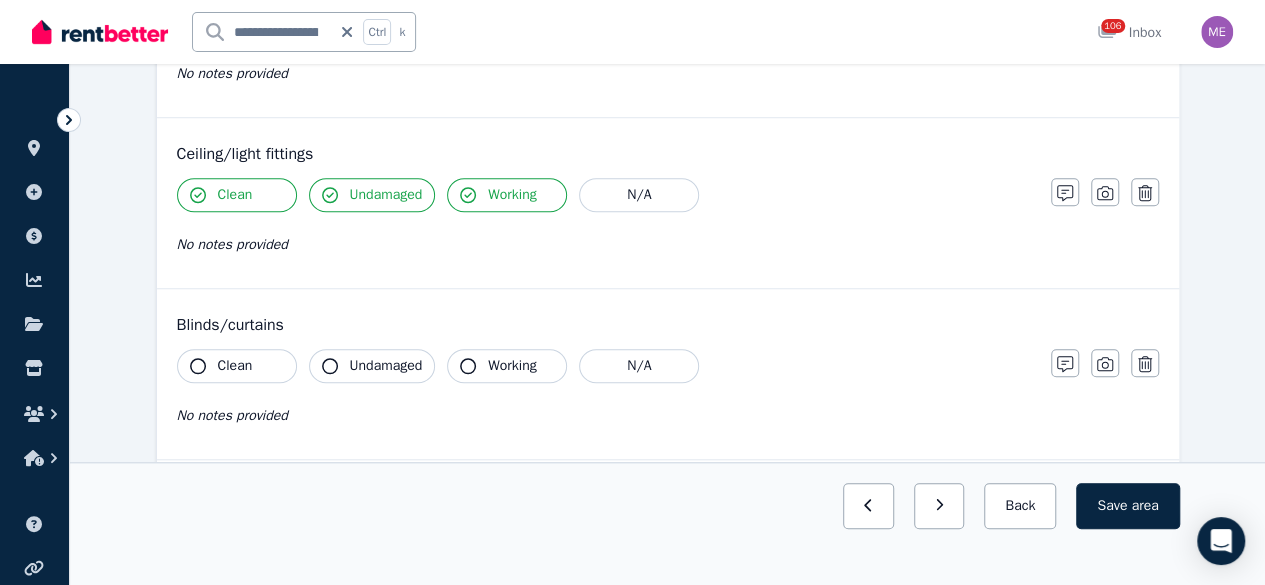 scroll, scrollTop: 800, scrollLeft: 0, axis: vertical 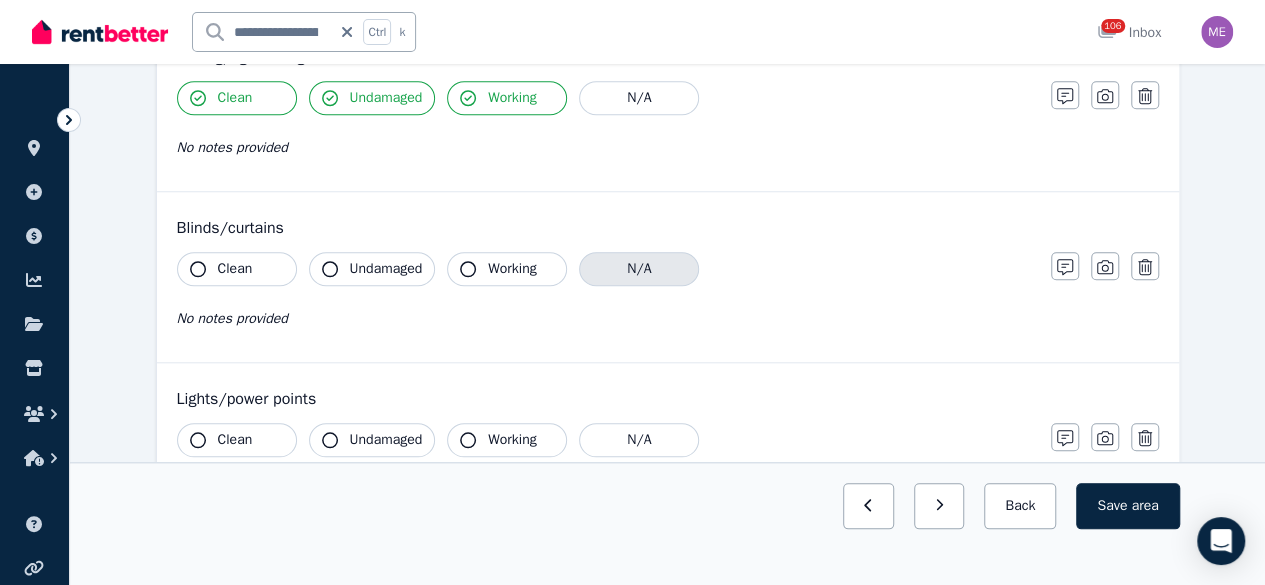 click on "N/A" at bounding box center (639, 269) 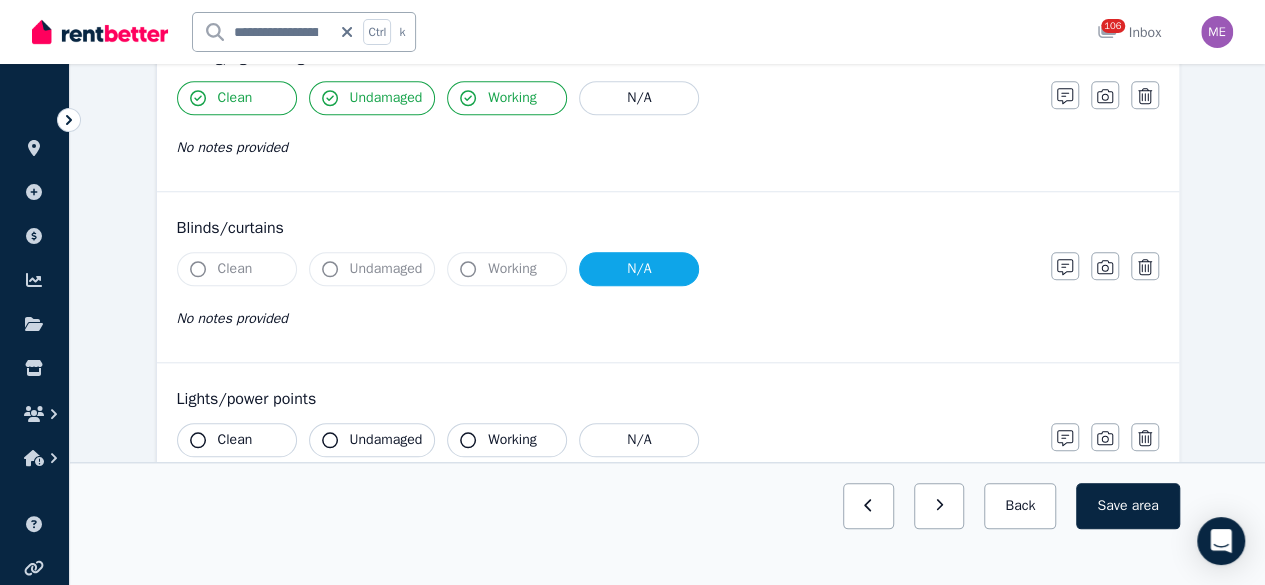 drag, startPoint x: 234, startPoint y: 433, endPoint x: 308, endPoint y: 435, distance: 74.02702 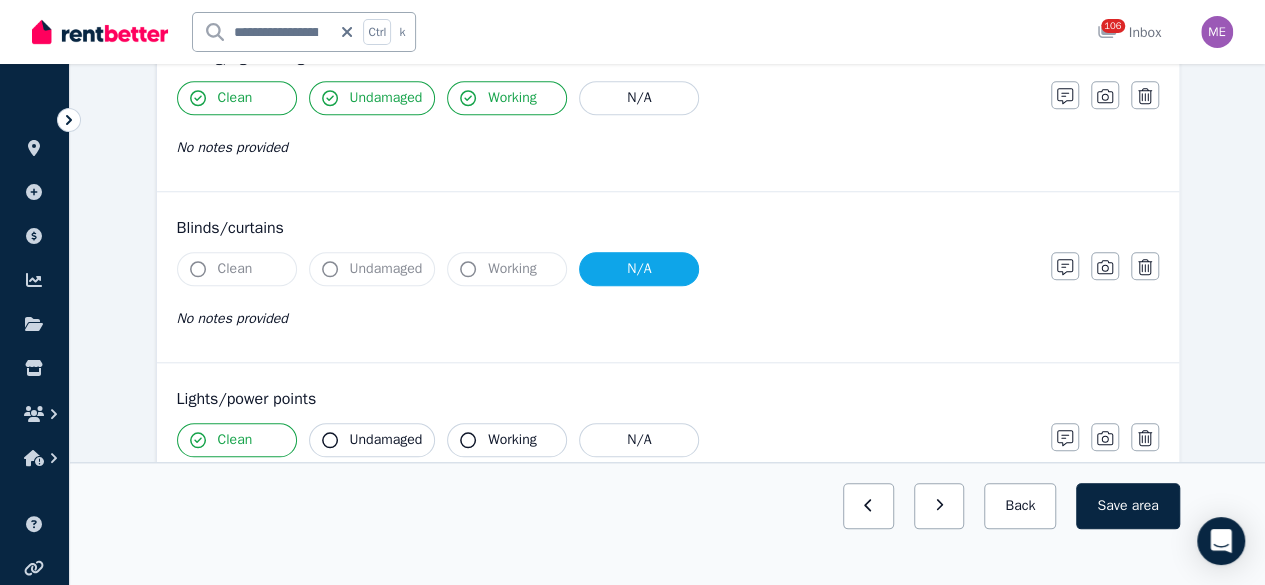 click 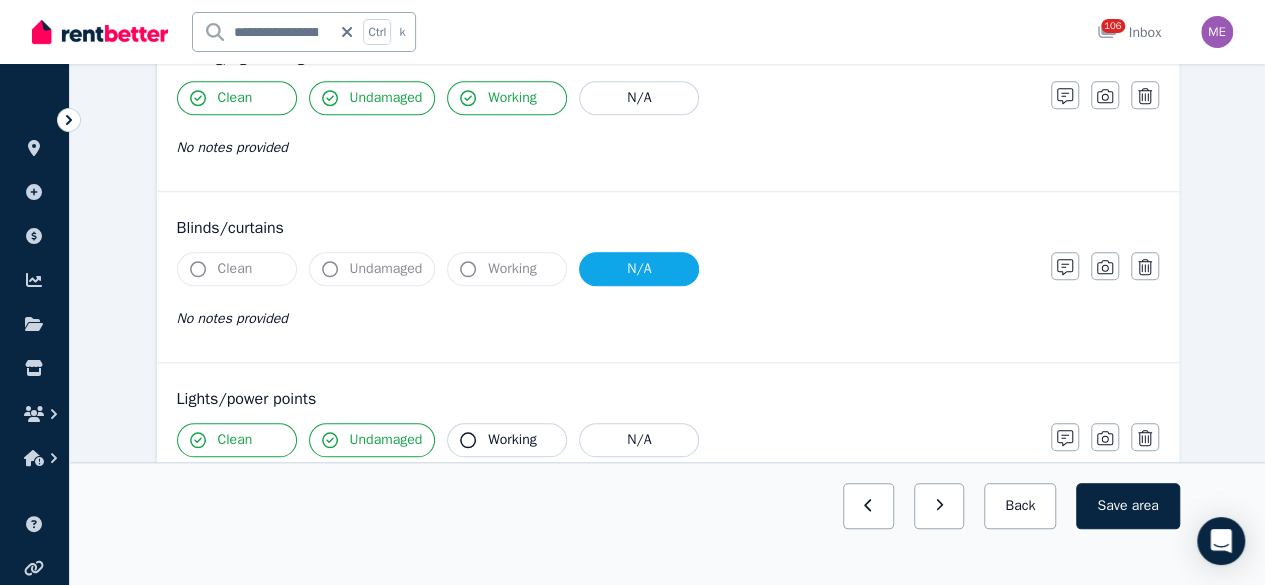 click 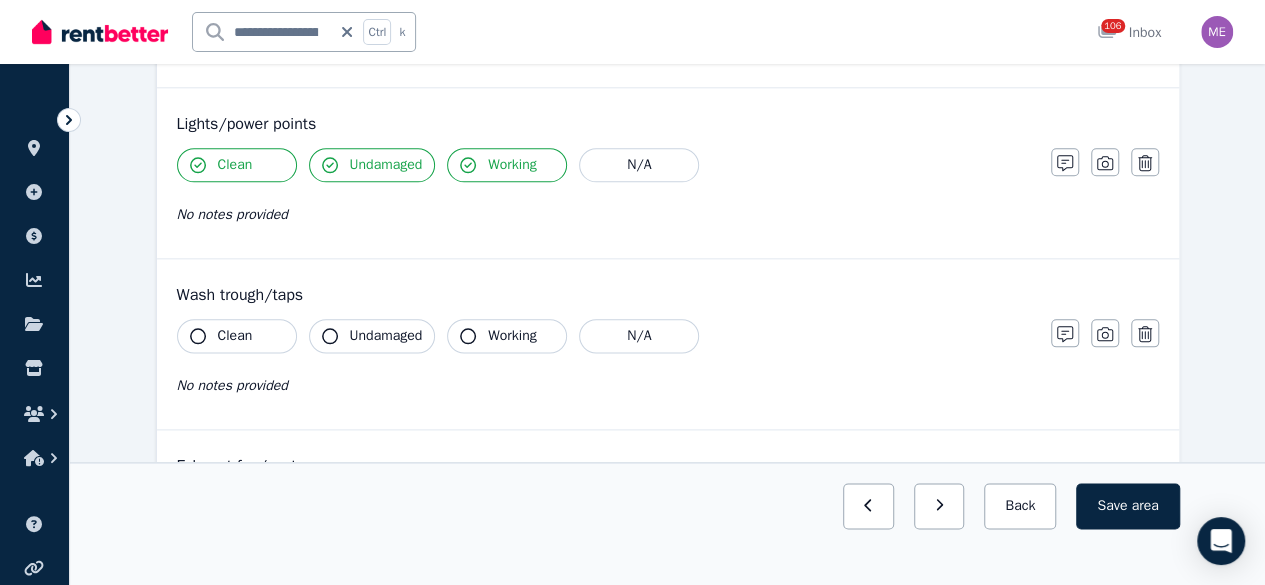 scroll, scrollTop: 1100, scrollLeft: 0, axis: vertical 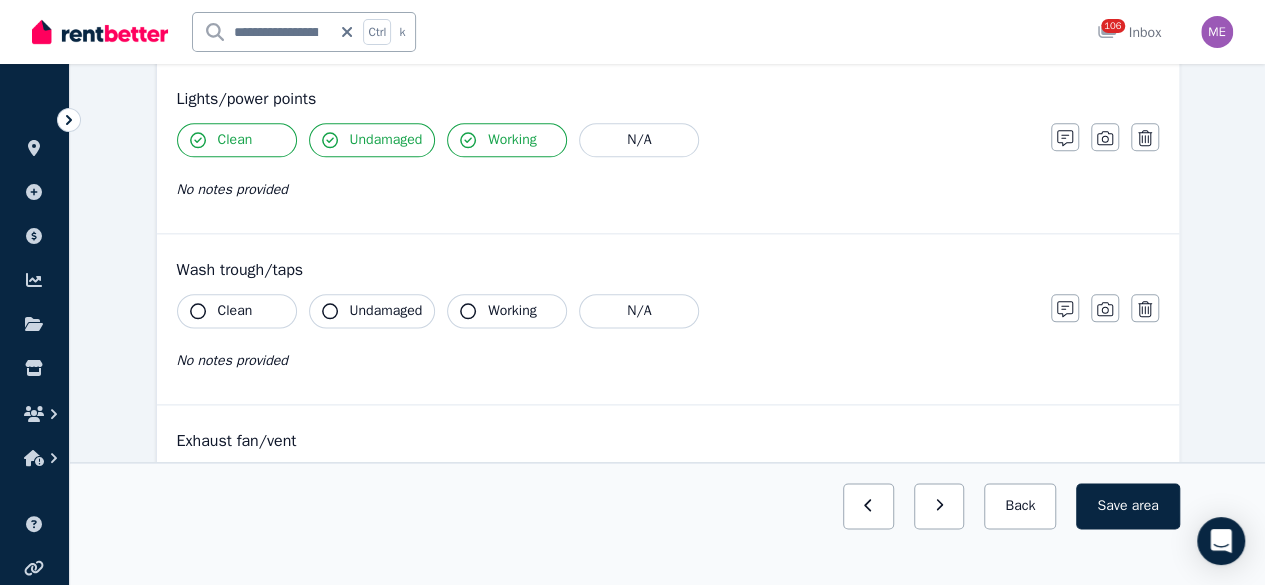 click on "Clean" at bounding box center [237, 311] 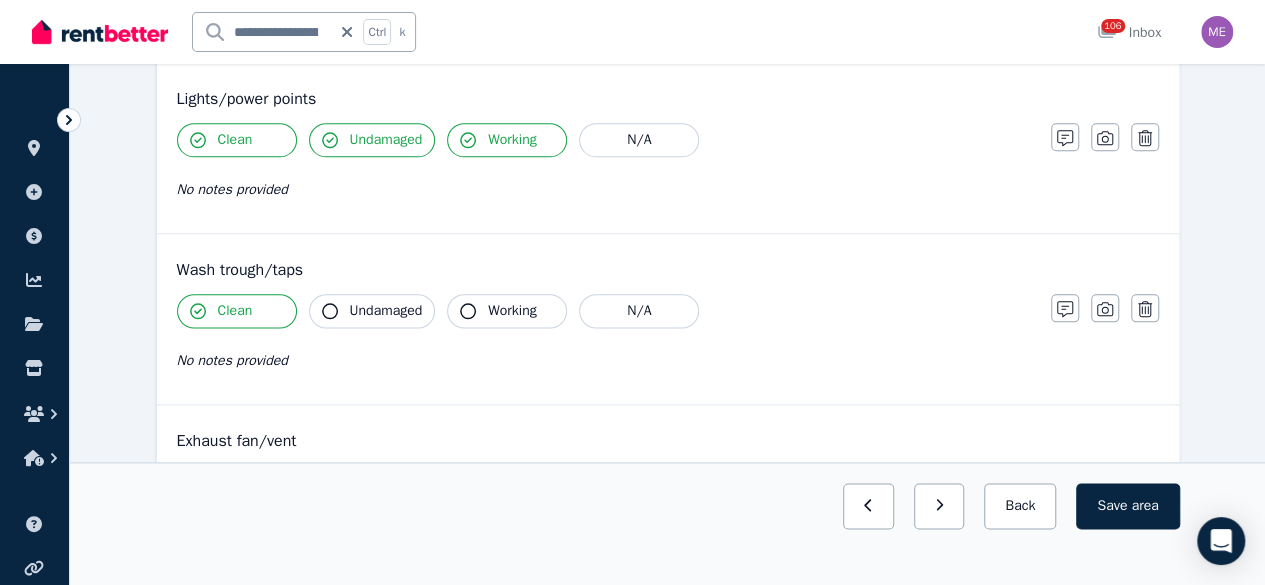 click on "Undamaged" at bounding box center [386, 311] 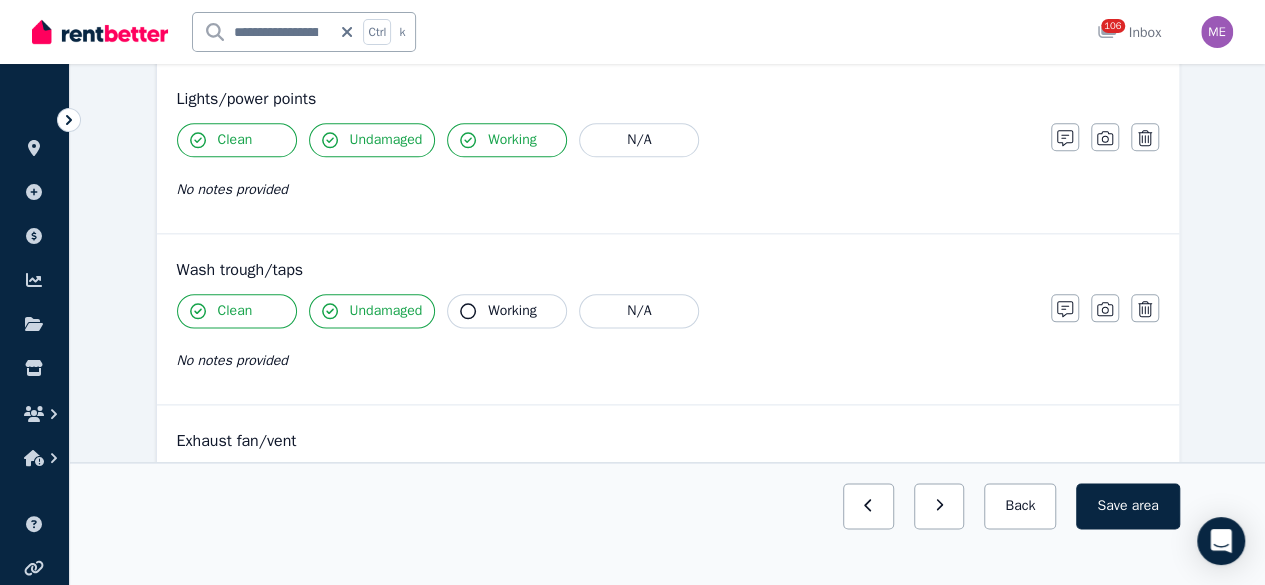 drag, startPoint x: 516, startPoint y: 303, endPoint x: 489, endPoint y: 318, distance: 30.88689 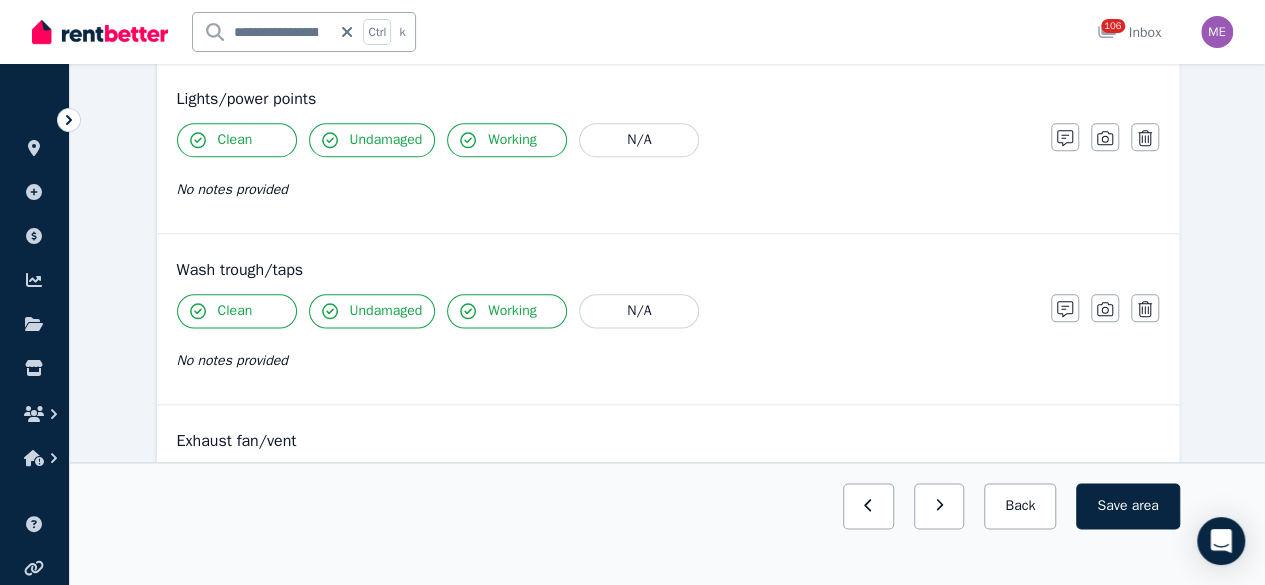 click on "Clean" at bounding box center [237, 482] 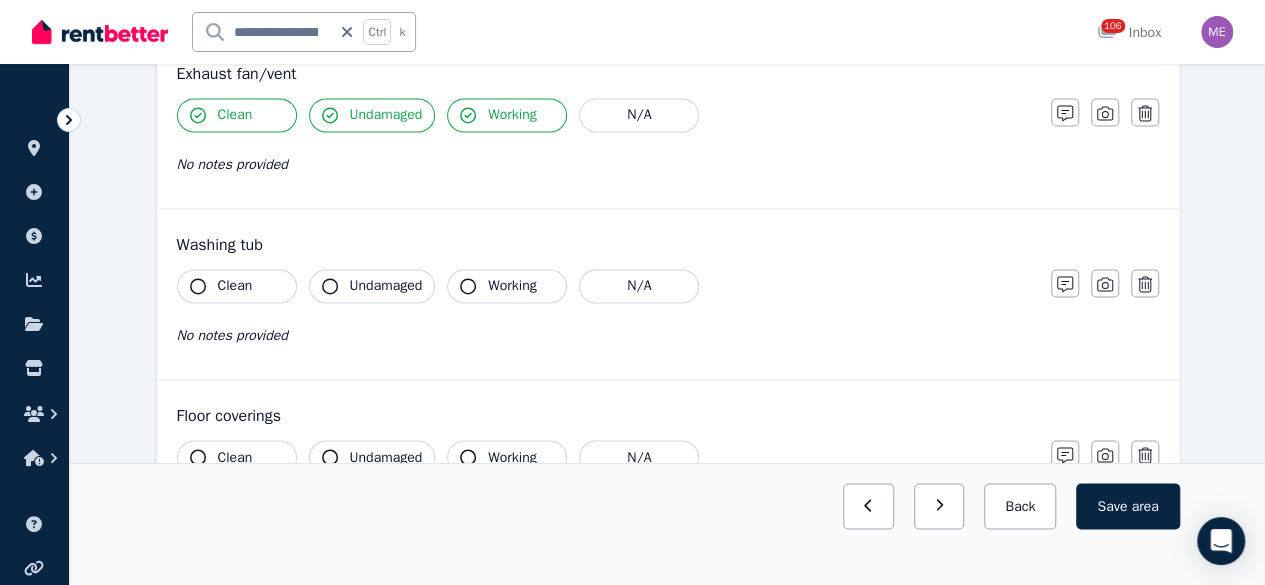 scroll, scrollTop: 1500, scrollLeft: 0, axis: vertical 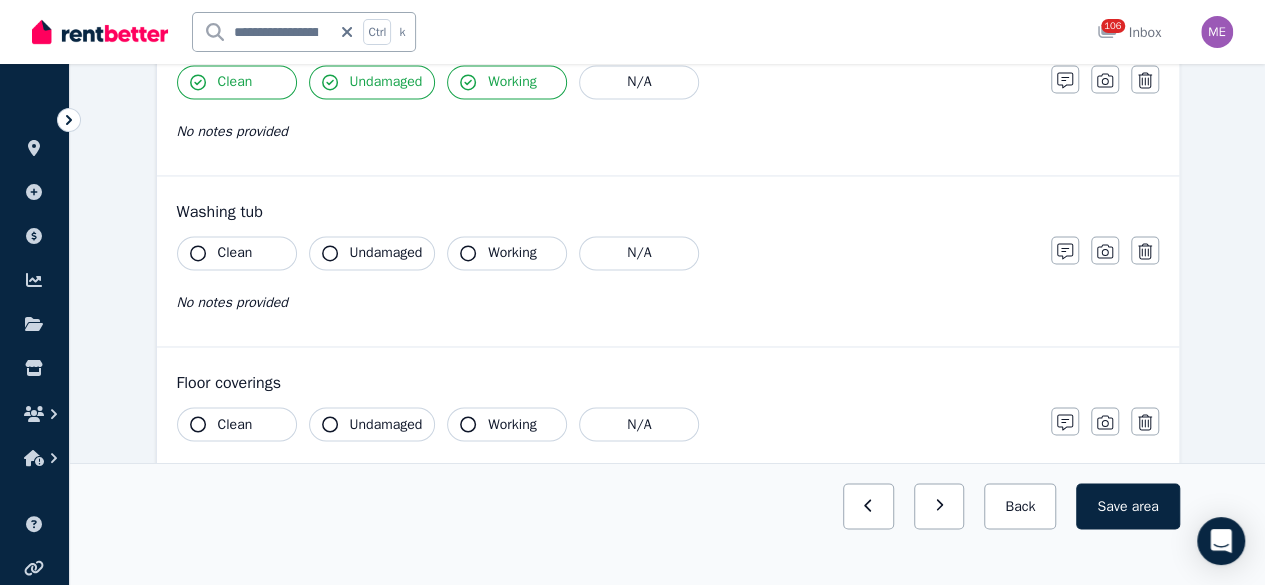 click on "Clean" at bounding box center (235, 253) 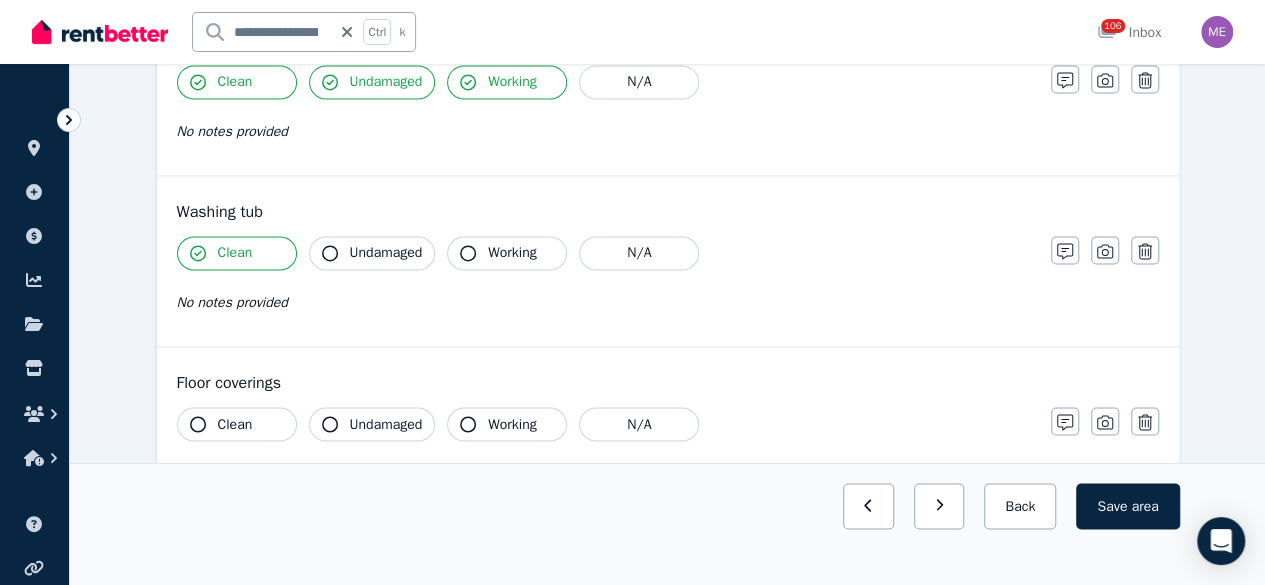 click on "Undamaged" at bounding box center (372, 253) 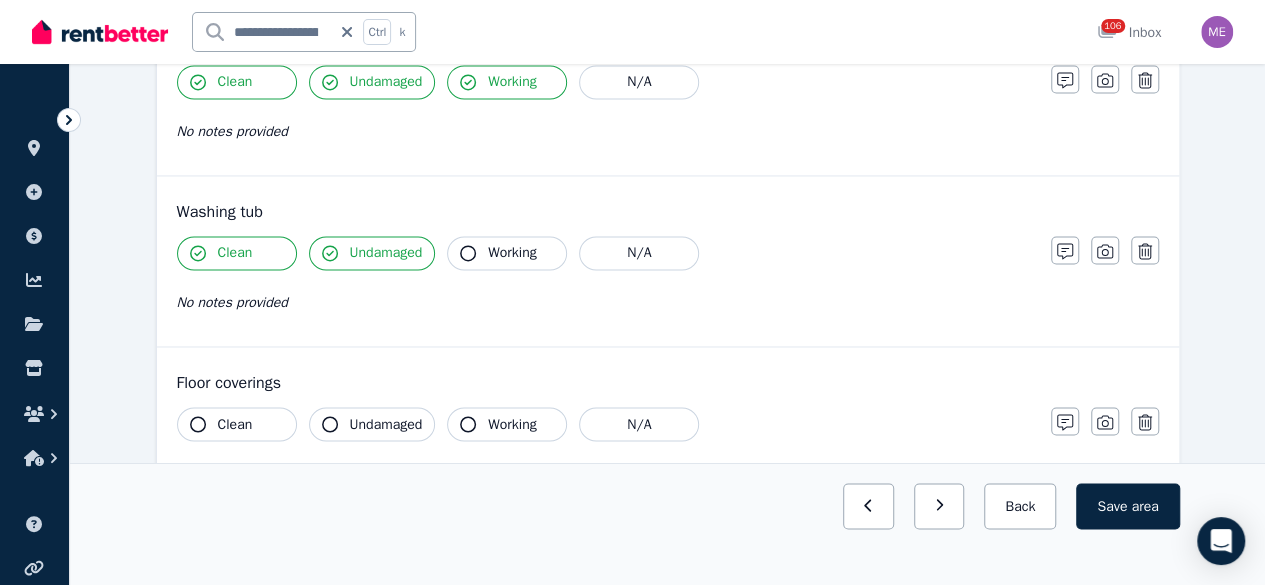 click on "Working" at bounding box center [507, 253] 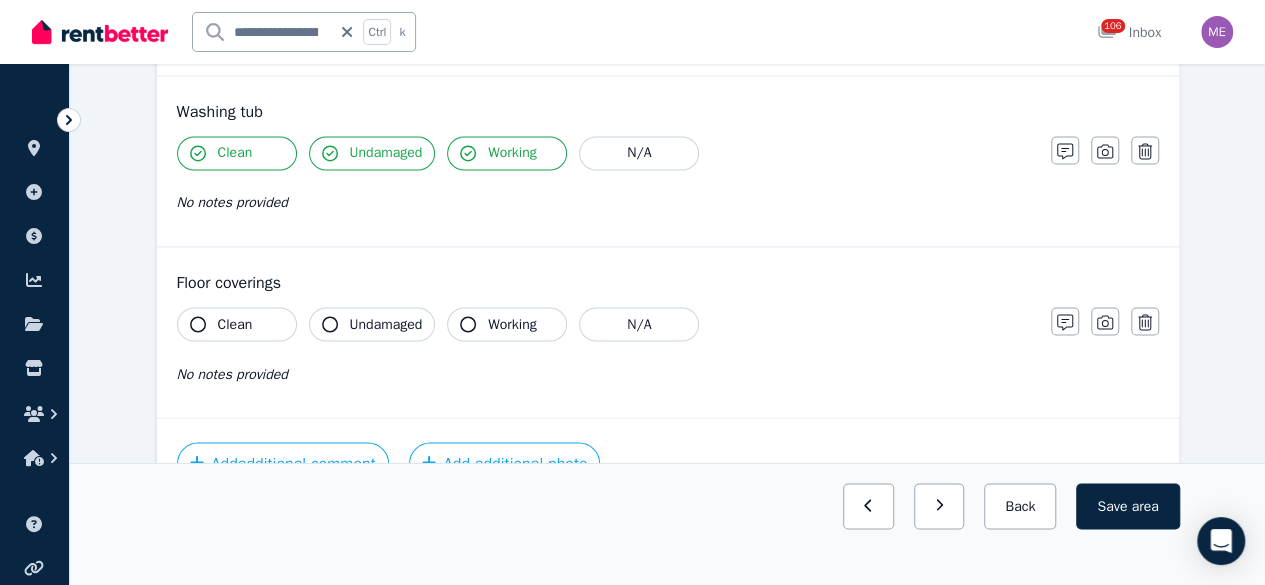scroll, scrollTop: 1670, scrollLeft: 0, axis: vertical 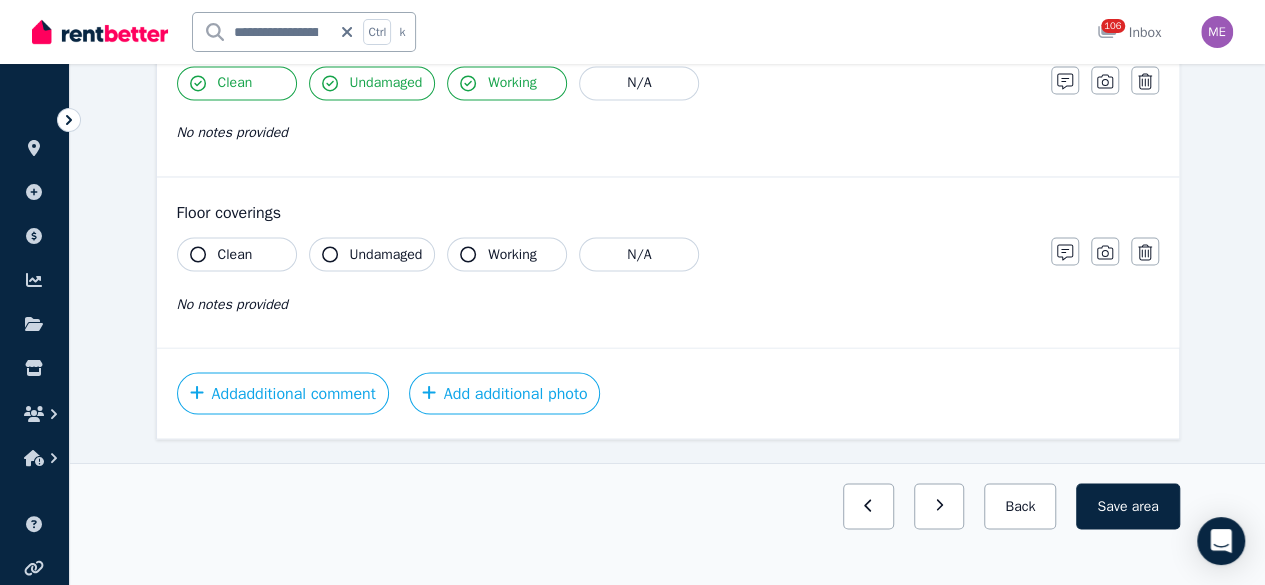 click on "Clean" at bounding box center (237, 254) 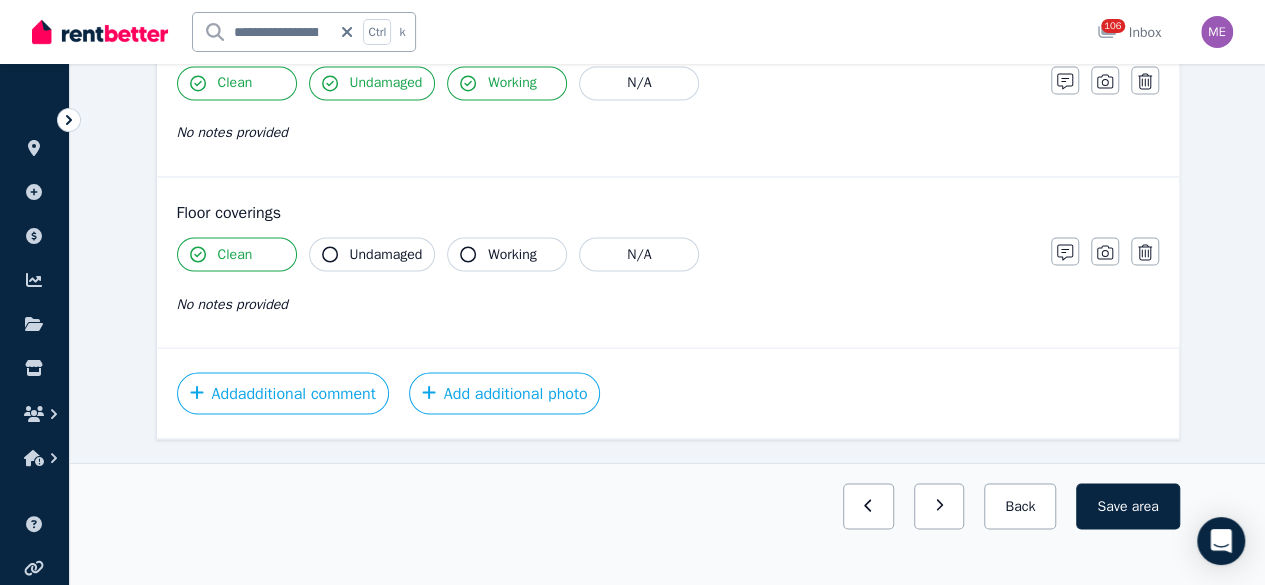 click on "Undamaged" at bounding box center (386, 254) 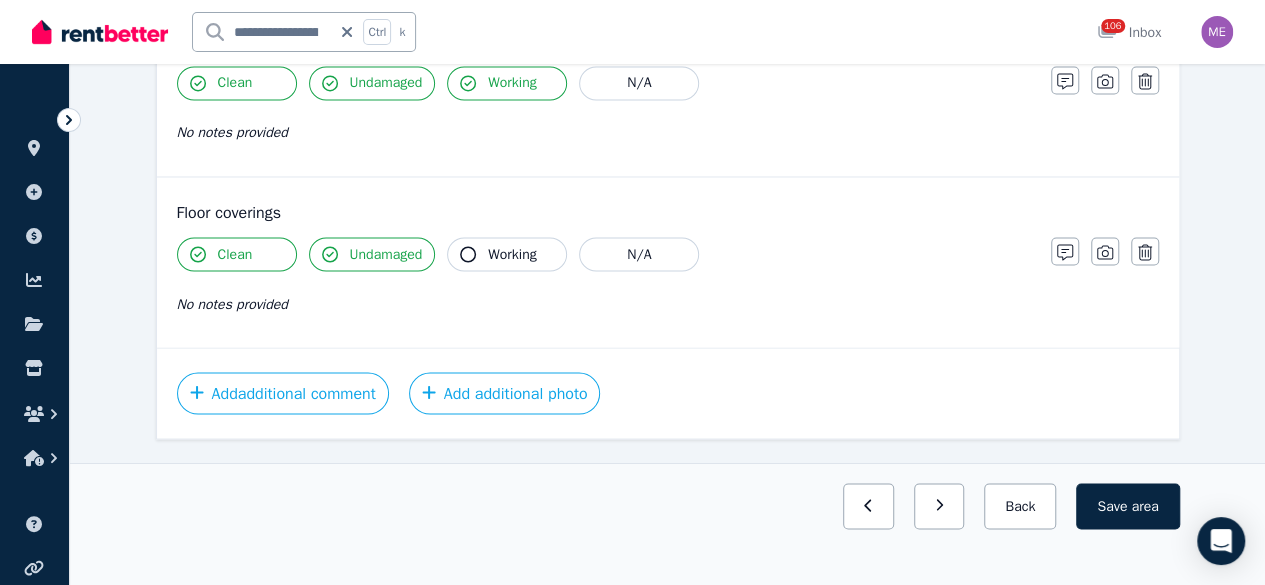 scroll, scrollTop: 1570, scrollLeft: 0, axis: vertical 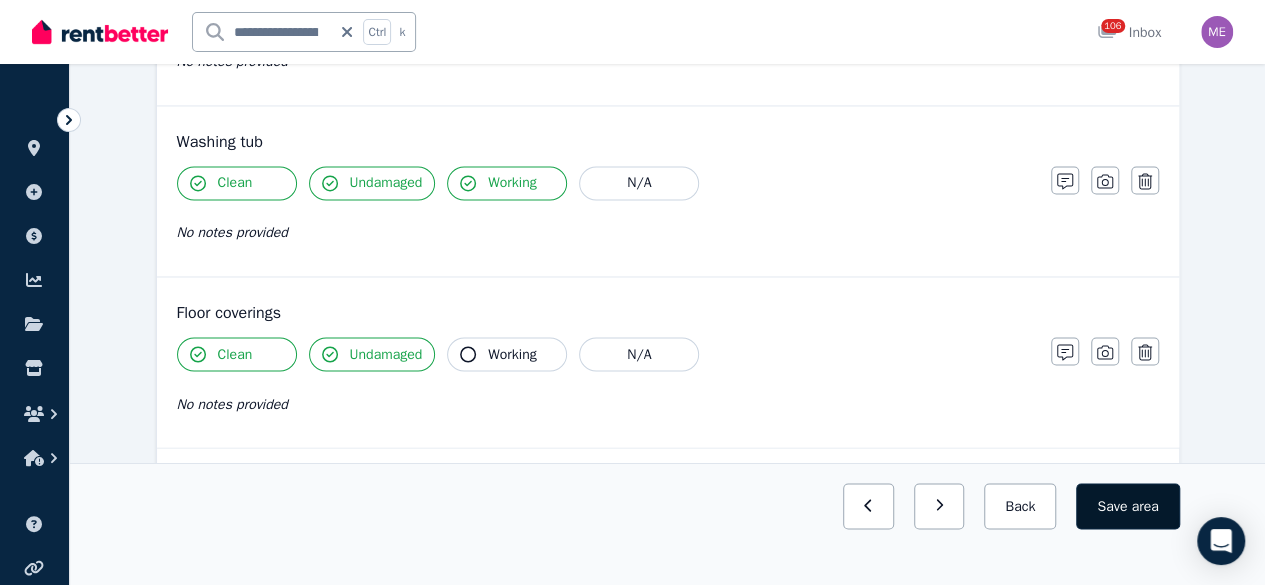 click on "Save   area" at bounding box center (1127, 506) 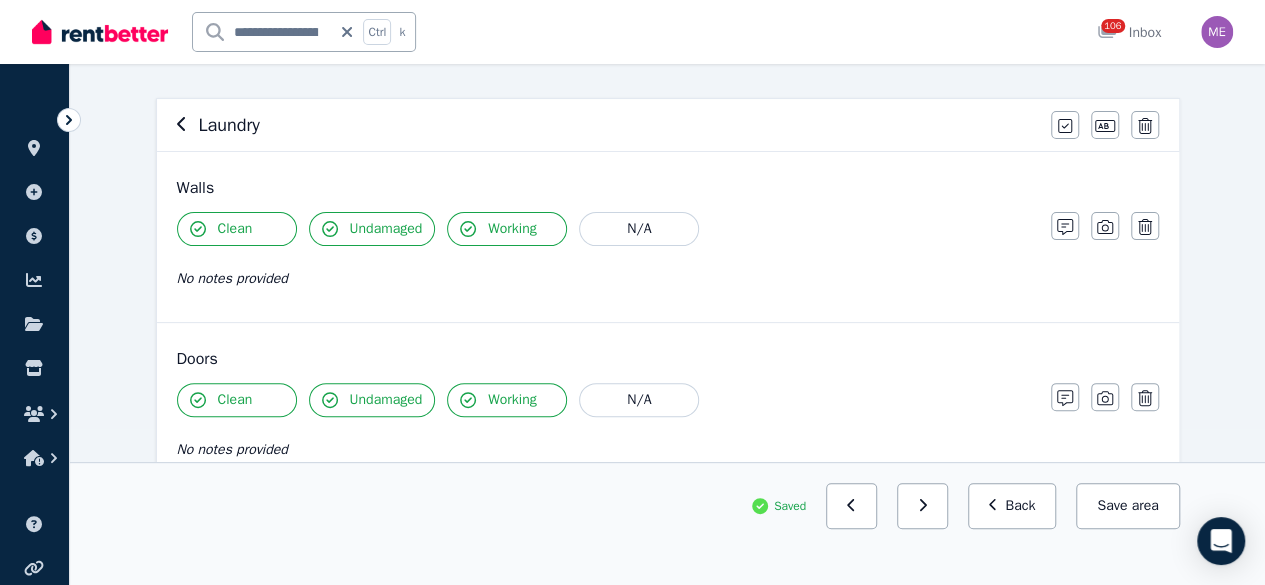 scroll, scrollTop: 0, scrollLeft: 0, axis: both 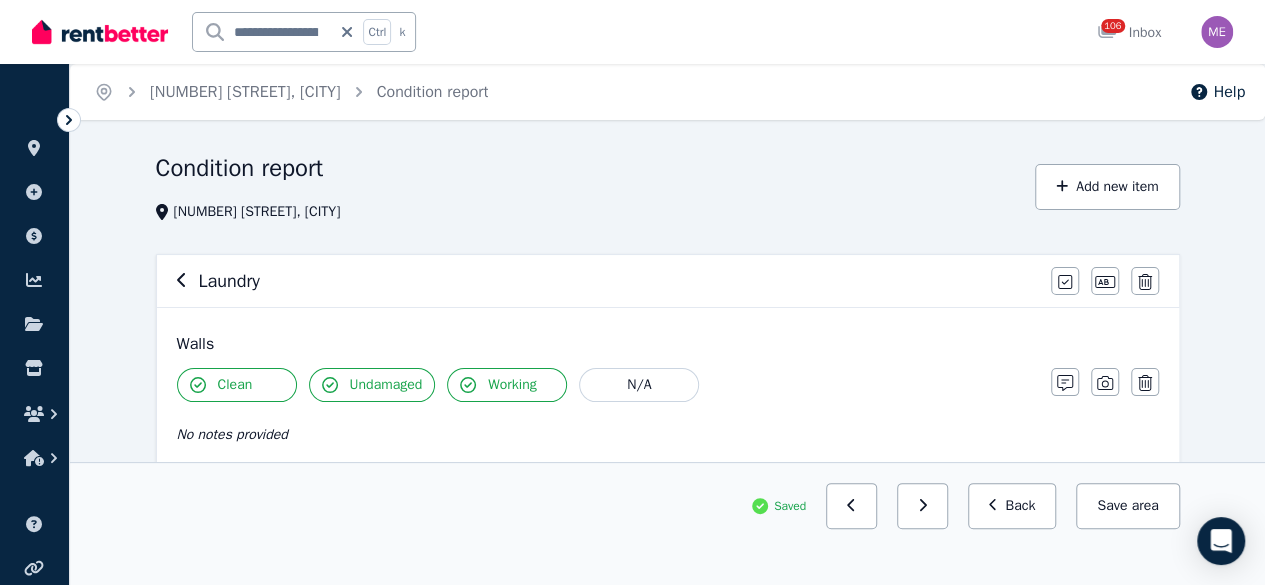 click 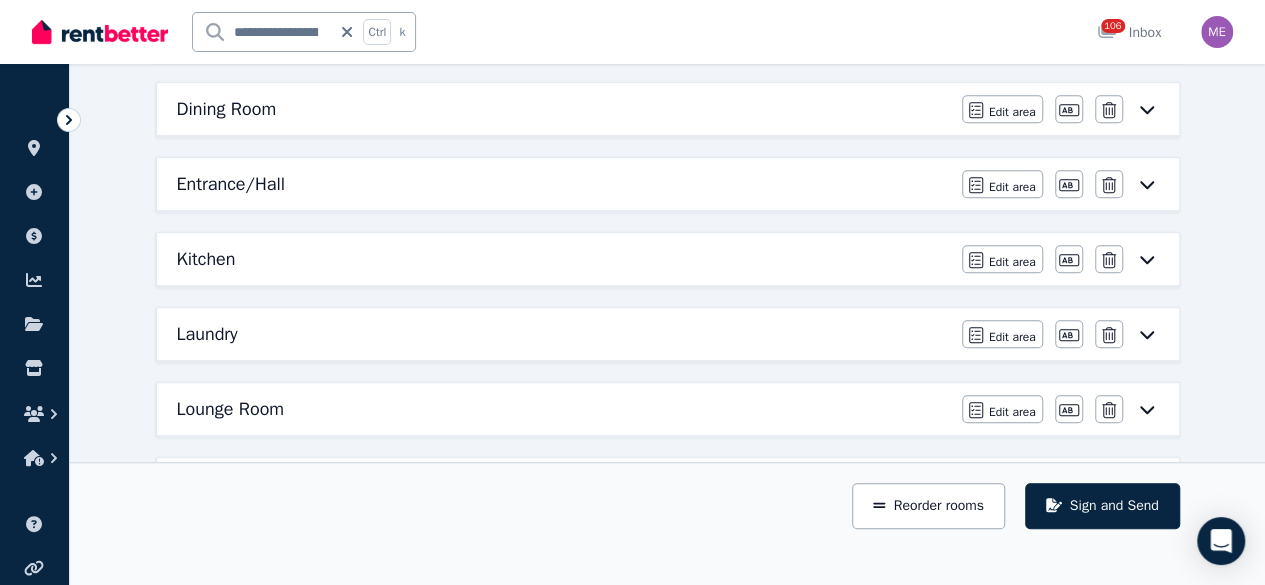 scroll, scrollTop: 600, scrollLeft: 0, axis: vertical 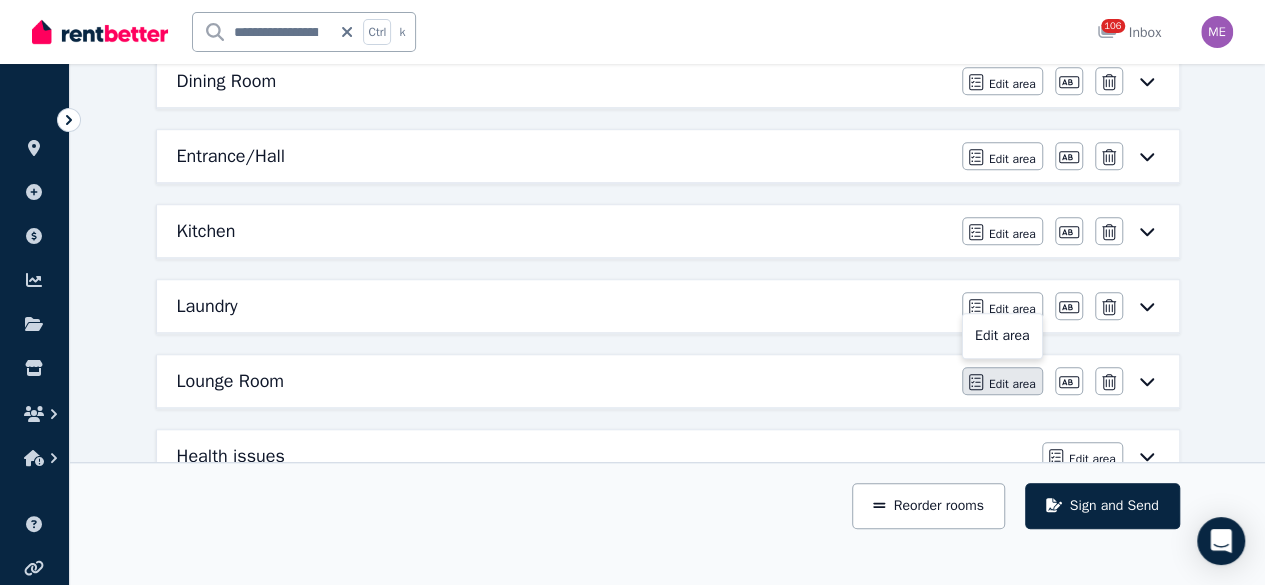 click on "Edit area" at bounding box center (1012, 384) 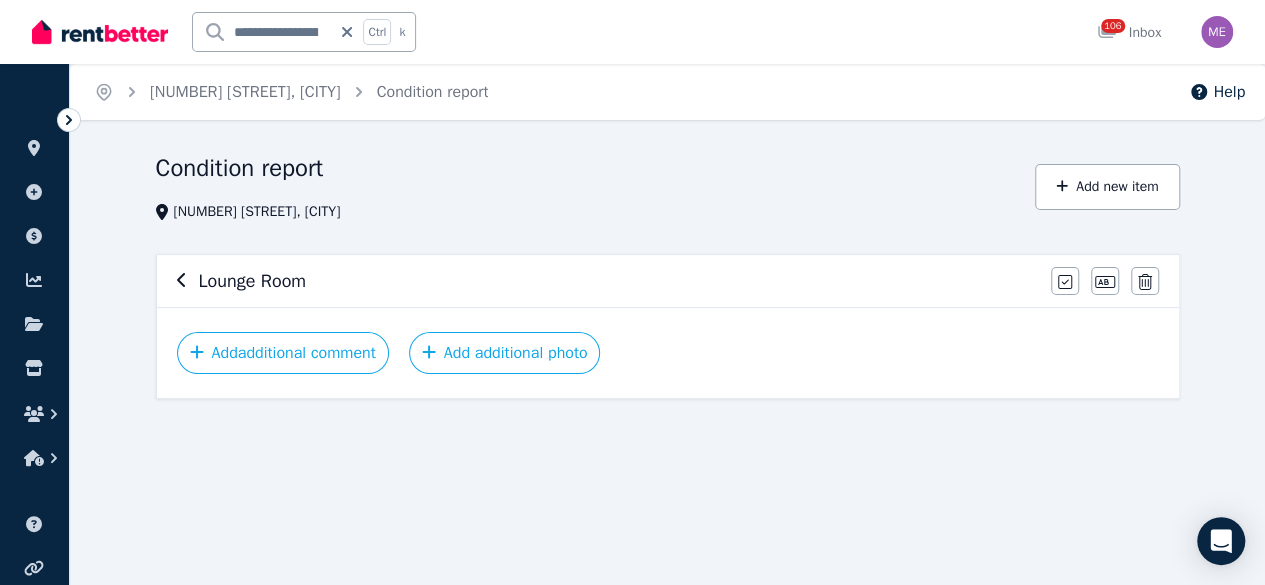 scroll, scrollTop: 0, scrollLeft: 0, axis: both 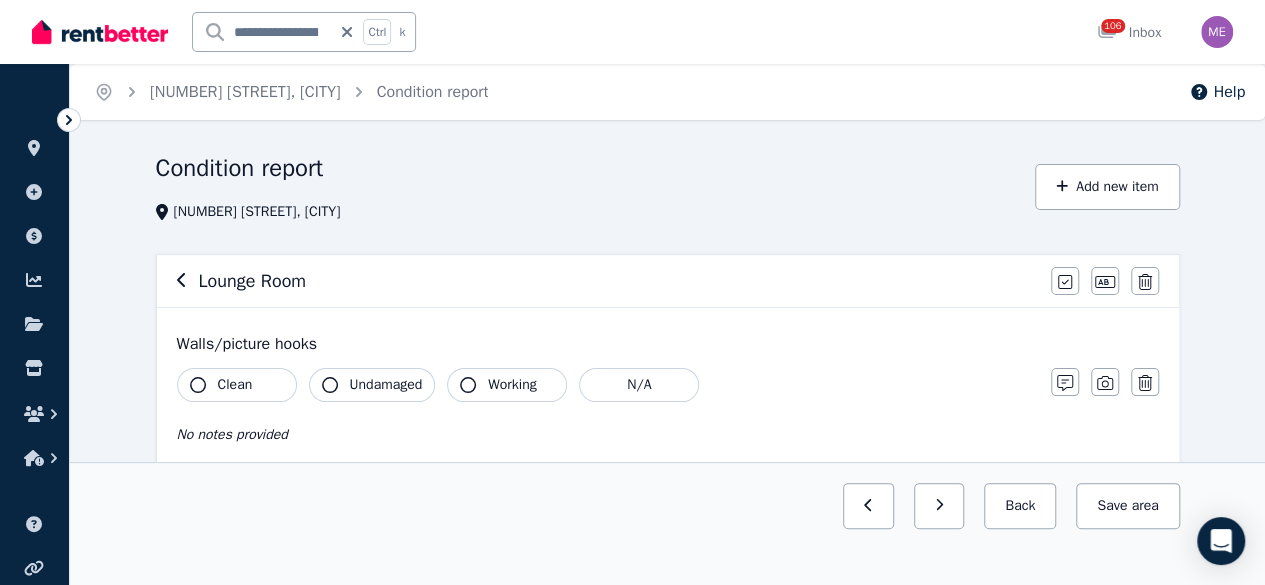click on "Clean" at bounding box center (237, 385) 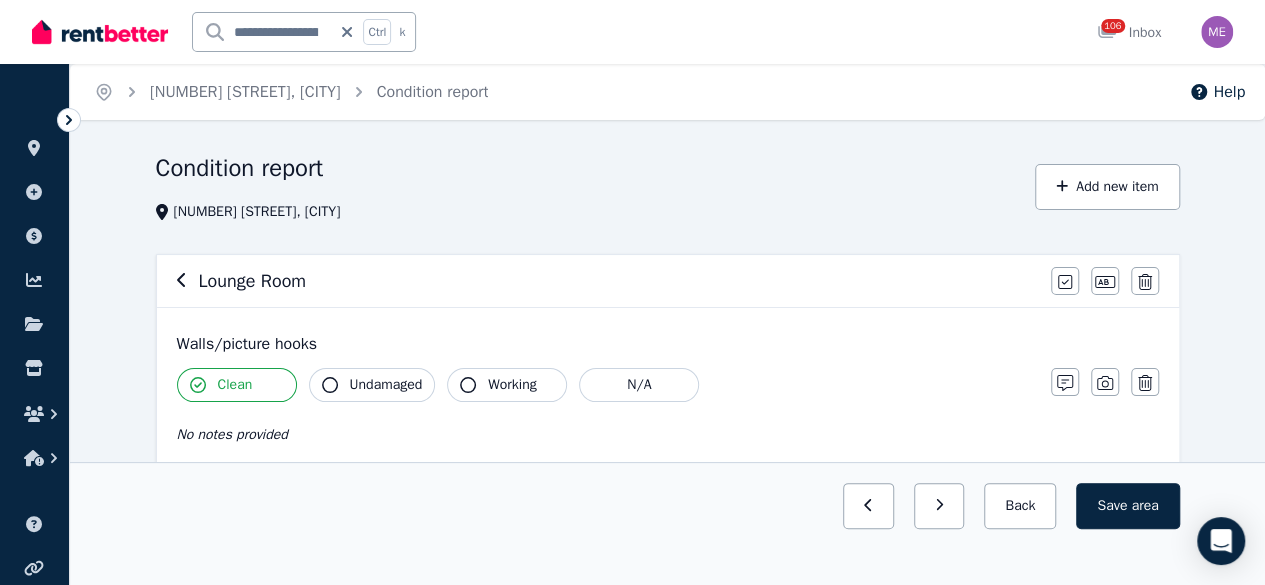 click on "Undamaged" at bounding box center (386, 385) 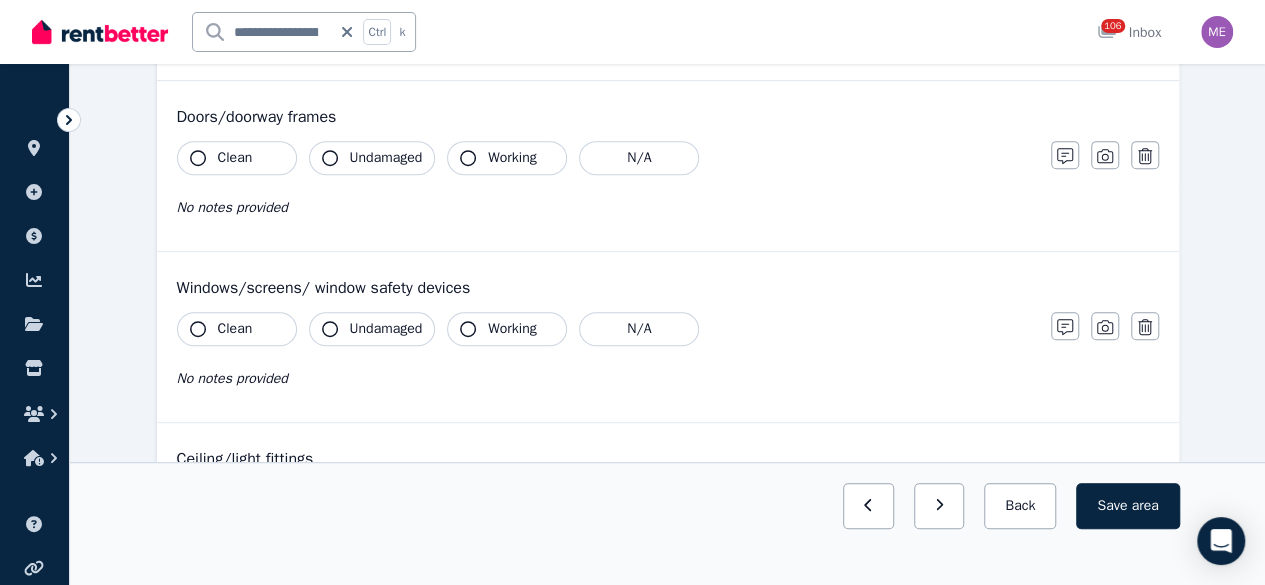 scroll, scrollTop: 400, scrollLeft: 0, axis: vertical 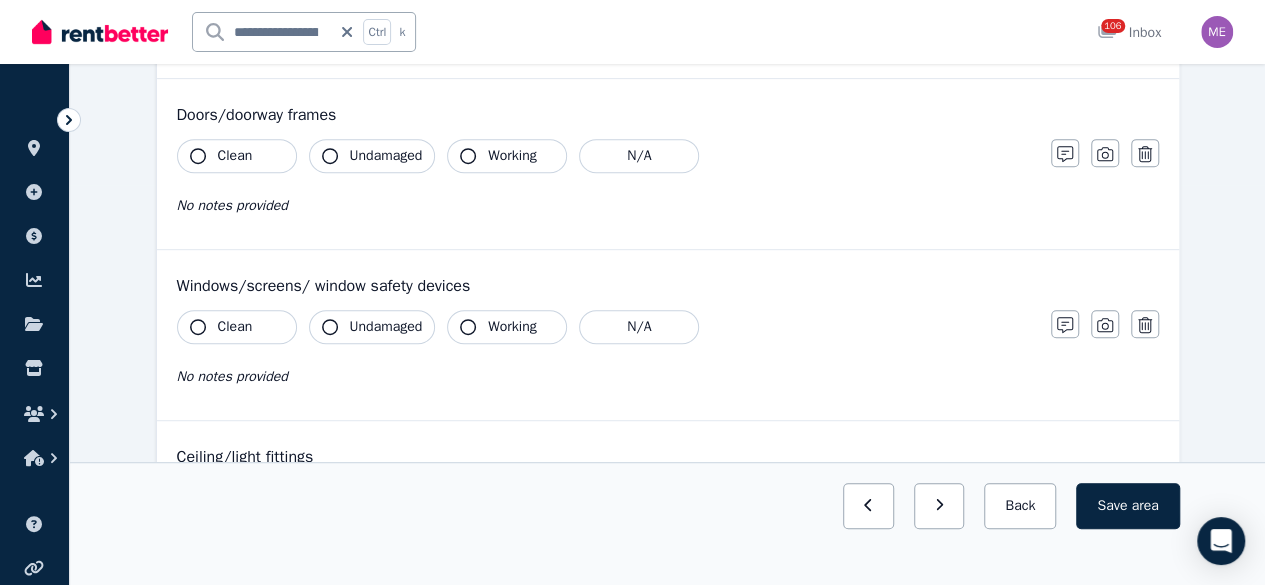 click on "Clean" at bounding box center (235, 156) 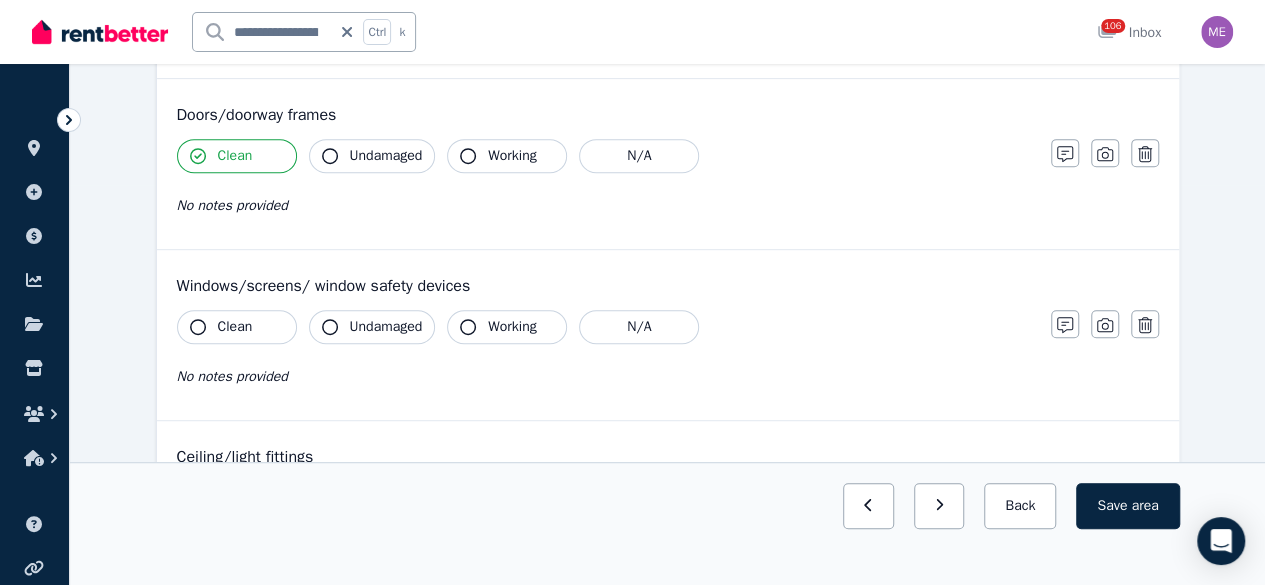click on "Undamaged" at bounding box center [386, 156] 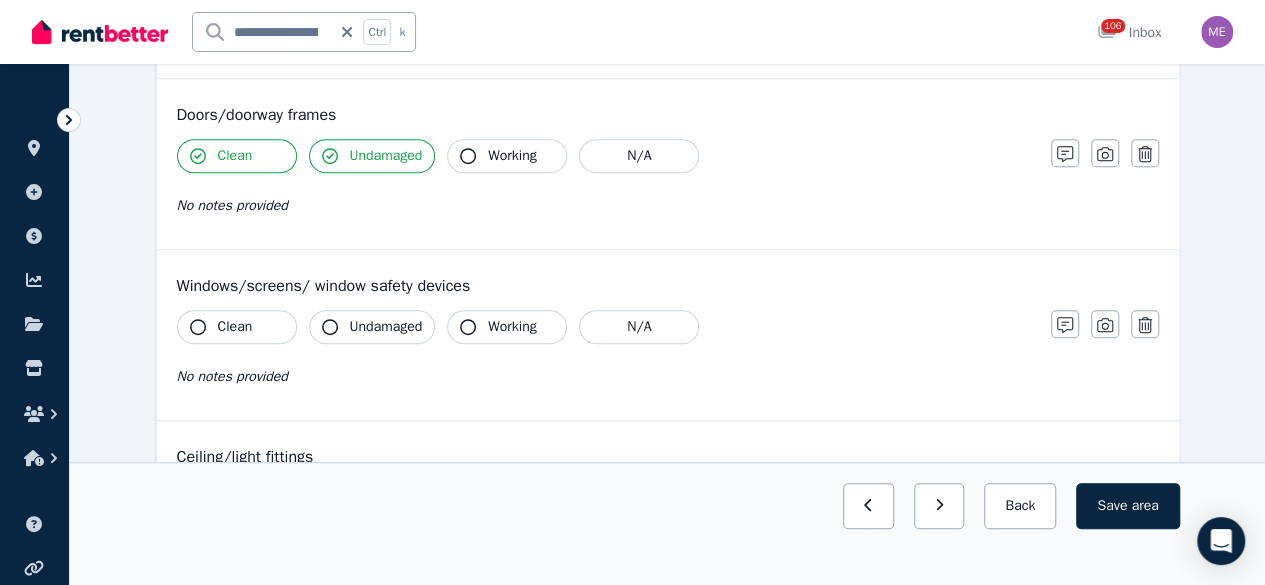 click on "Clean" at bounding box center (235, 327) 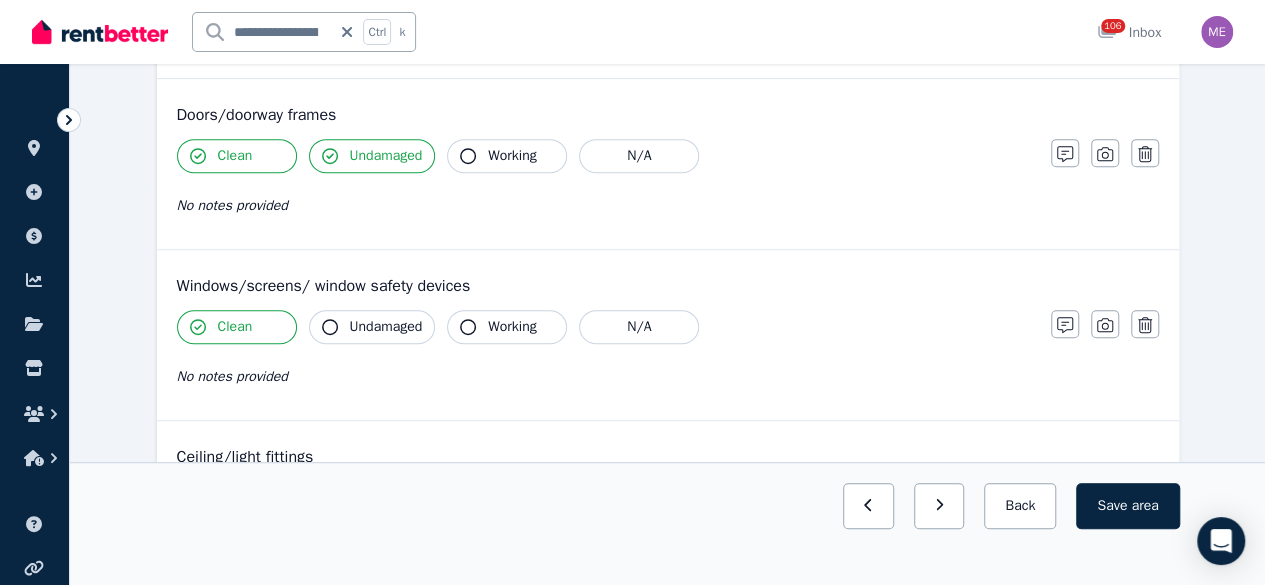 click on "Undamaged" at bounding box center (386, 327) 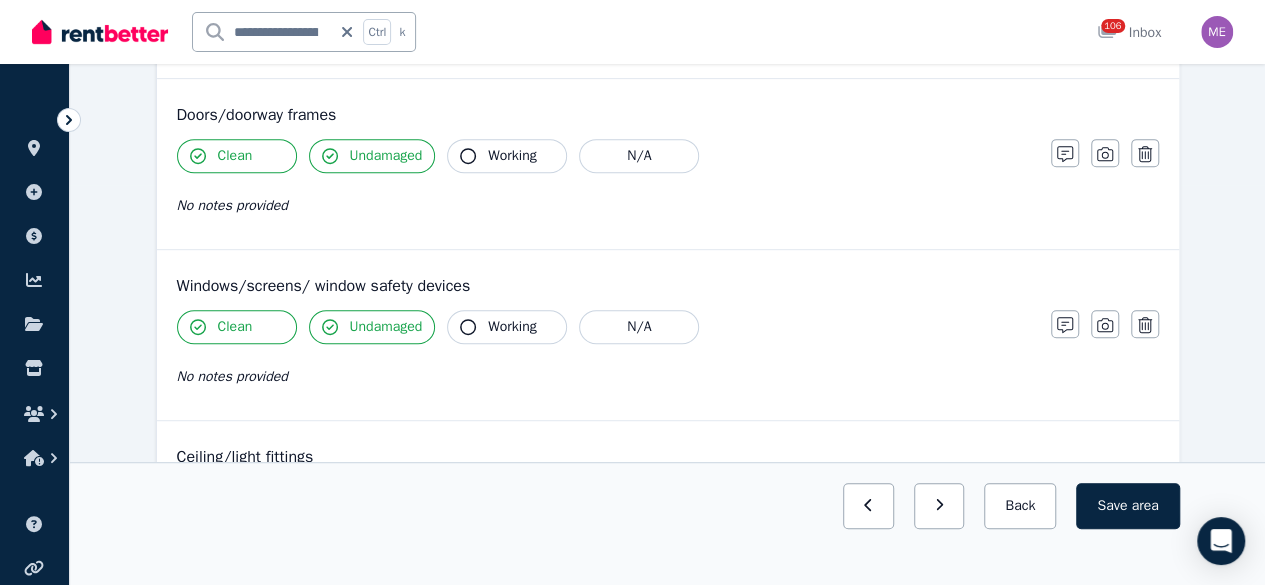 click on "Working" at bounding box center (507, 327) 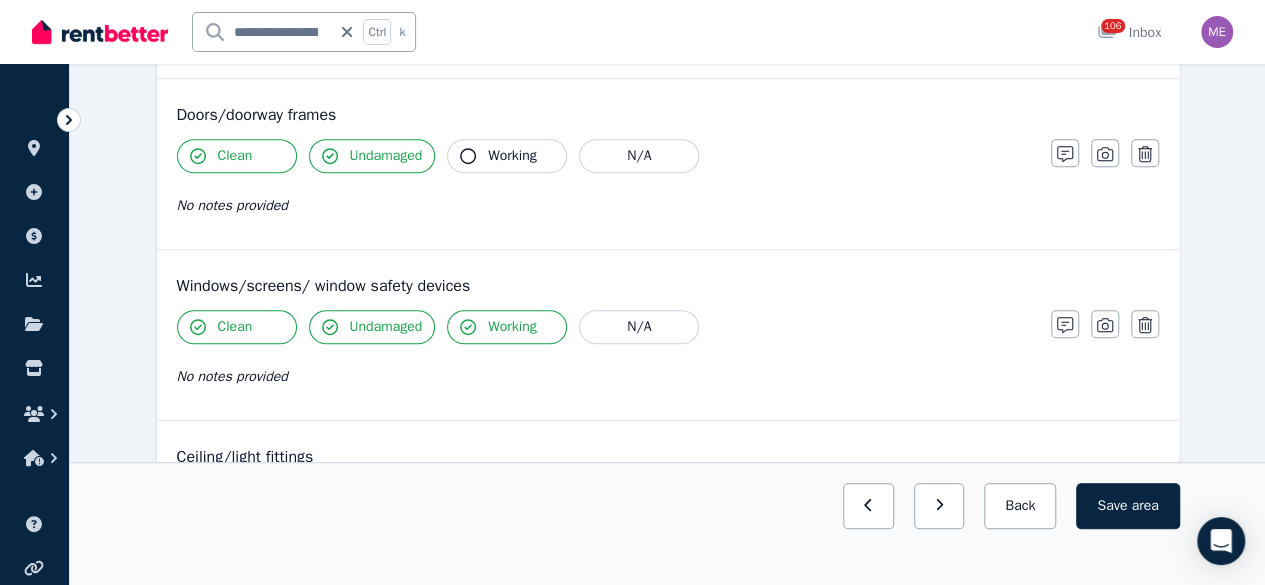 scroll, scrollTop: 600, scrollLeft: 0, axis: vertical 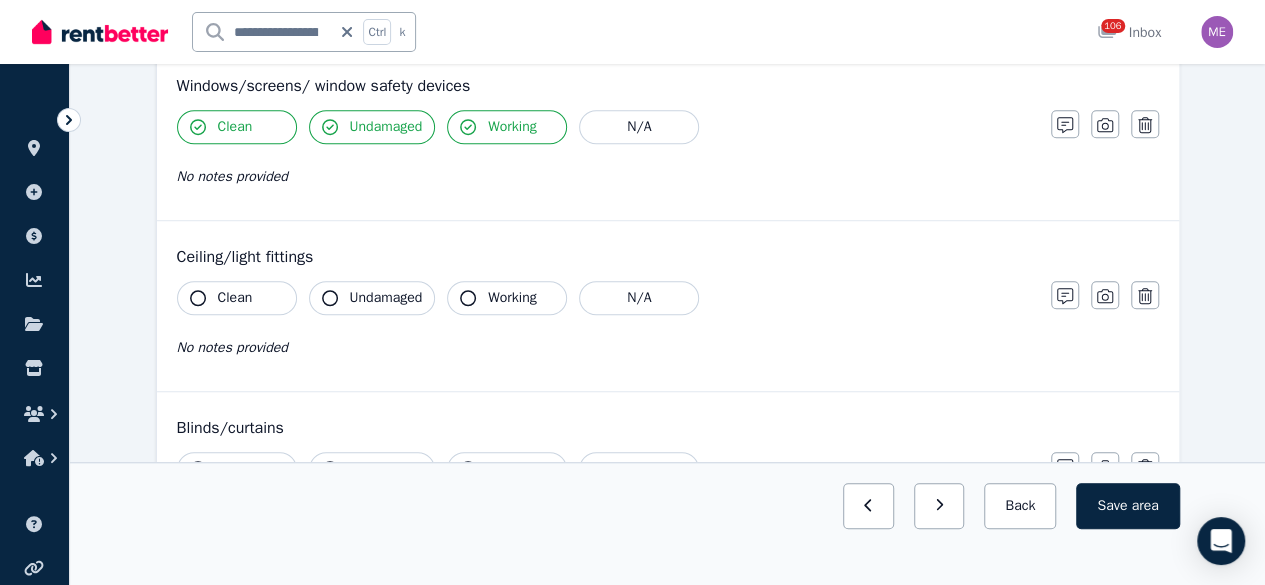click on "Clean" at bounding box center [237, 298] 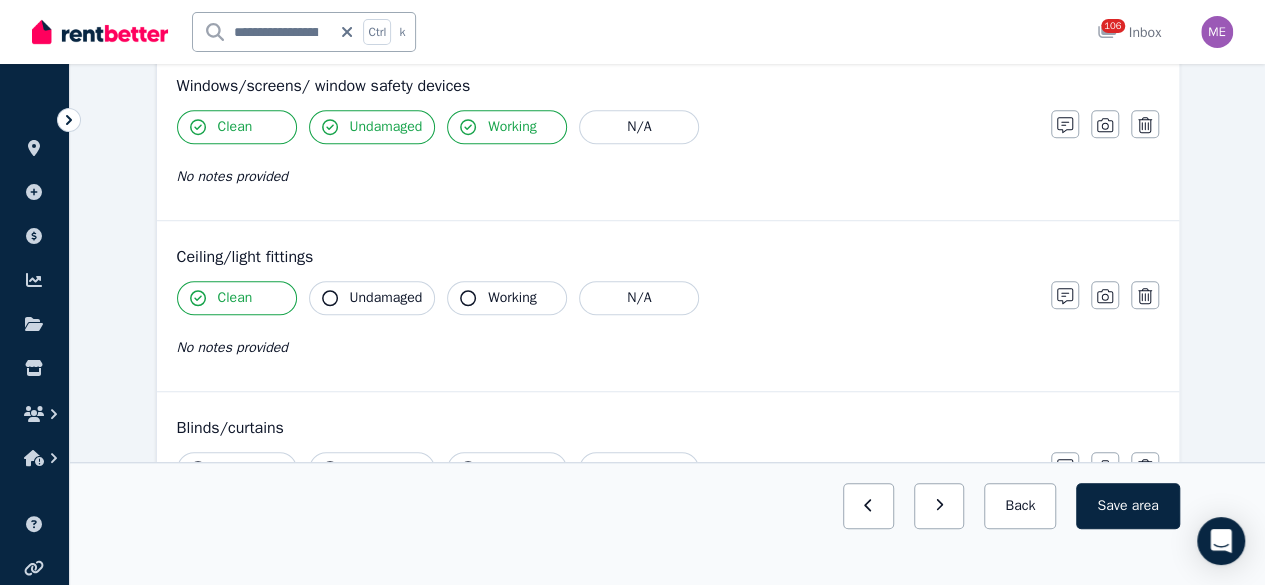 drag, startPoint x: 347, startPoint y: 291, endPoint x: 418, endPoint y: 290, distance: 71.00704 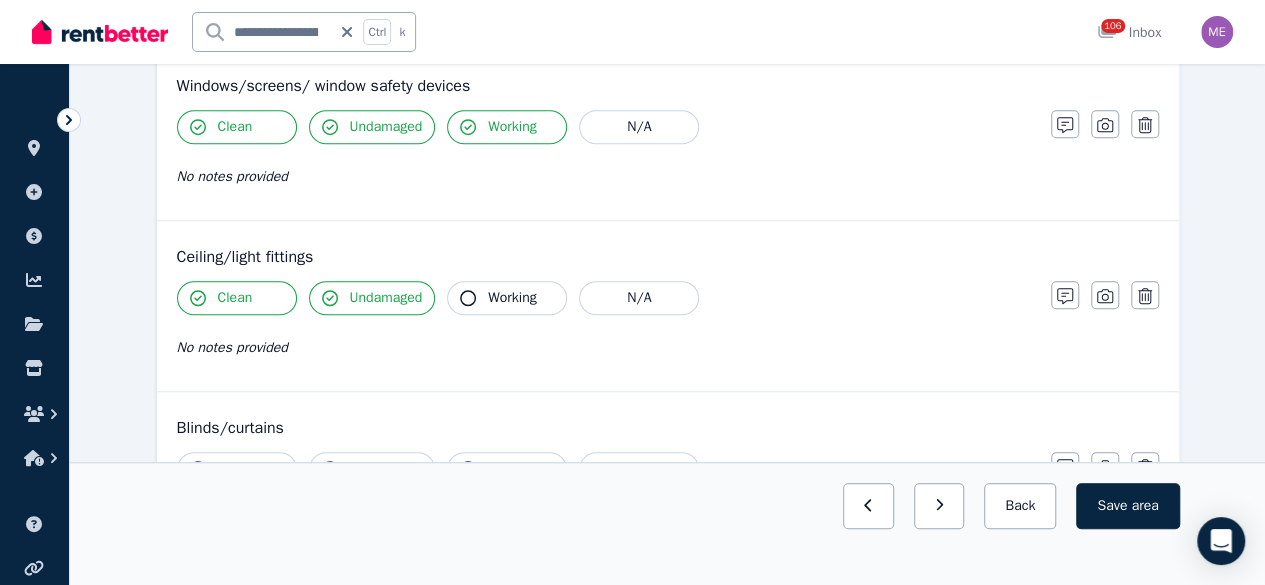 click 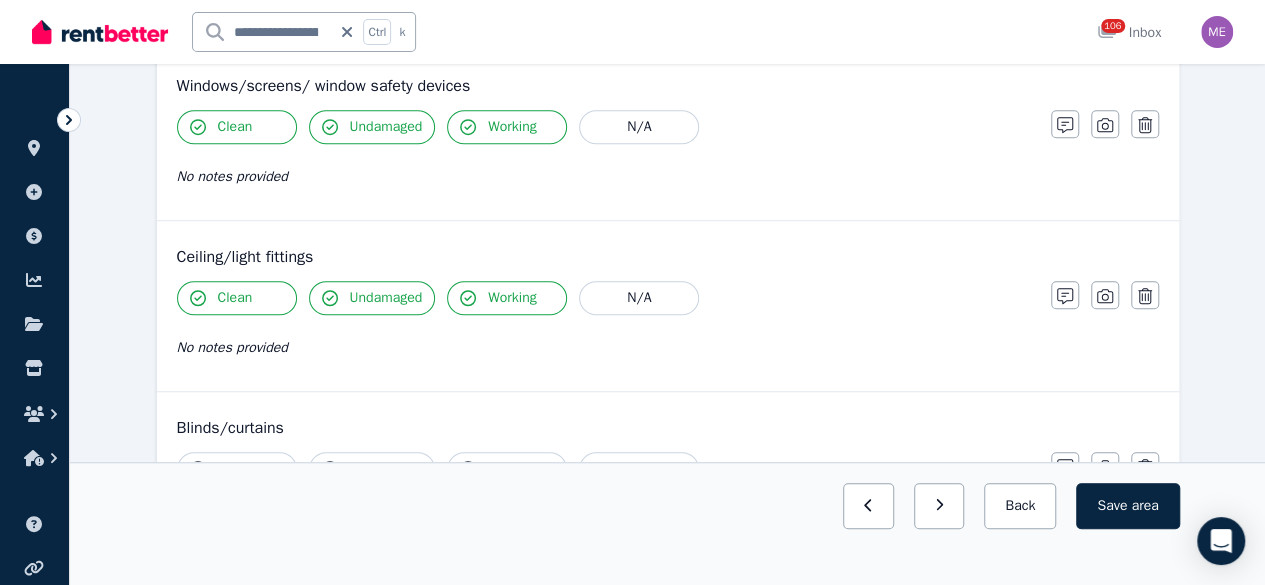 click on "Clean" at bounding box center (235, 469) 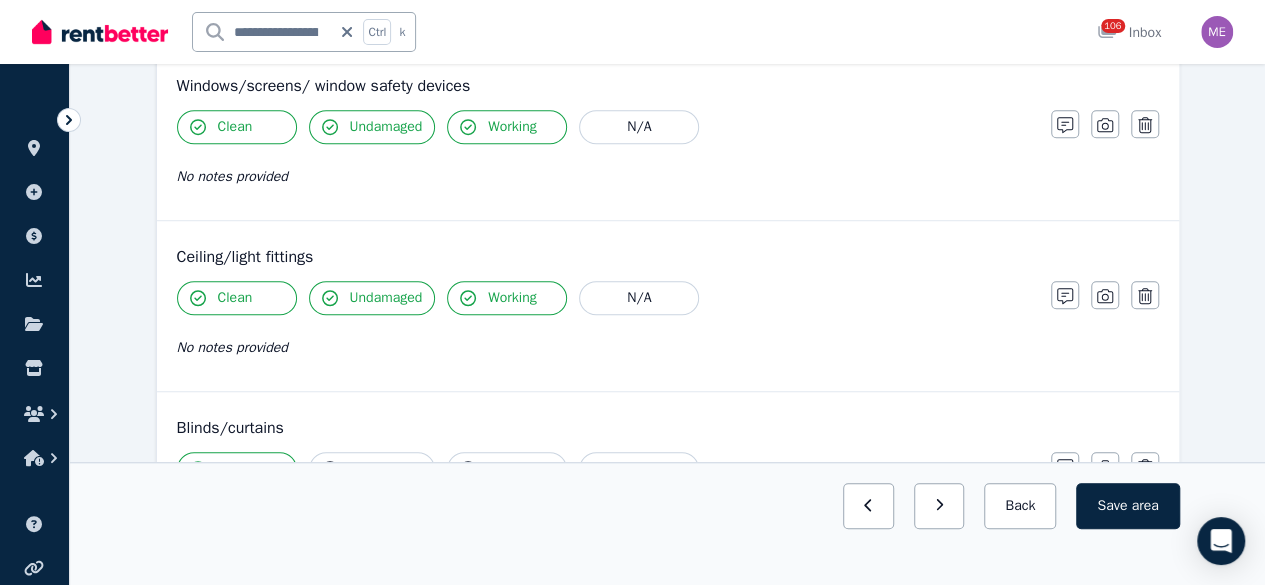 click on "Undamaged" at bounding box center (372, 469) 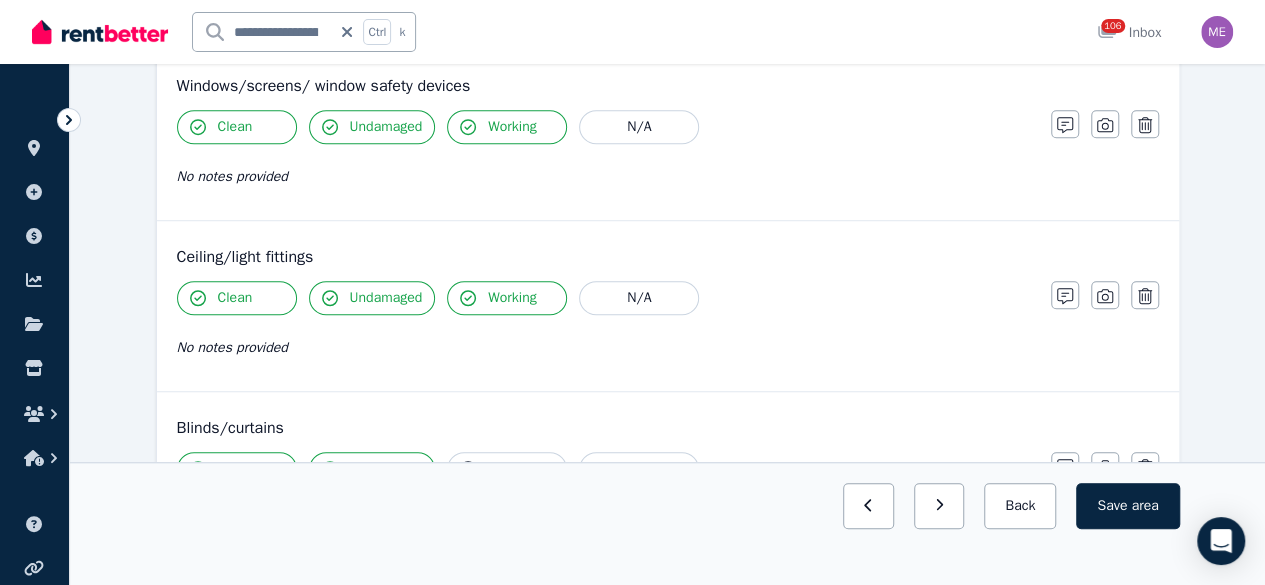 click on "Working" at bounding box center (512, 469) 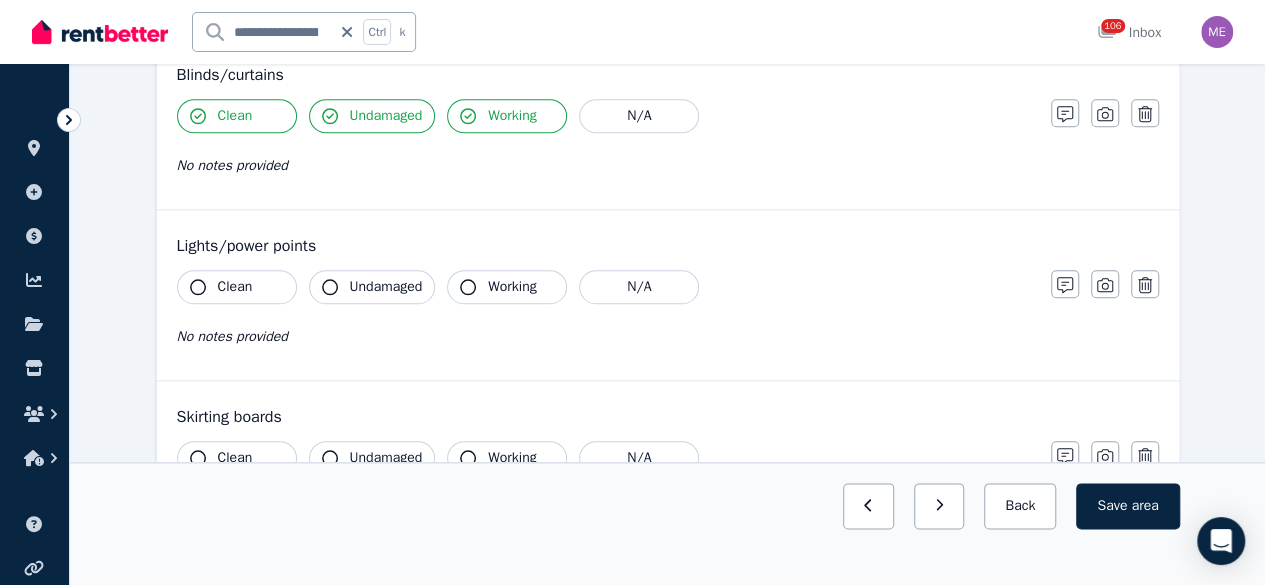 scroll, scrollTop: 1000, scrollLeft: 0, axis: vertical 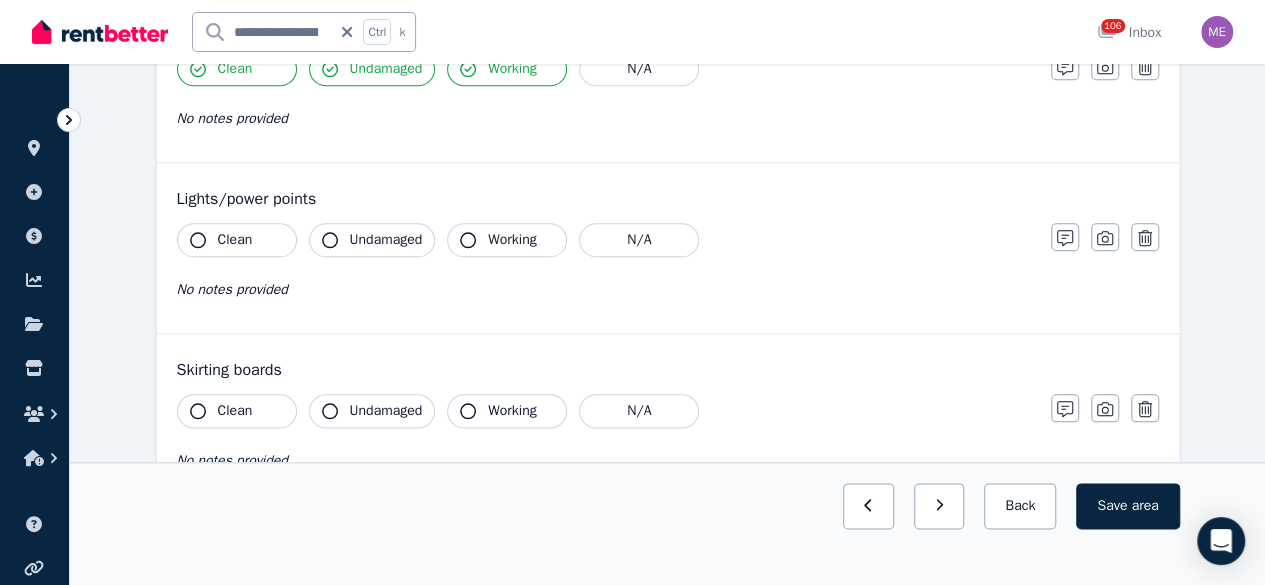 click on "Clean" at bounding box center (235, 240) 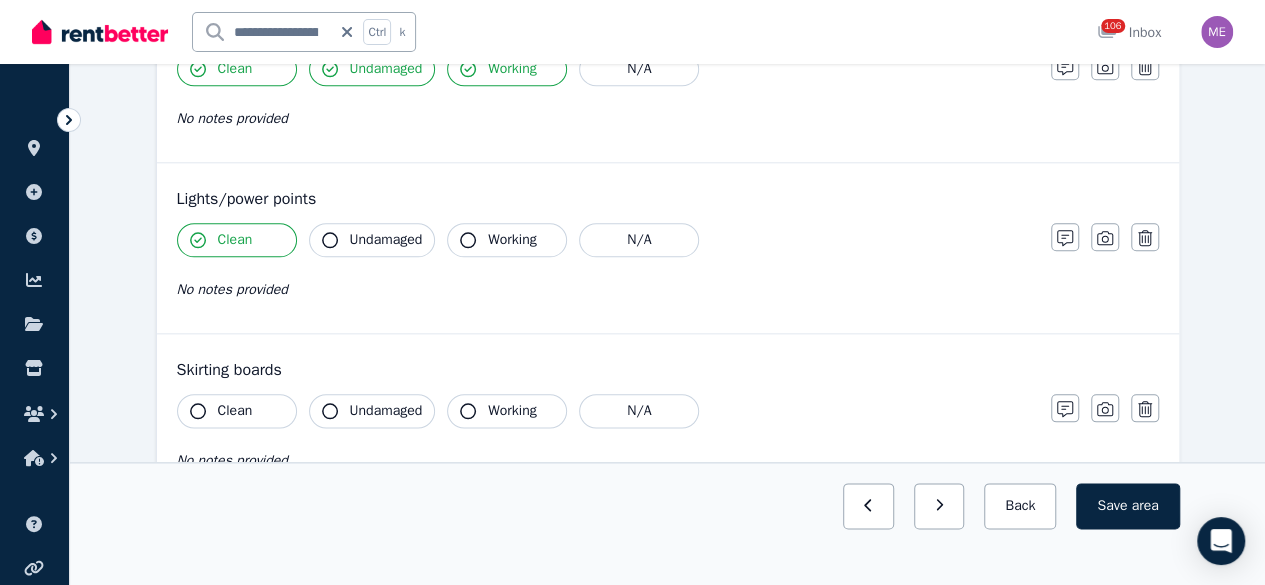 click on "Undamaged" at bounding box center (386, 240) 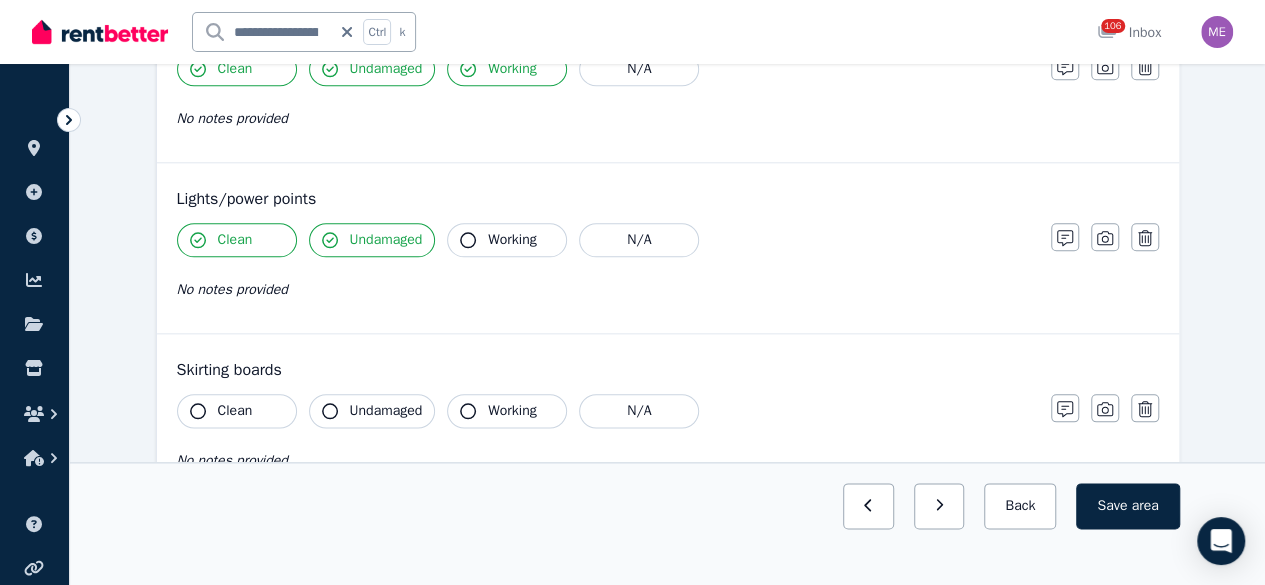 click on "Working" at bounding box center (512, 240) 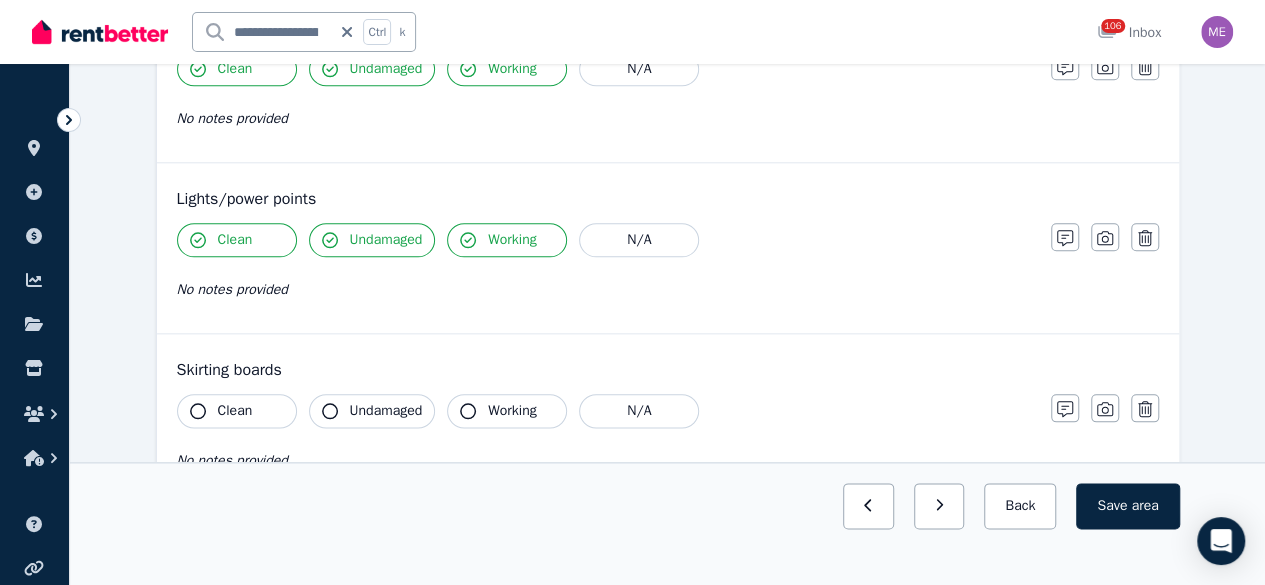 click on "Clean" at bounding box center [235, 411] 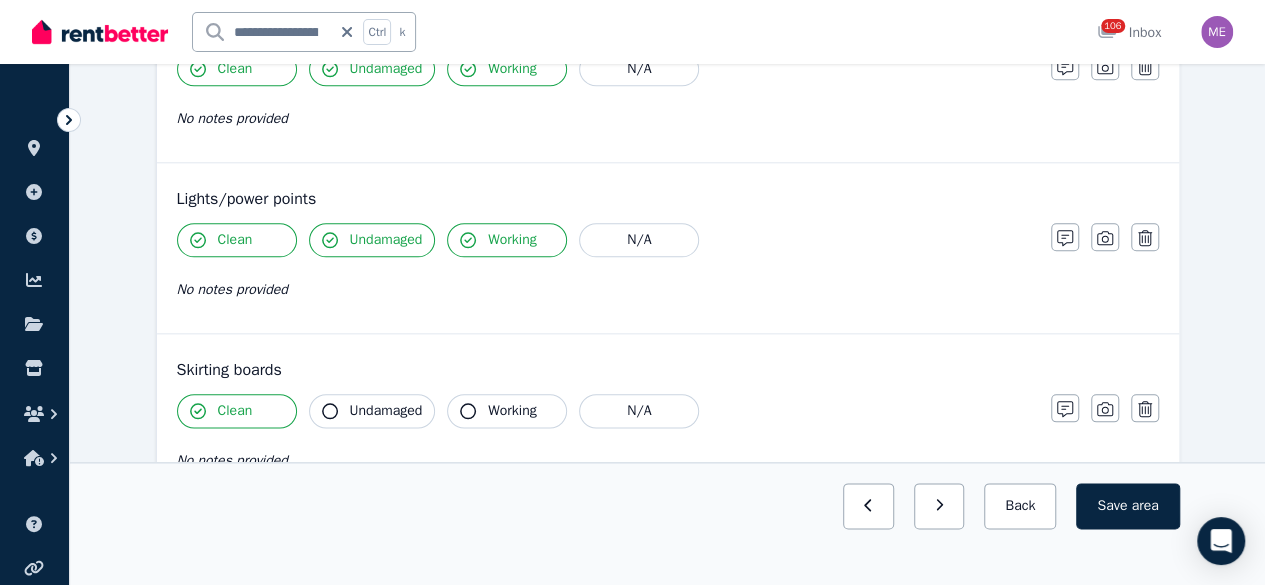 click on "Undamaged" at bounding box center [386, 411] 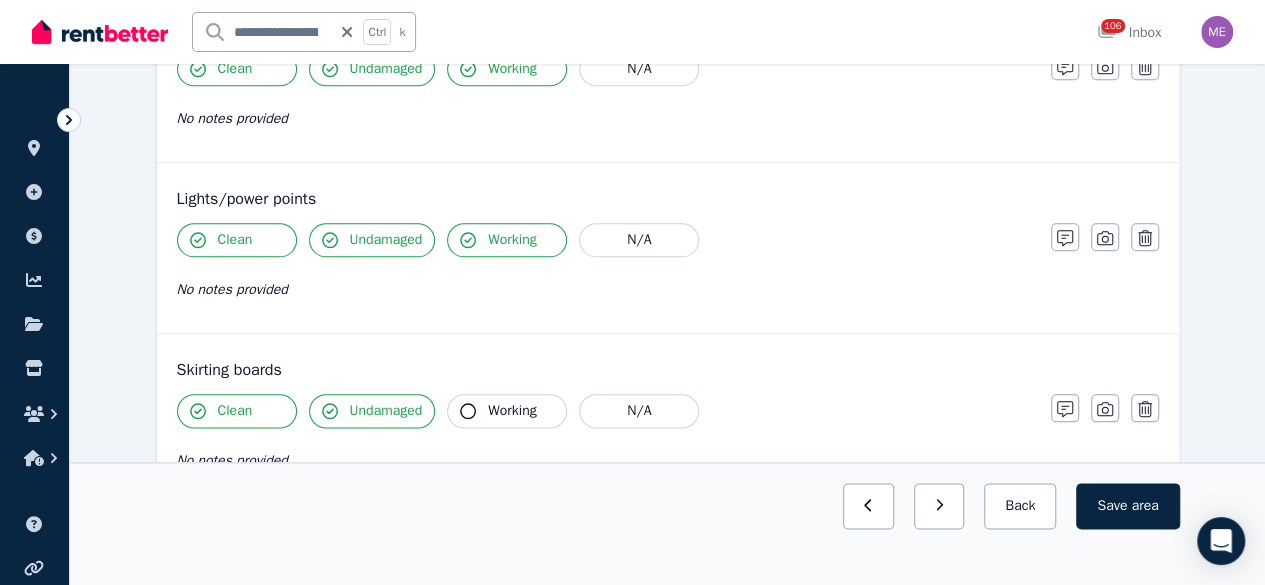 click on "Working" at bounding box center (512, 411) 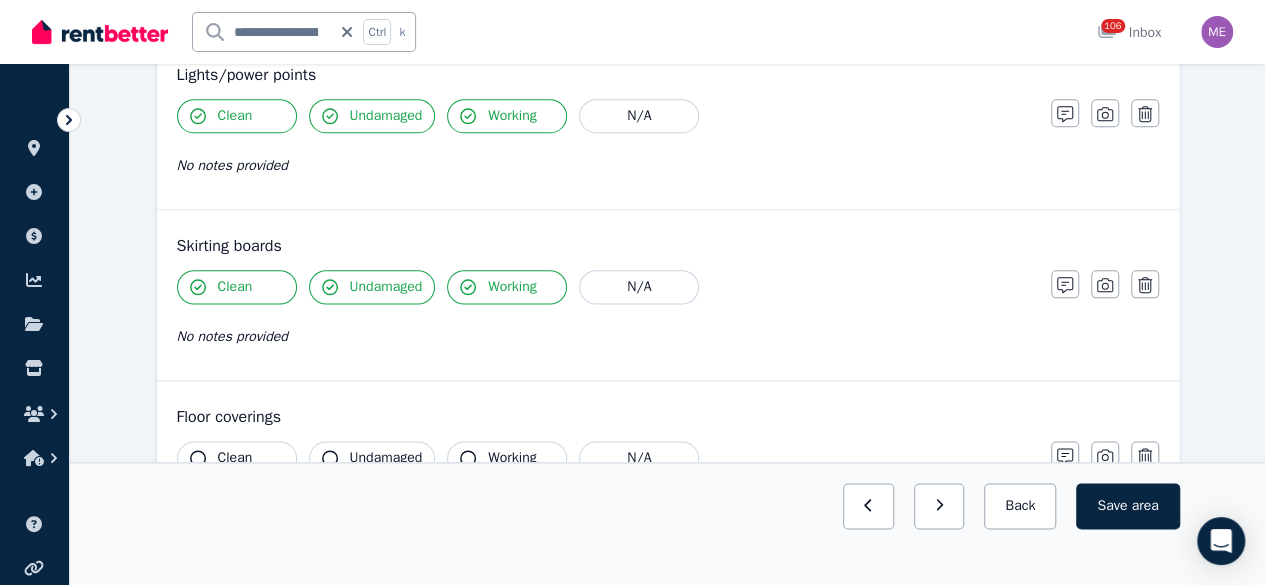 scroll, scrollTop: 1330, scrollLeft: 0, axis: vertical 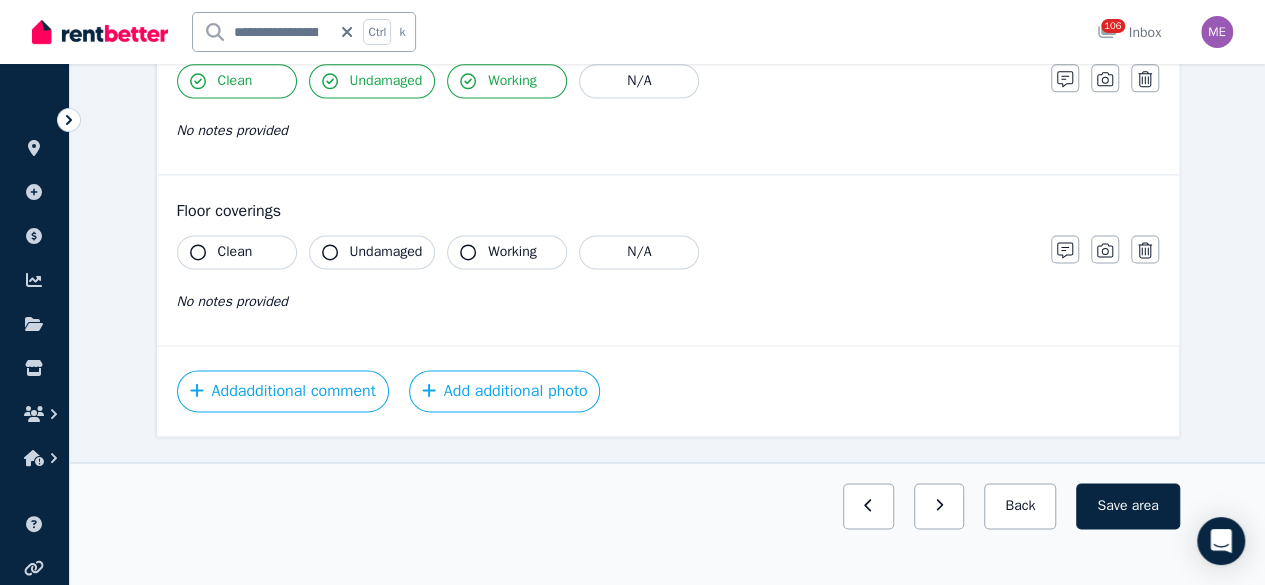 click on "Clean" at bounding box center (237, 252) 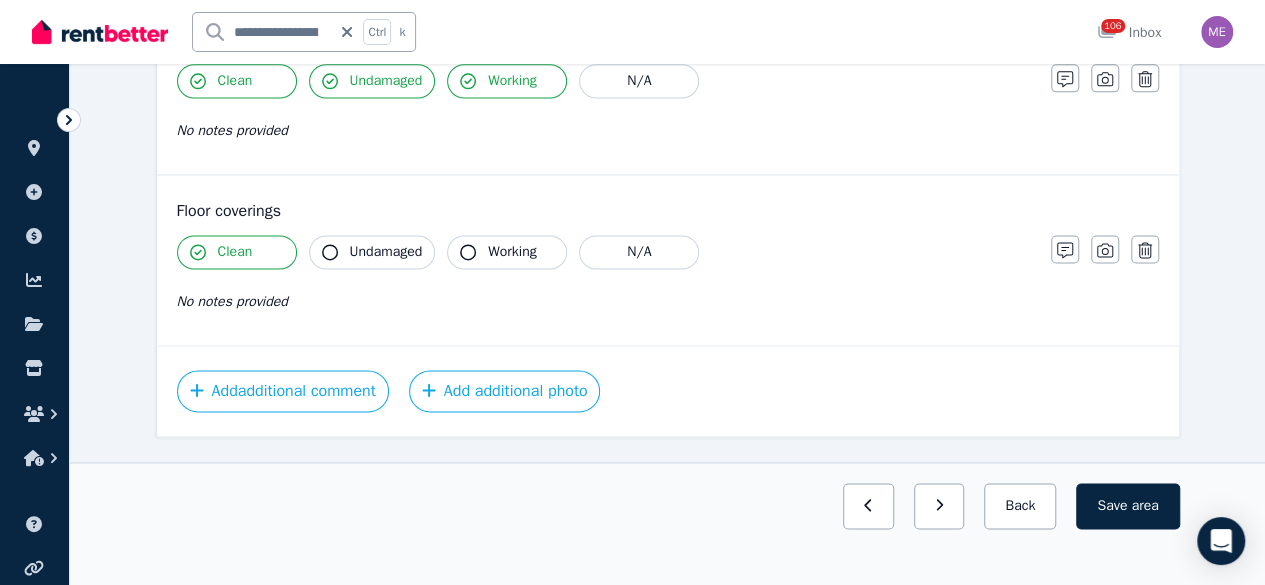 click on "Undamaged" at bounding box center (372, 252) 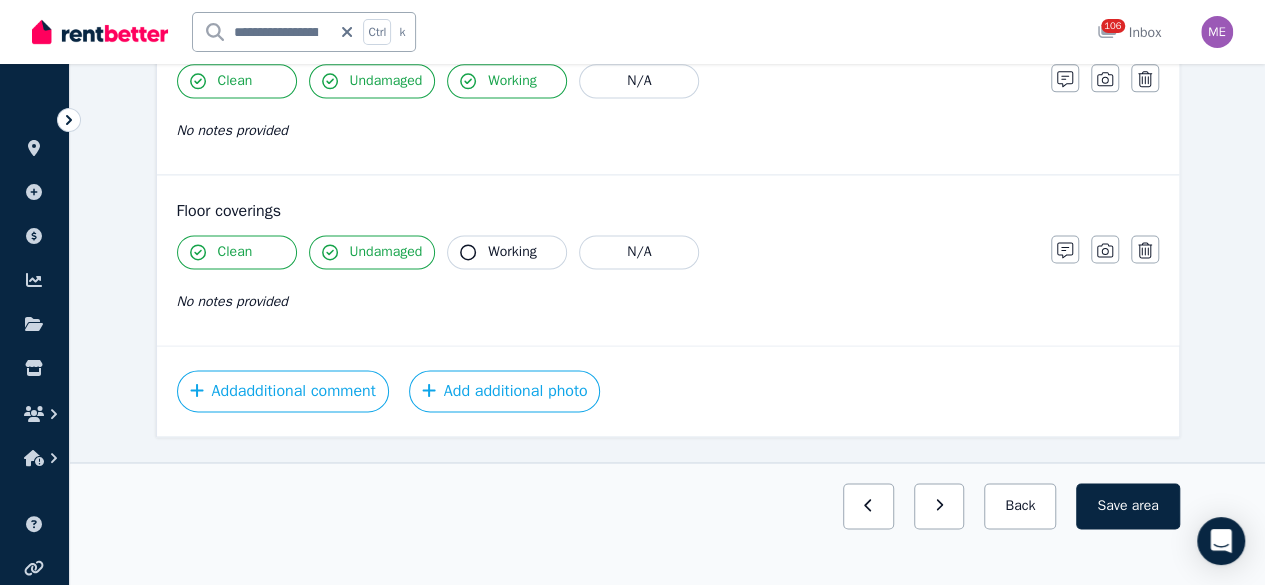 click on "Working" at bounding box center (507, 252) 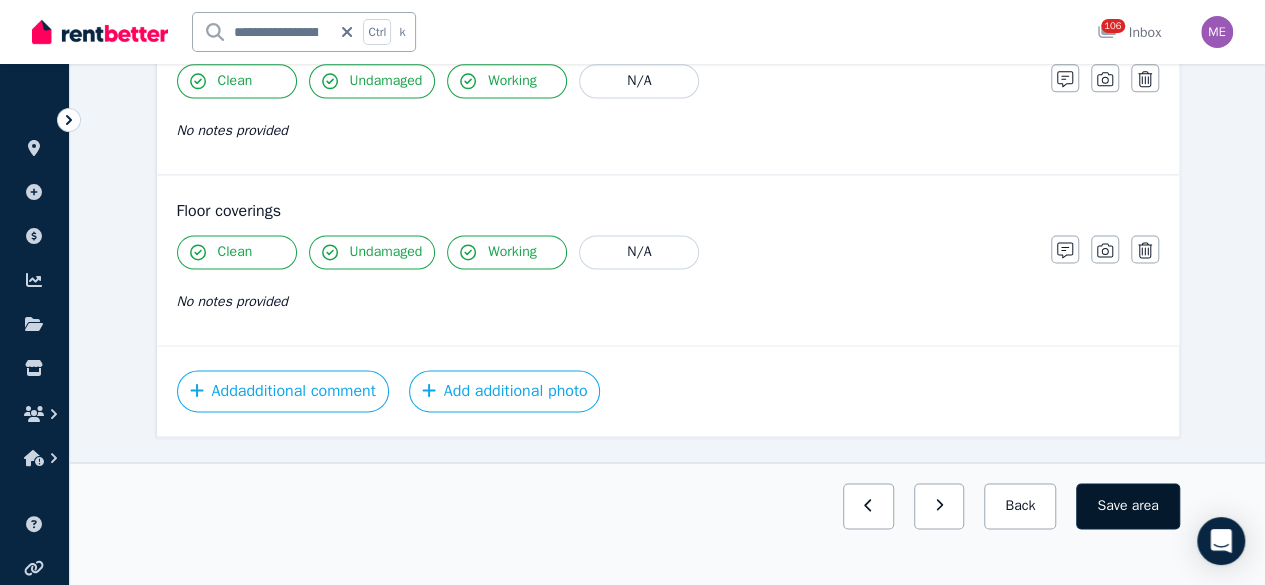 click on "Save   area" at bounding box center (1127, 506) 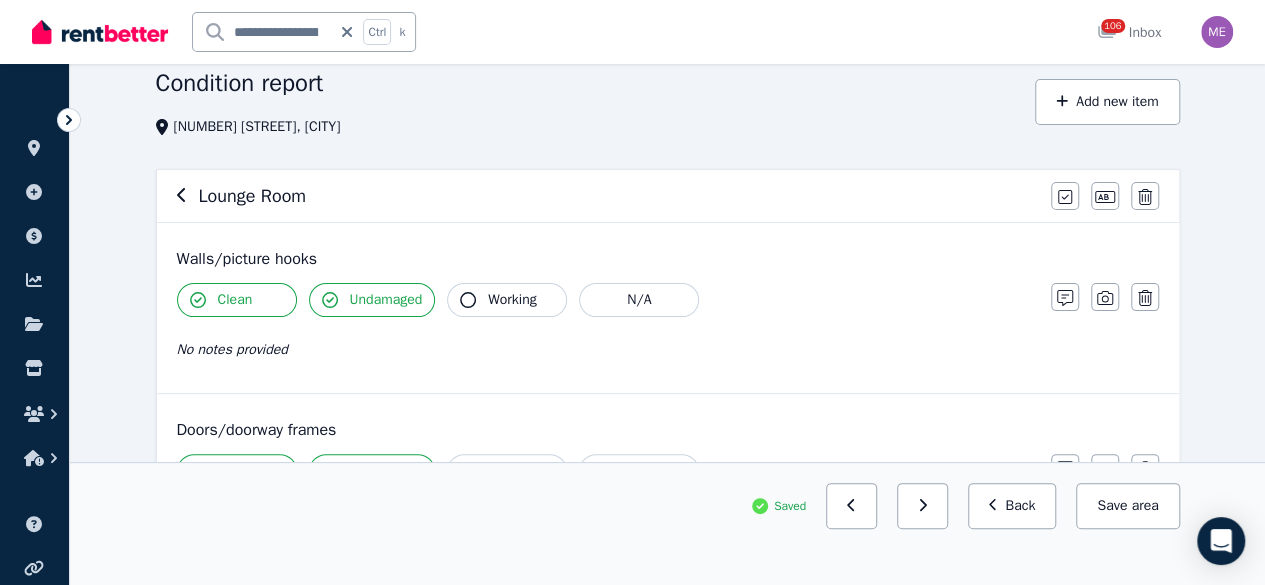 scroll, scrollTop: 0, scrollLeft: 0, axis: both 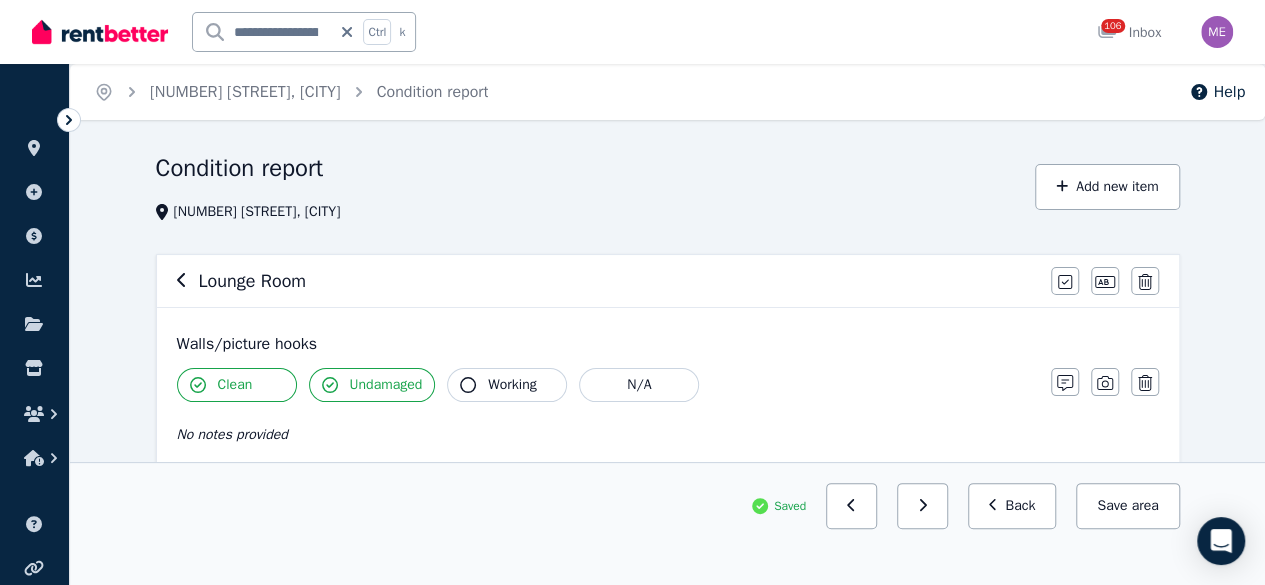 click on "Lounge Room Mark all items as good Edit name Delete" at bounding box center [668, 281] 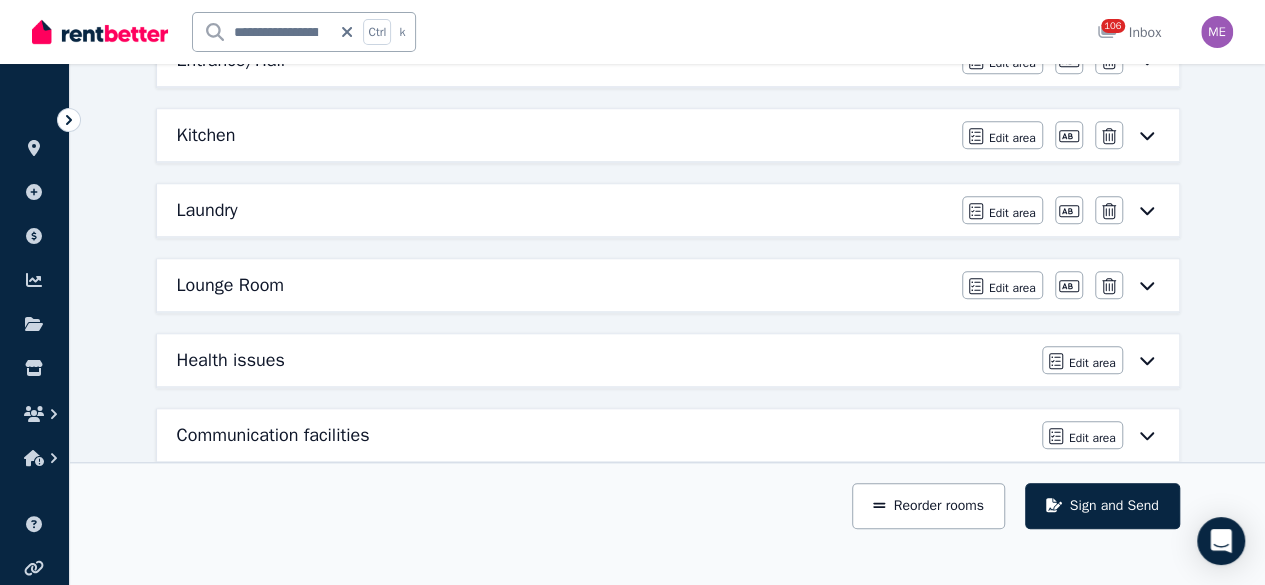 scroll, scrollTop: 832, scrollLeft: 0, axis: vertical 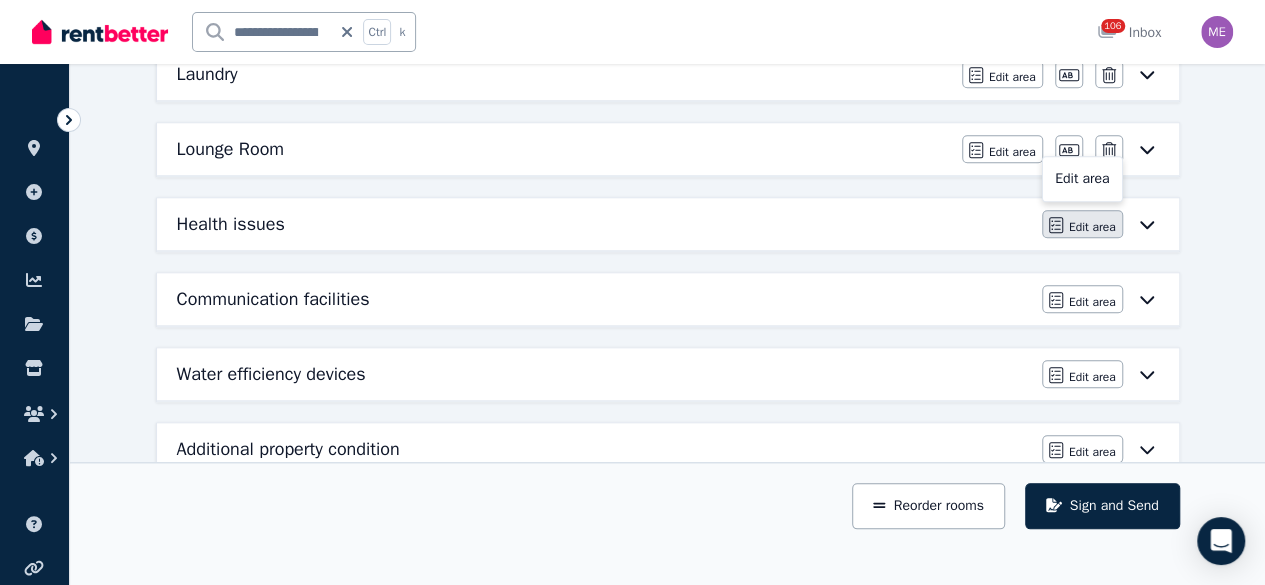 click on "Edit area" at bounding box center [1092, 227] 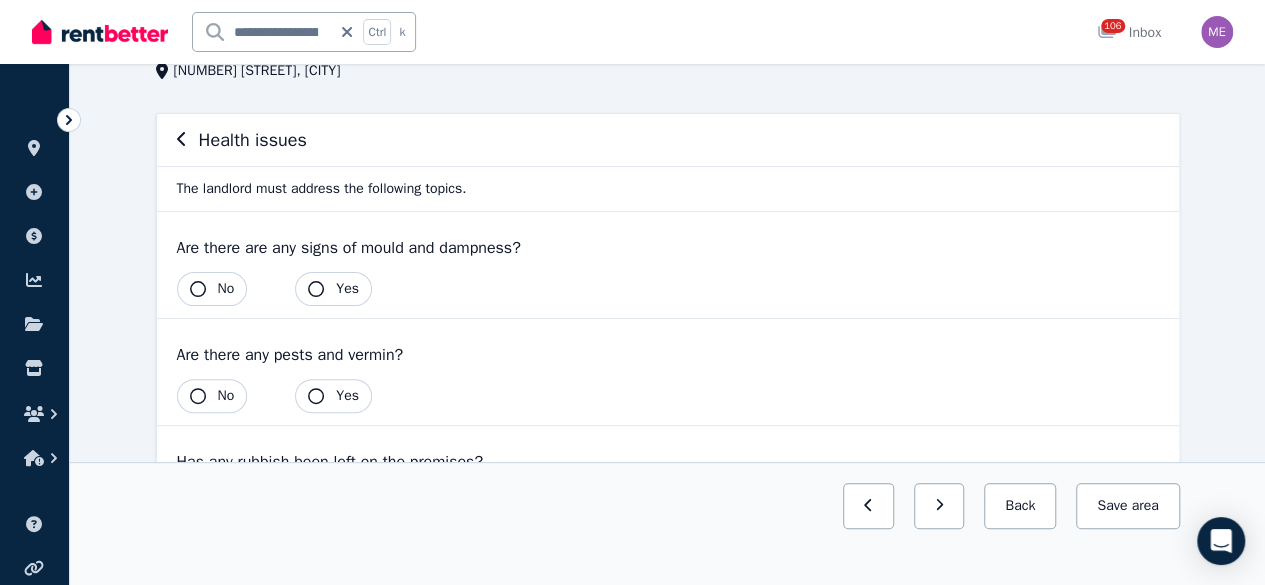 scroll, scrollTop: 200, scrollLeft: 0, axis: vertical 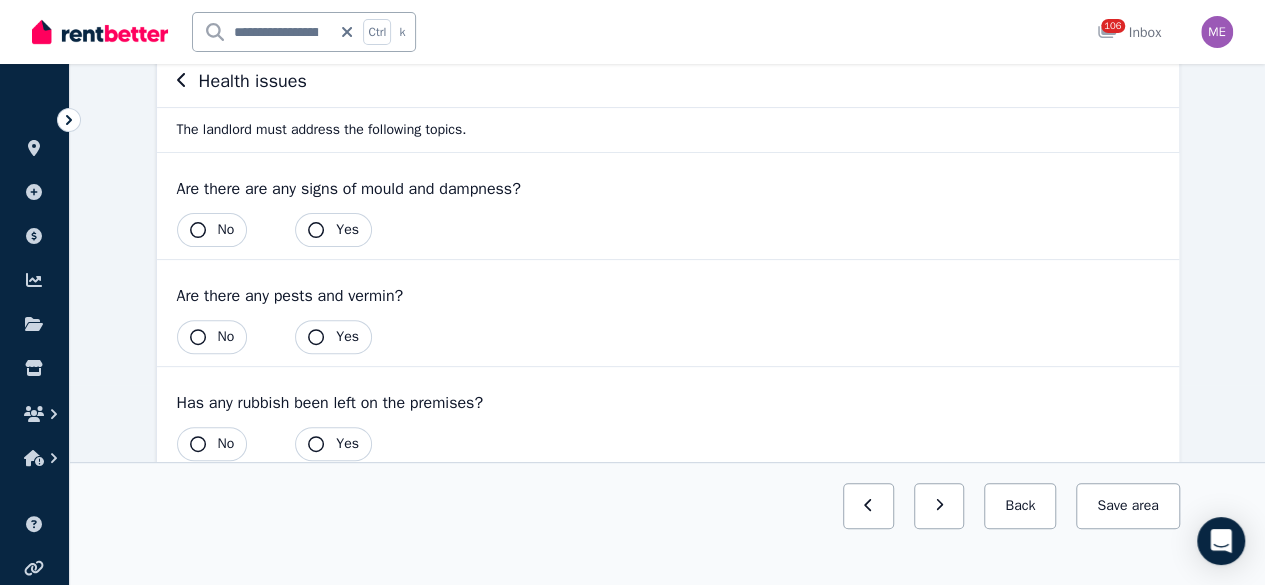 drag, startPoint x: 194, startPoint y: 230, endPoint x: 212, endPoint y: 241, distance: 21.095022 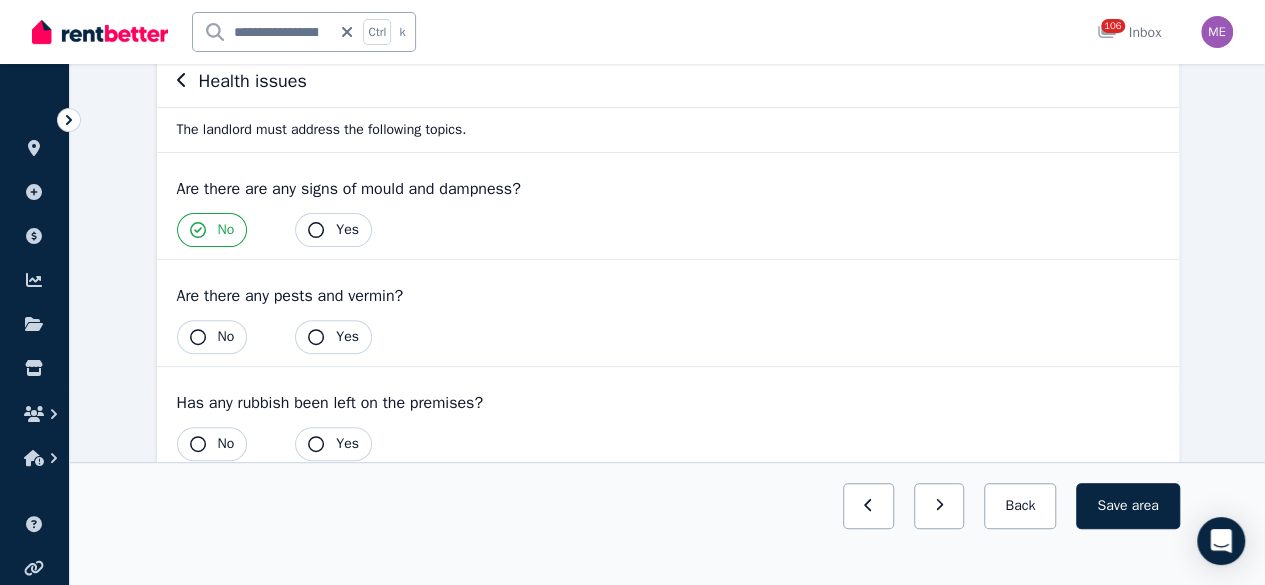 drag, startPoint x: 198, startPoint y: 335, endPoint x: 208, endPoint y: 341, distance: 11.661903 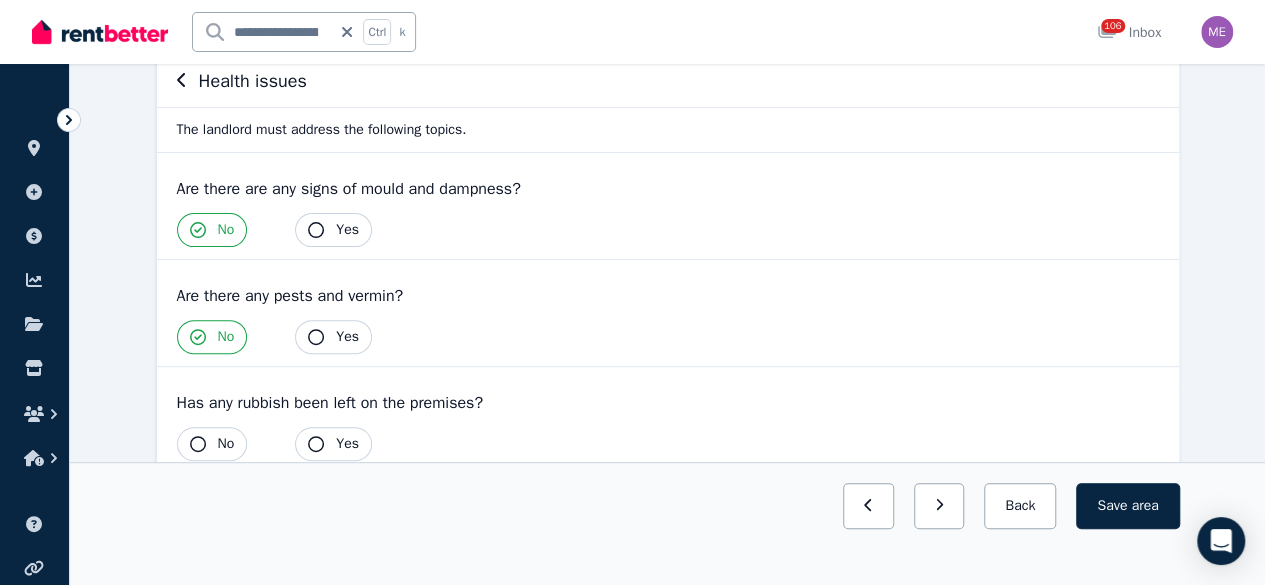 click 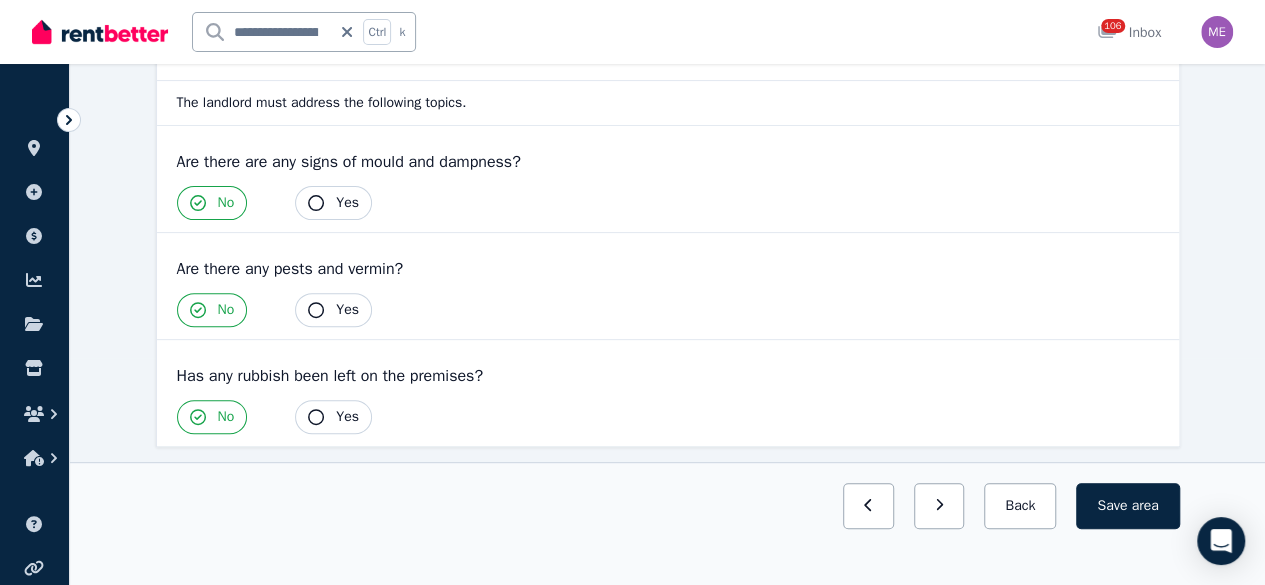 scroll, scrollTop: 242, scrollLeft: 0, axis: vertical 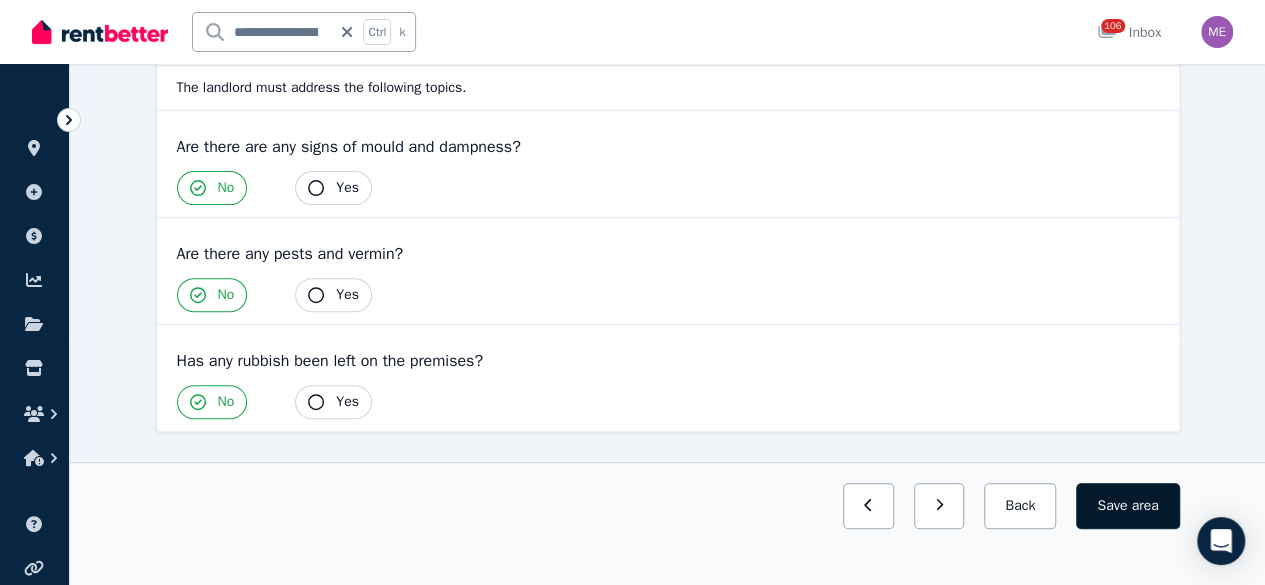 click on "Save   area" at bounding box center (1127, 506) 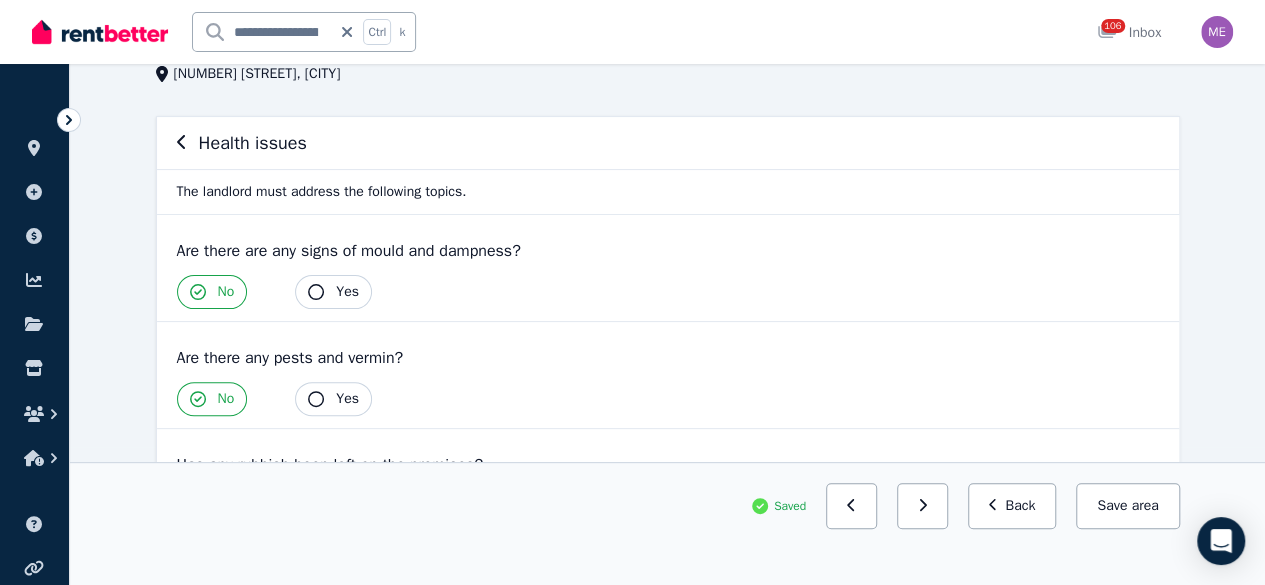 scroll, scrollTop: 0, scrollLeft: 0, axis: both 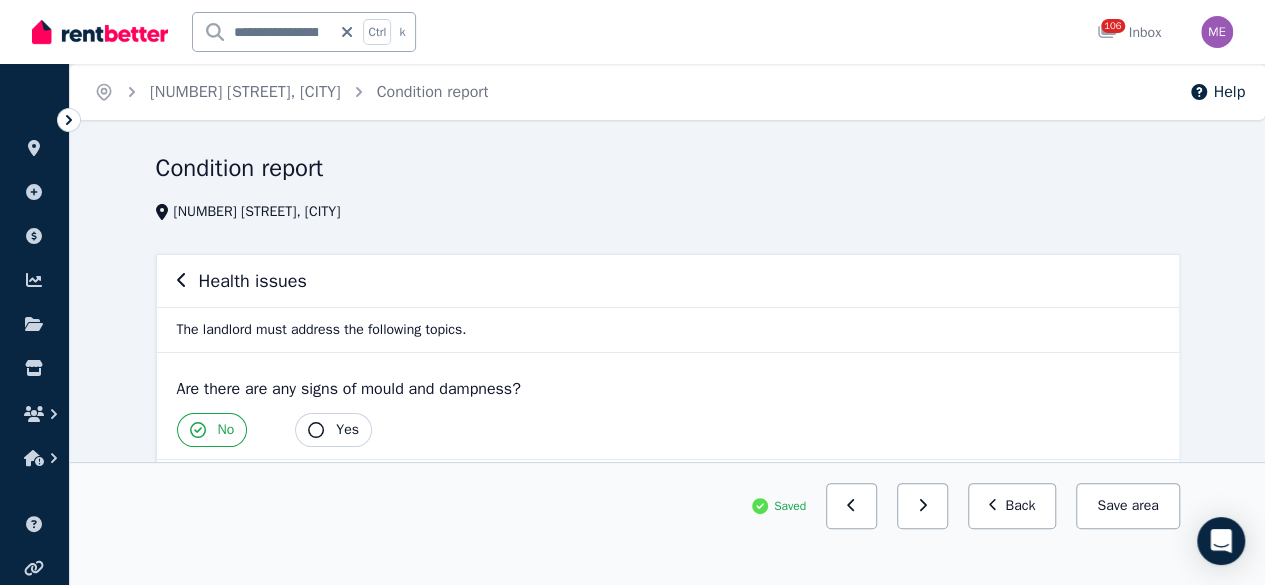 click on "Health issues" at bounding box center (668, 281) 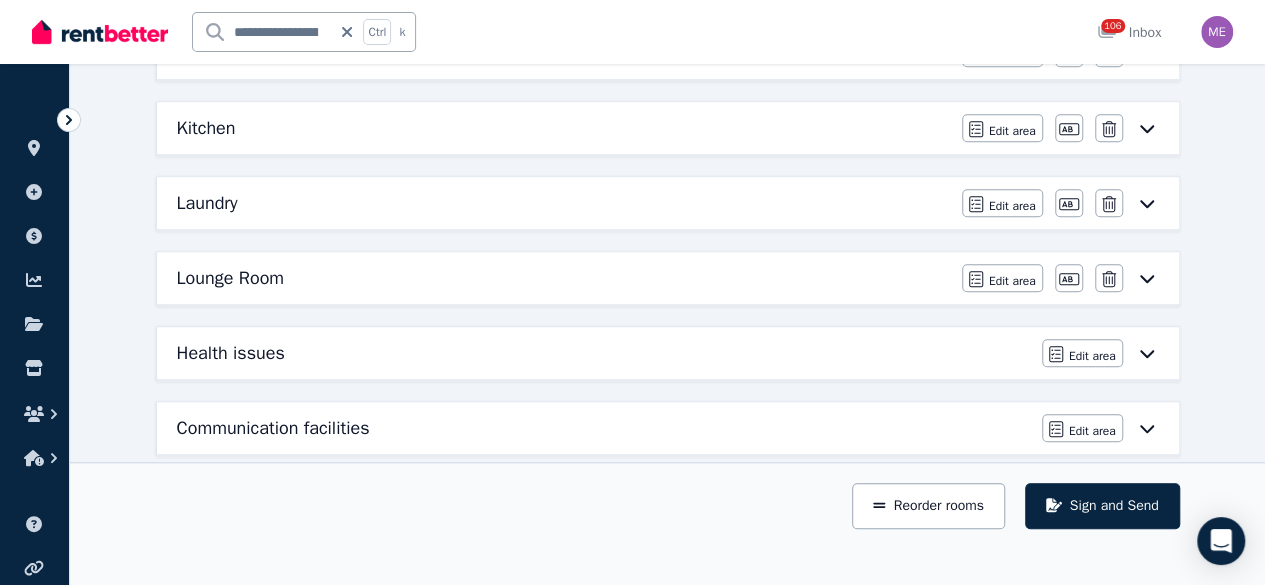 scroll, scrollTop: 800, scrollLeft: 0, axis: vertical 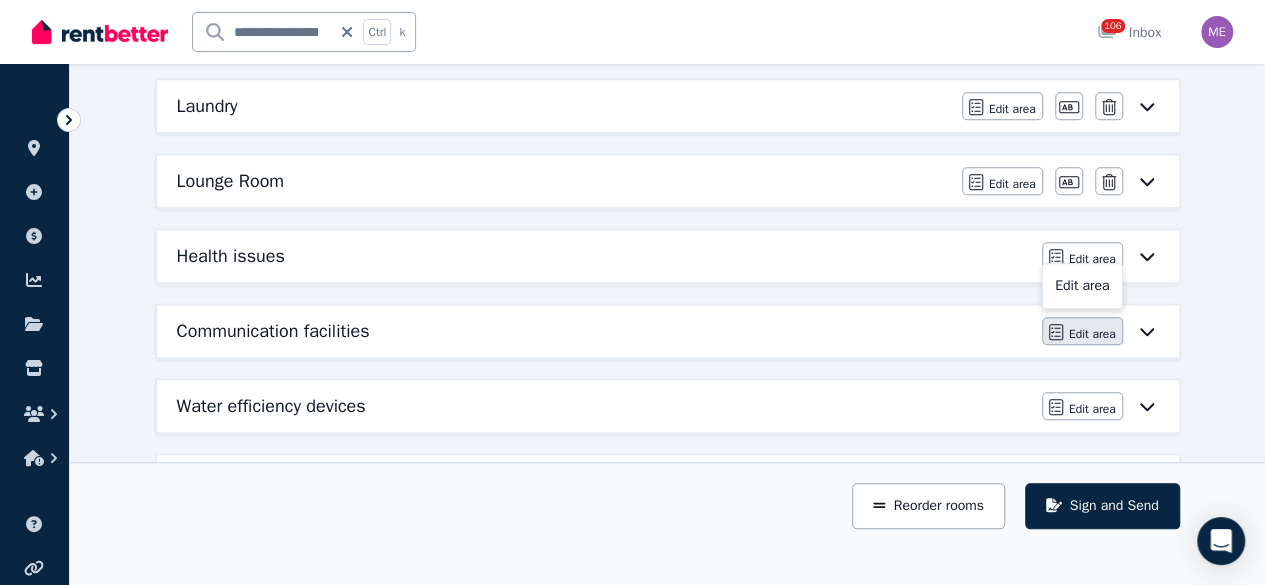 click on "Edit area" at bounding box center [1092, 334] 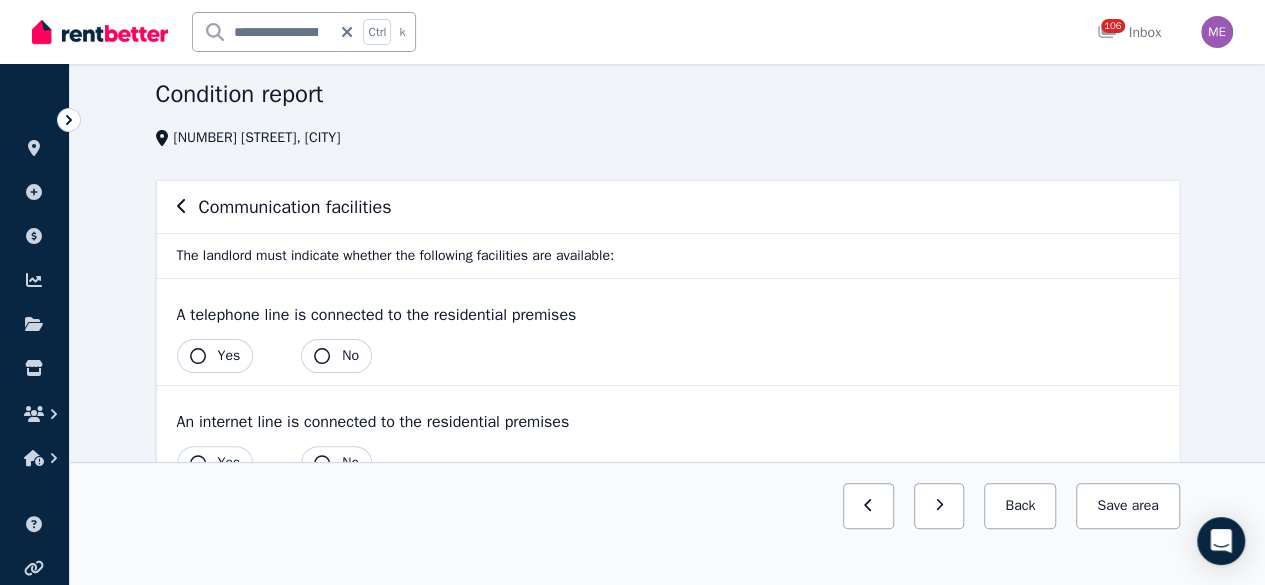 scroll, scrollTop: 136, scrollLeft: 0, axis: vertical 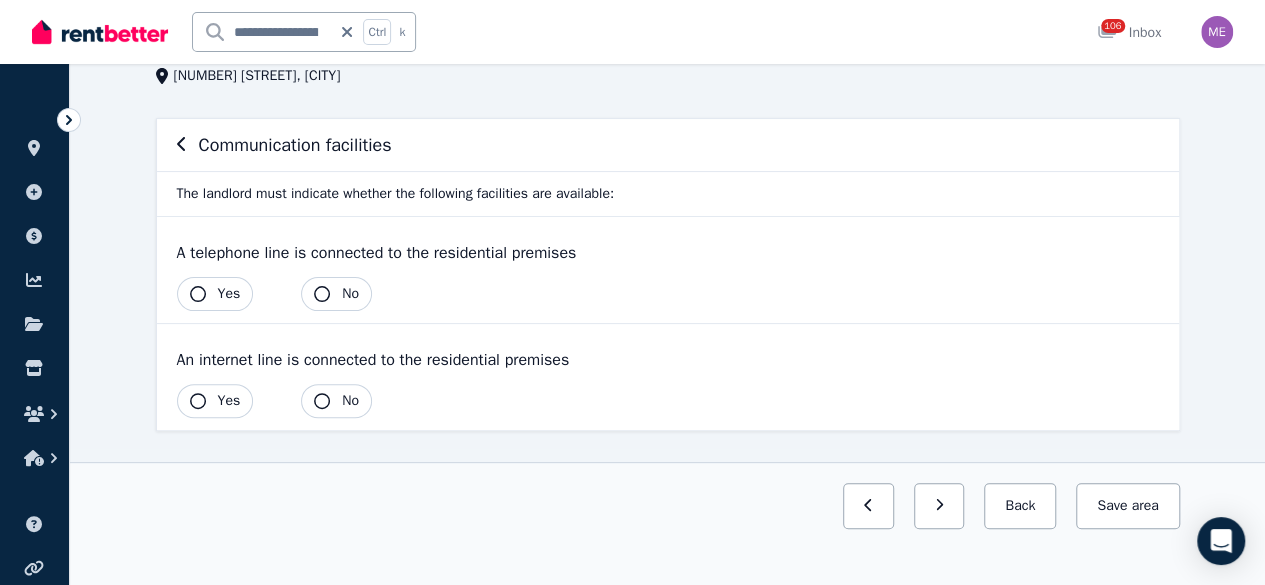 click 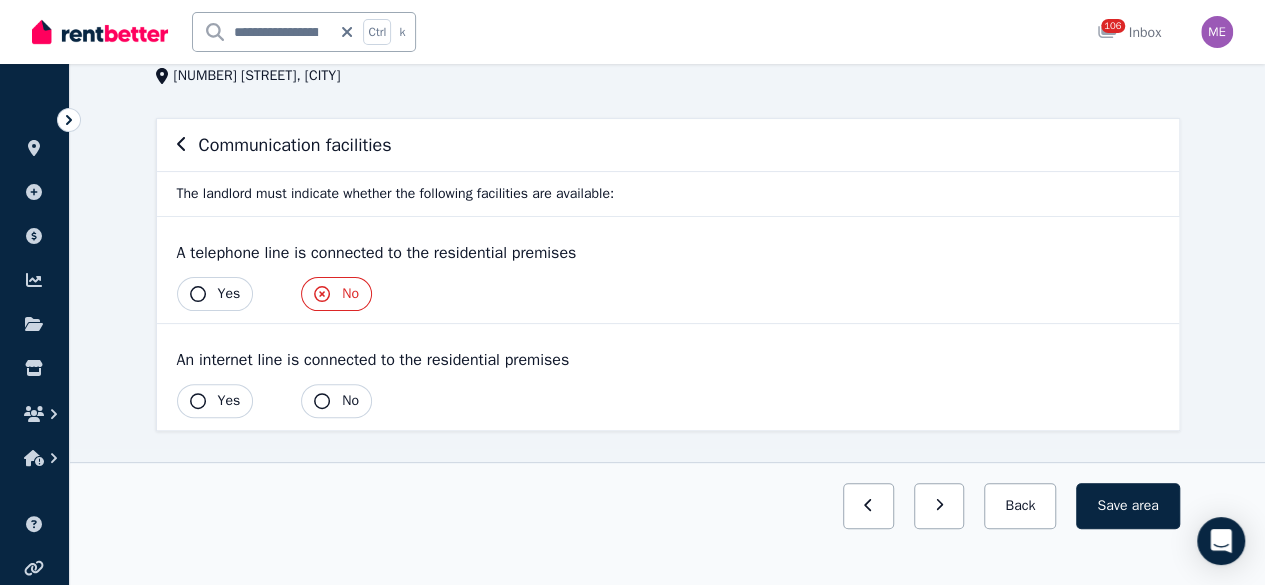 click 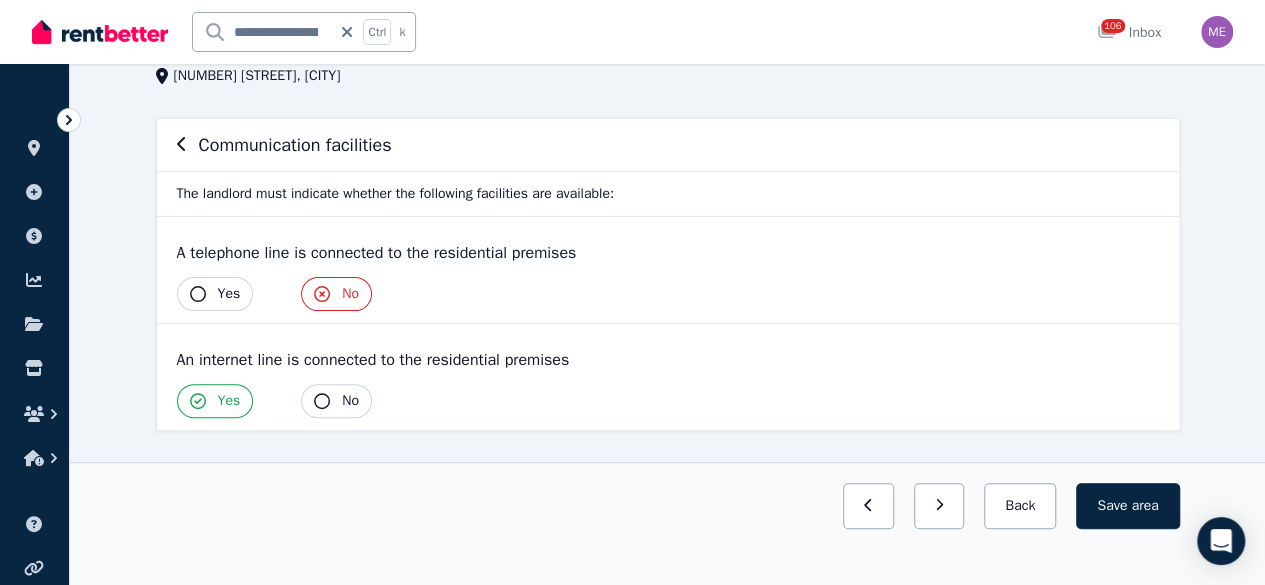 click 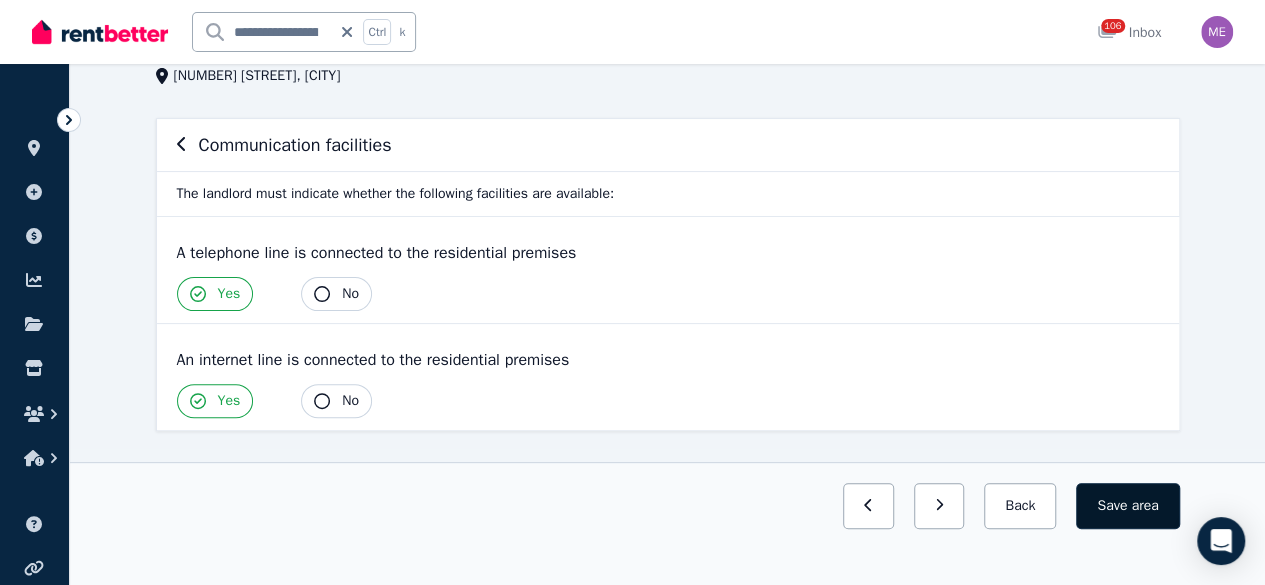 click on "area" at bounding box center [1144, 506] 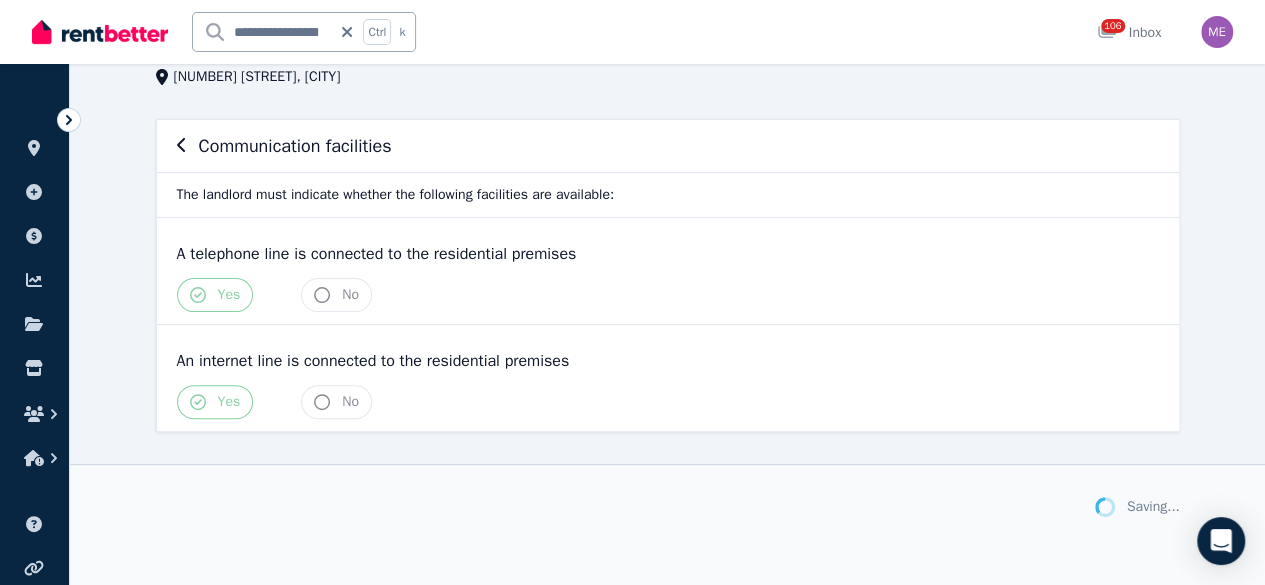 scroll, scrollTop: 136, scrollLeft: 0, axis: vertical 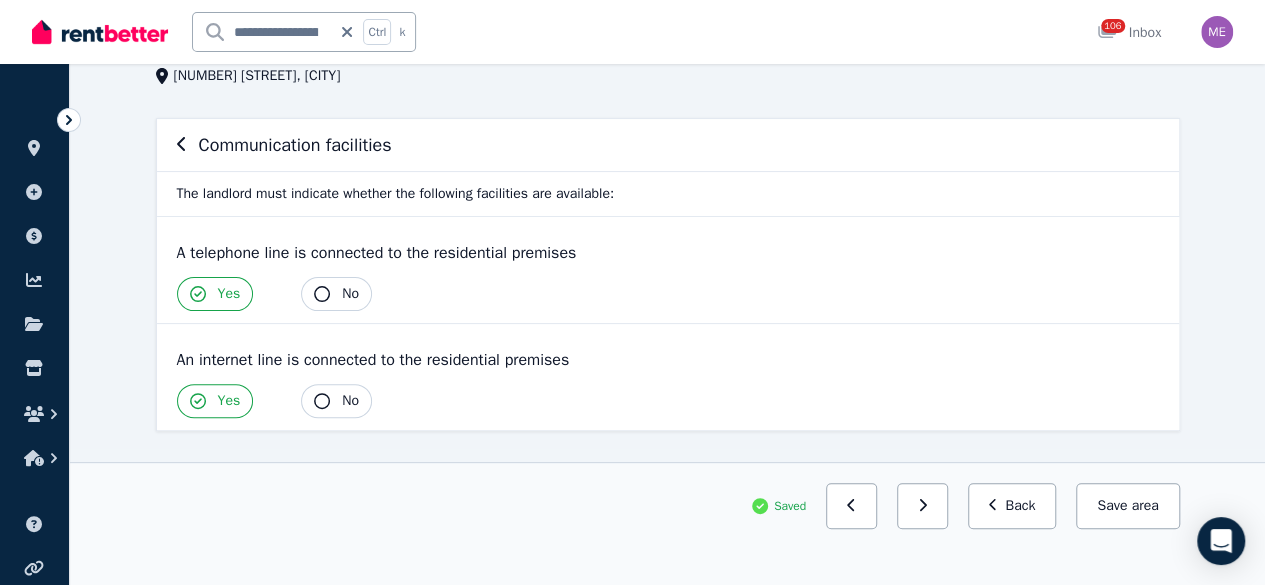 click 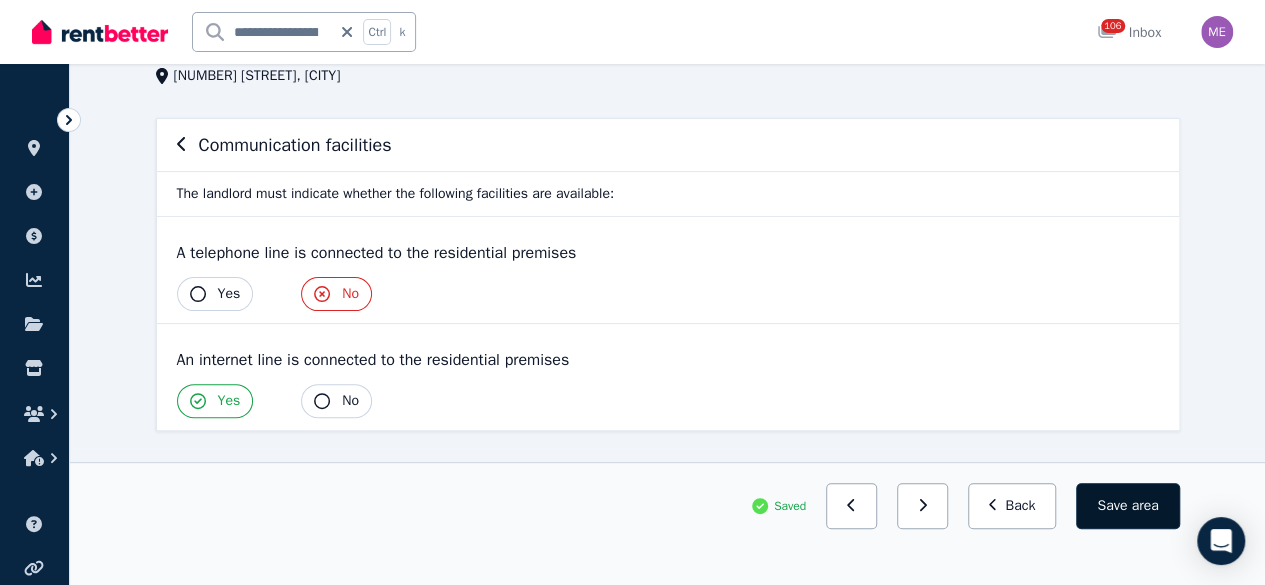 click on "area" at bounding box center [1144, 506] 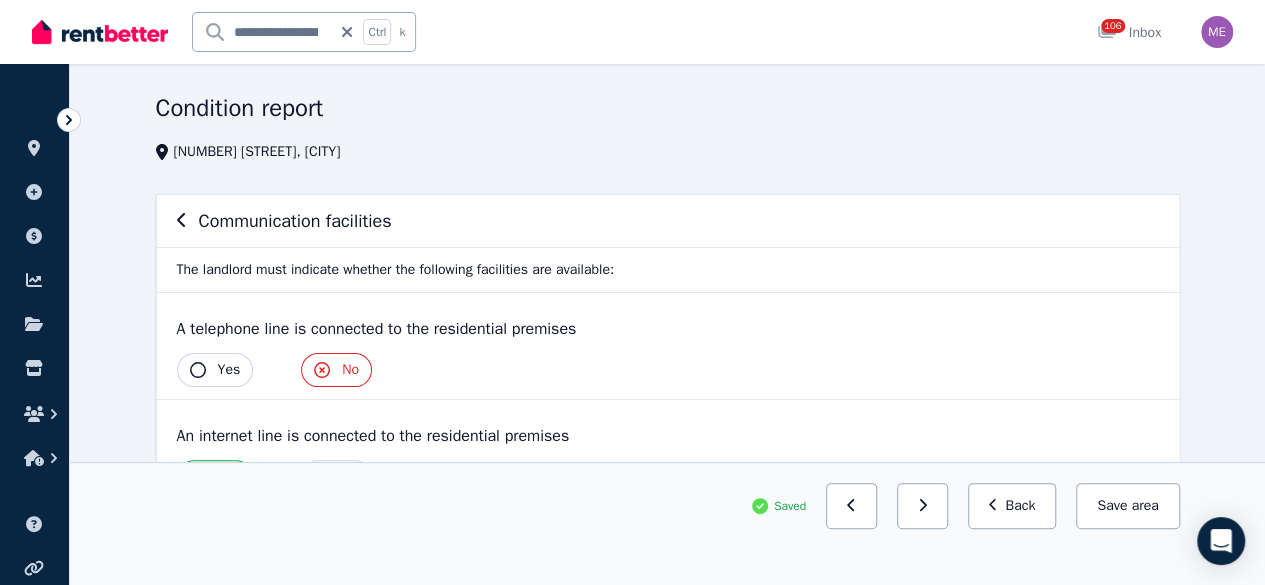 scroll, scrollTop: 0, scrollLeft: 0, axis: both 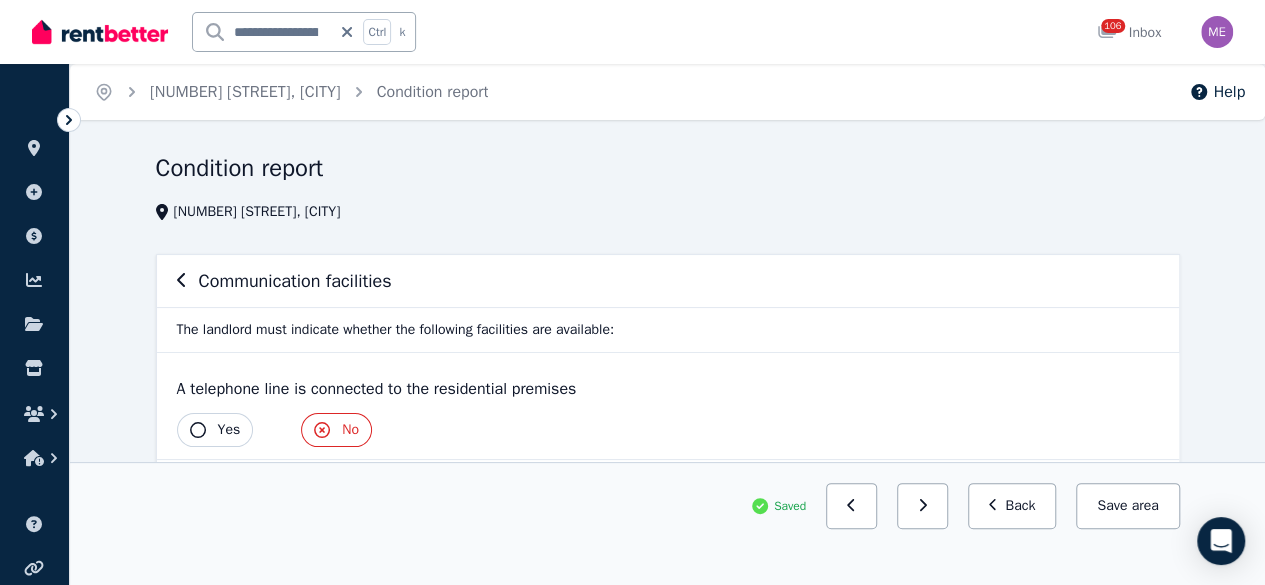 click 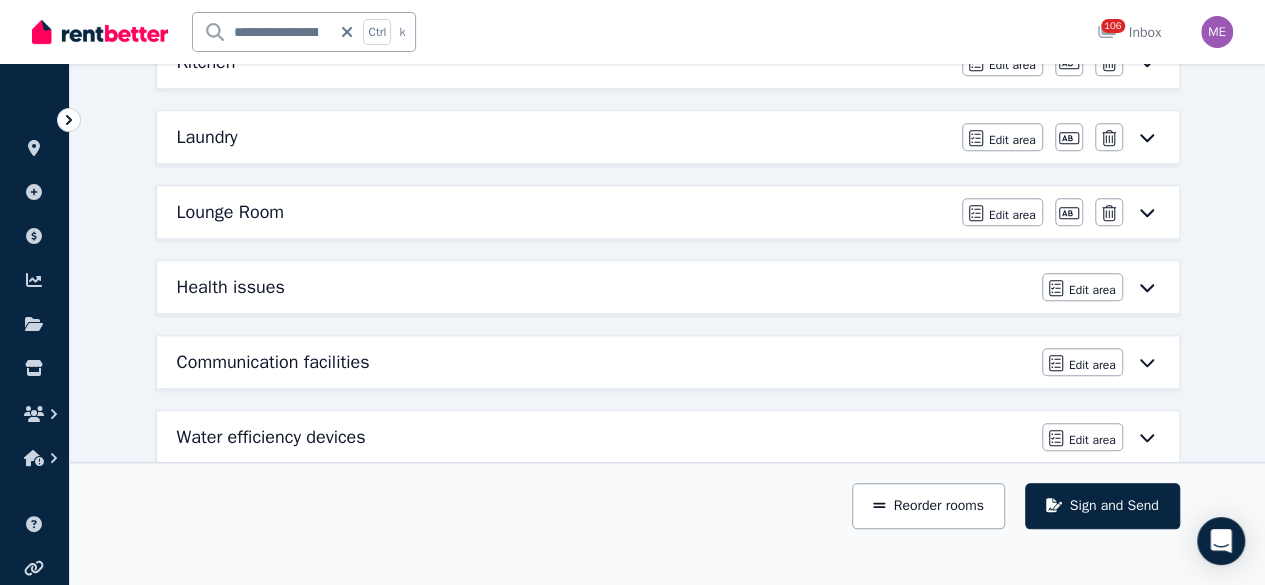 scroll, scrollTop: 832, scrollLeft: 0, axis: vertical 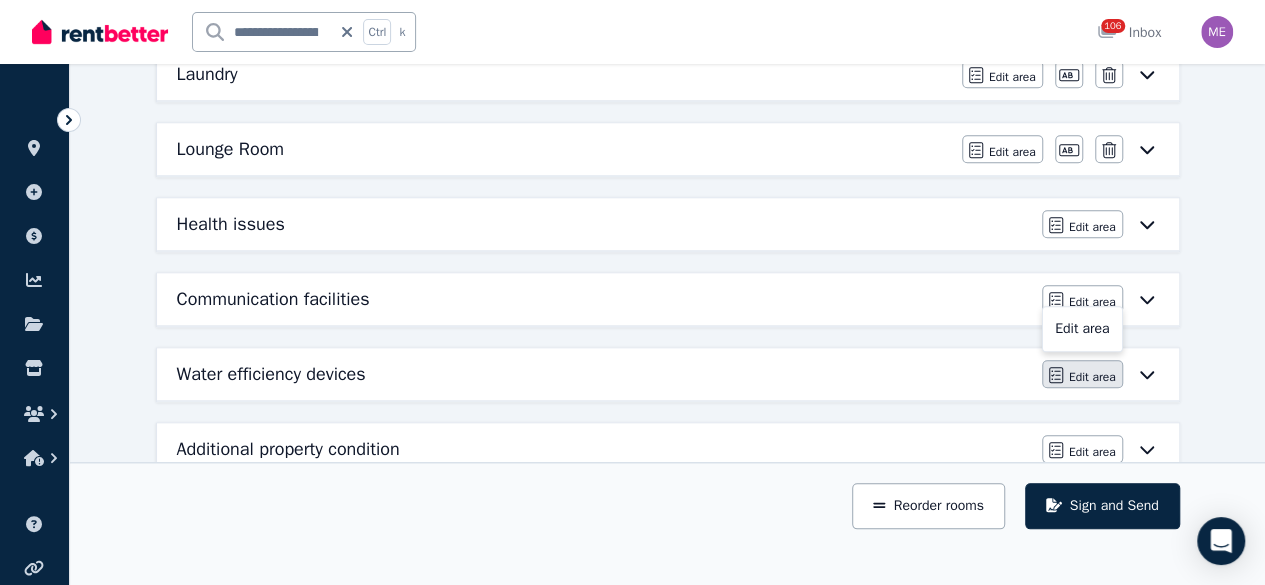 click on "Edit area" at bounding box center [1092, 377] 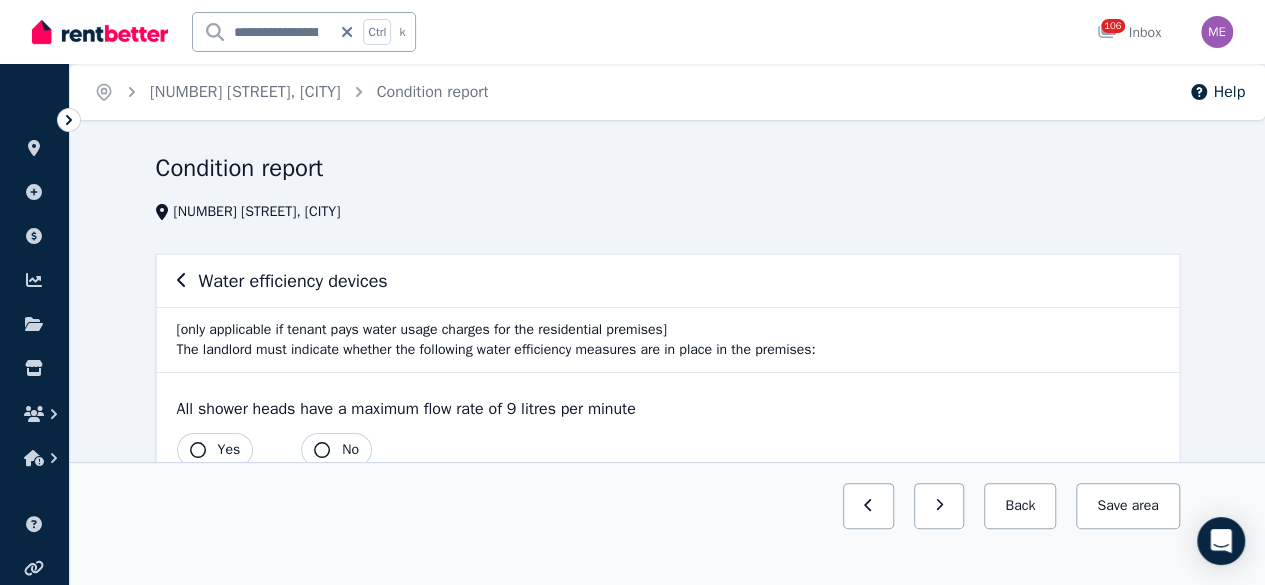 click 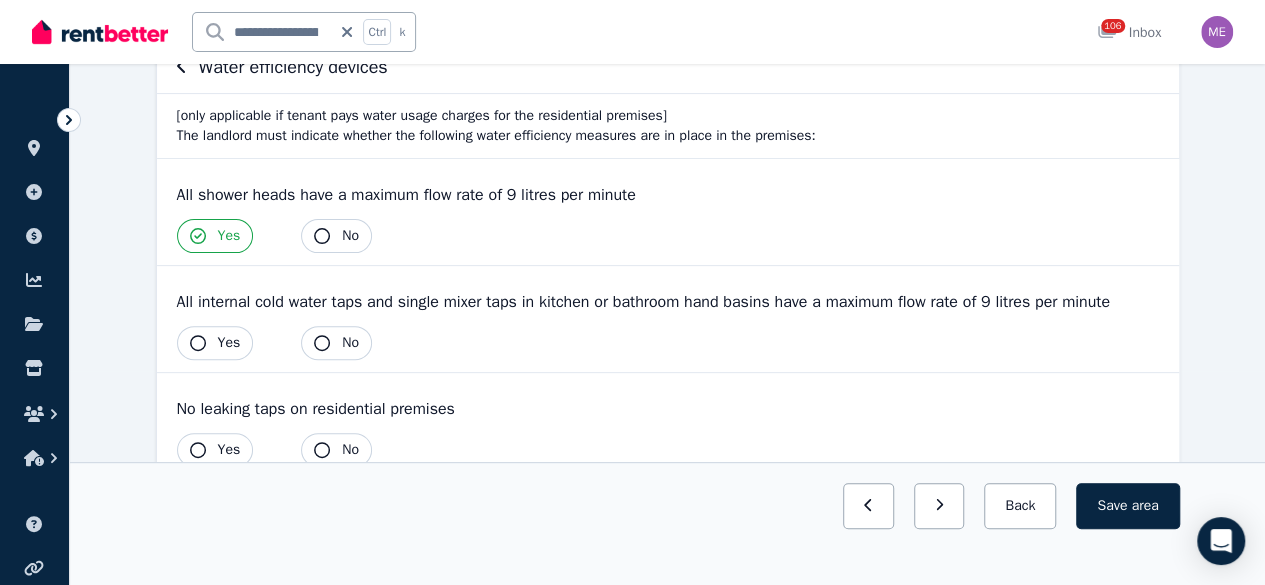 scroll, scrollTop: 300, scrollLeft: 0, axis: vertical 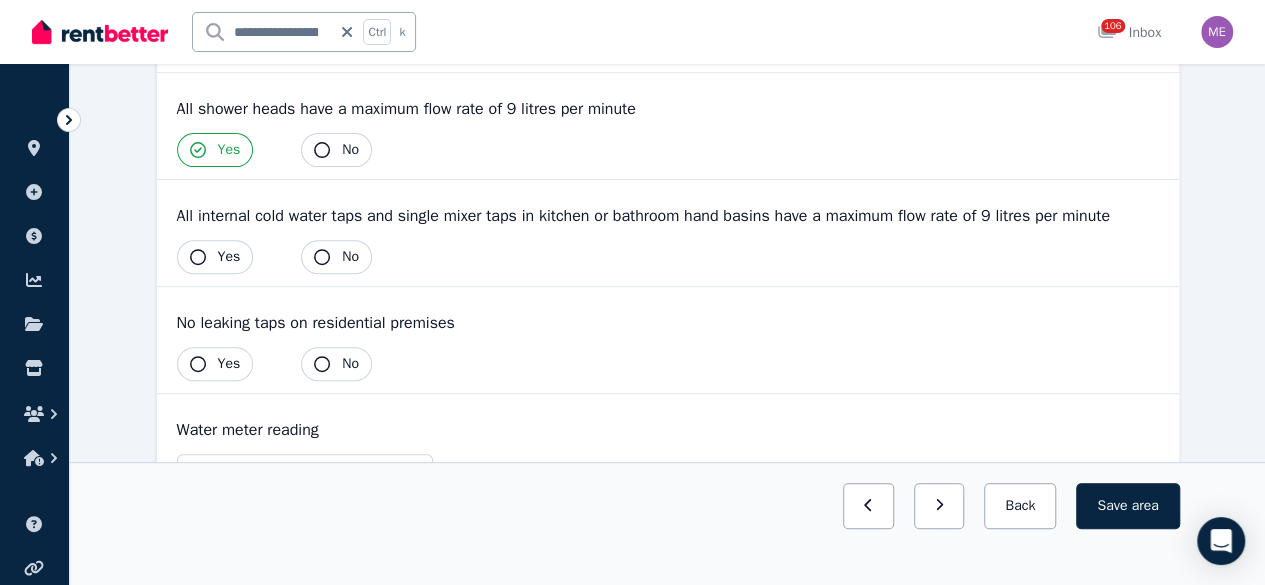 click 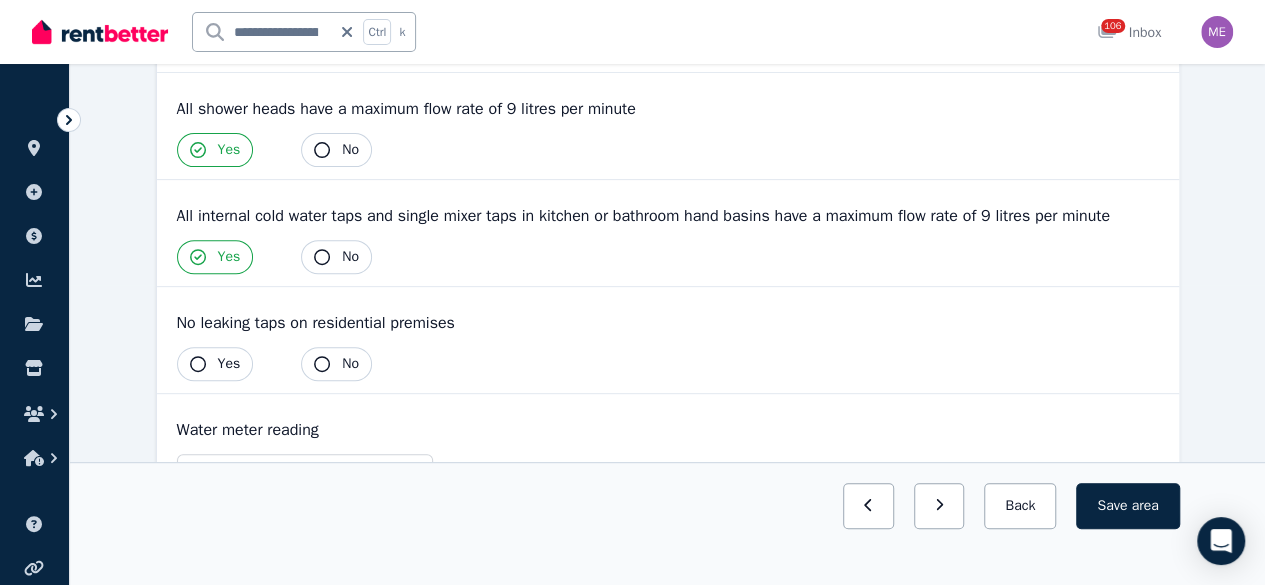 click 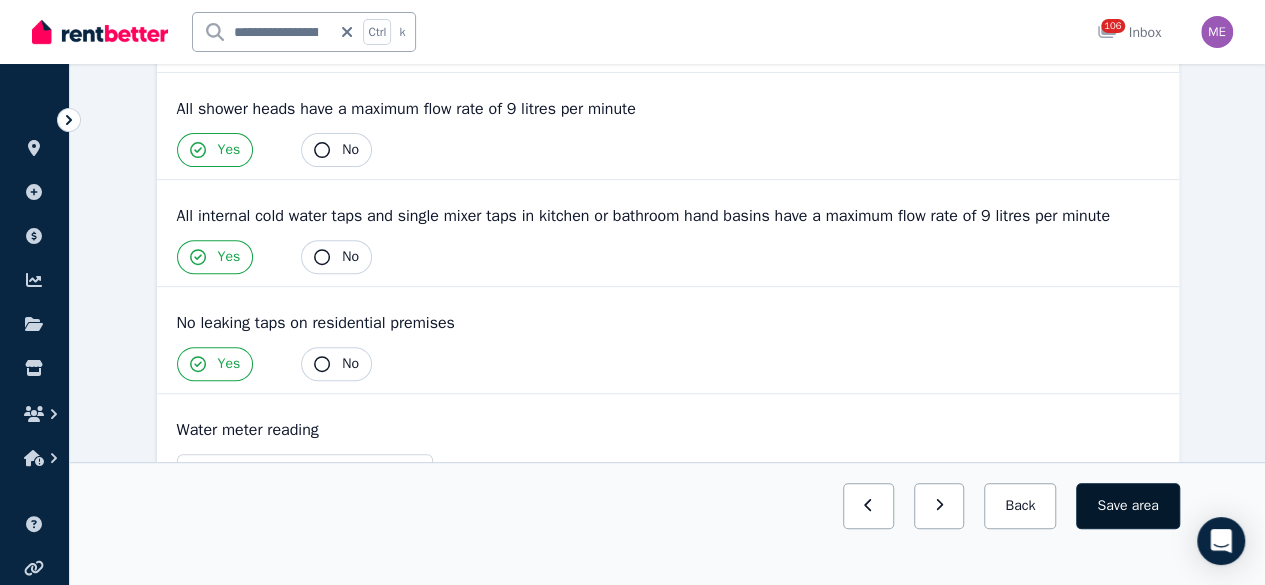 click on "Save   area" at bounding box center [1127, 506] 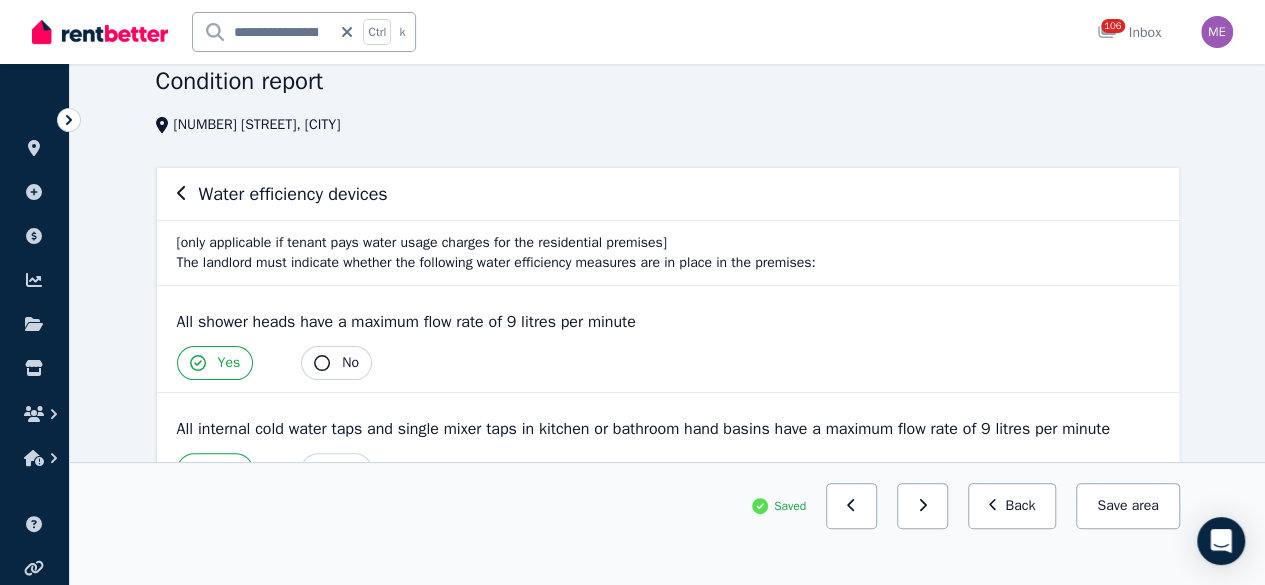scroll, scrollTop: 0, scrollLeft: 0, axis: both 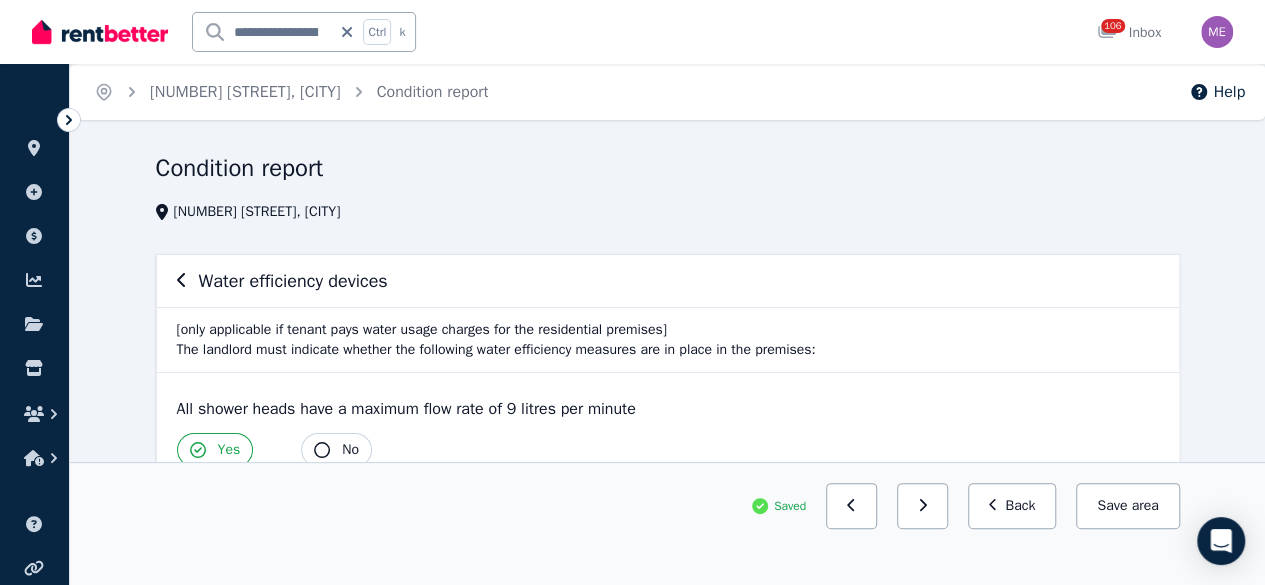 click 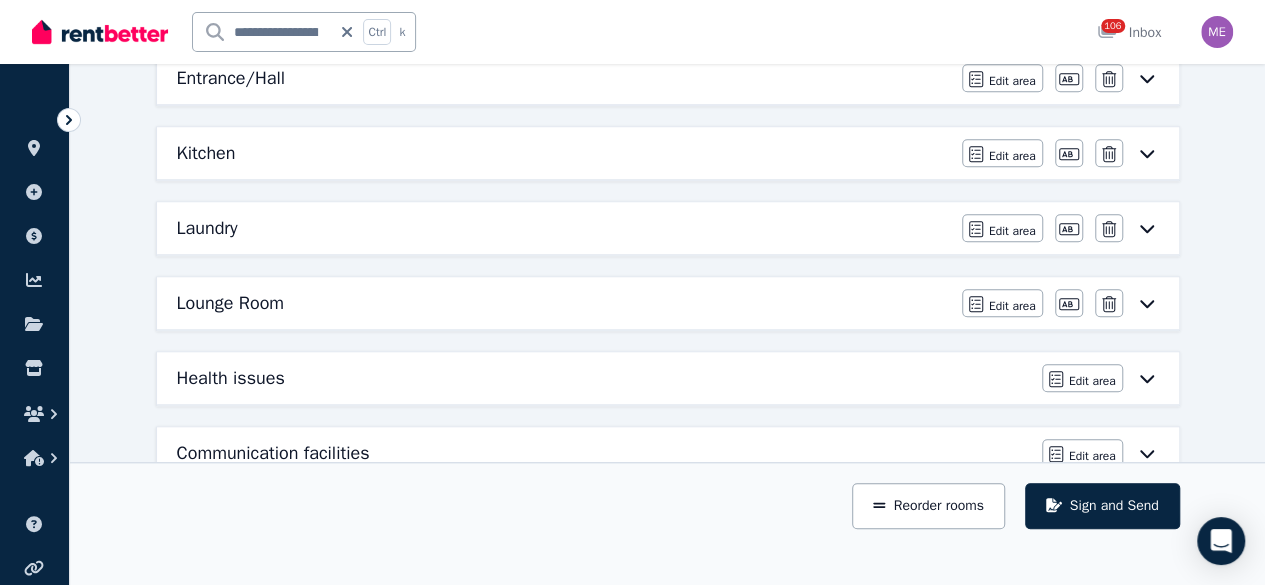 scroll, scrollTop: 832, scrollLeft: 0, axis: vertical 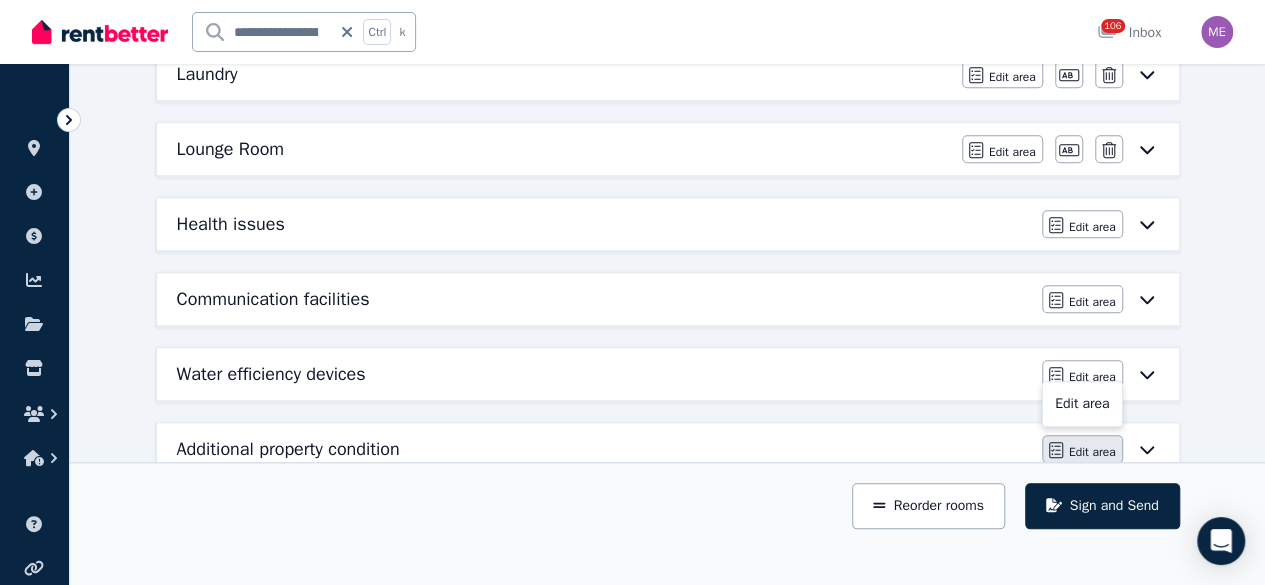 click on "Edit area" at bounding box center (1092, 452) 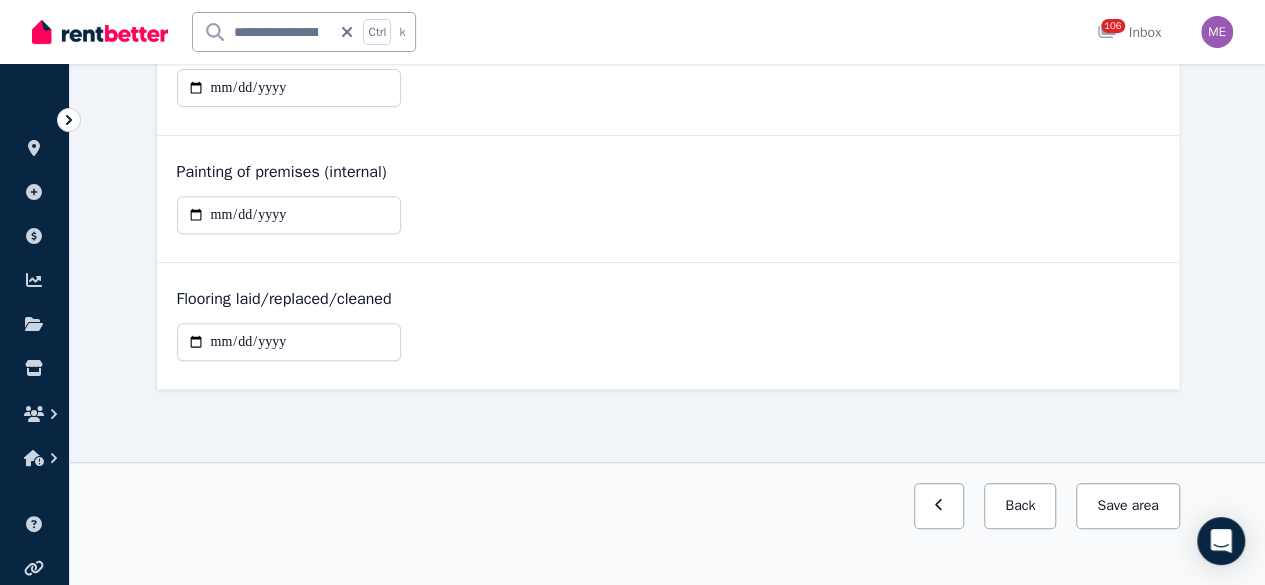 scroll, scrollTop: 0, scrollLeft: 0, axis: both 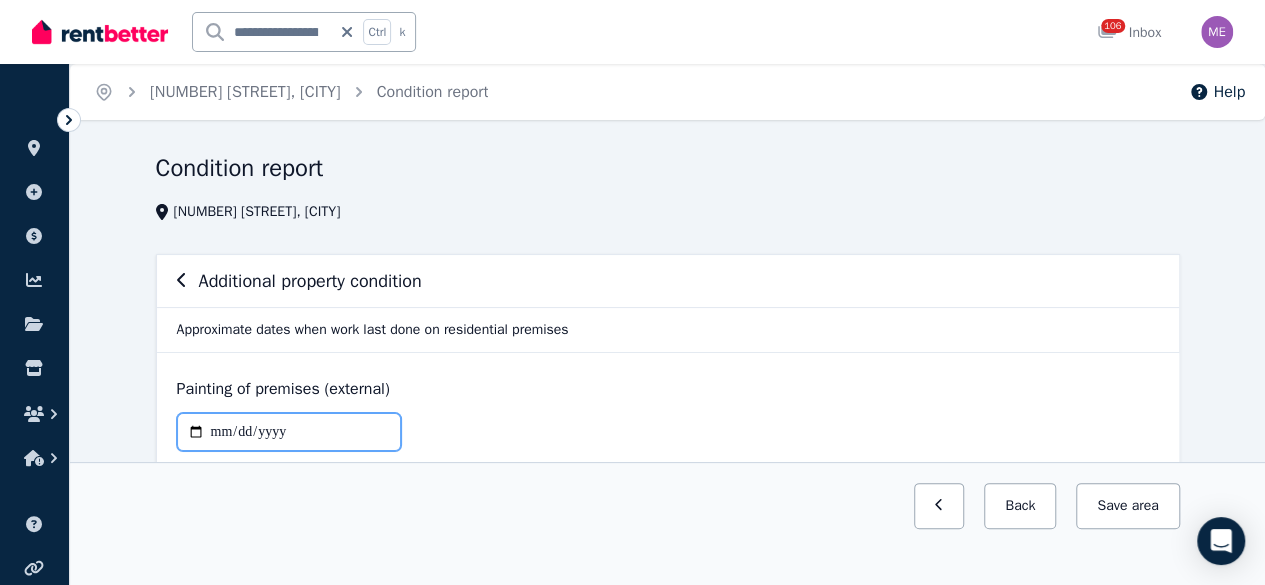 click at bounding box center (289, 432) 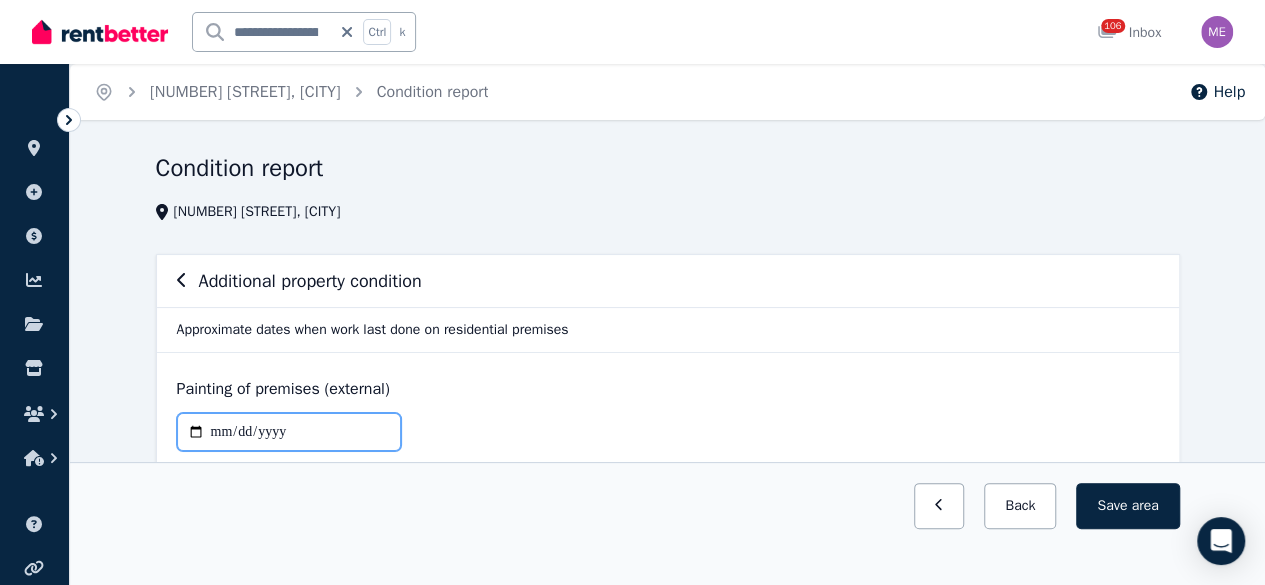 type on "**********" 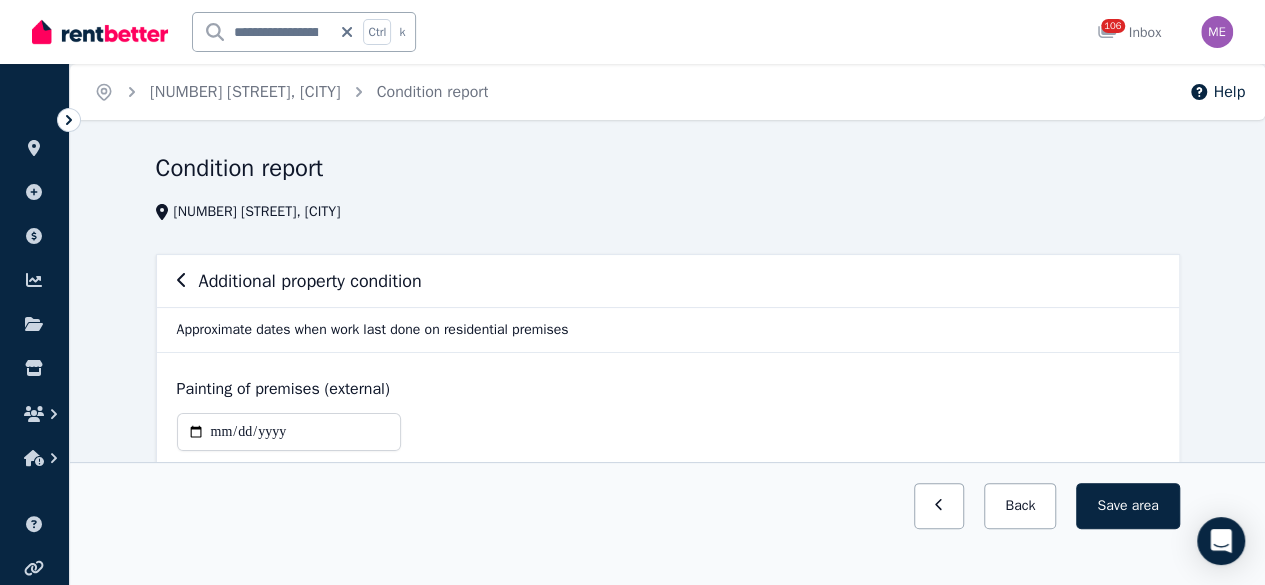click on "**********" at bounding box center (668, 440) 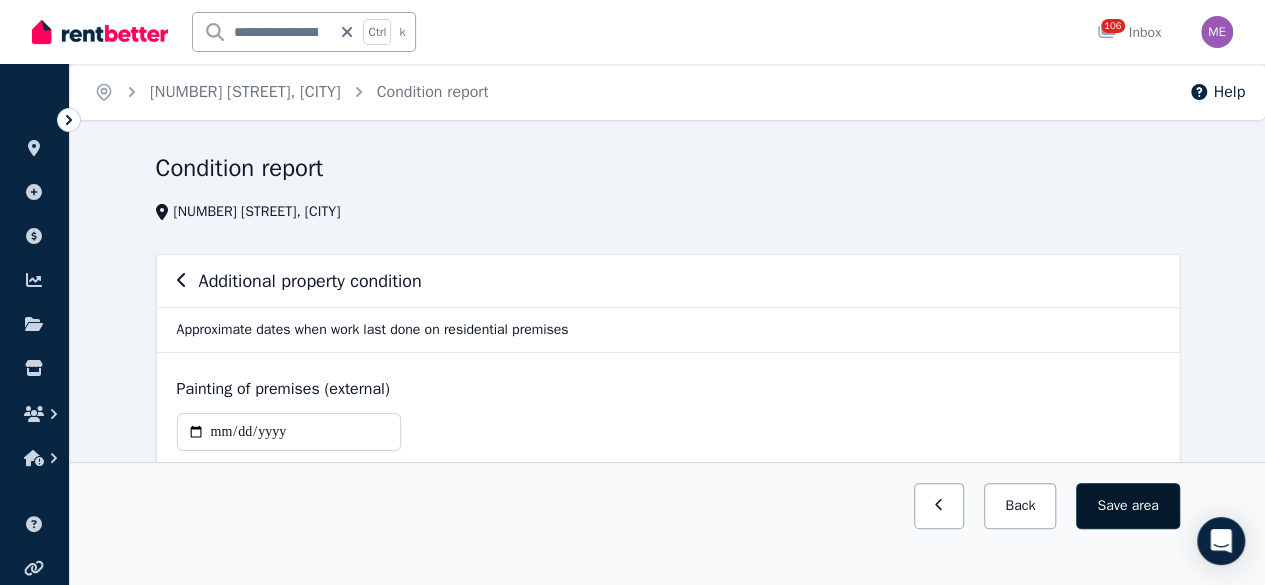 click on "Save   area" at bounding box center (1127, 506) 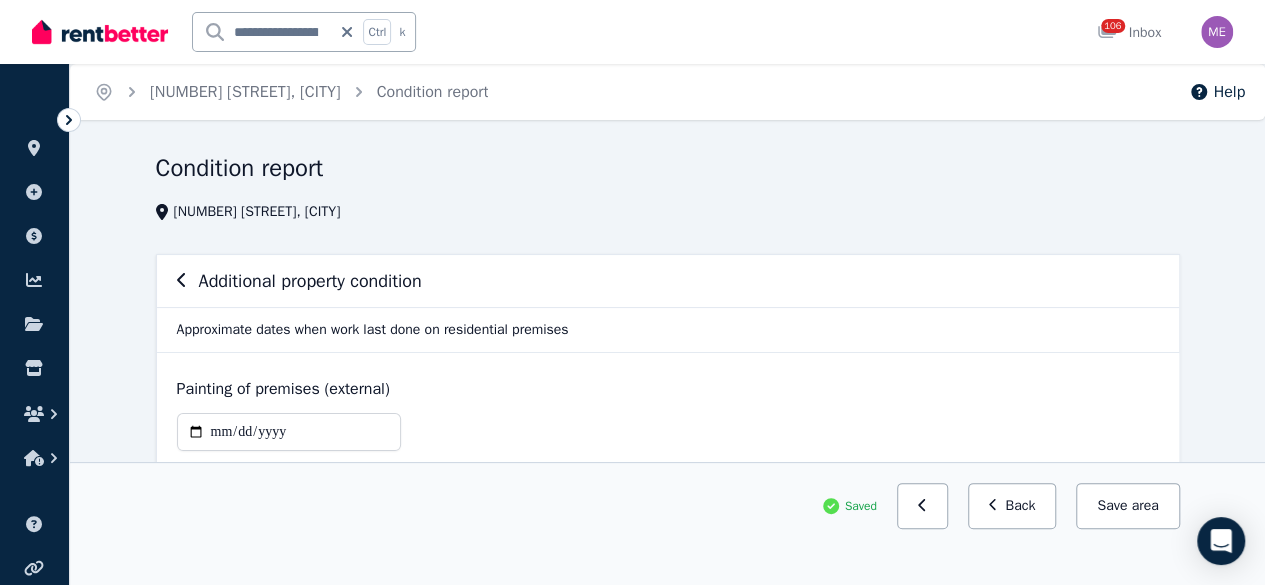 click on "area" at bounding box center (1144, 506) 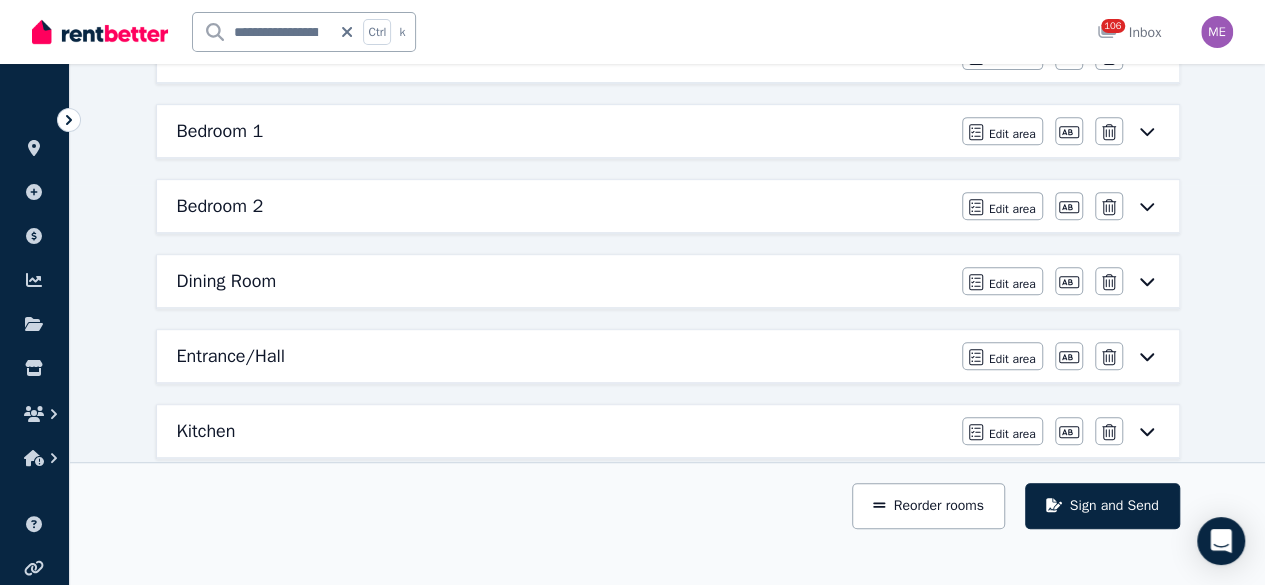 scroll, scrollTop: 0, scrollLeft: 0, axis: both 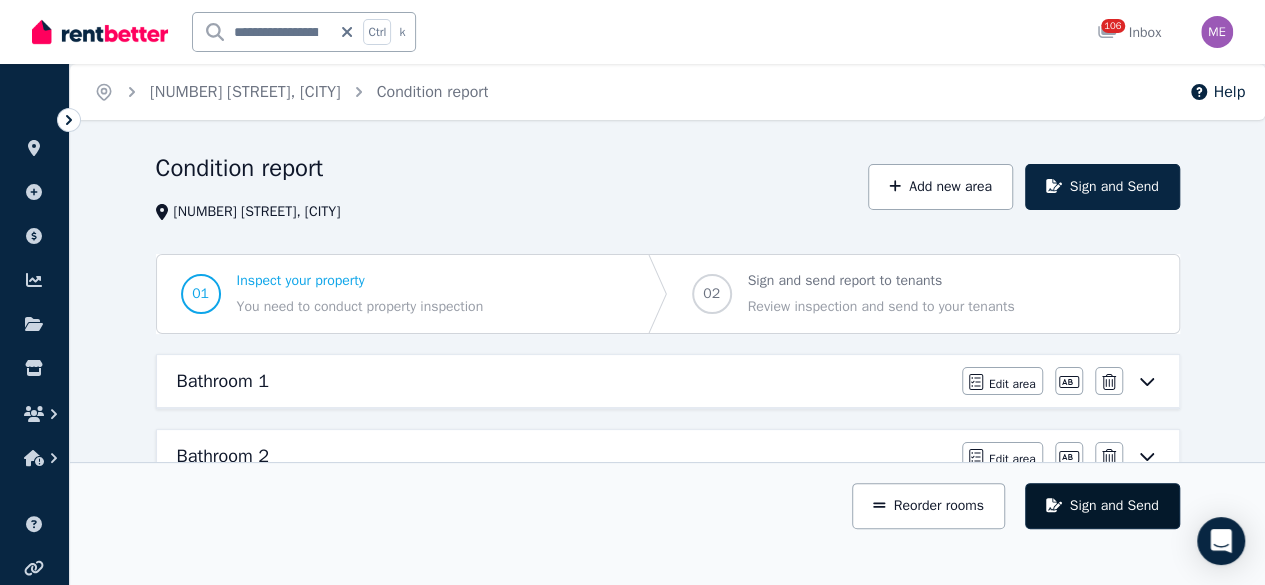 click on "Sign and Send" at bounding box center (1102, 506) 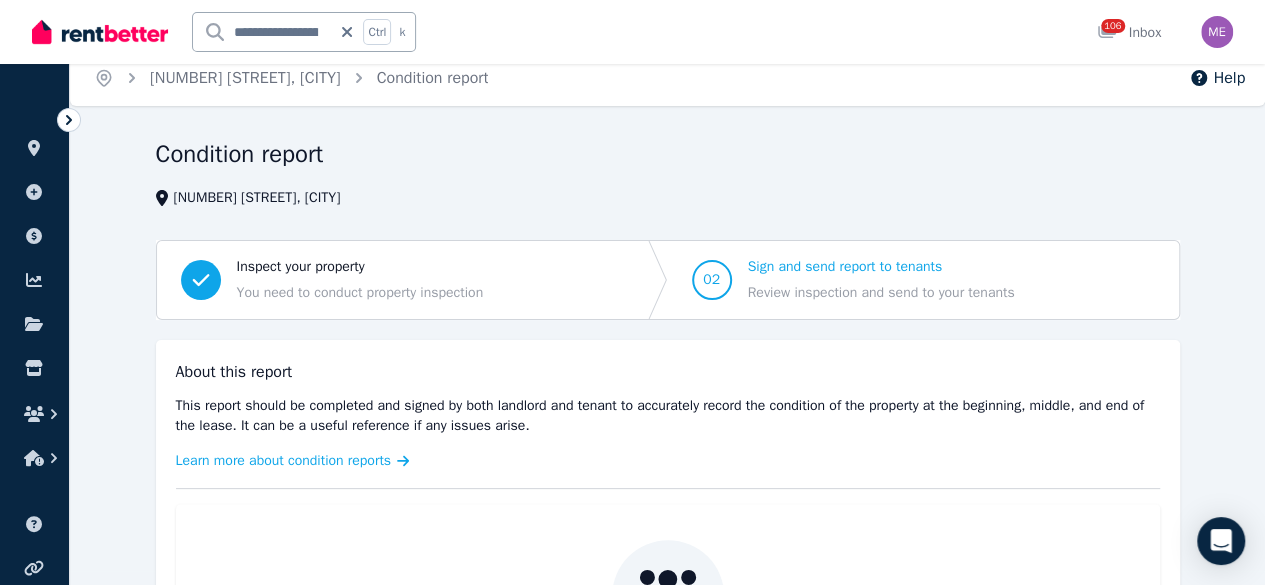 scroll, scrollTop: 0, scrollLeft: 0, axis: both 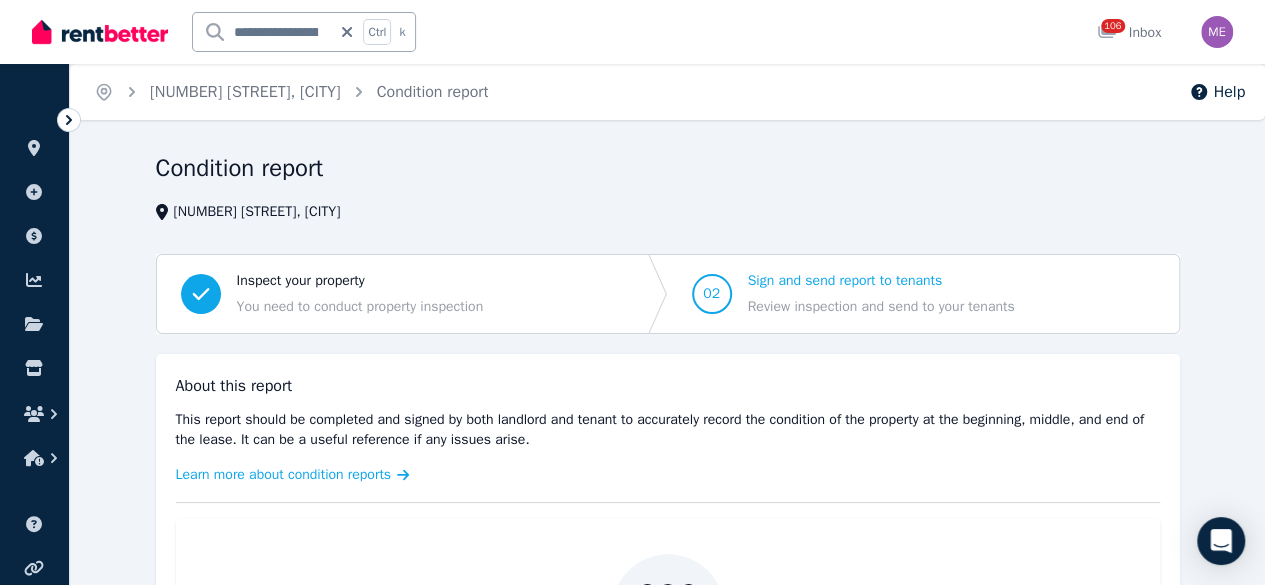 click 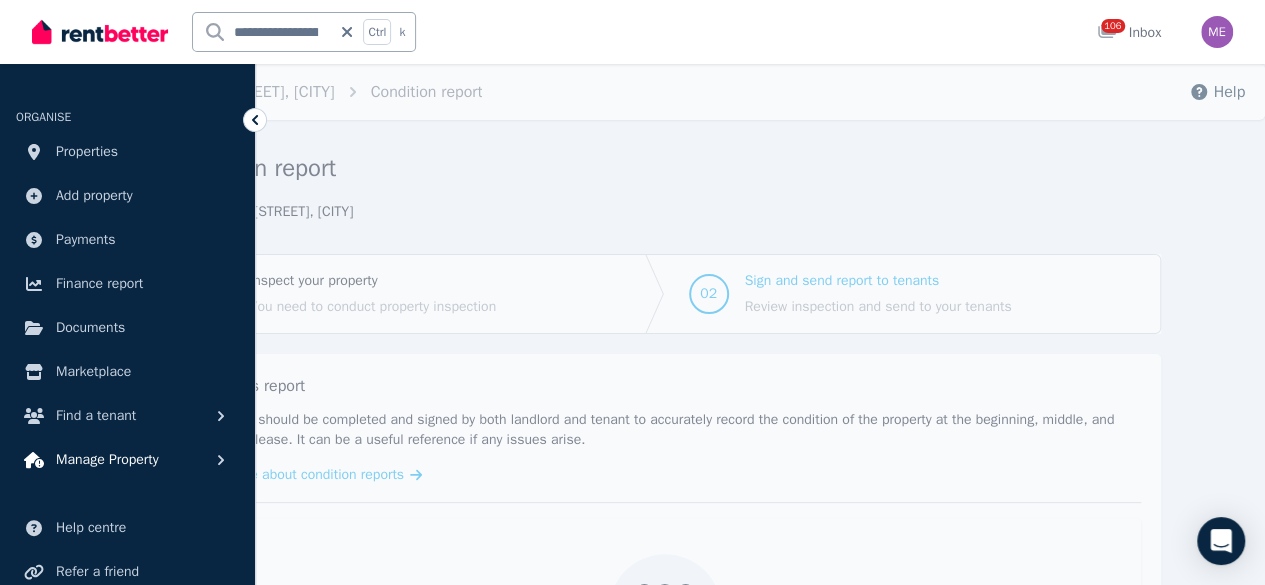 click on "Manage Property" at bounding box center (107, 460) 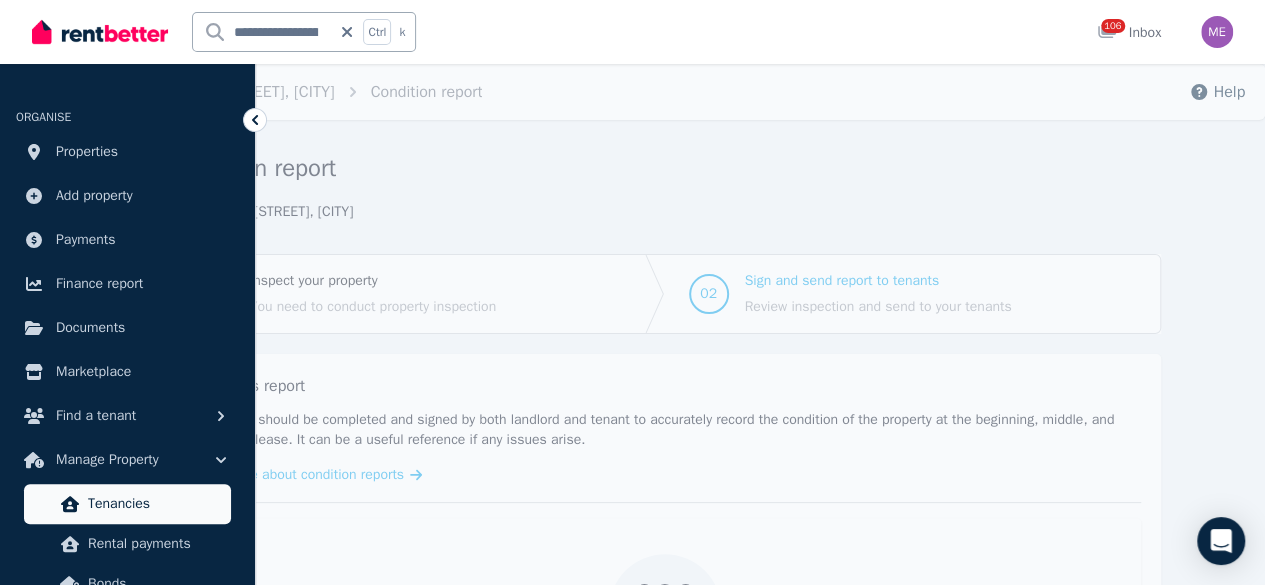 click on "Tenancies" at bounding box center [155, 504] 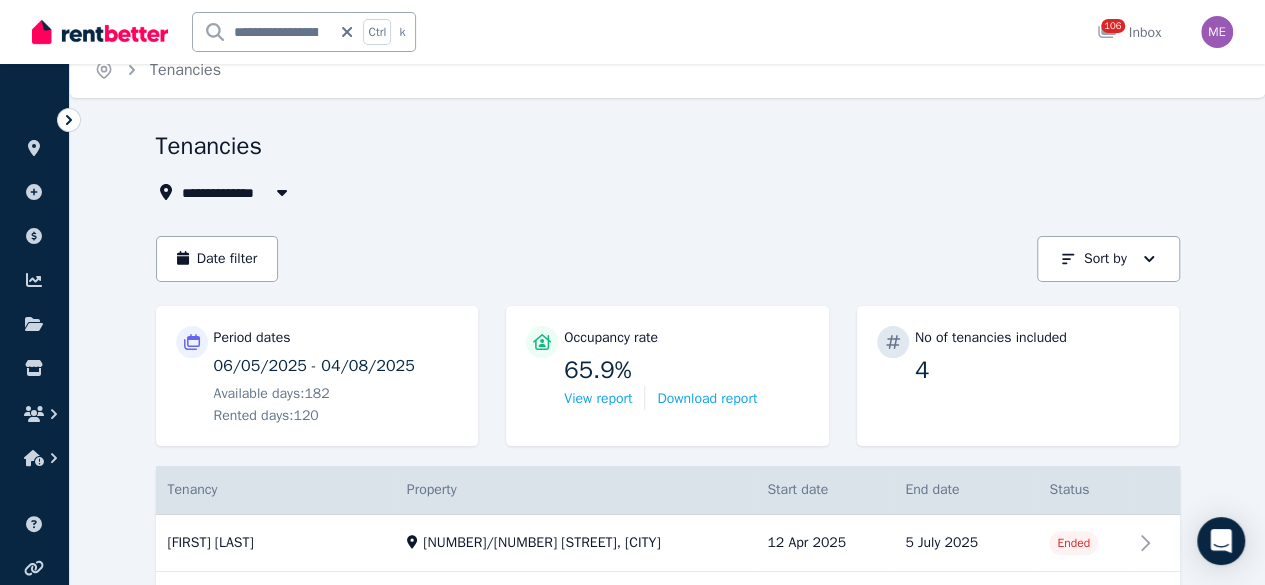 scroll, scrollTop: 0, scrollLeft: 0, axis: both 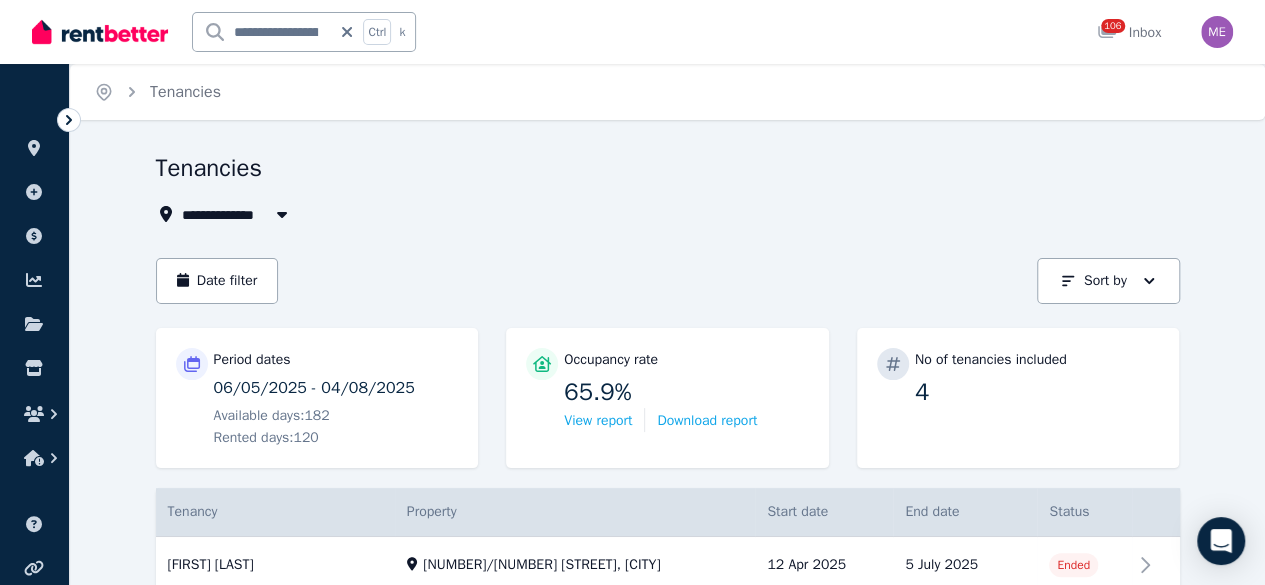 click 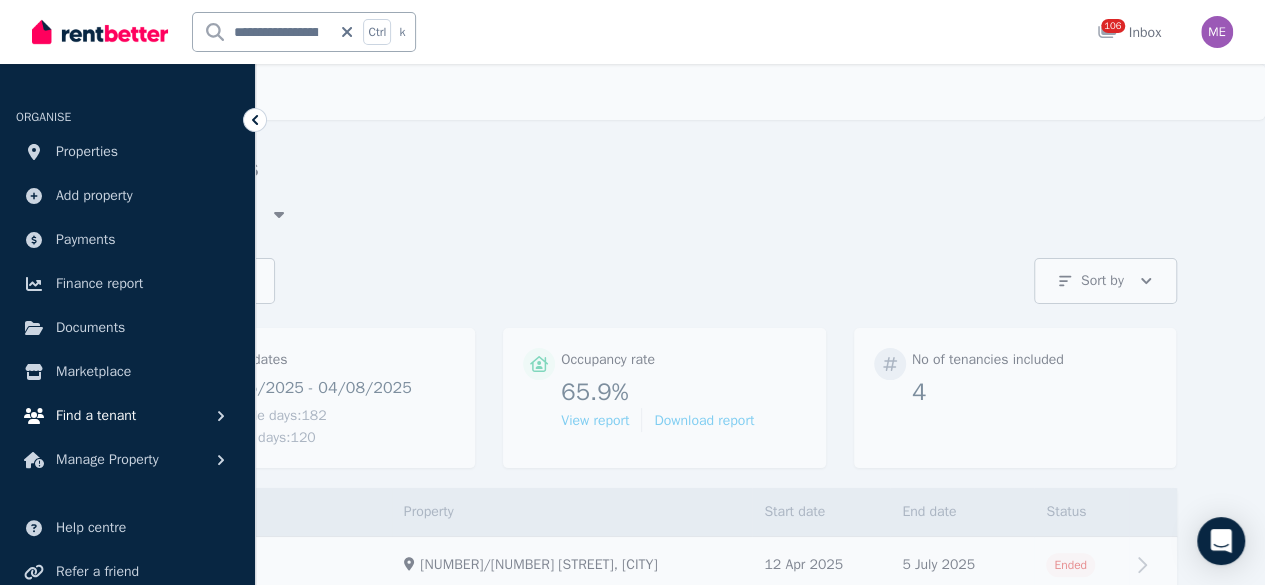 click on "Find a tenant" at bounding box center (96, 416) 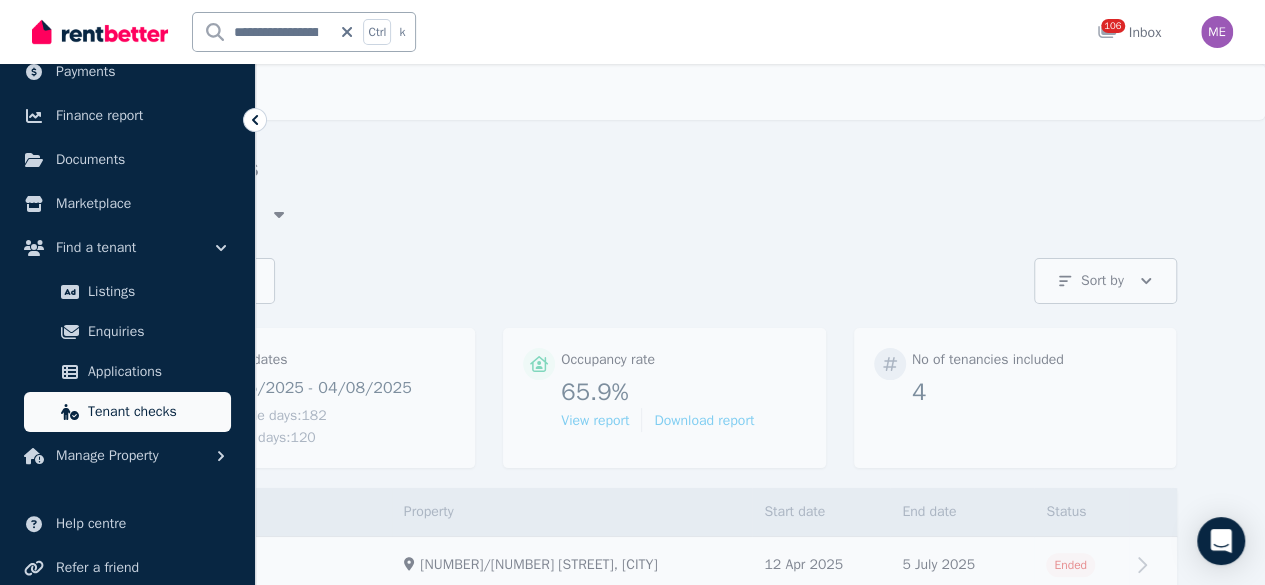 scroll, scrollTop: 200, scrollLeft: 0, axis: vertical 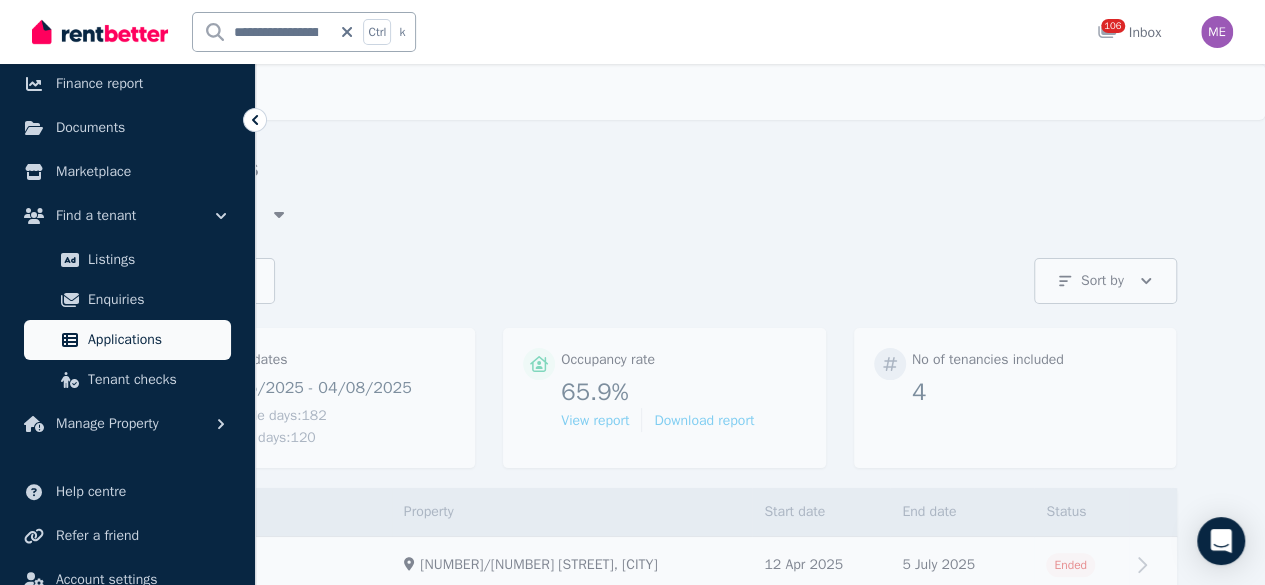 click on "Applications" at bounding box center [155, 340] 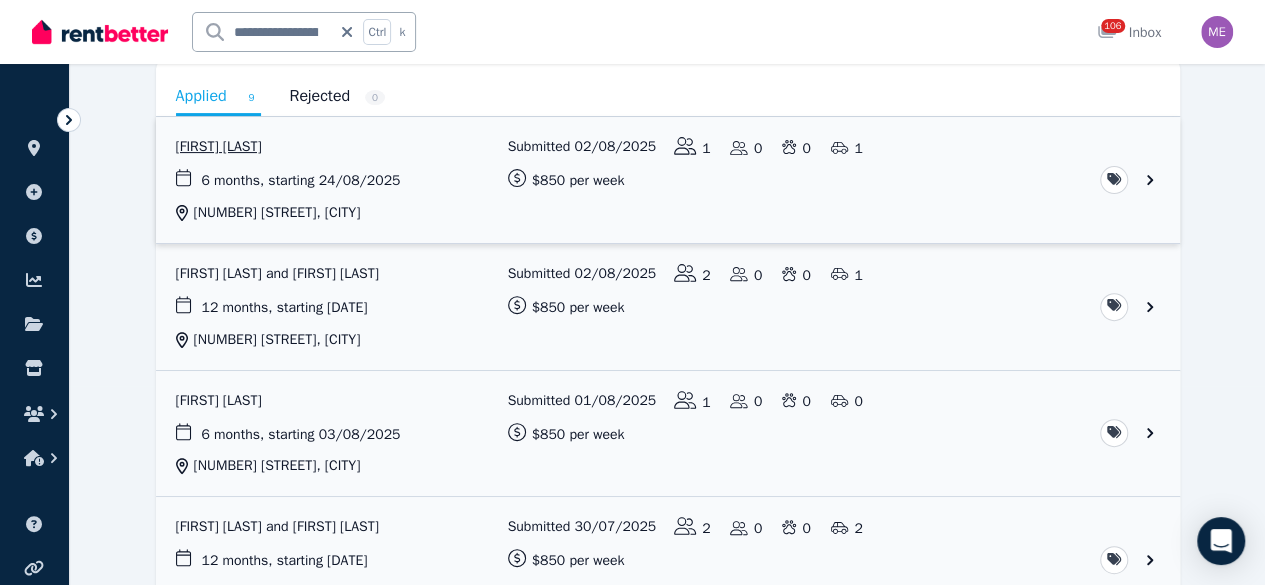 scroll, scrollTop: 200, scrollLeft: 0, axis: vertical 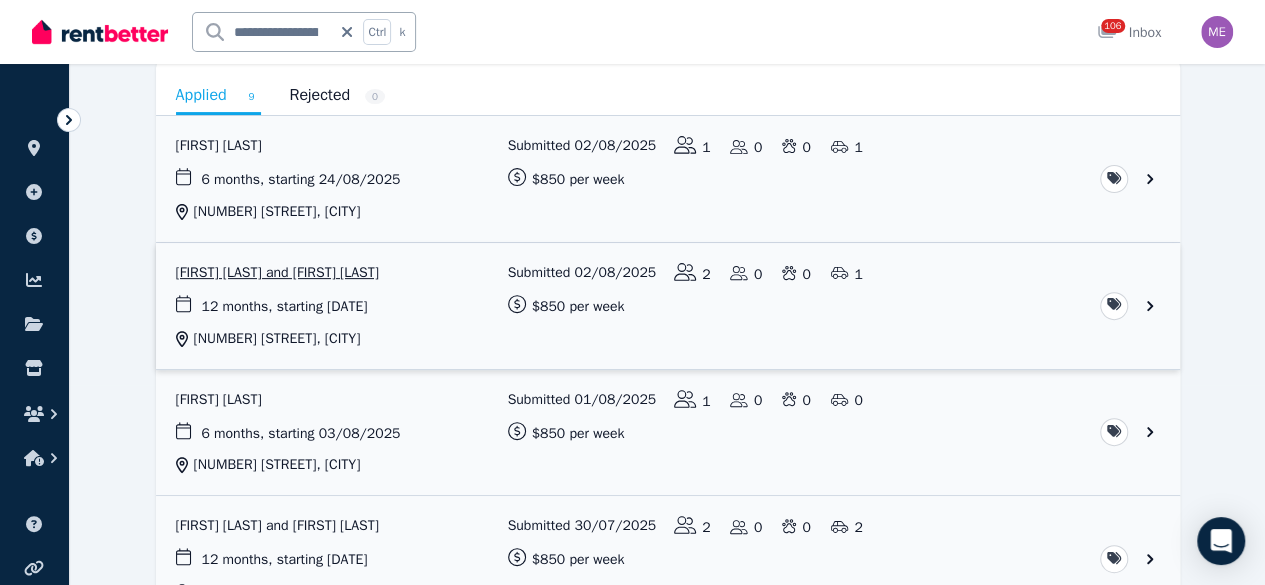 click at bounding box center [668, 306] 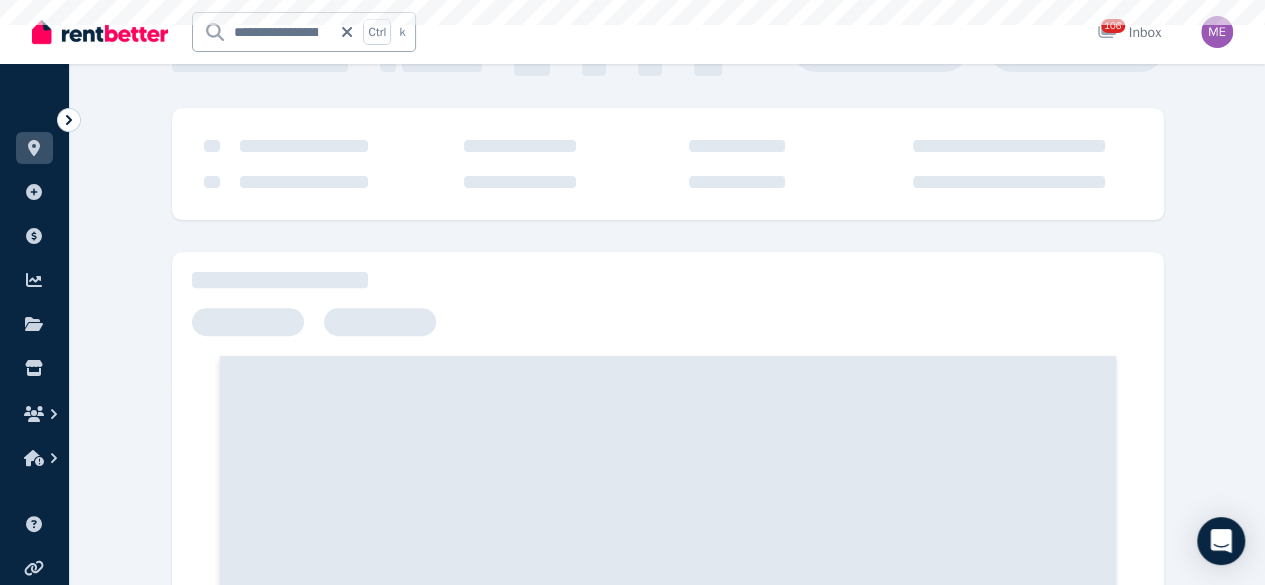 scroll, scrollTop: 0, scrollLeft: 0, axis: both 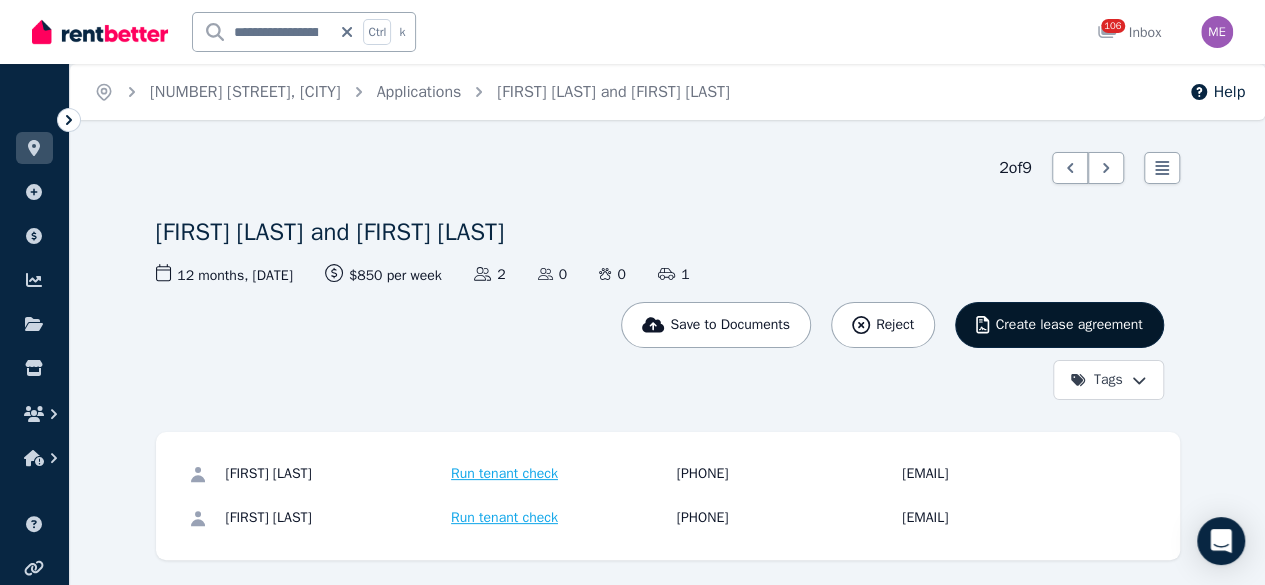 click on "Create lease agreement" at bounding box center [1068, 325] 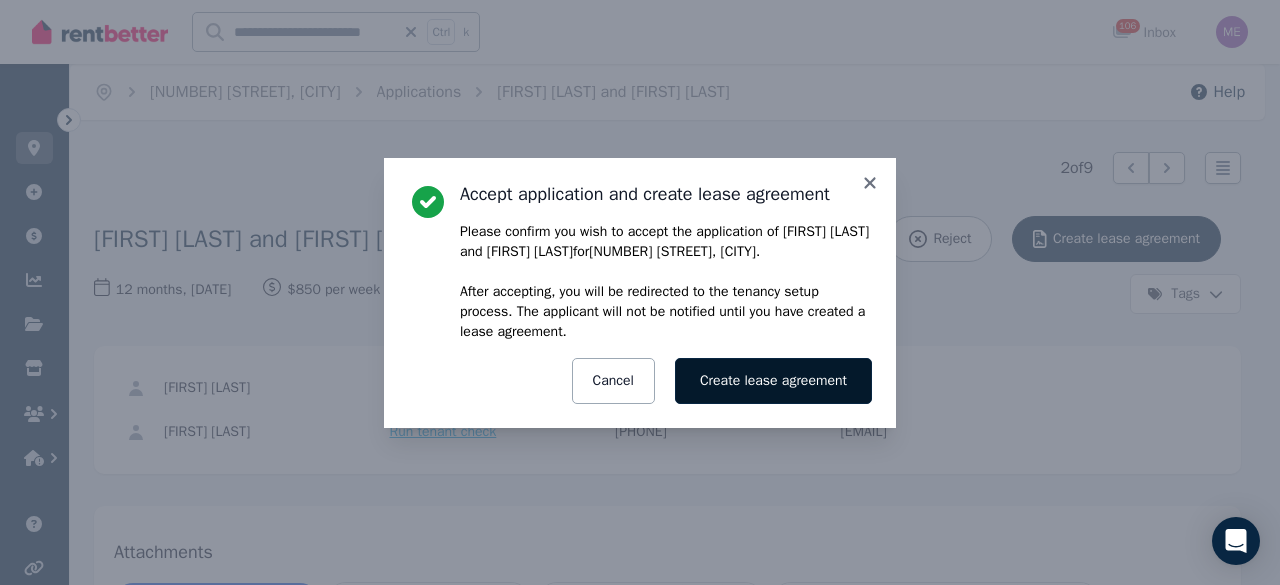 click on "Create lease agreement" at bounding box center [773, 381] 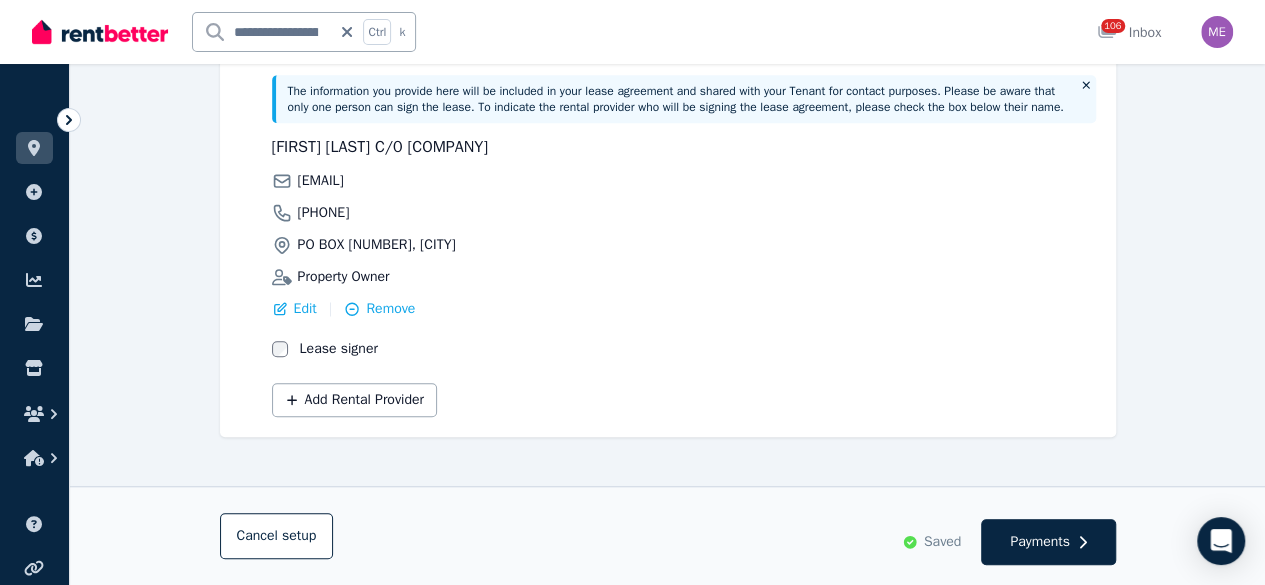 scroll, scrollTop: 575, scrollLeft: 0, axis: vertical 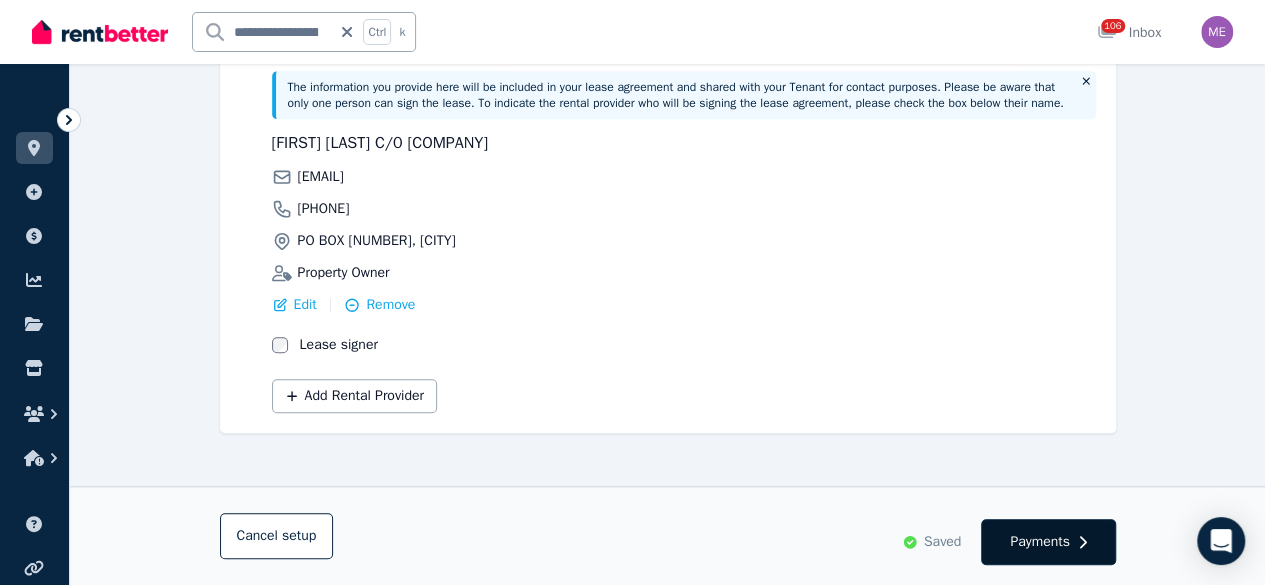 click on "Payments" at bounding box center [1040, 542] 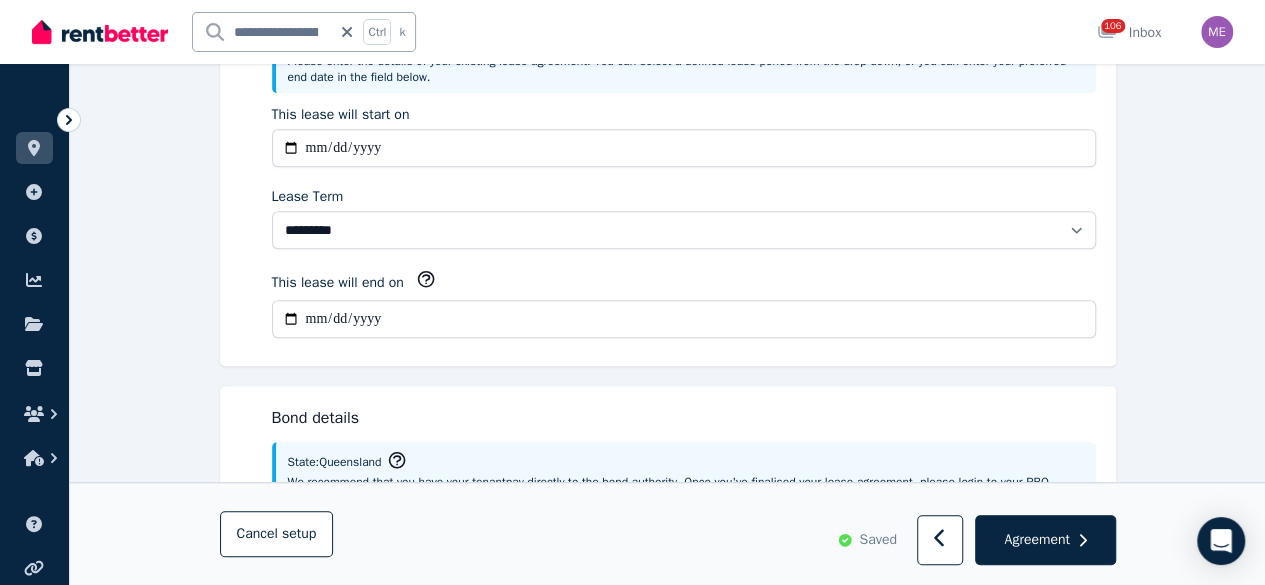 scroll, scrollTop: 0, scrollLeft: 0, axis: both 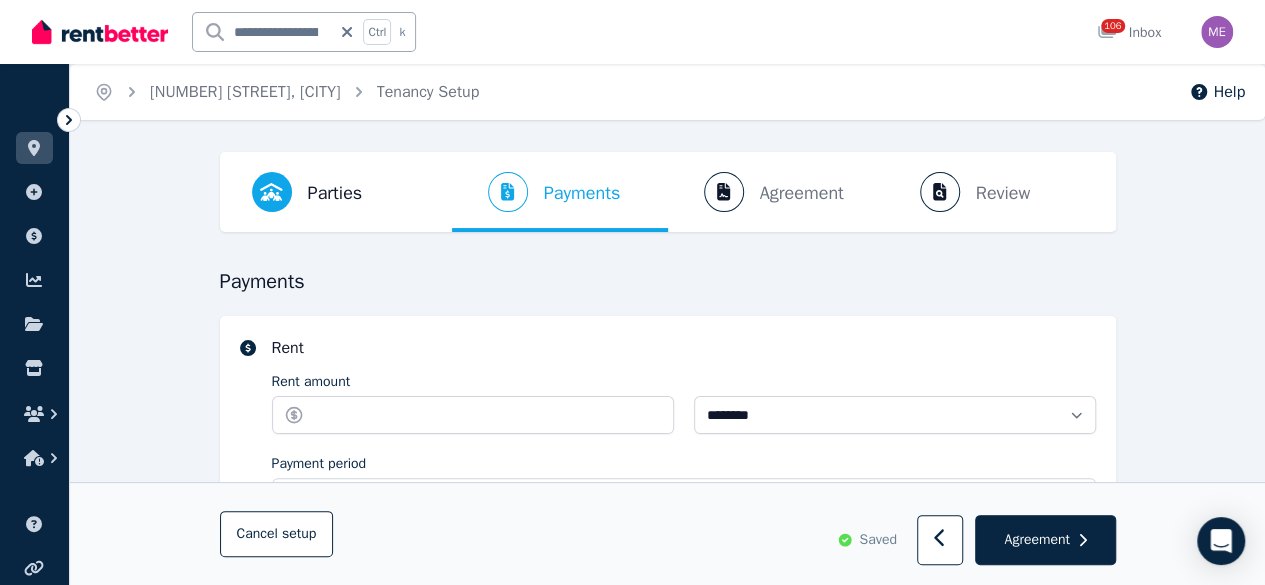 select on "**********" 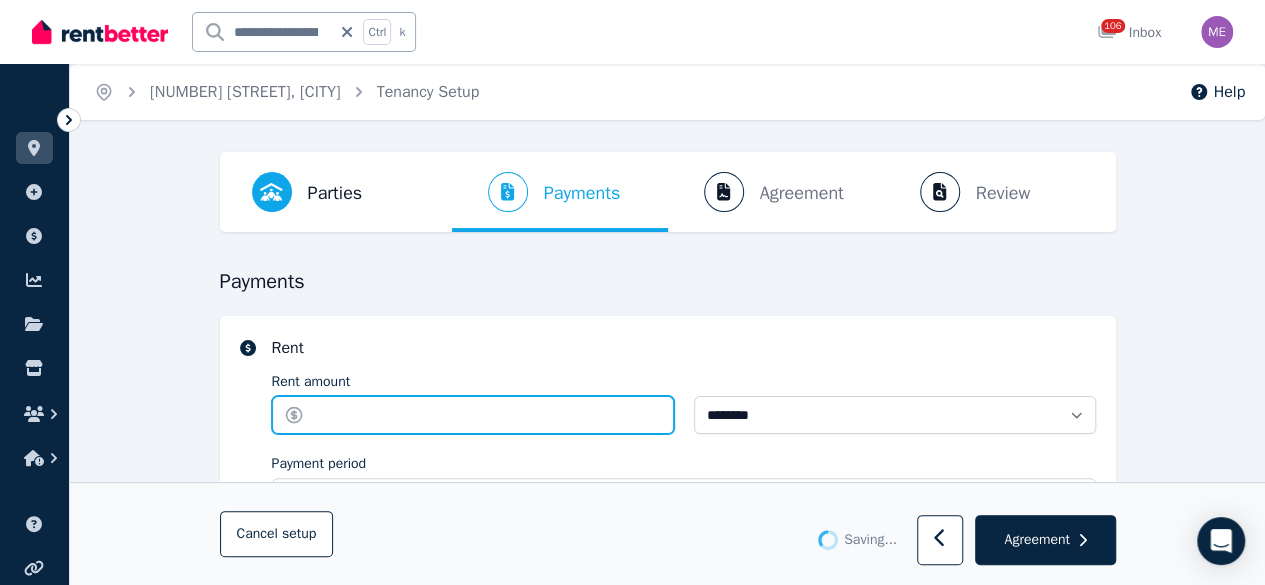 click on "Rent amount" at bounding box center [473, 415] 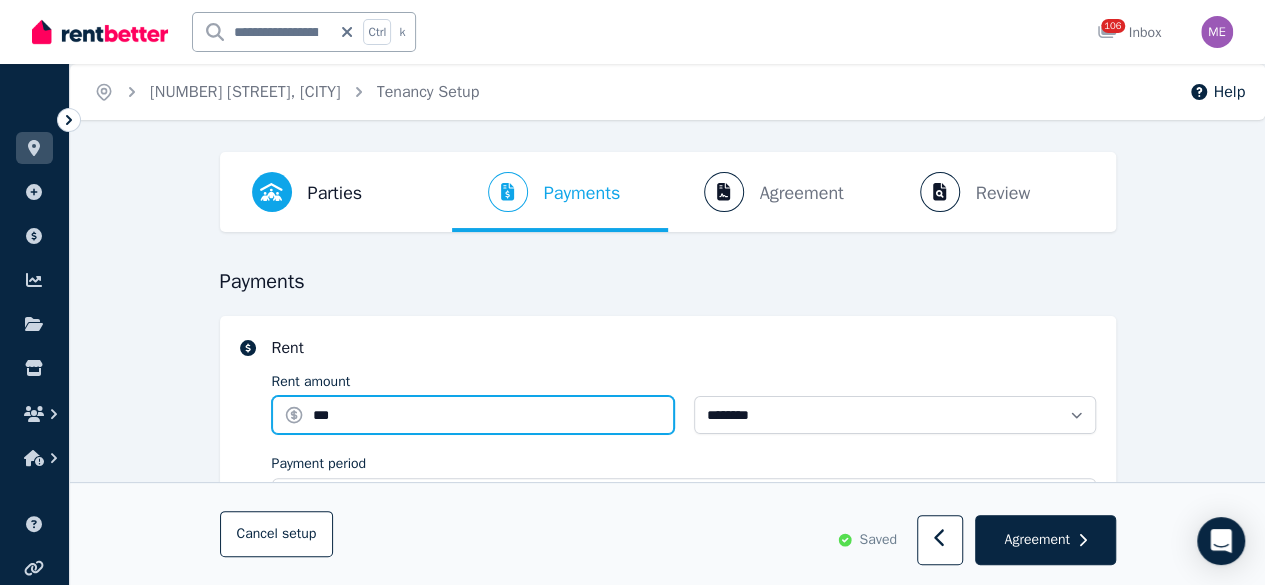 type on "***" 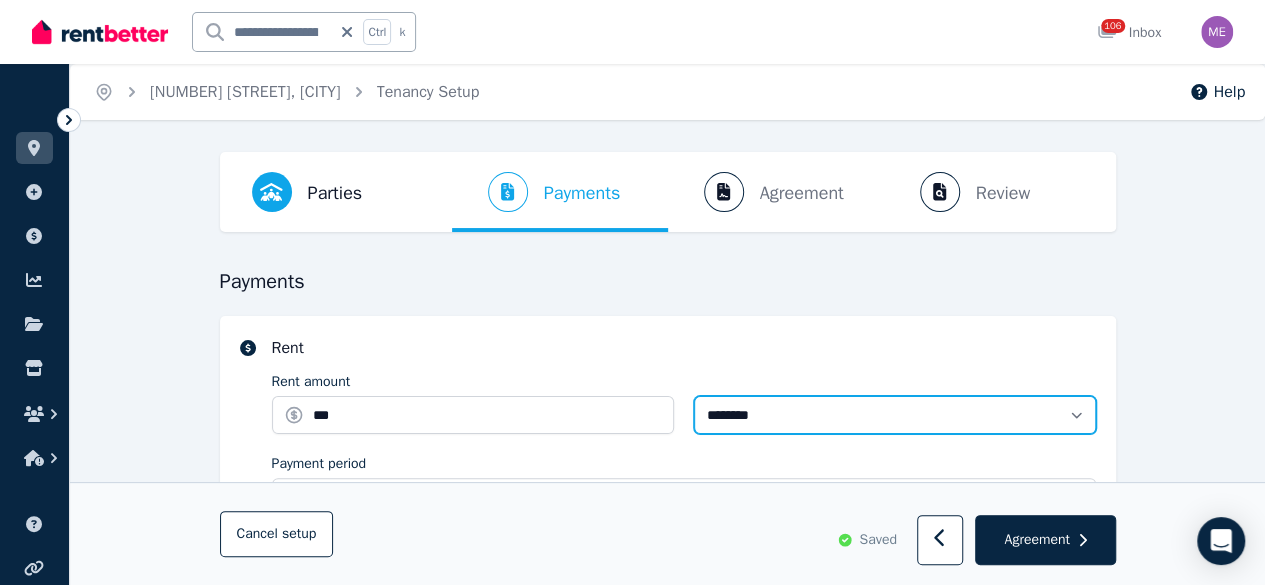 click on "**********" at bounding box center [895, 415] 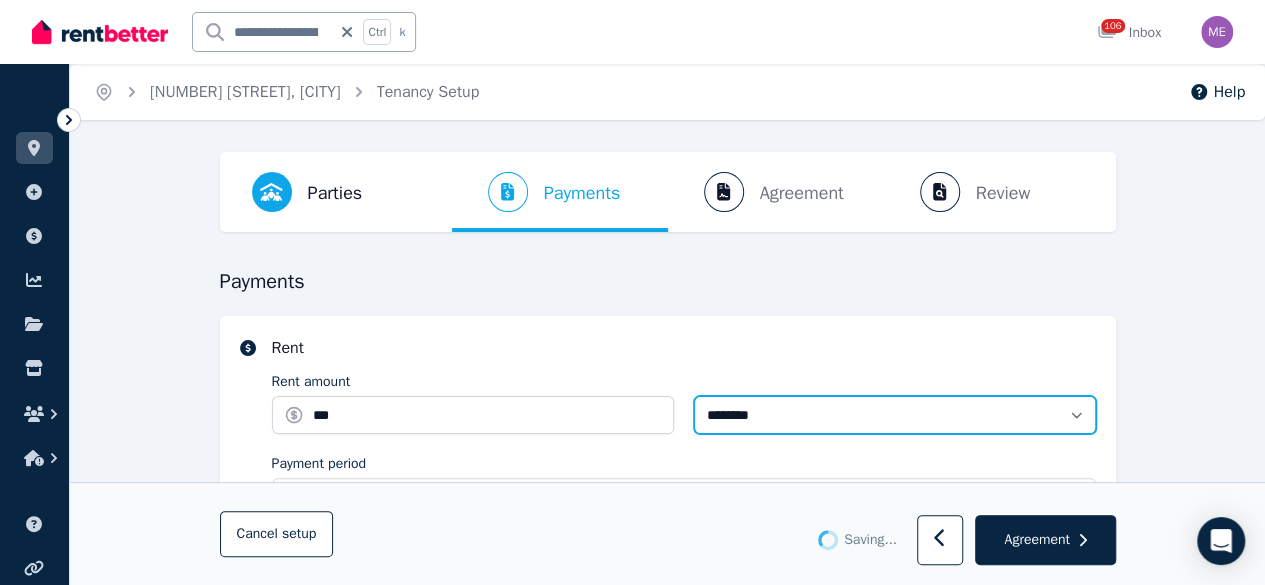 click on "**********" at bounding box center (895, 415) 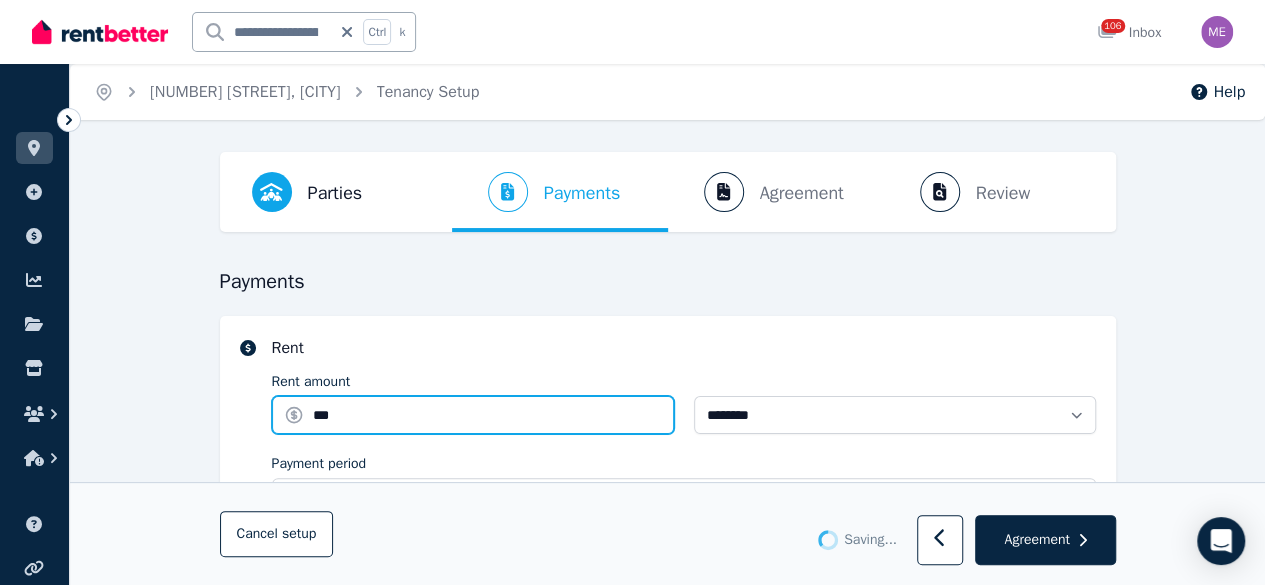 type 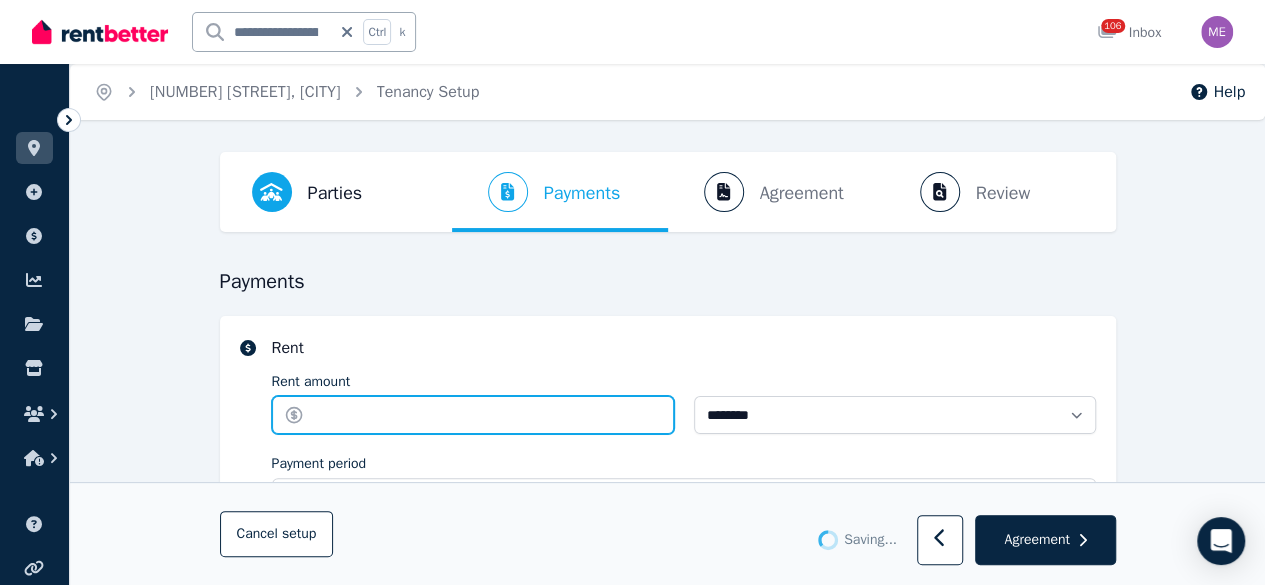 type on "******" 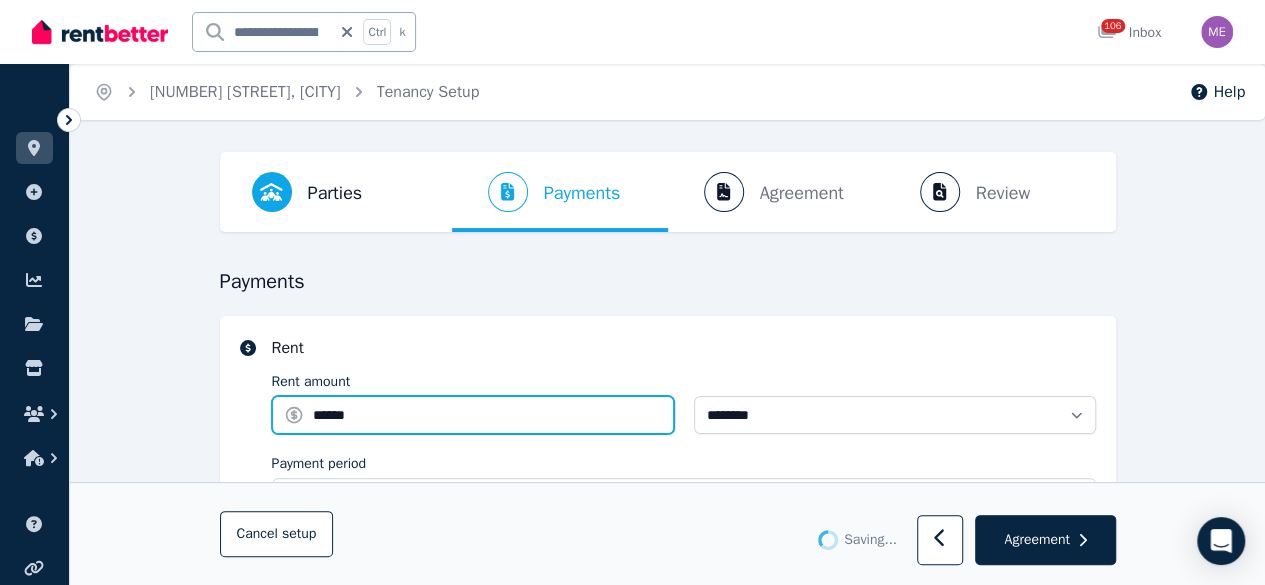 click on "******" at bounding box center (473, 415) 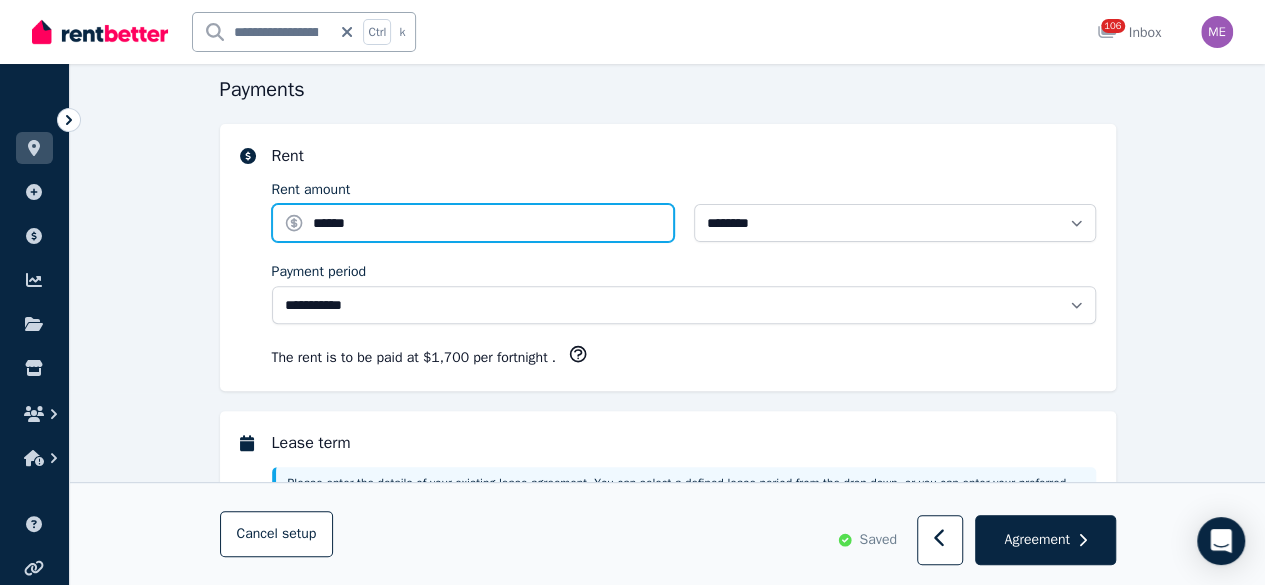 scroll, scrollTop: 200, scrollLeft: 0, axis: vertical 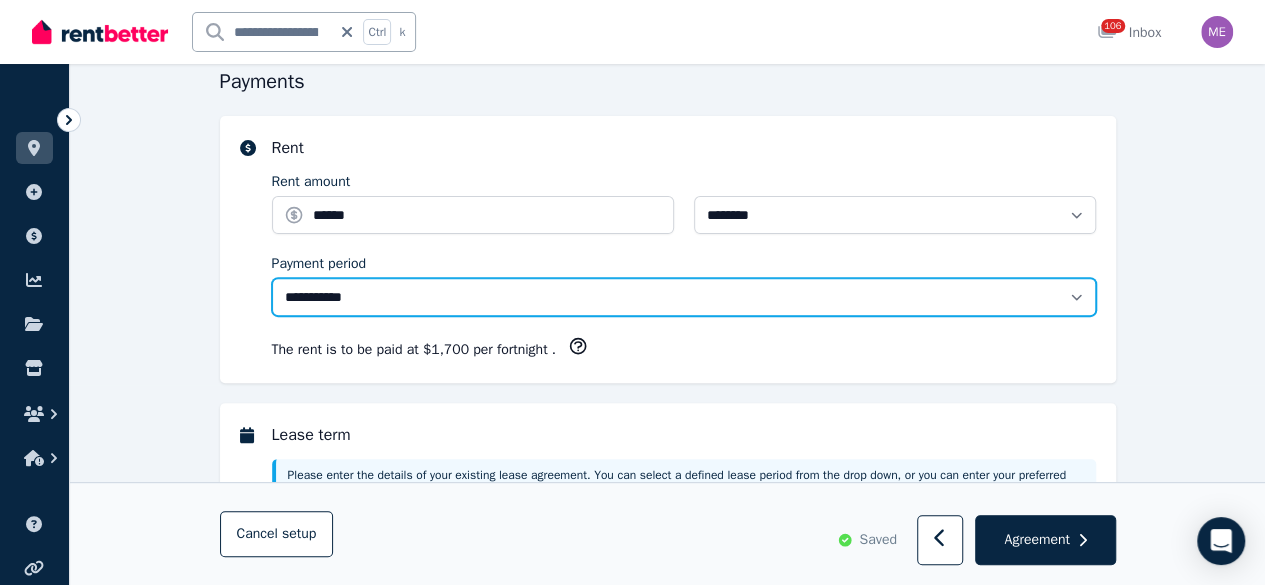 click on "**********" at bounding box center (684, 297) 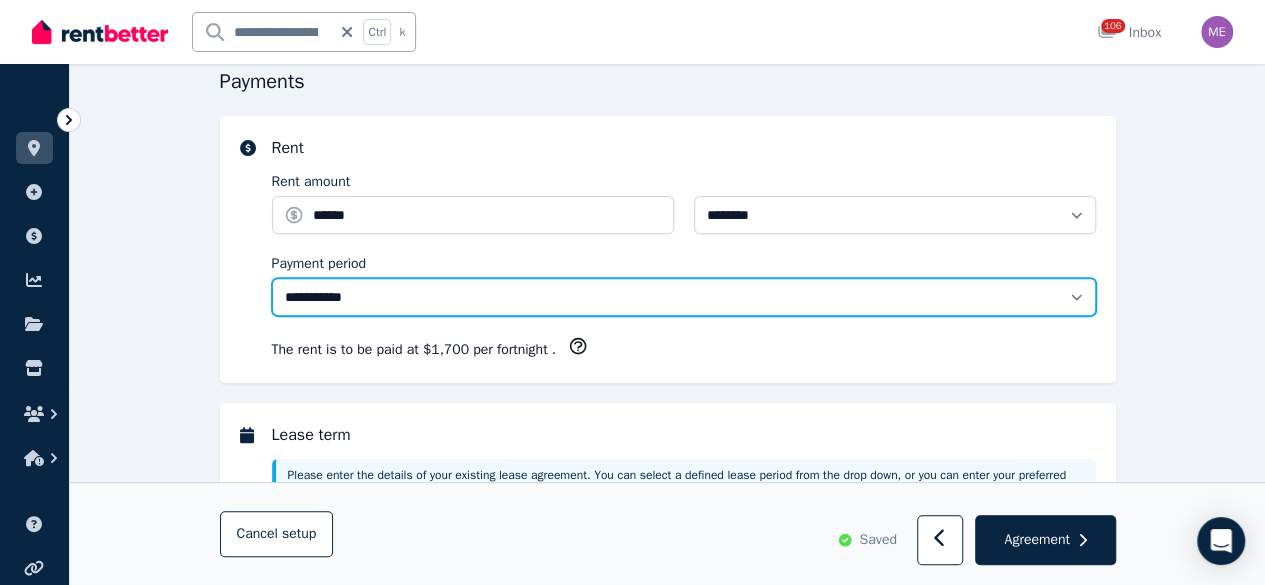 click on "**********" at bounding box center [684, 297] 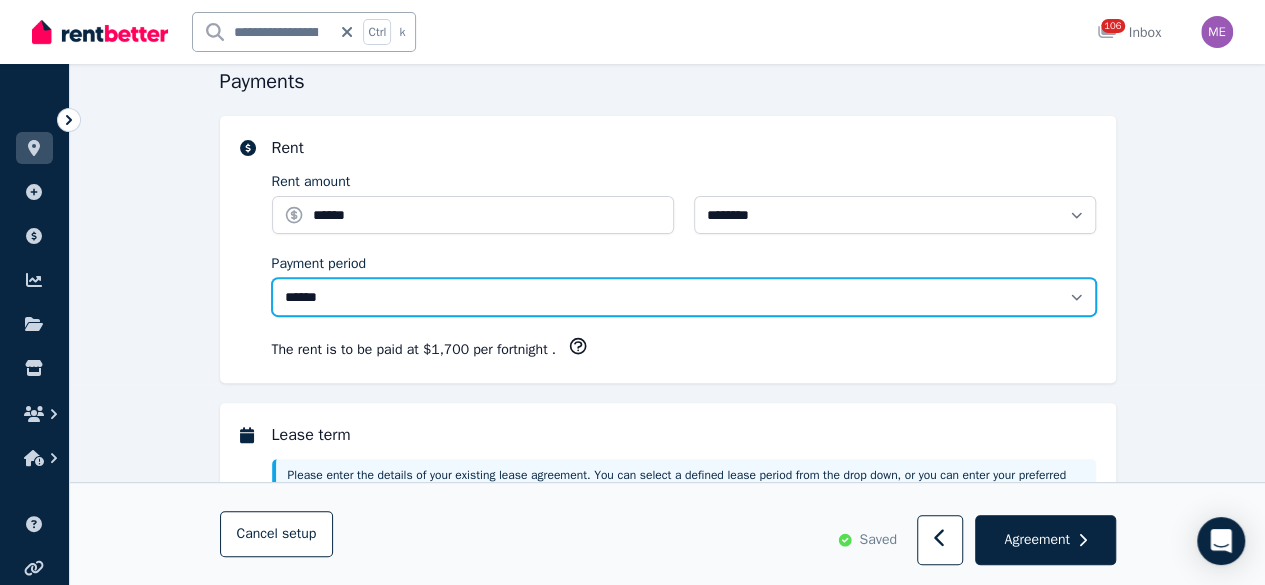 click on "**********" at bounding box center [684, 297] 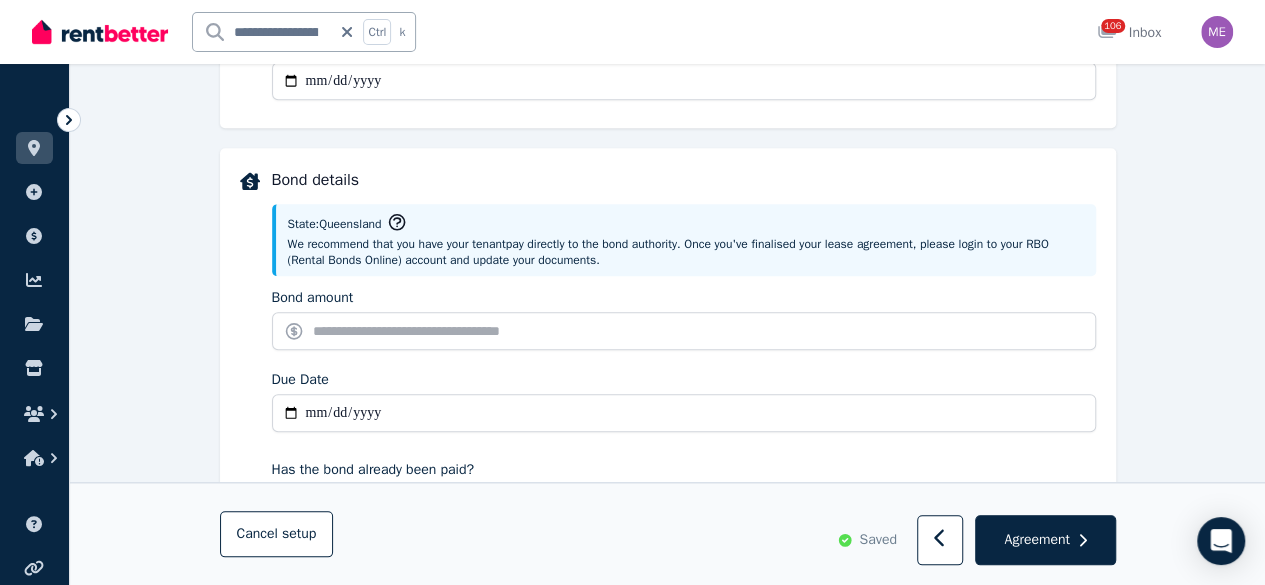 scroll, scrollTop: 900, scrollLeft: 0, axis: vertical 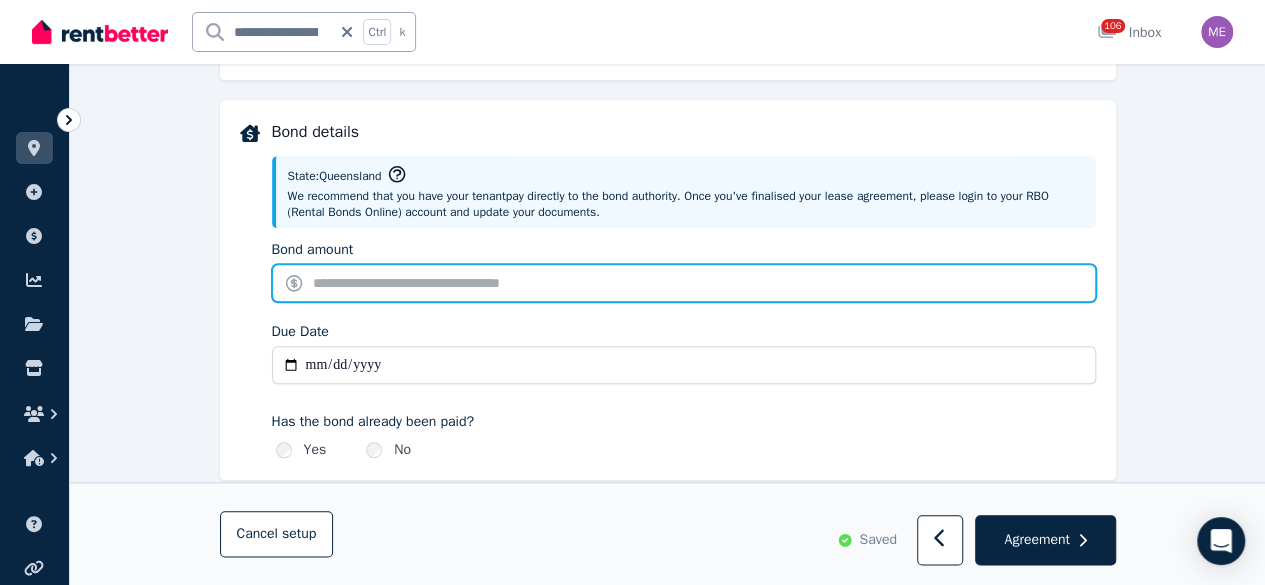 click on "Bond amount" at bounding box center [684, 283] 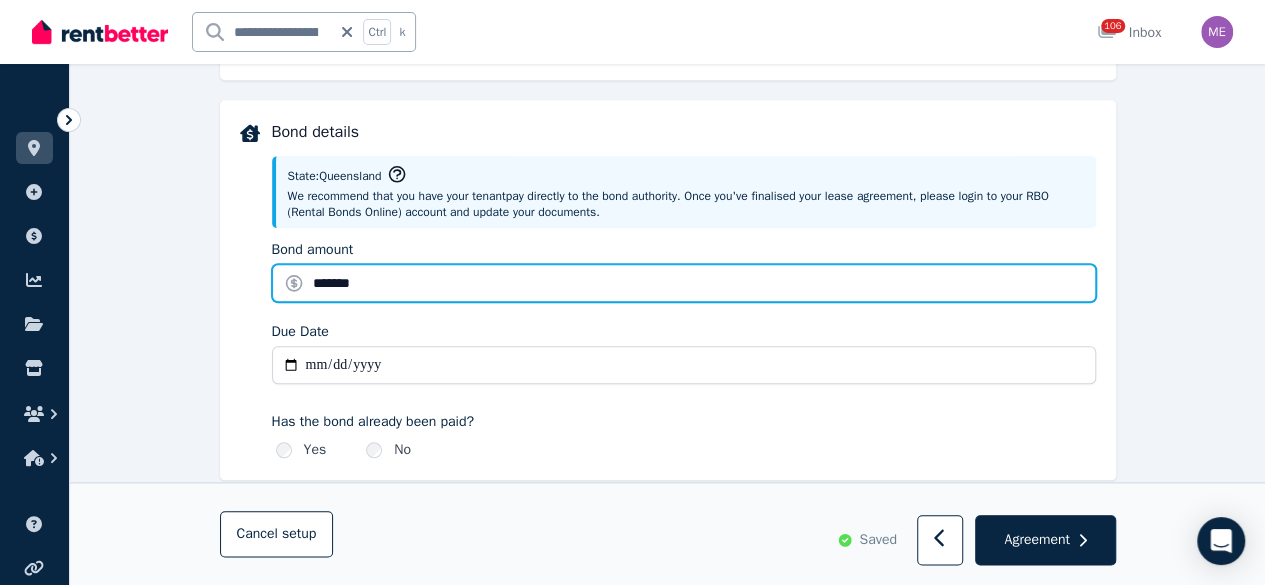 type on "*******" 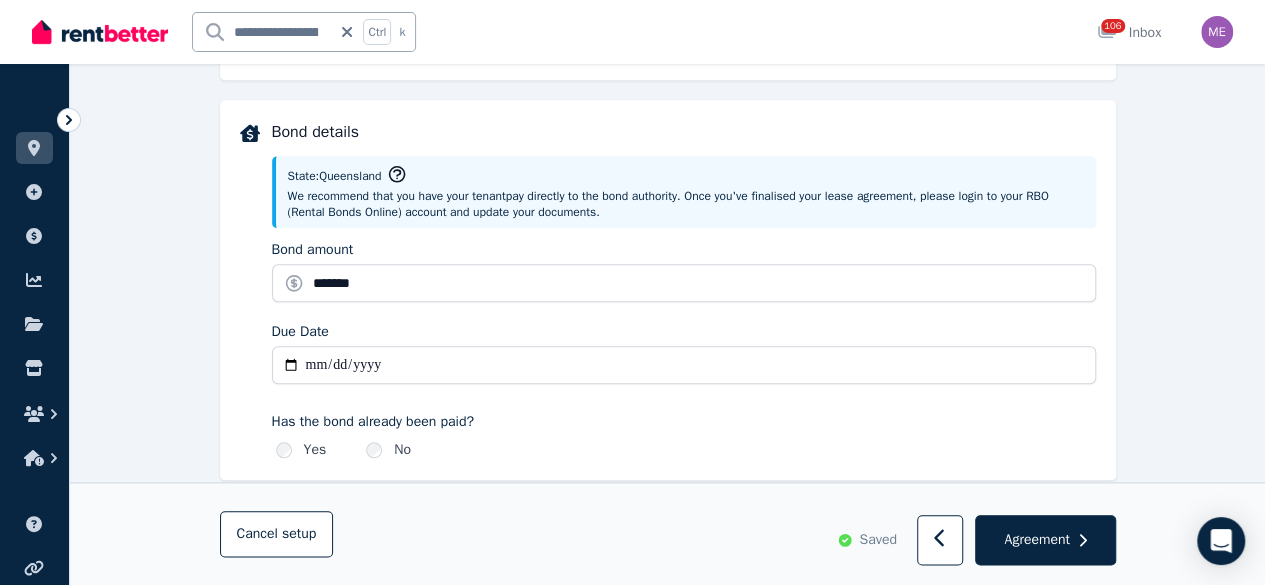 click on "Due Date" at bounding box center [684, 365] 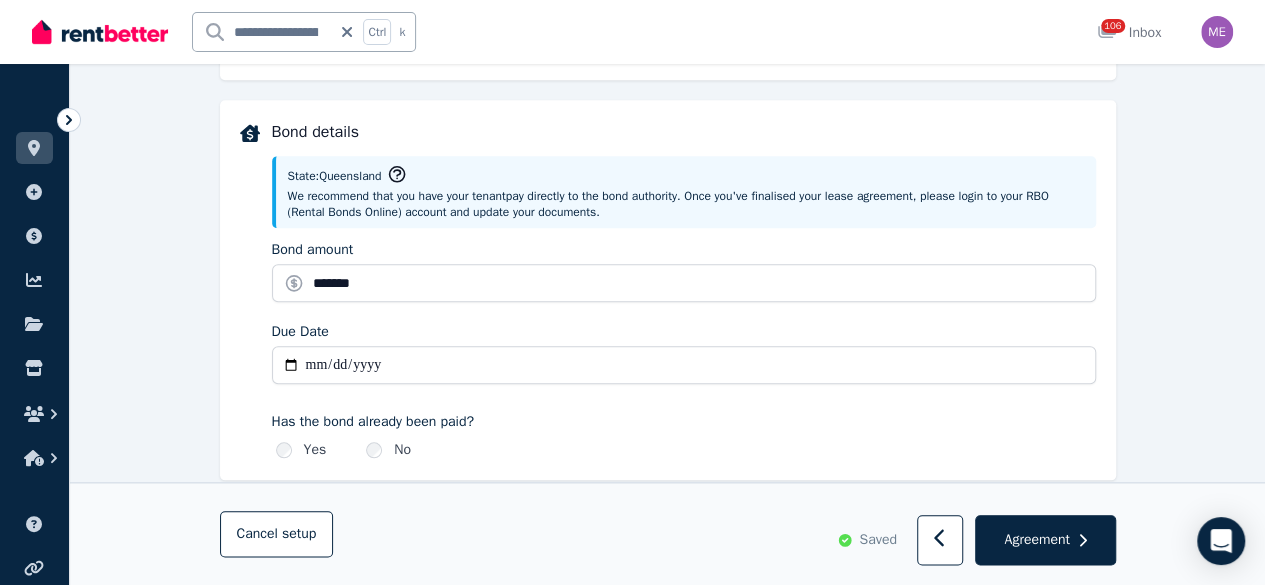 click on "Due Date" at bounding box center [684, 365] 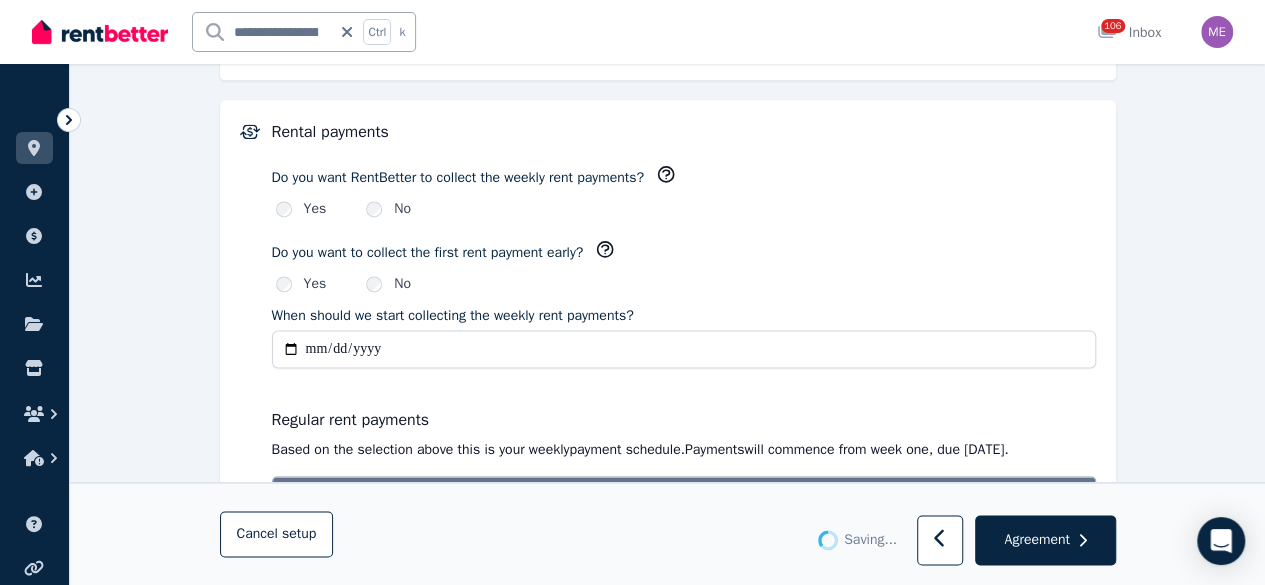 type 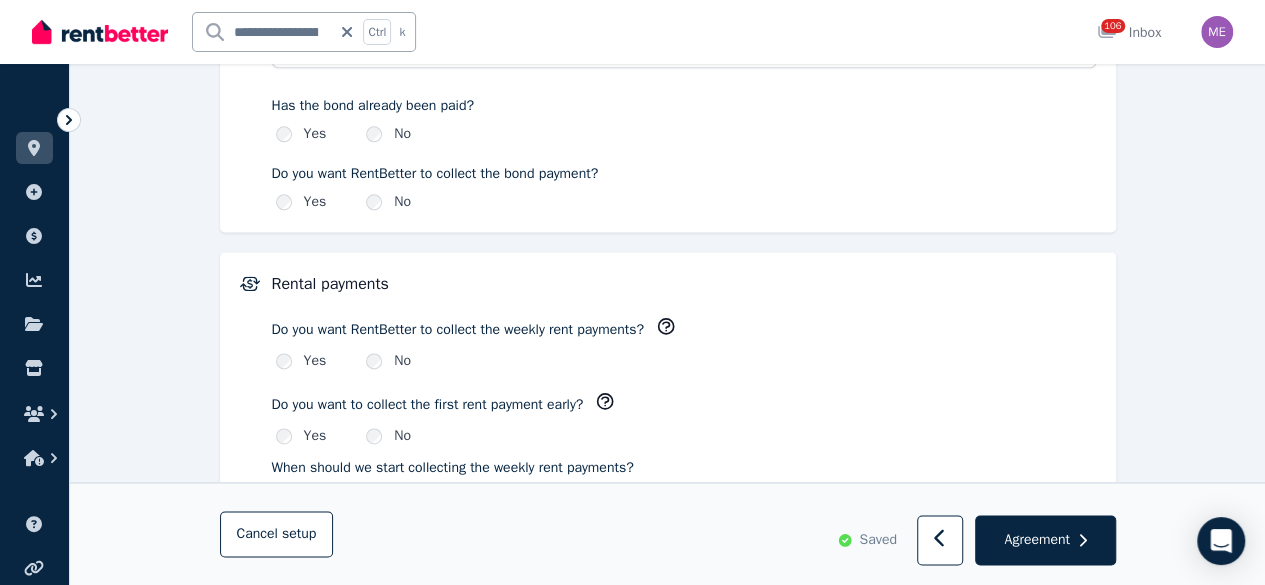 scroll, scrollTop: 1264, scrollLeft: 0, axis: vertical 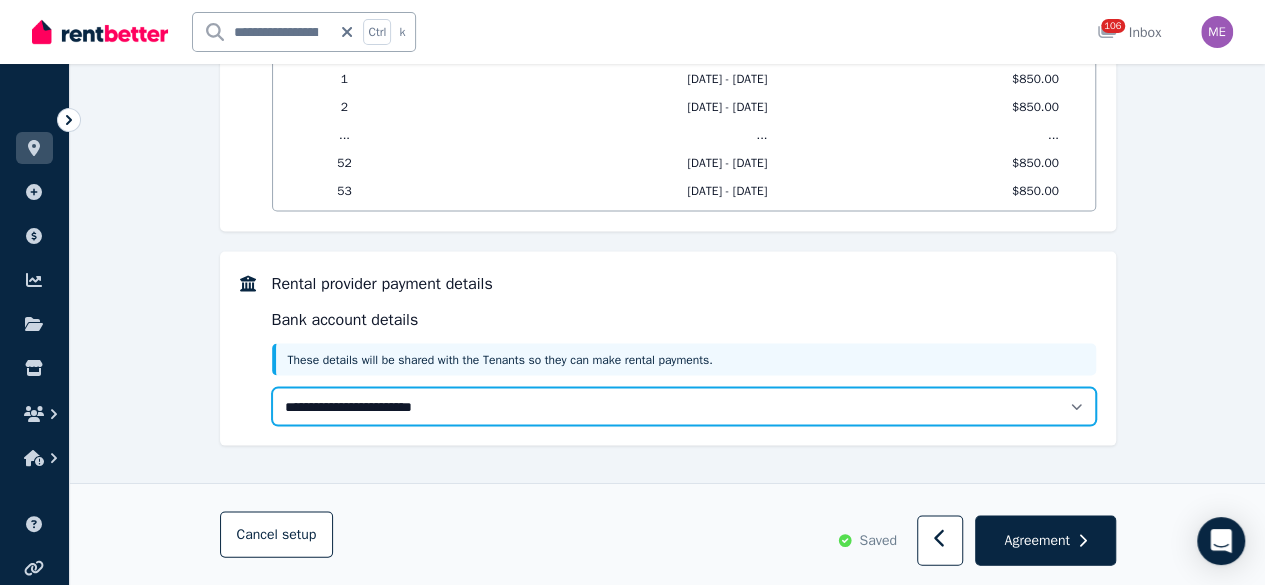 click on "**********" at bounding box center (684, 406) 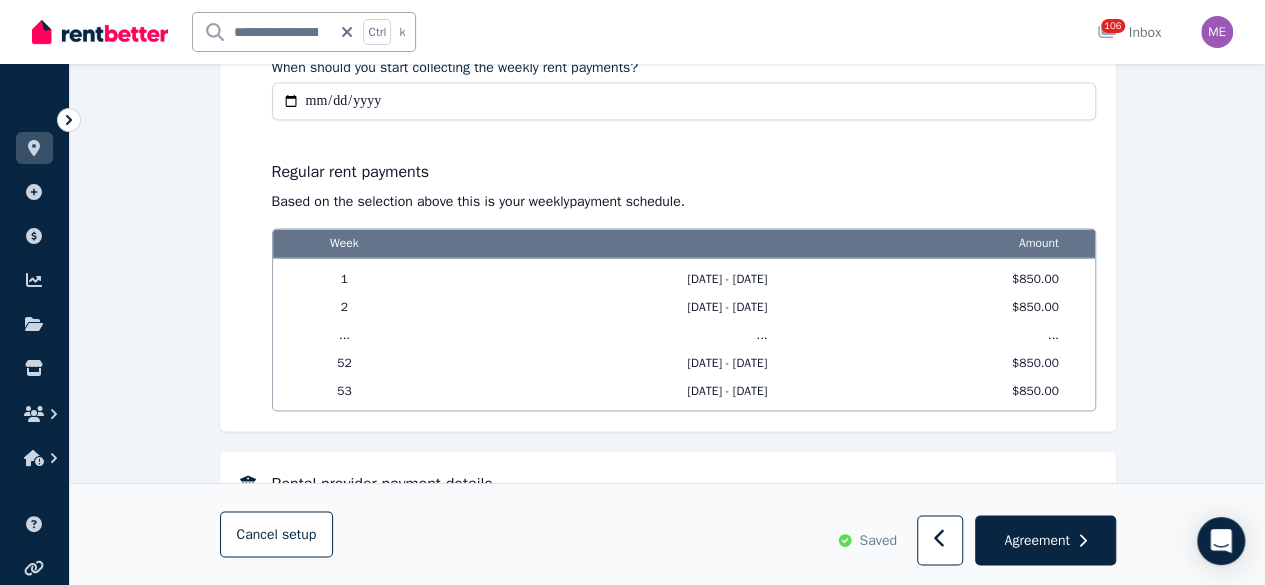 scroll, scrollTop: 1816, scrollLeft: 0, axis: vertical 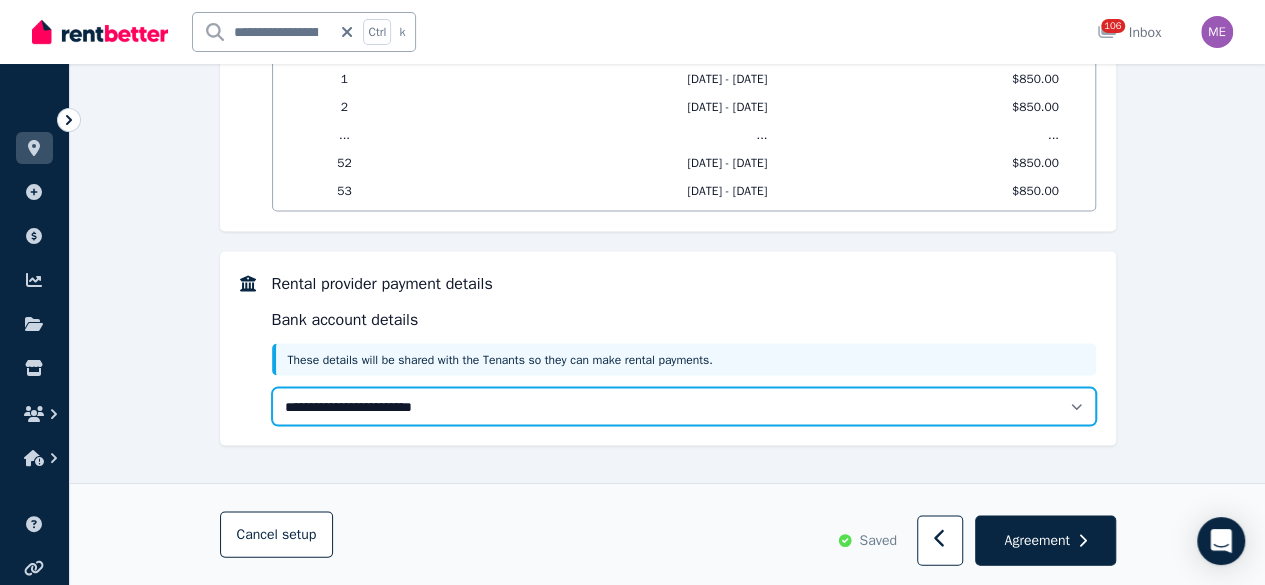 click on "**********" at bounding box center [684, 406] 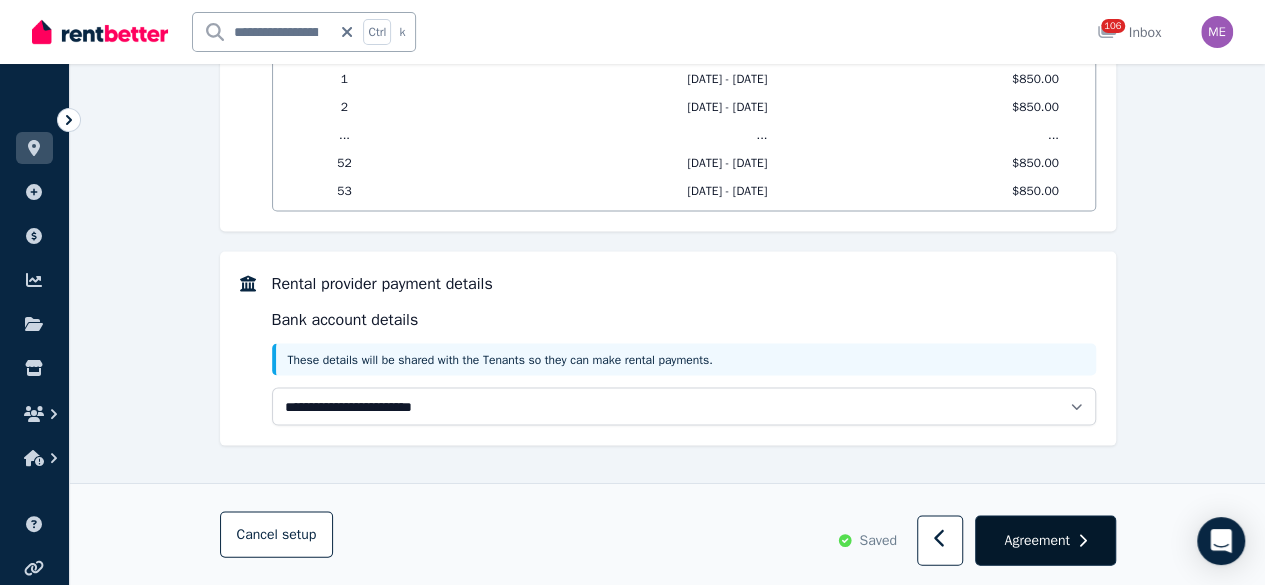 click on "Agreement" at bounding box center [1036, 540] 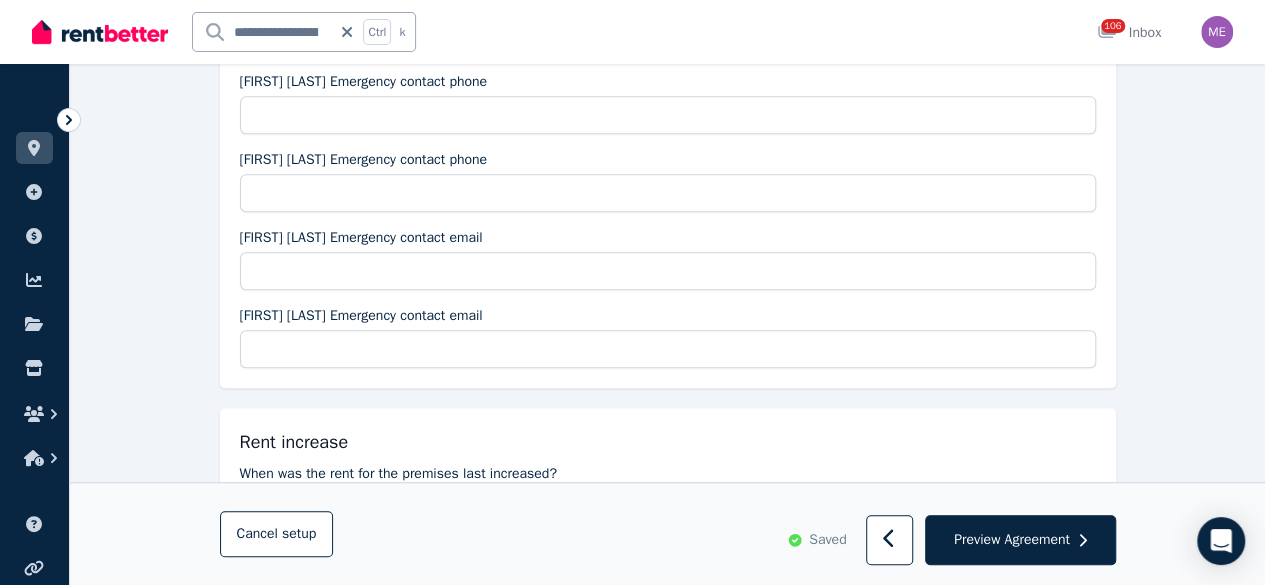 scroll, scrollTop: 1160, scrollLeft: 0, axis: vertical 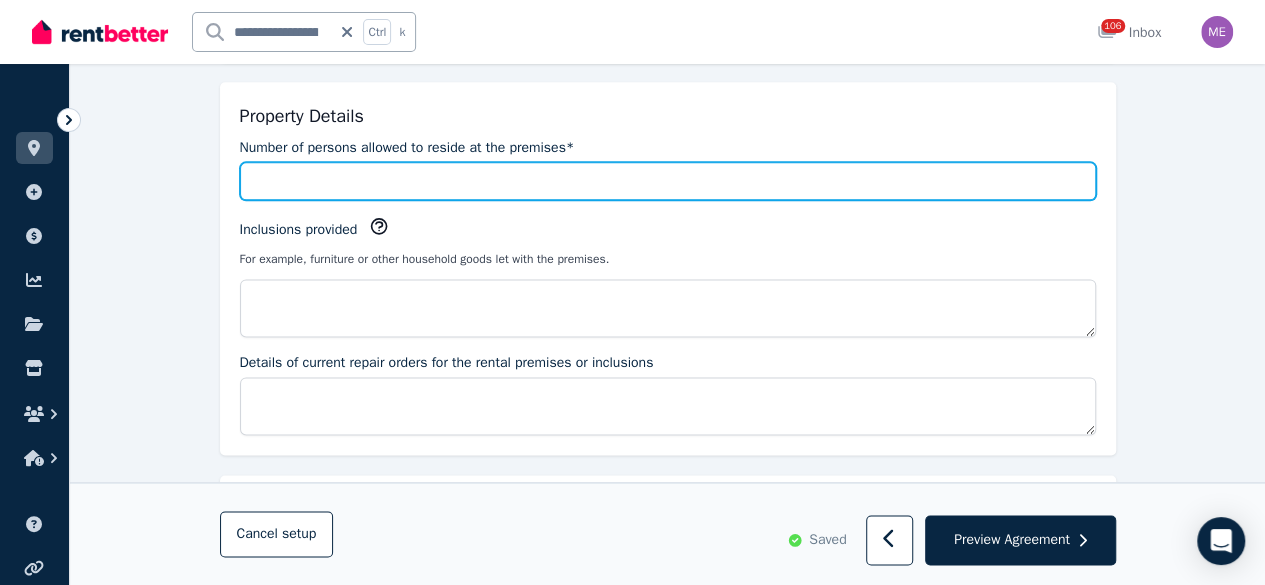 click on "Number of persons allowed to reside at the premises*" at bounding box center (668, 181) 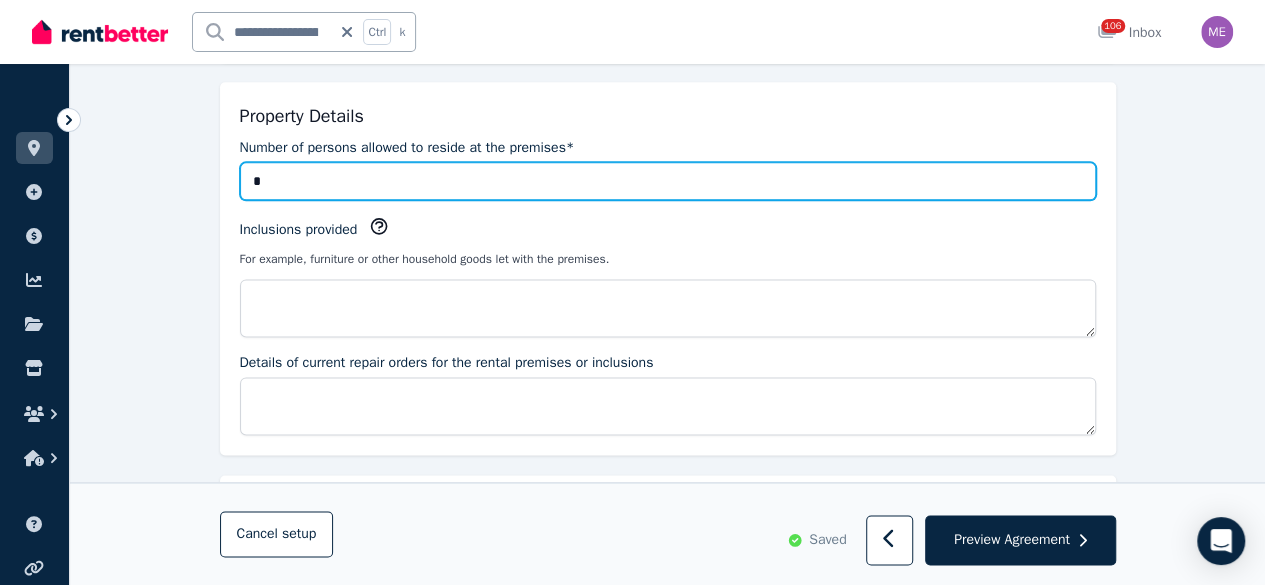 type on "*" 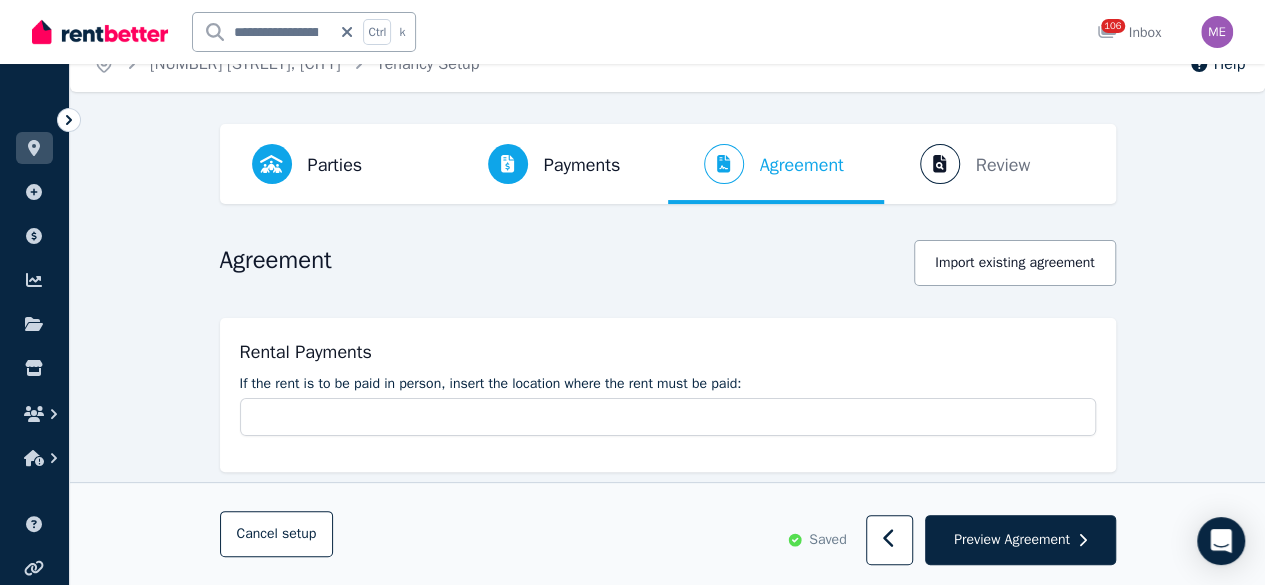 scroll, scrollTop: 0, scrollLeft: 0, axis: both 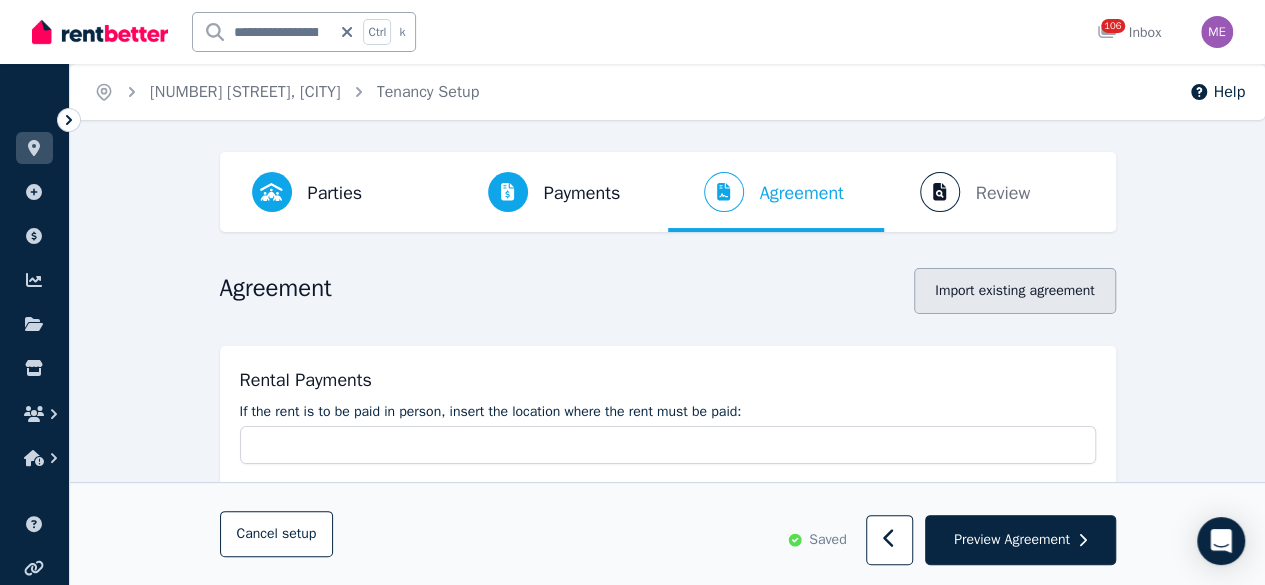 click on "Import existing agreement" at bounding box center (1014, 291) 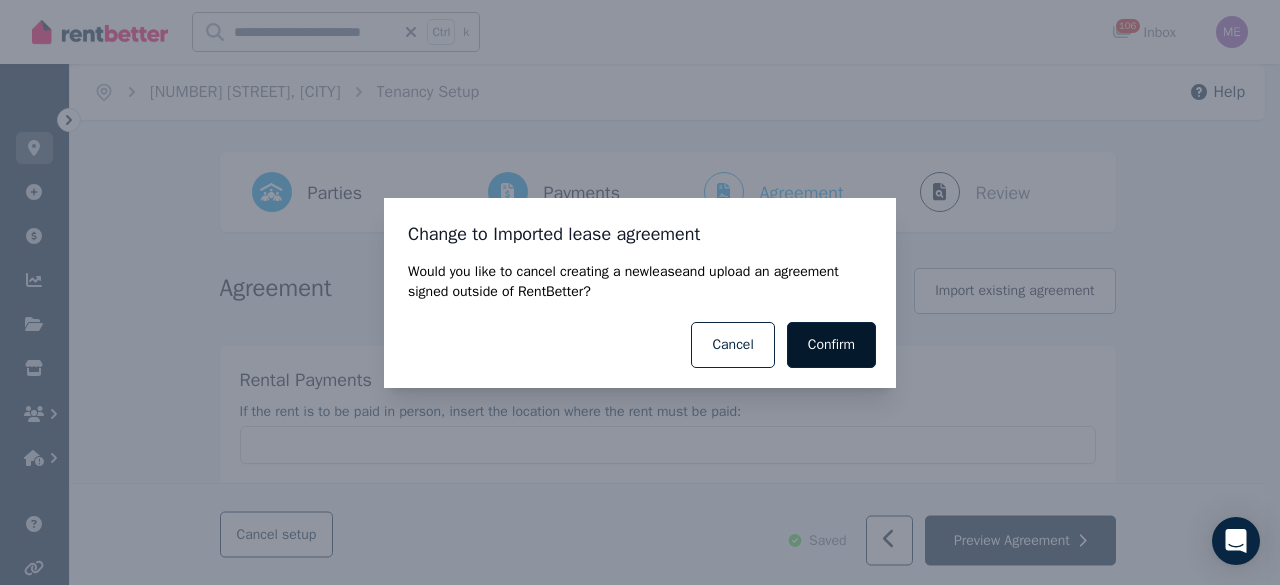 click on "Confirm" at bounding box center (831, 345) 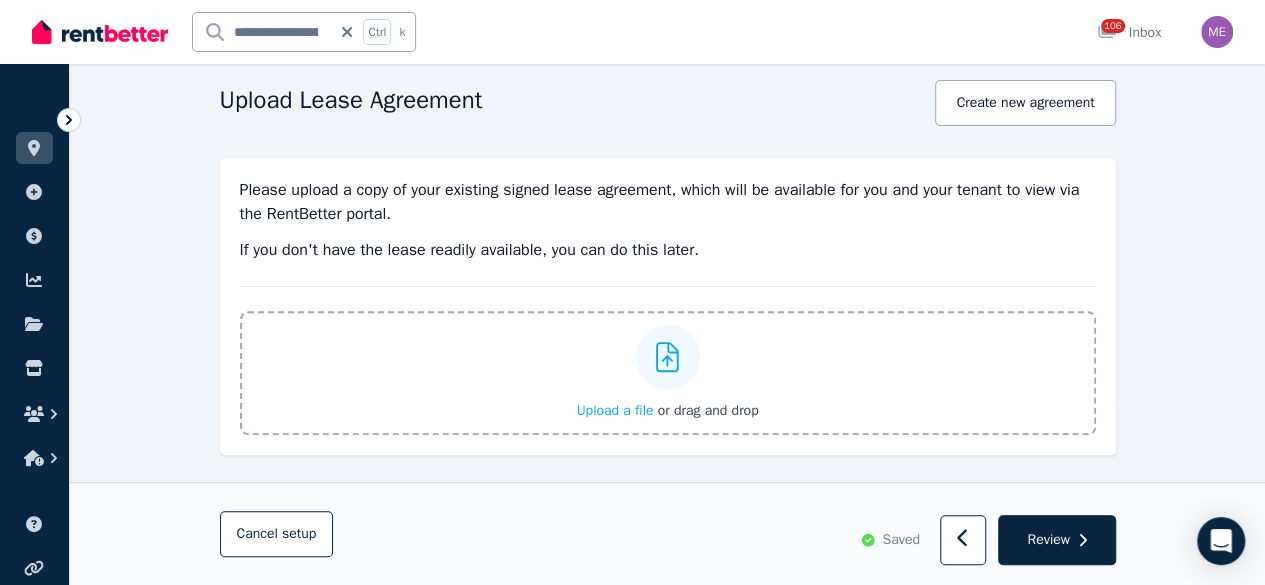 scroll, scrollTop: 200, scrollLeft: 0, axis: vertical 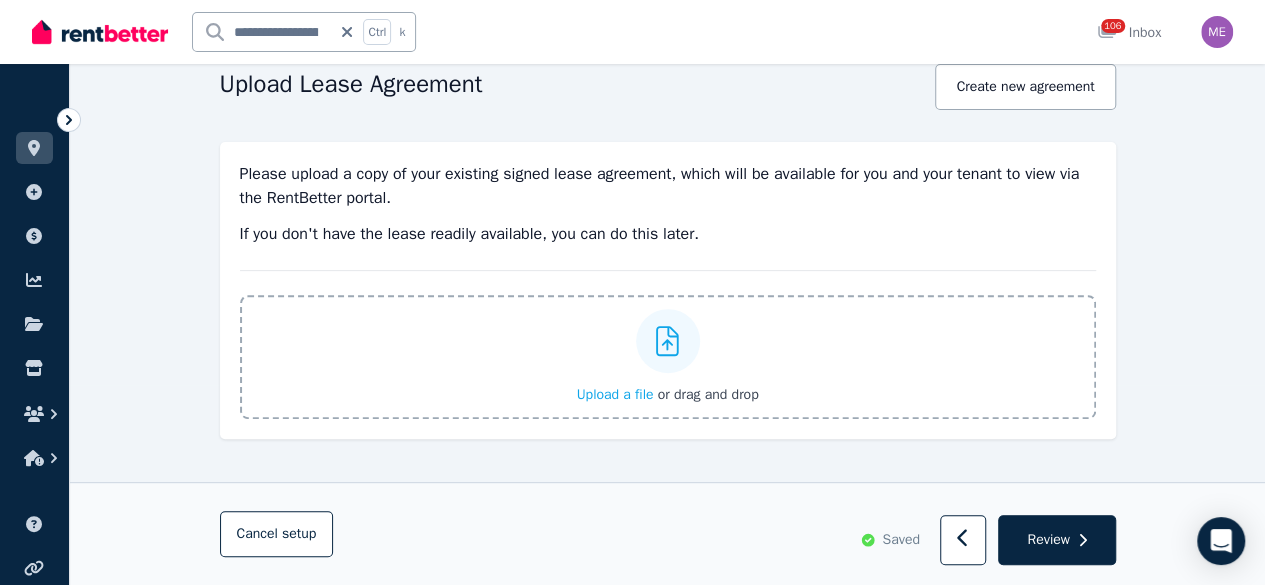 click on "Upload a file" at bounding box center [614, 394] 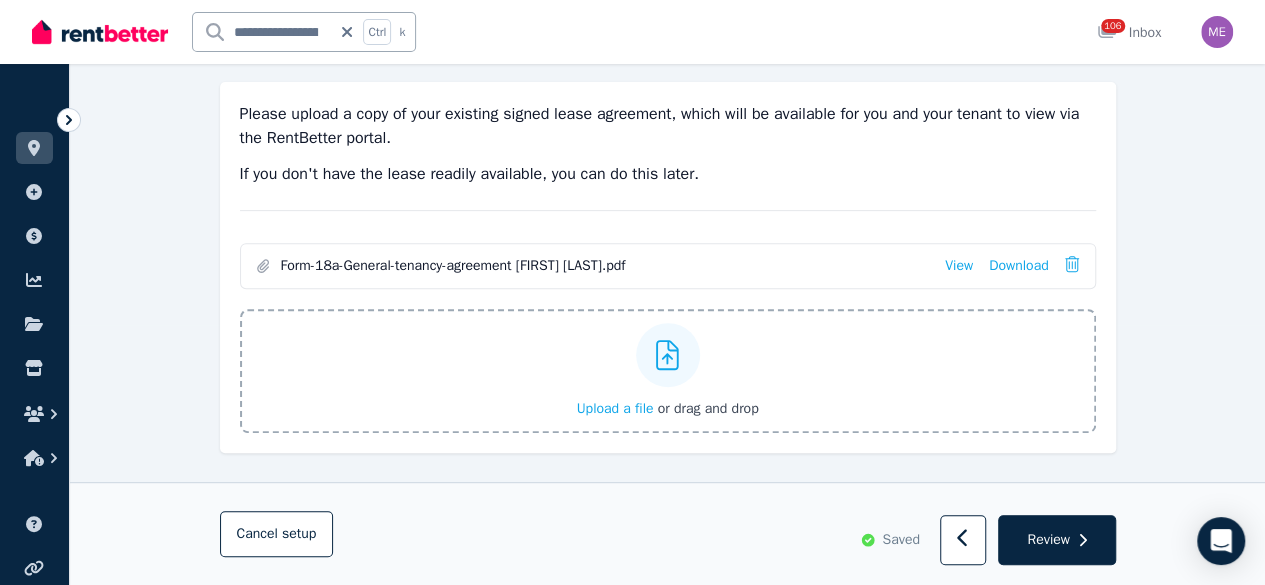 scroll, scrollTop: 300, scrollLeft: 0, axis: vertical 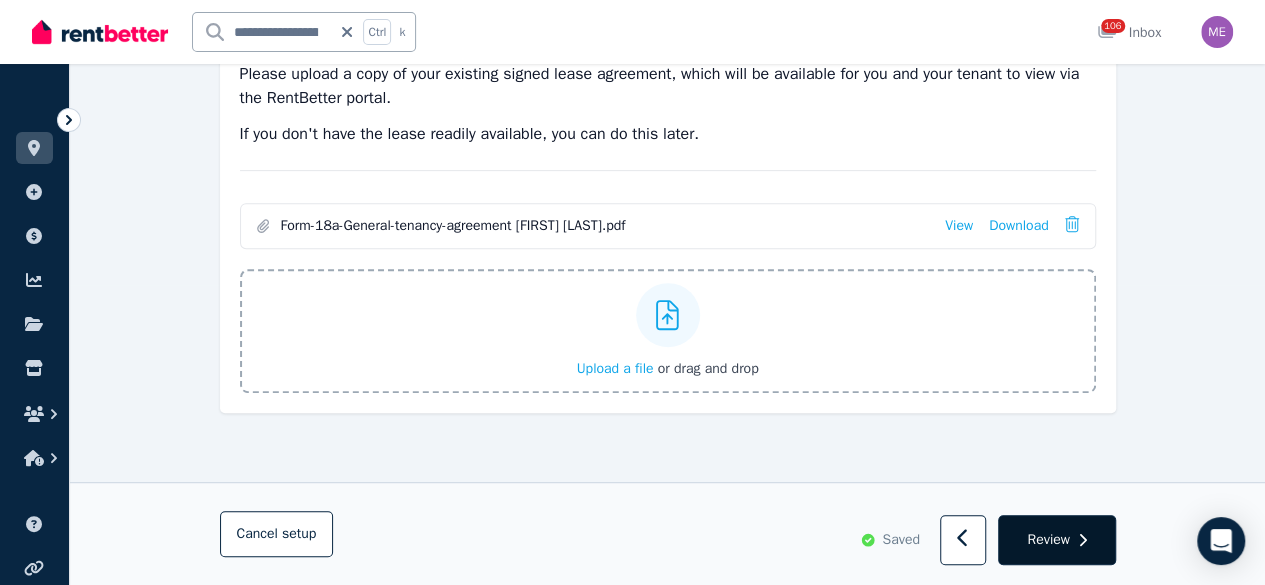 click on "Review" at bounding box center [1048, 540] 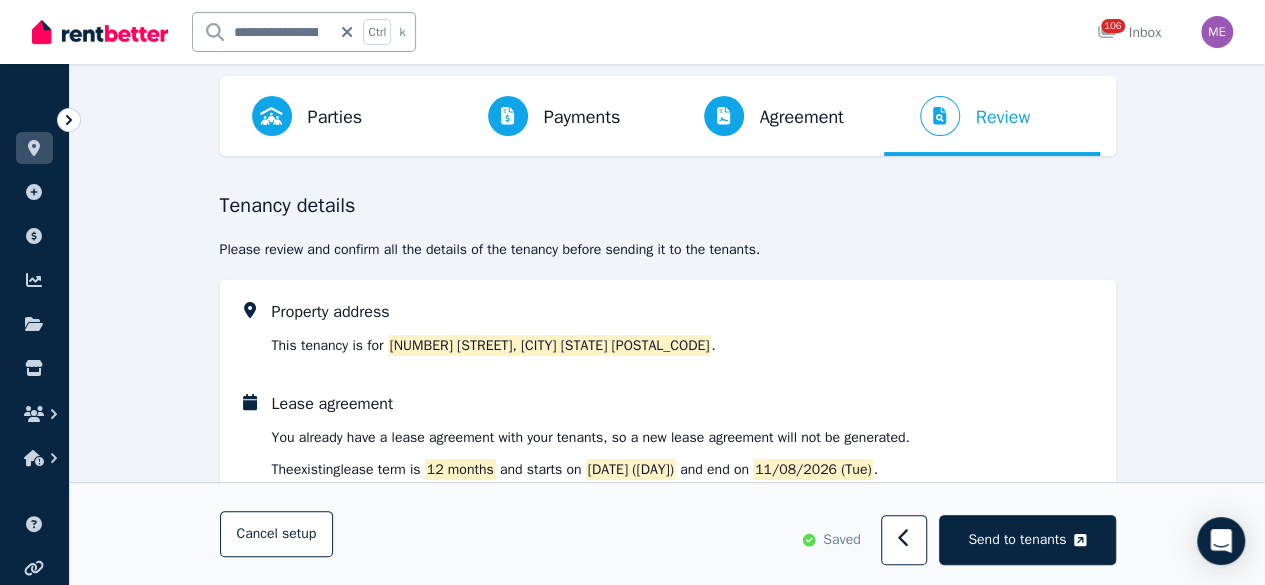scroll, scrollTop: 0, scrollLeft: 0, axis: both 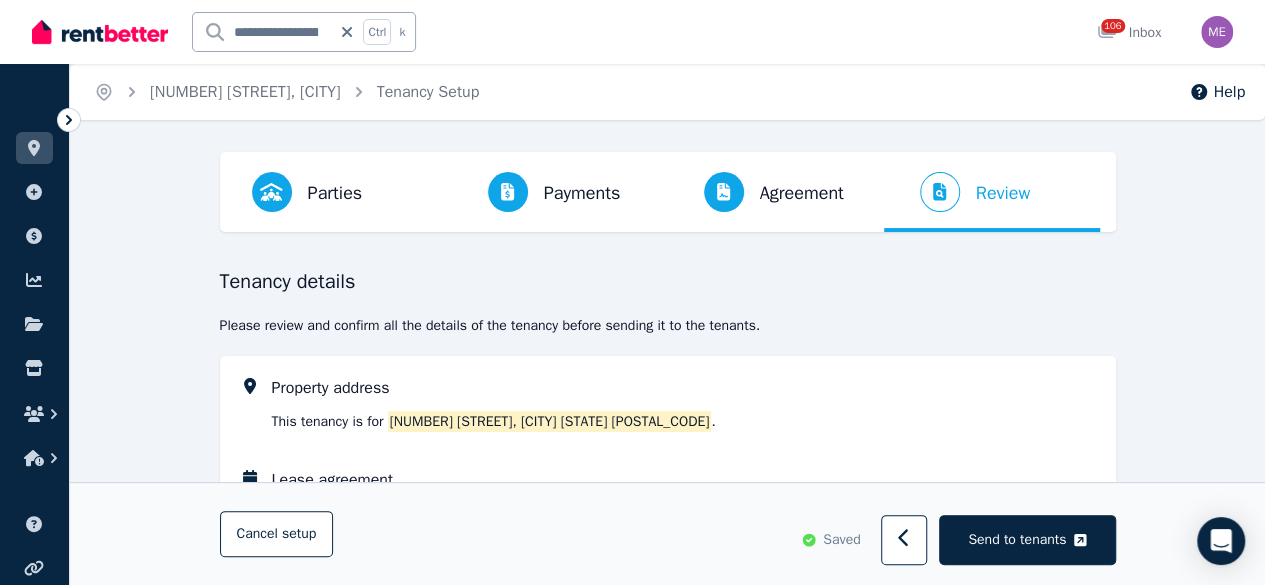 click on "Agreement" at bounding box center [802, 193] 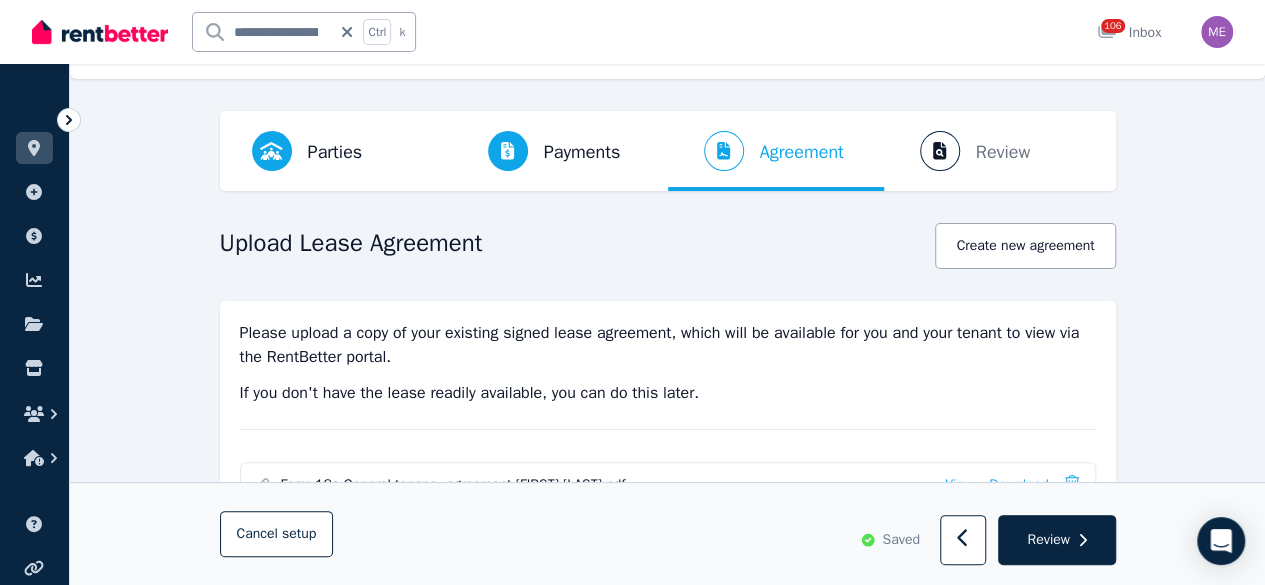 scroll, scrollTop: 0, scrollLeft: 0, axis: both 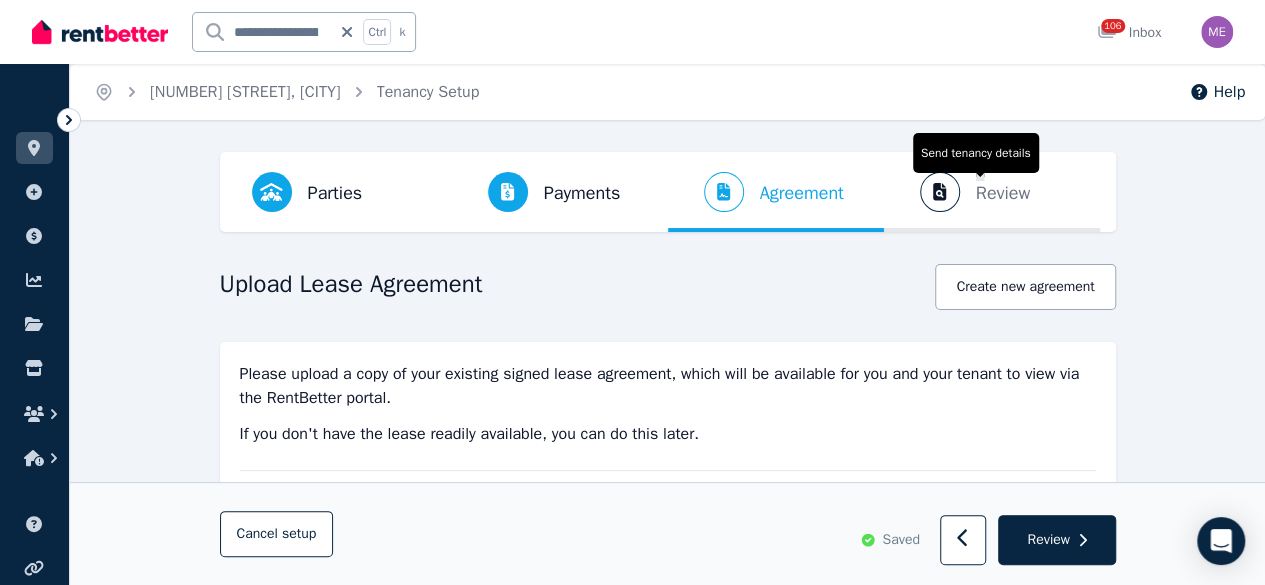 click on "Review" at bounding box center [1003, 193] 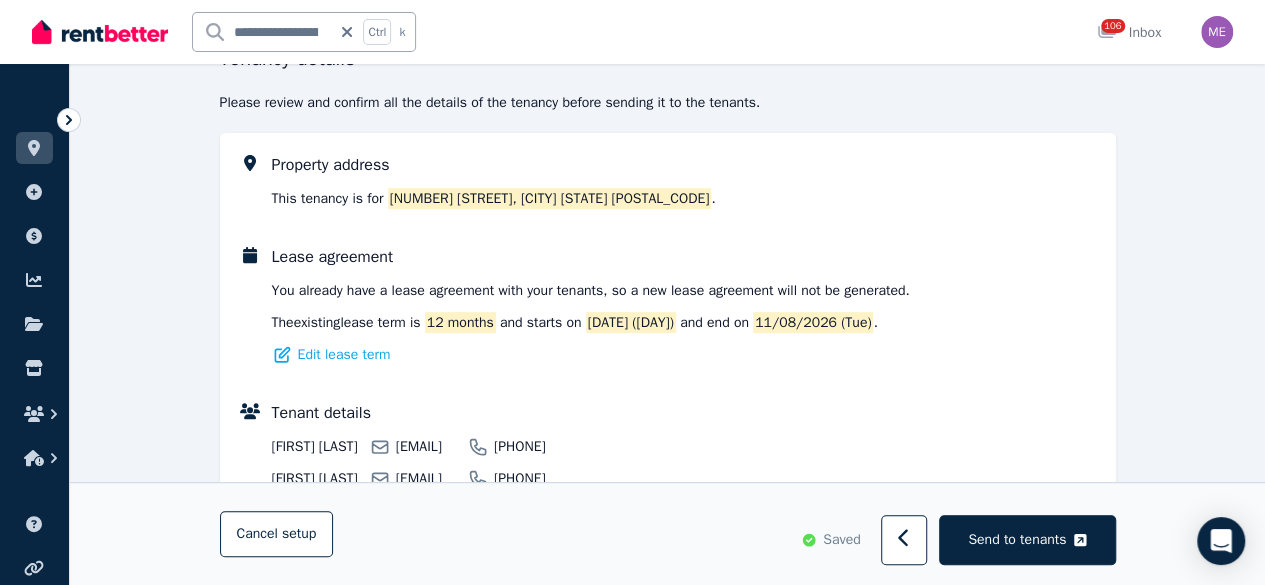 scroll, scrollTop: 0, scrollLeft: 0, axis: both 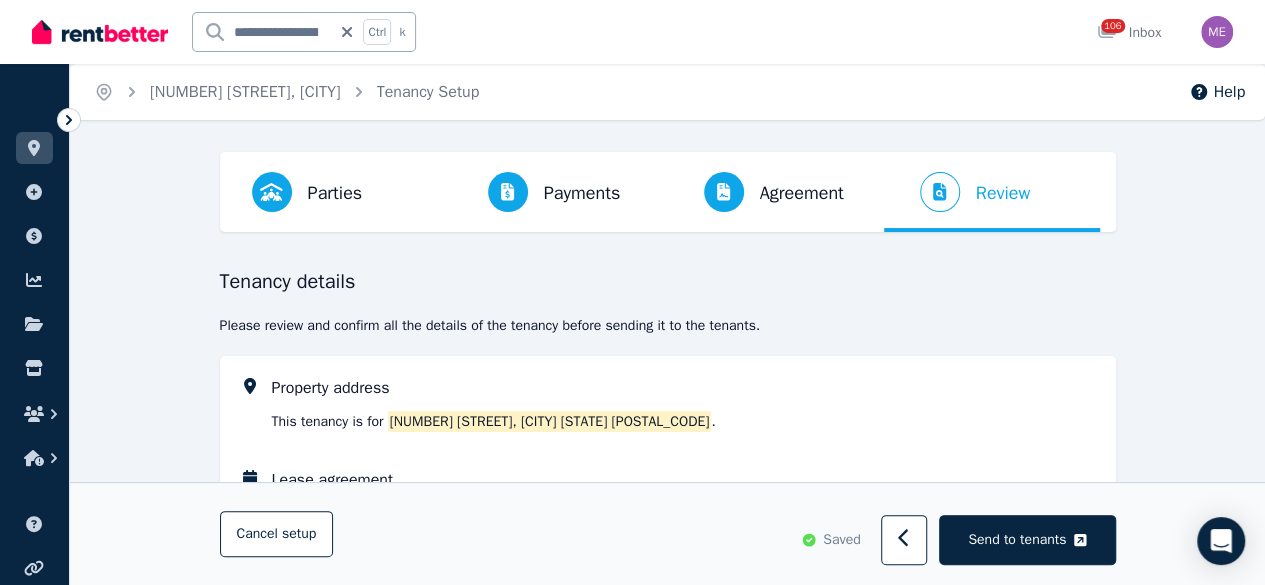 click 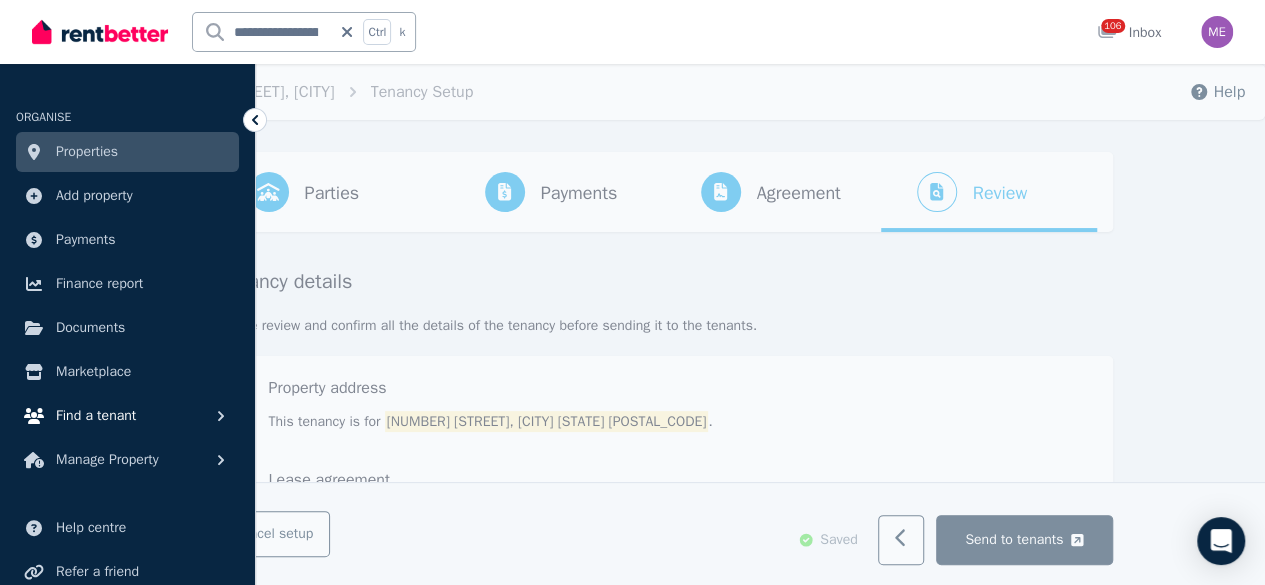 click on "Find a tenant" at bounding box center [96, 416] 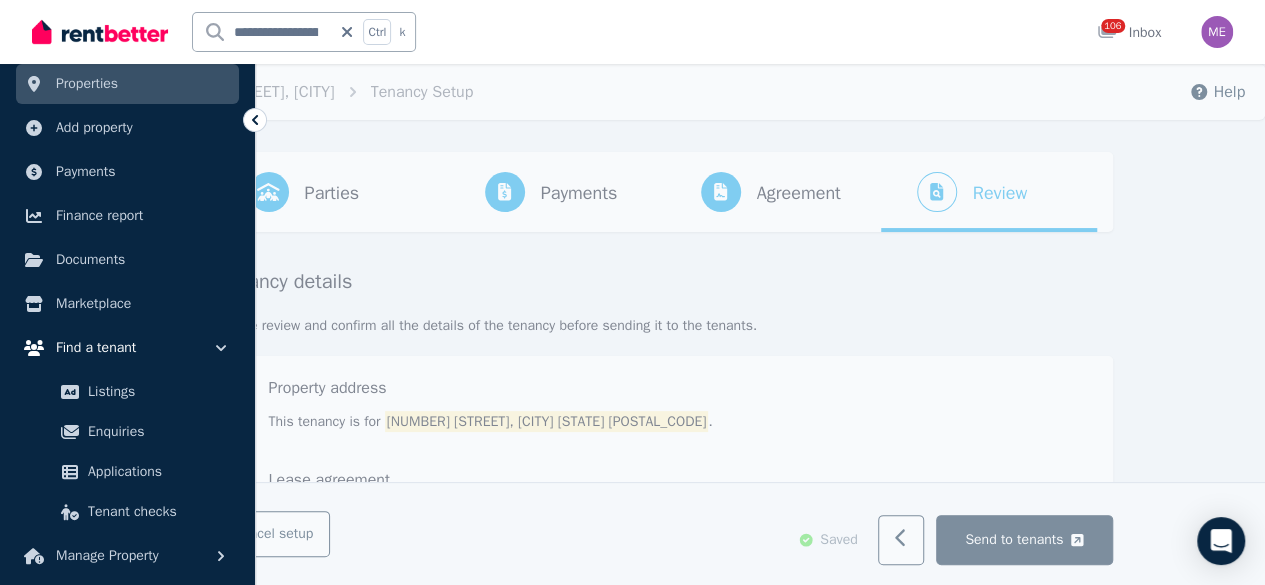 scroll, scrollTop: 270, scrollLeft: 0, axis: vertical 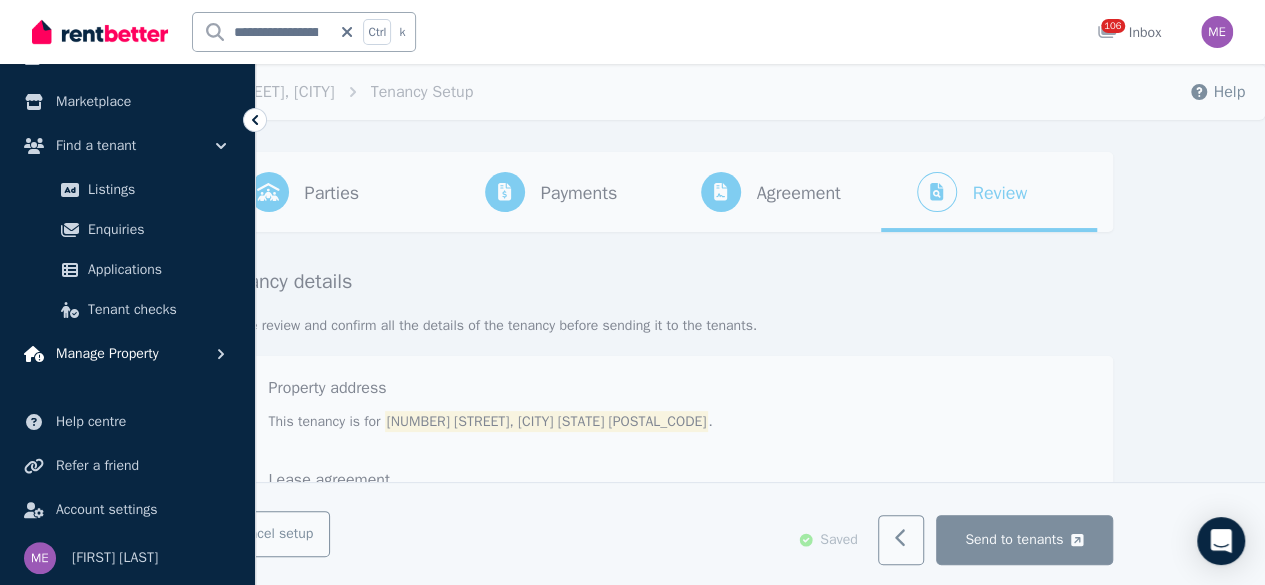 click on "Manage Property" at bounding box center [107, 354] 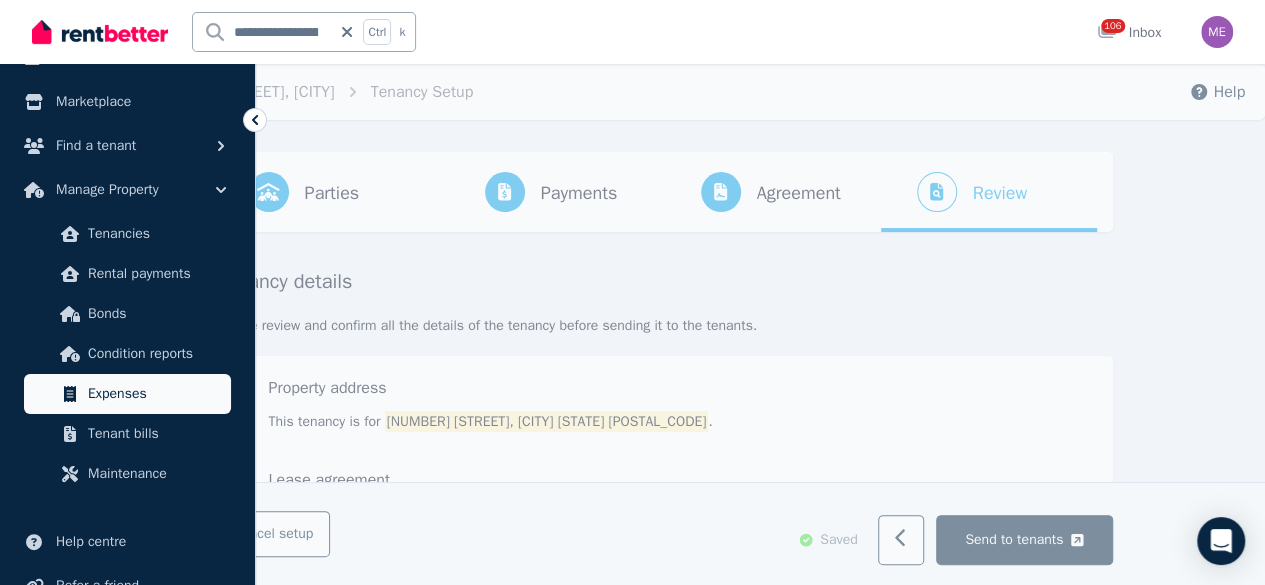 click on "Expenses" at bounding box center (155, 394) 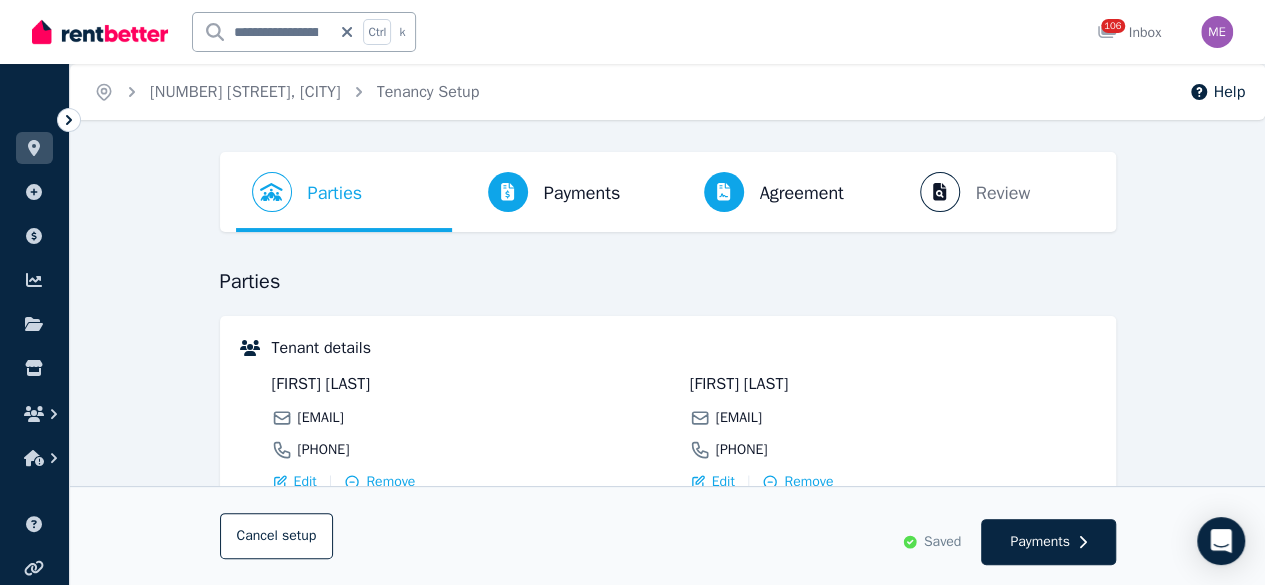 click 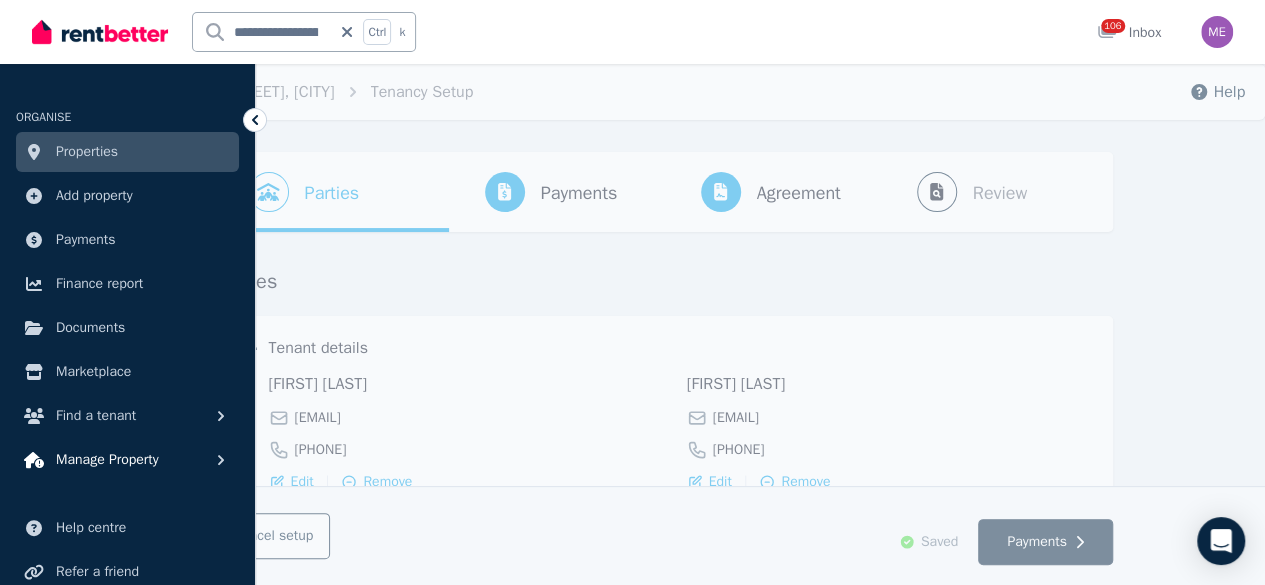 click on "Manage Property" at bounding box center [107, 460] 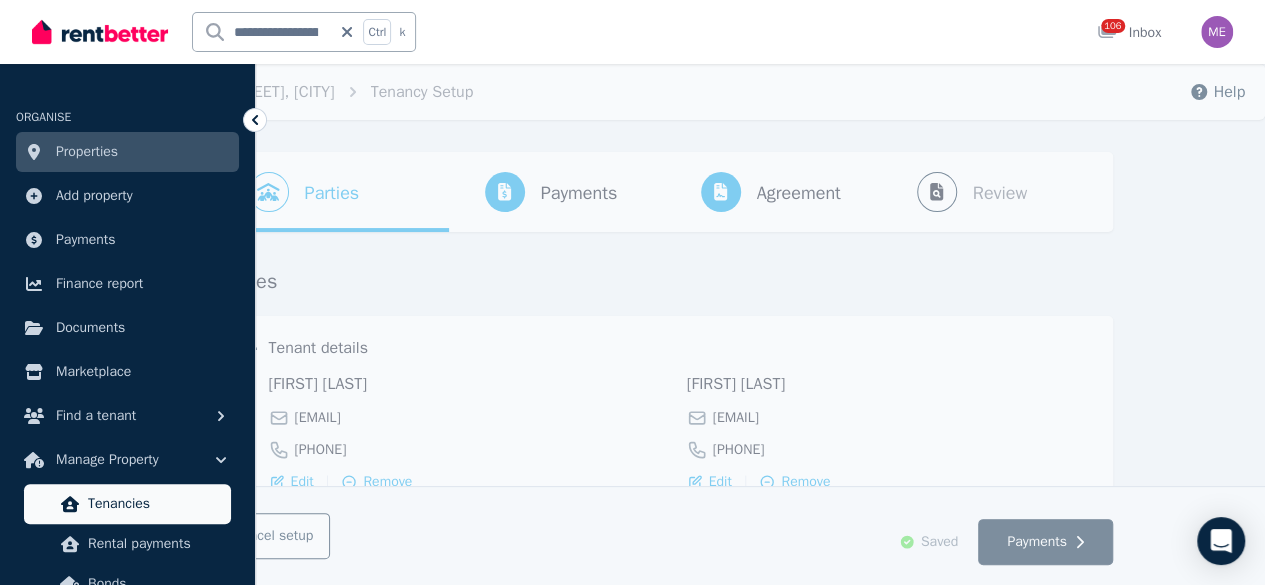 click on "Tenancies" at bounding box center [155, 504] 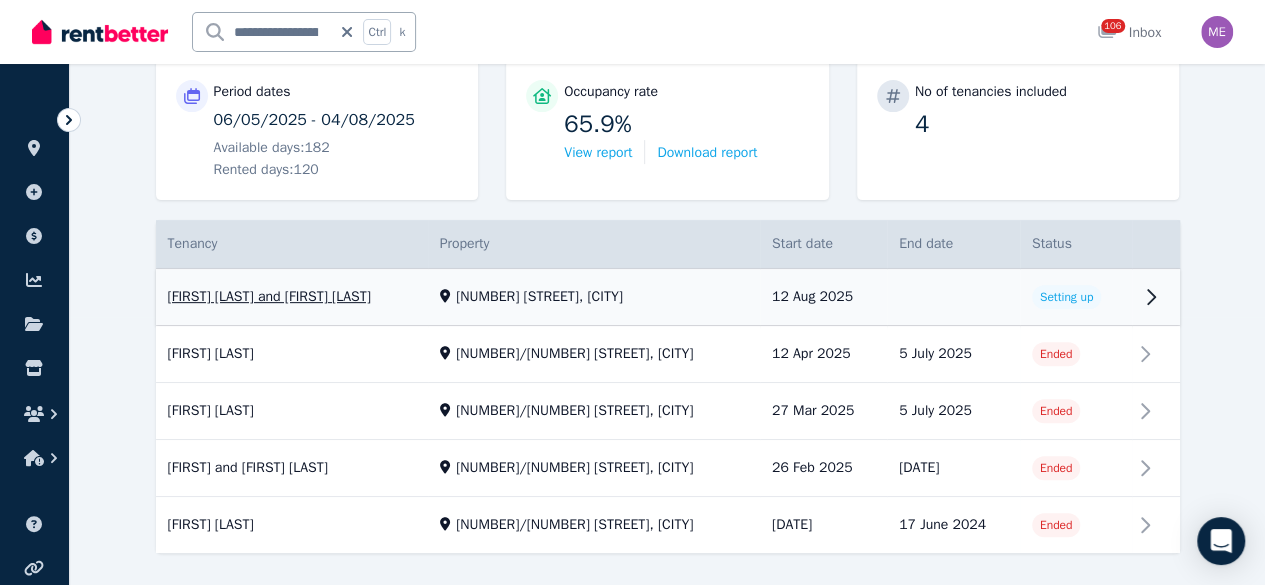 scroll, scrollTop: 300, scrollLeft: 0, axis: vertical 